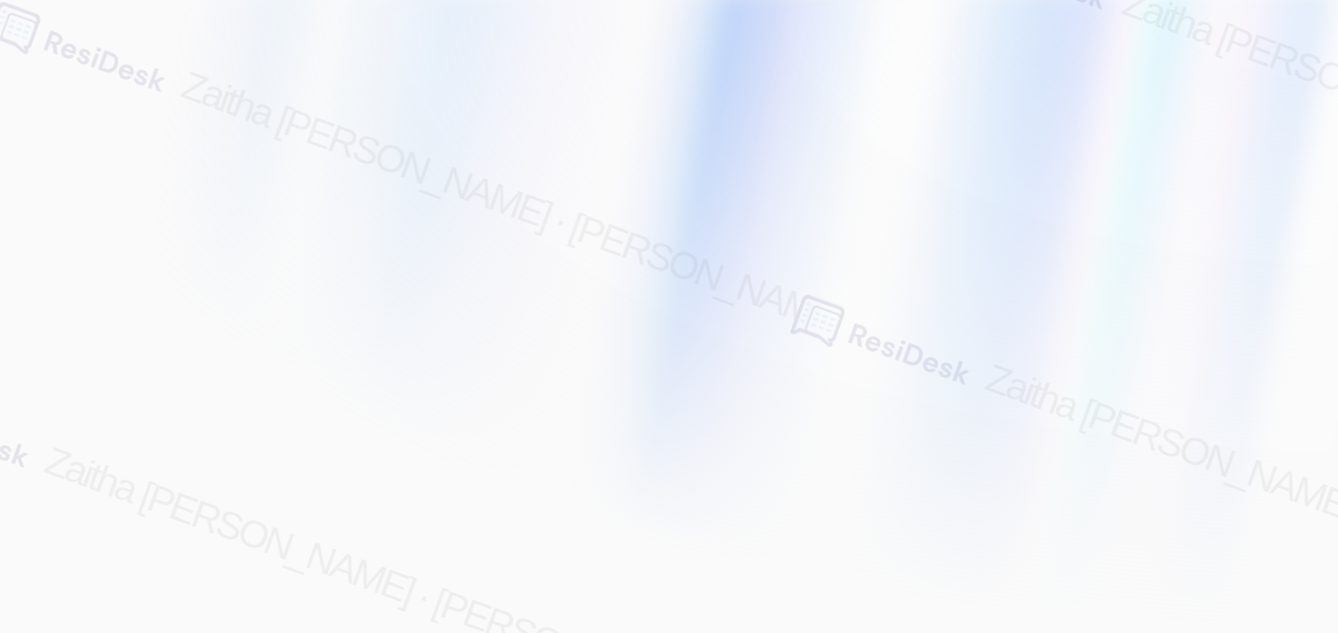 scroll, scrollTop: 0, scrollLeft: 0, axis: both 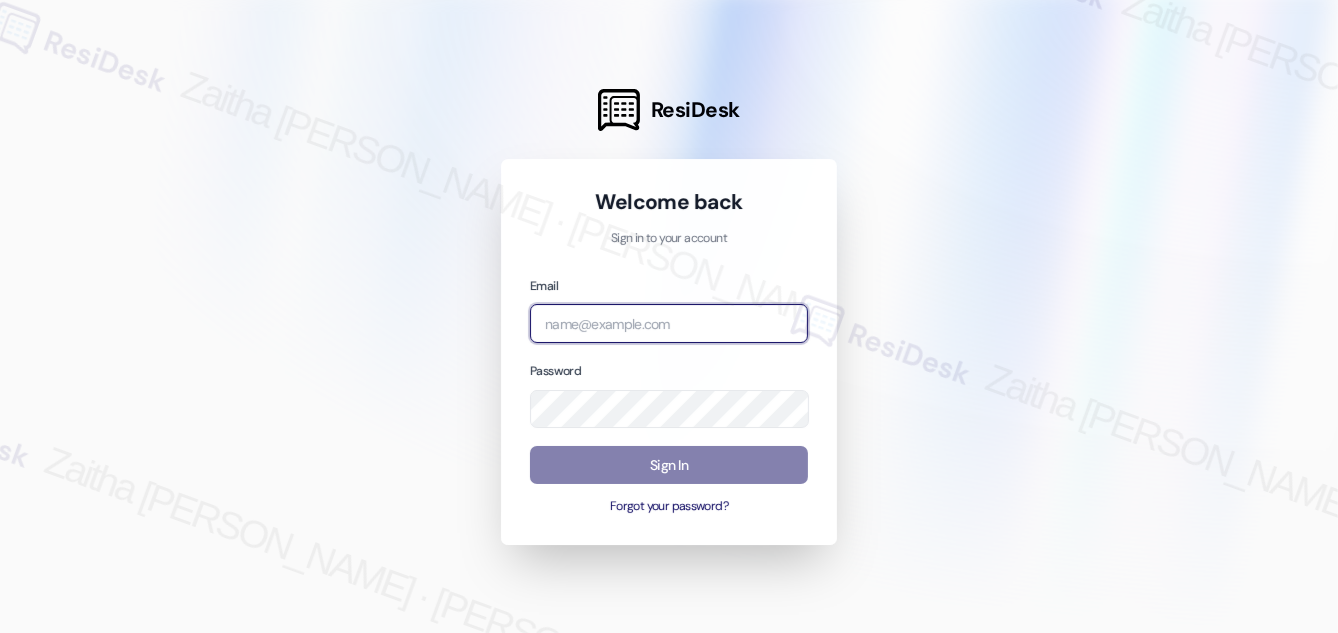 click at bounding box center (669, 323) 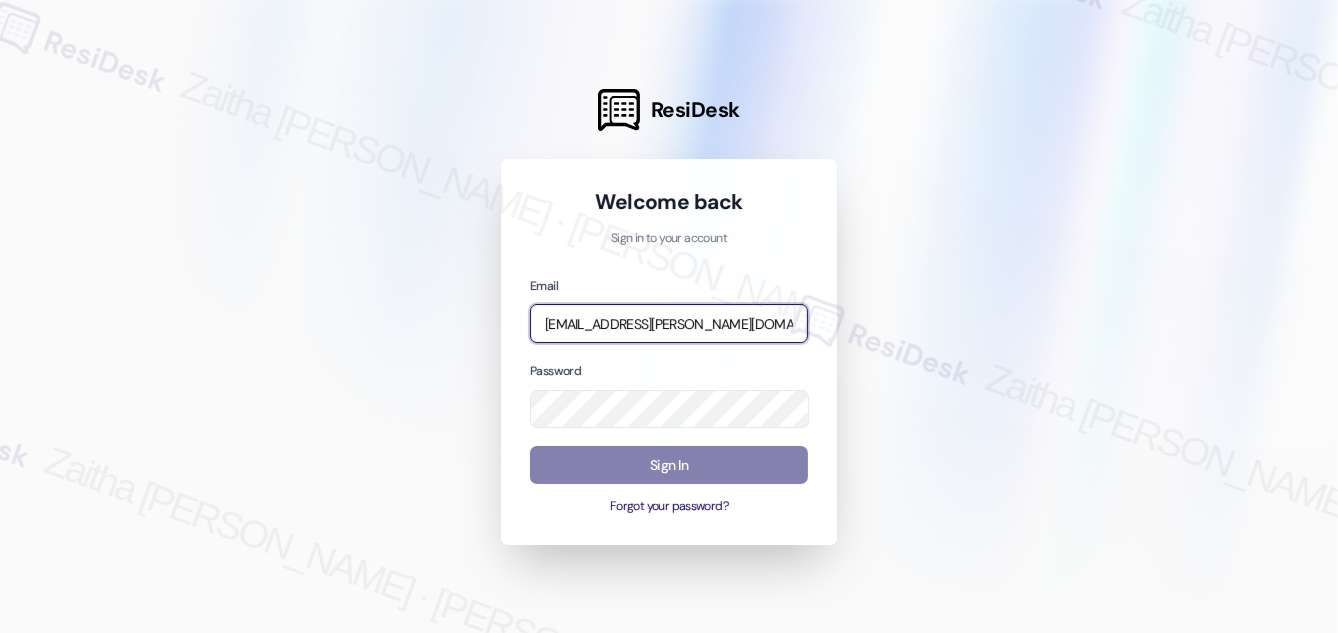 type on "[EMAIL_ADDRESS][PERSON_NAME][DOMAIN_NAME]" 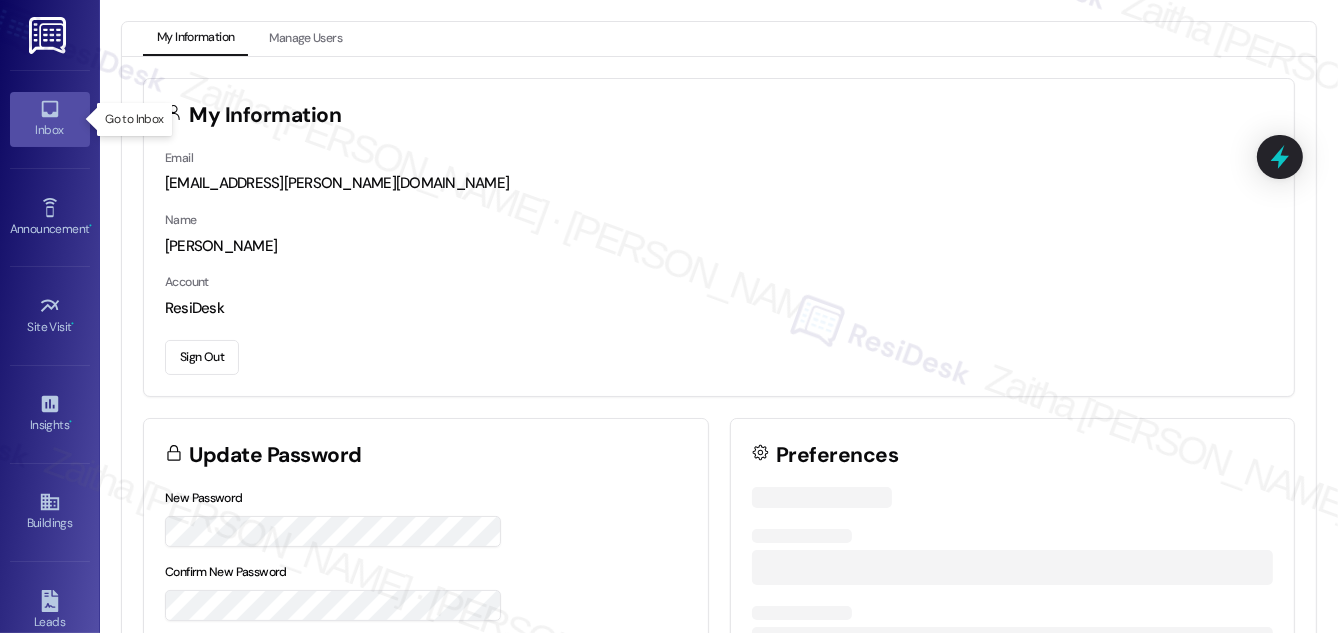 click on "Inbox" at bounding box center (50, 119) 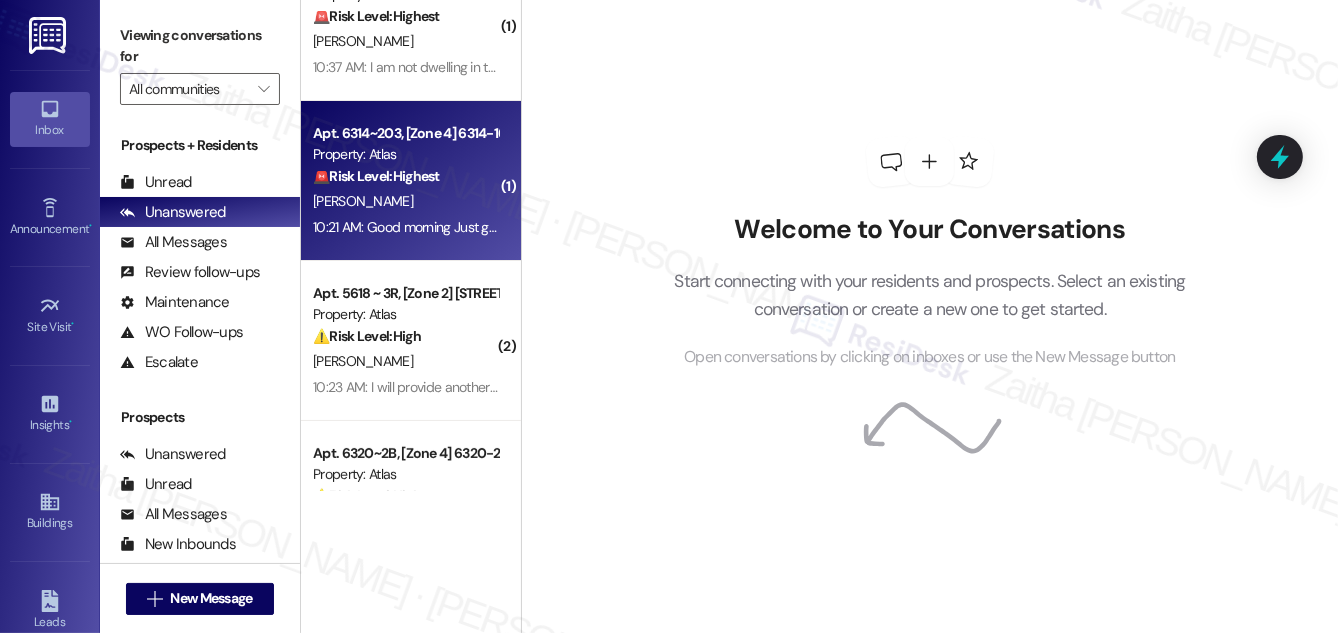 scroll, scrollTop: 90, scrollLeft: 0, axis: vertical 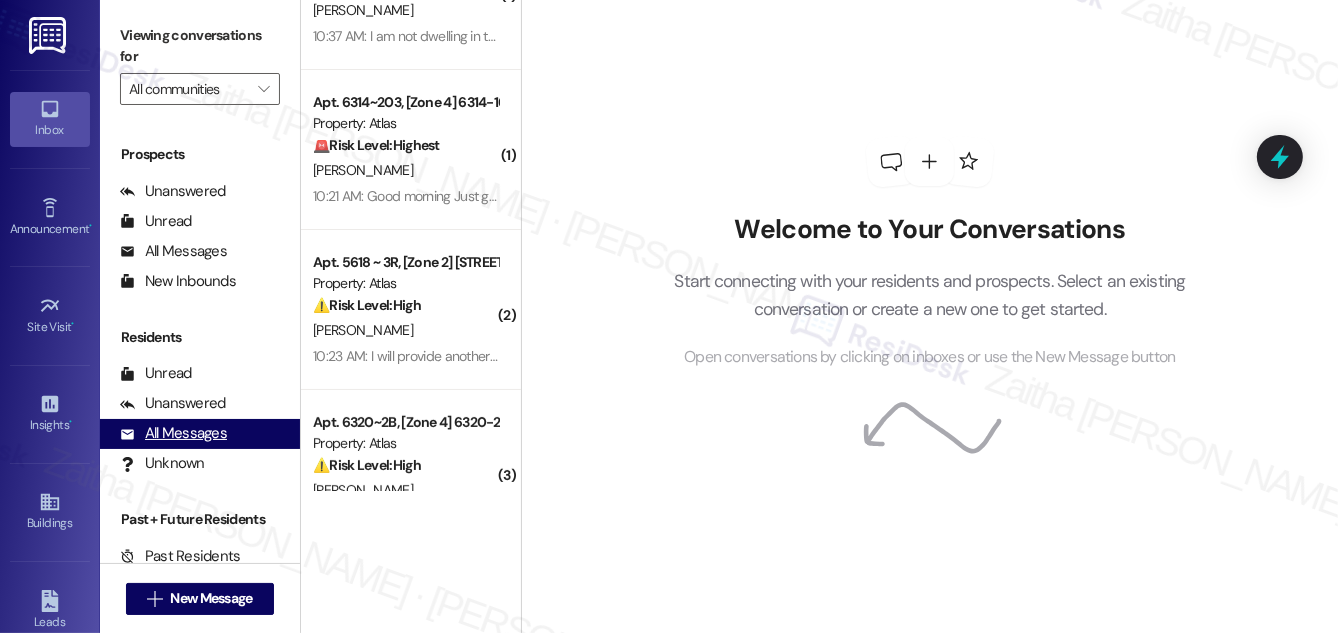 click on "All Messages" at bounding box center (173, 433) 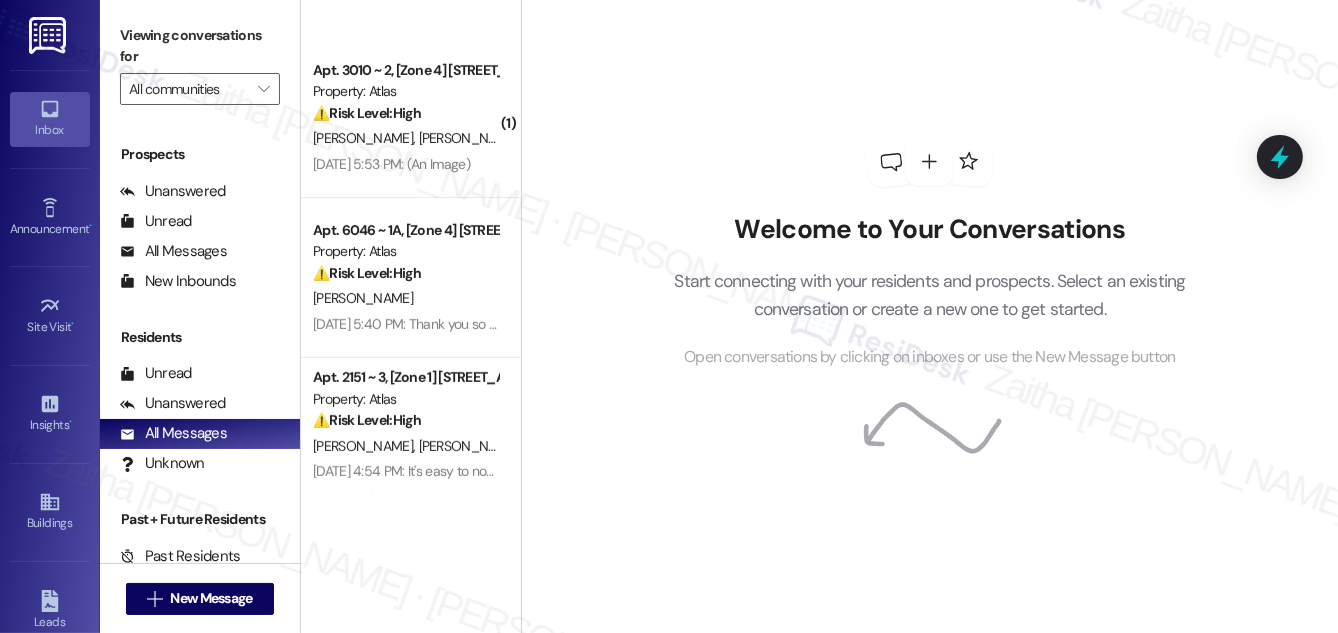 scroll, scrollTop: 818, scrollLeft: 0, axis: vertical 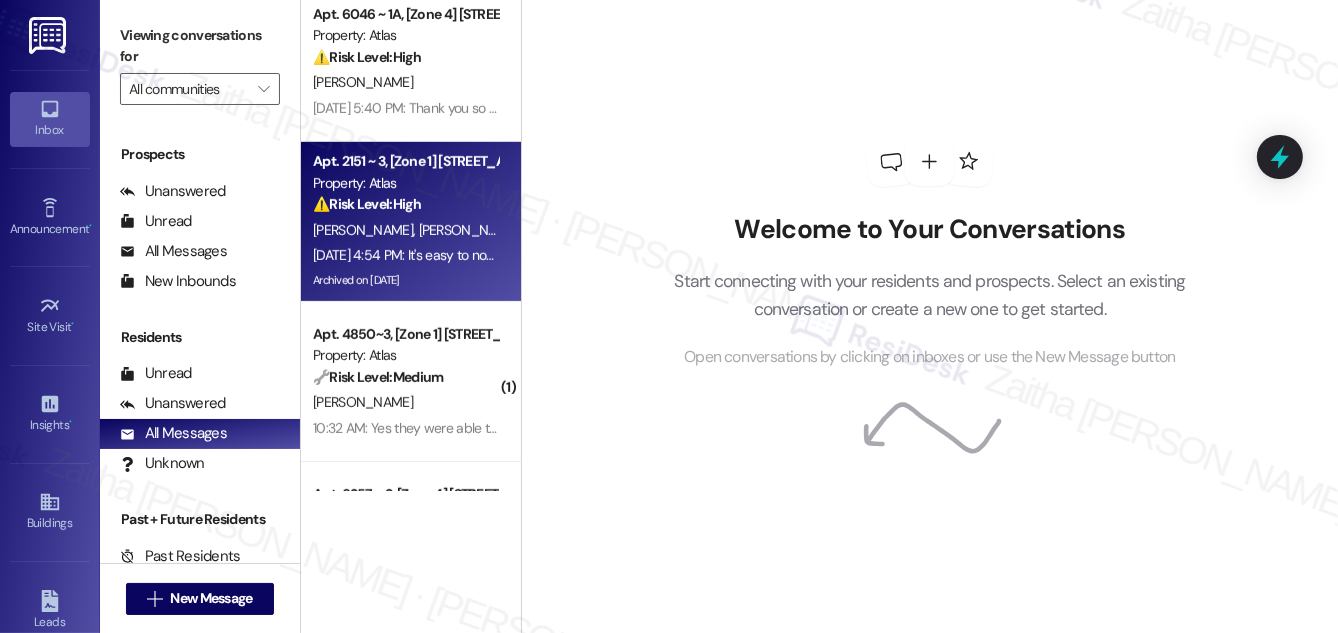 click on "Apt. 2151 ~ 3, [Zone 1] [STREET_ADDRESS][PERSON_NAME] Property: Atlas ⚠️  Risk Level:  High The resident is expressing significant frustration and threatening to come to the office due to being ignored for months. This indicates a potential escalation and a breakdown in communication, requiring urgent attention to mitigate the situation and prevent further escalation. The mention of 'not letting this go' and 'radio silence' suggests a serious issue that needs immediate resolution." at bounding box center [405, 183] 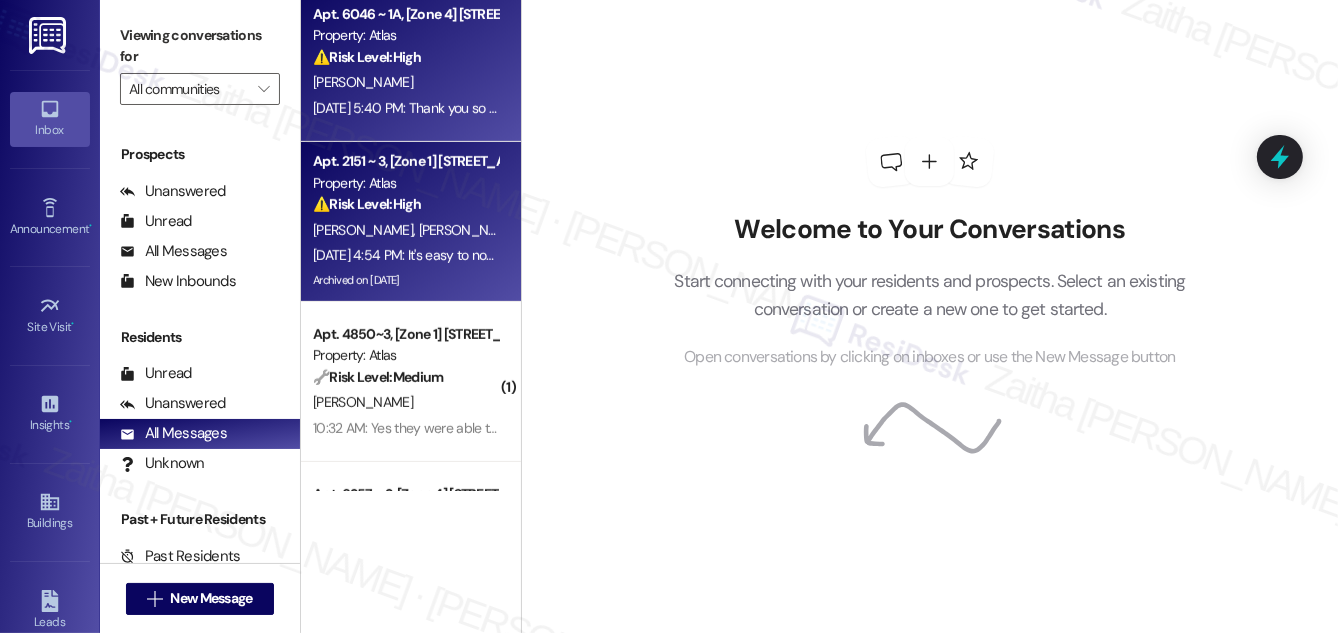 click on "⚠️  Risk Level:  High The resident is indicating that the police are involved in contacting her brother, [PERSON_NAME], and that he doesn't remember his address. This suggests a potential welfare concern or safety issue for [PERSON_NAME], requiring urgent attention and risk mitigation." at bounding box center (405, 57) 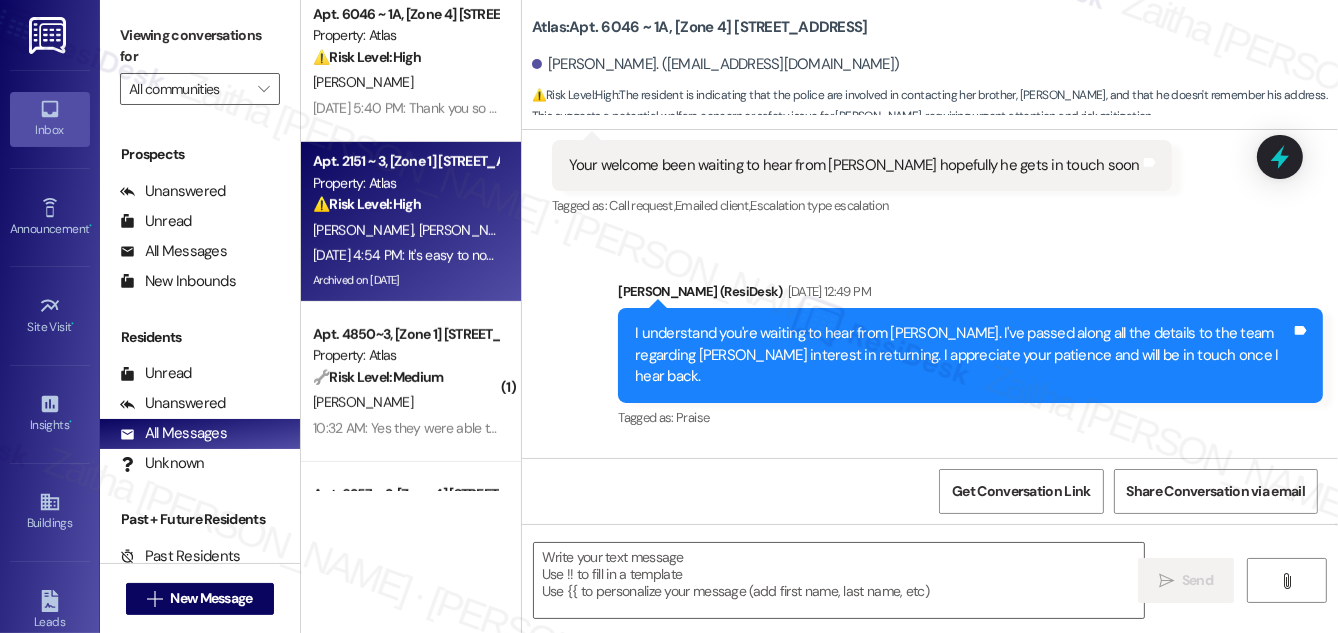 scroll, scrollTop: 10245, scrollLeft: 0, axis: vertical 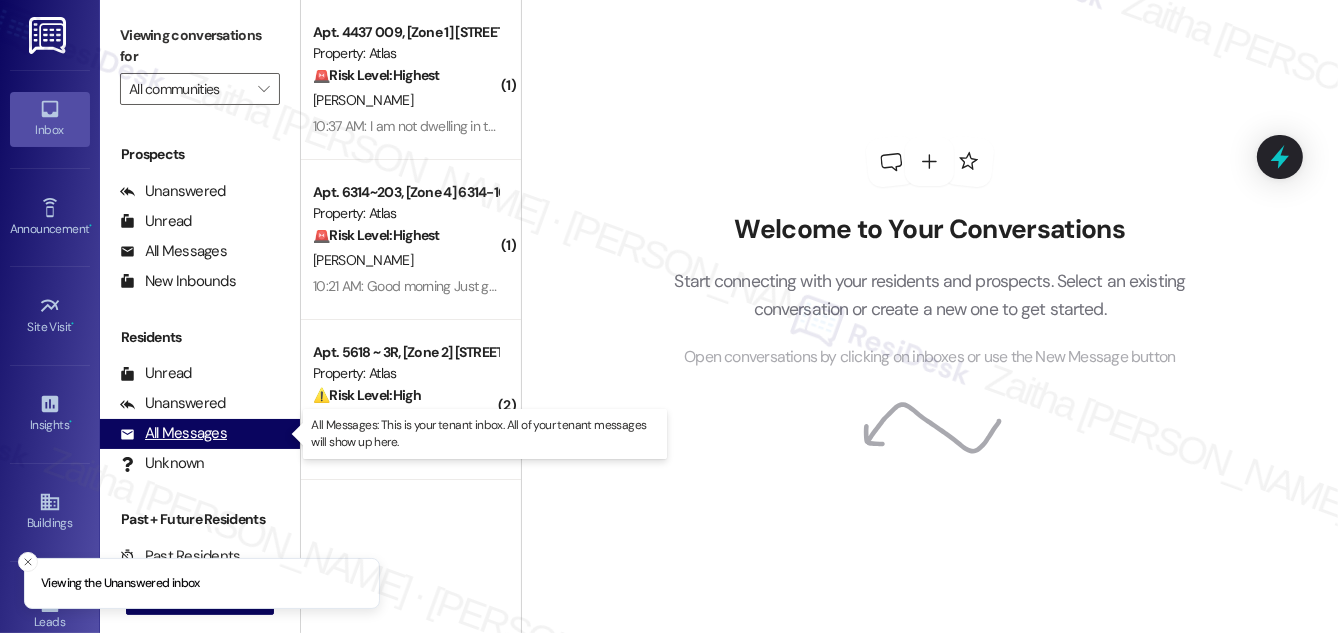 click on "All Messages" at bounding box center (173, 433) 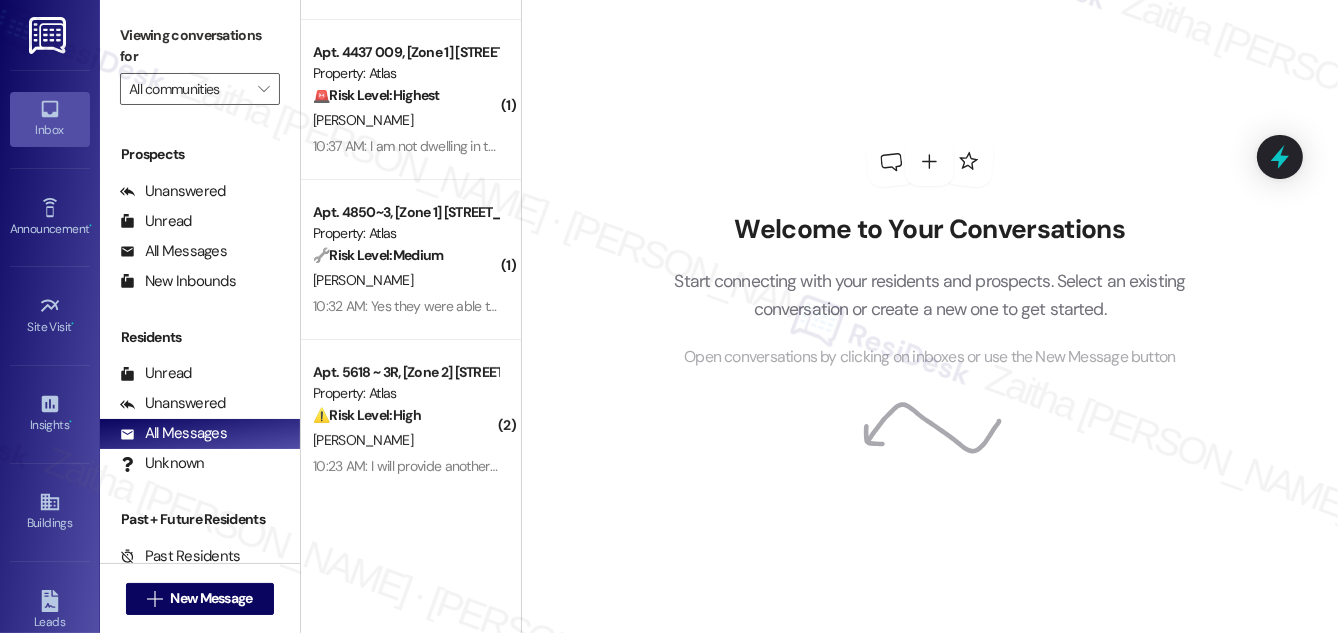 scroll, scrollTop: 0, scrollLeft: 0, axis: both 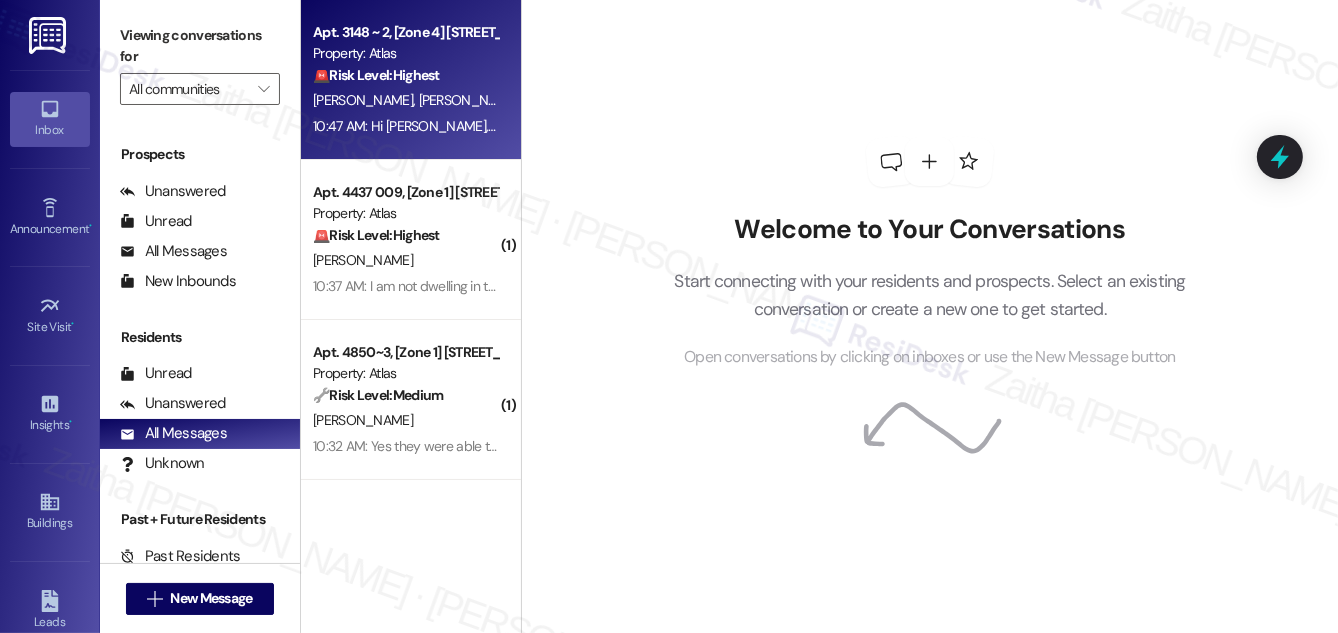 click on "M. Harris F. Kabir" at bounding box center [405, 100] 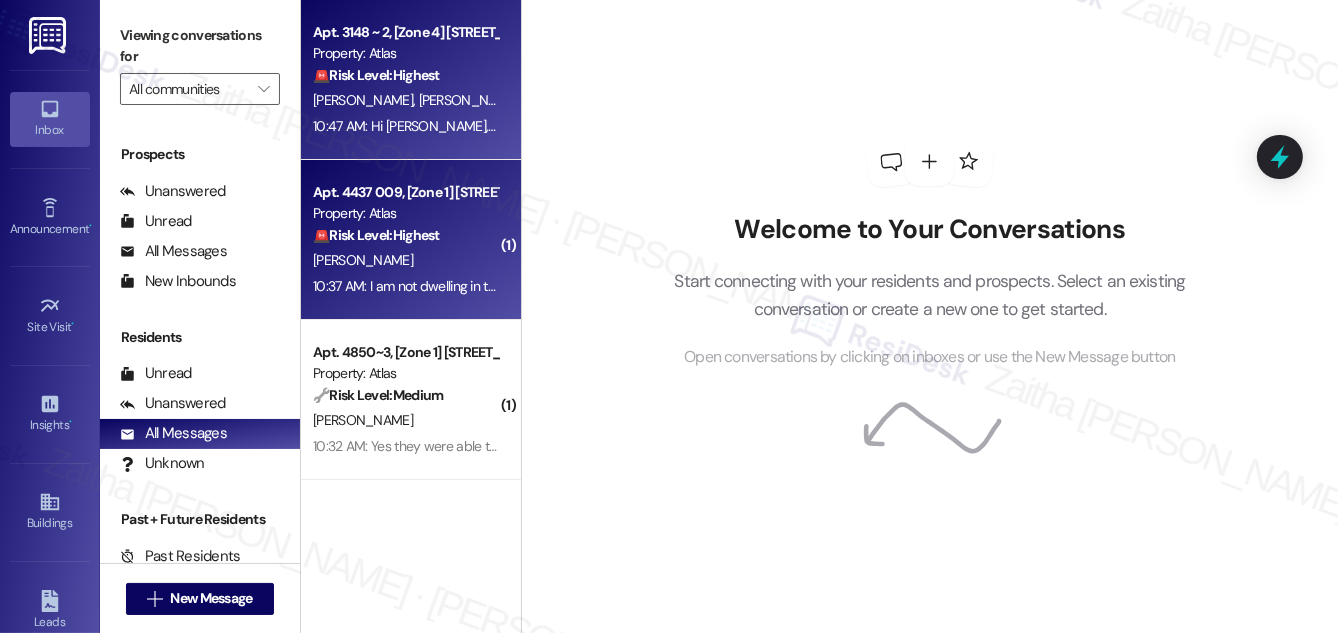 click on "[PERSON_NAME]" at bounding box center [405, 260] 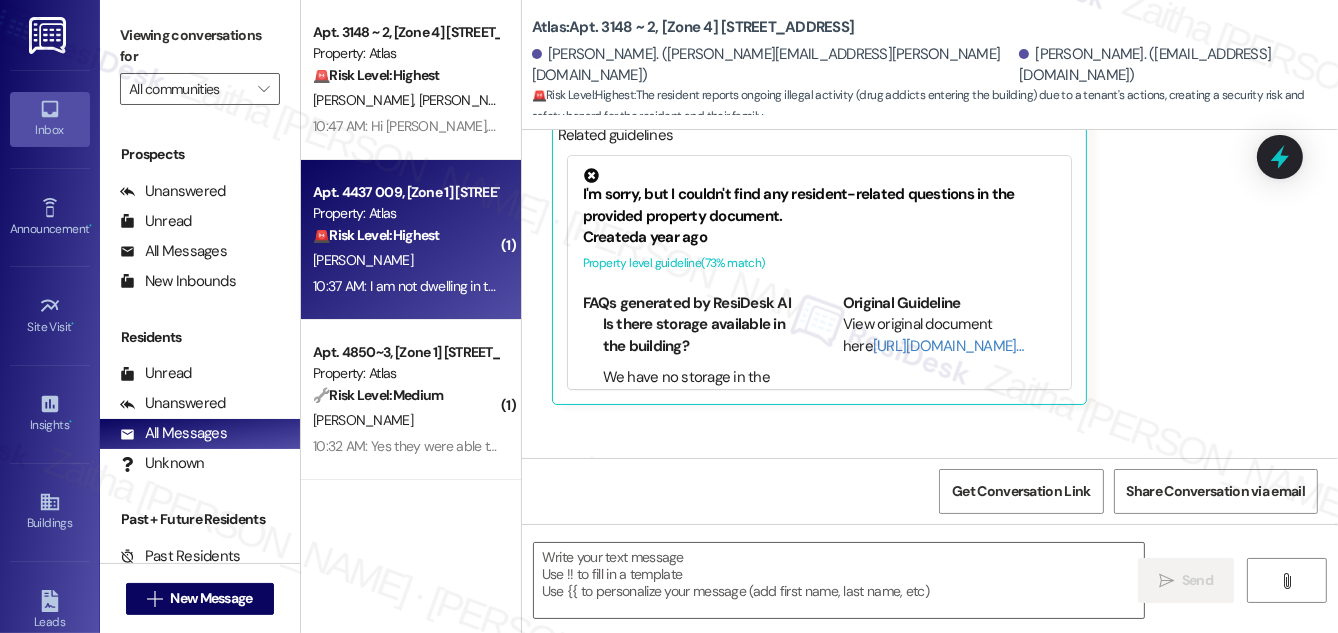 scroll, scrollTop: 5768, scrollLeft: 0, axis: vertical 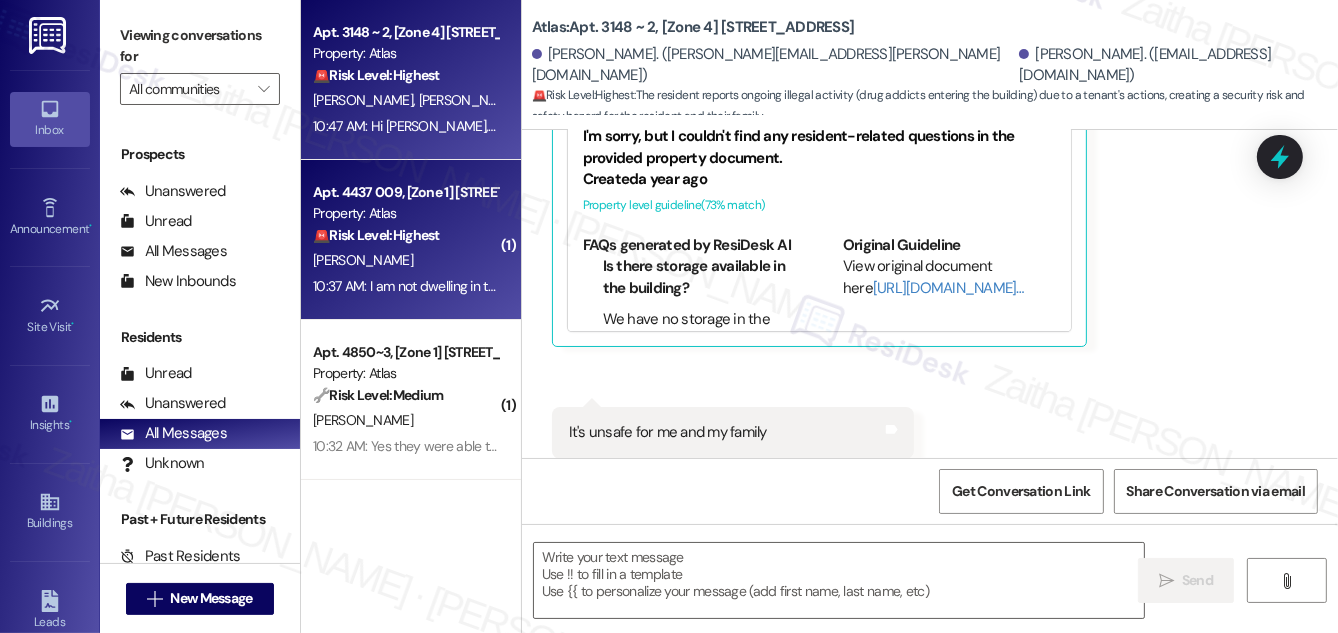 click on "M. Harris F. Kabir" at bounding box center [405, 100] 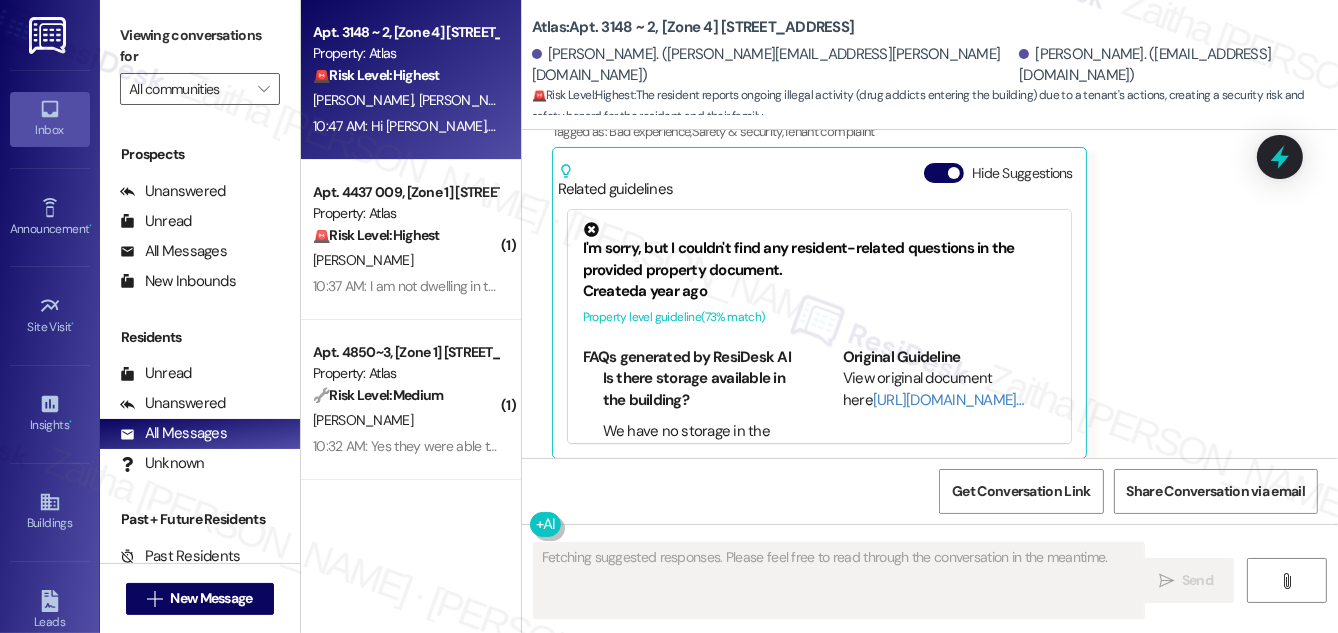 scroll, scrollTop: 5404, scrollLeft: 0, axis: vertical 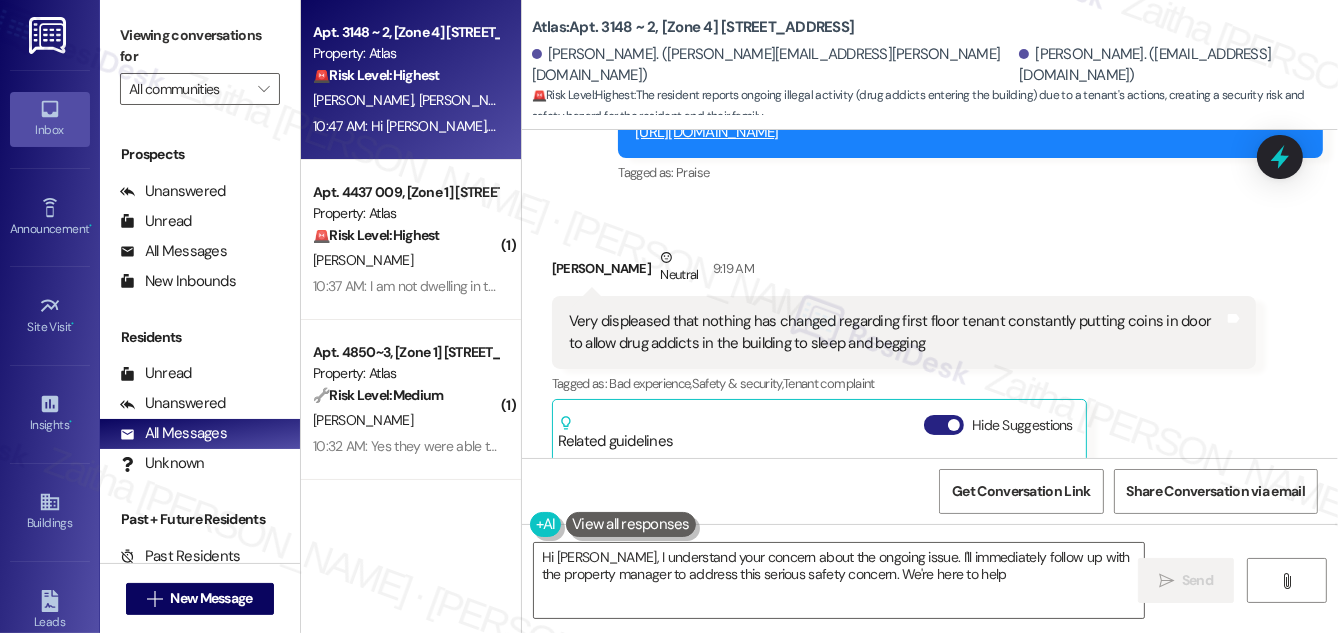 type on "Hi Fatimah, I understand your concern about the ongoing issue. I'll immediately follow up with the property manager to address this serious safety concern. We're here to help!" 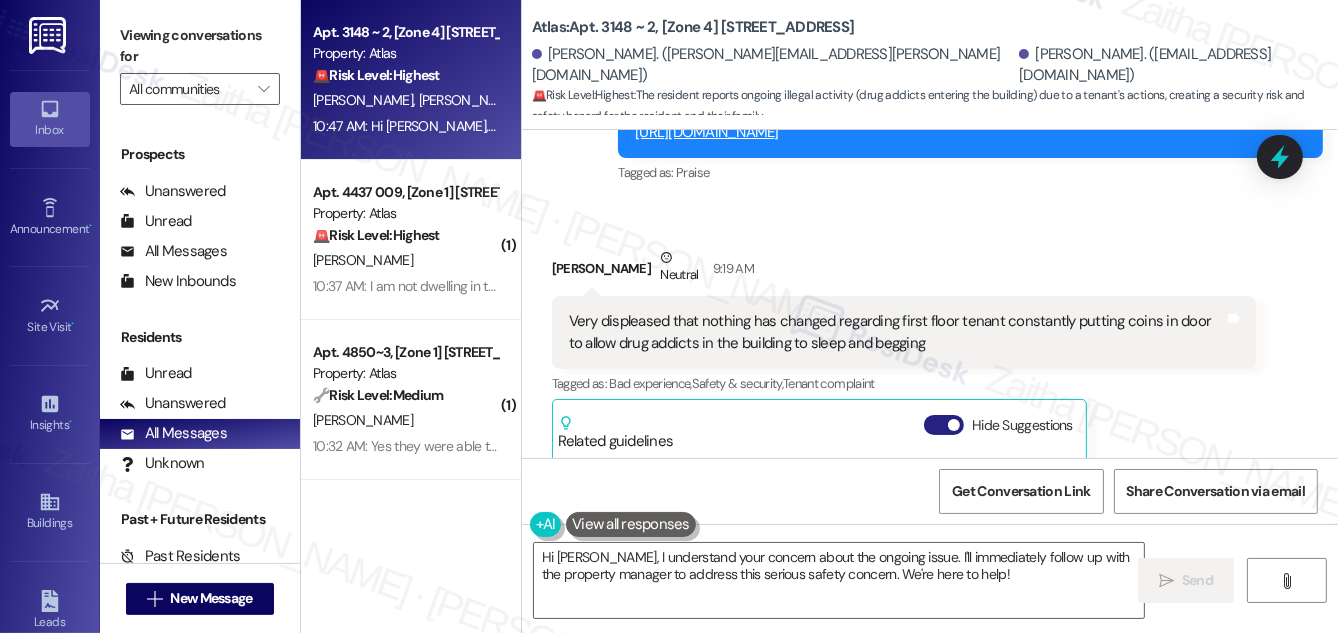 click on "Hide Suggestions" at bounding box center (944, 425) 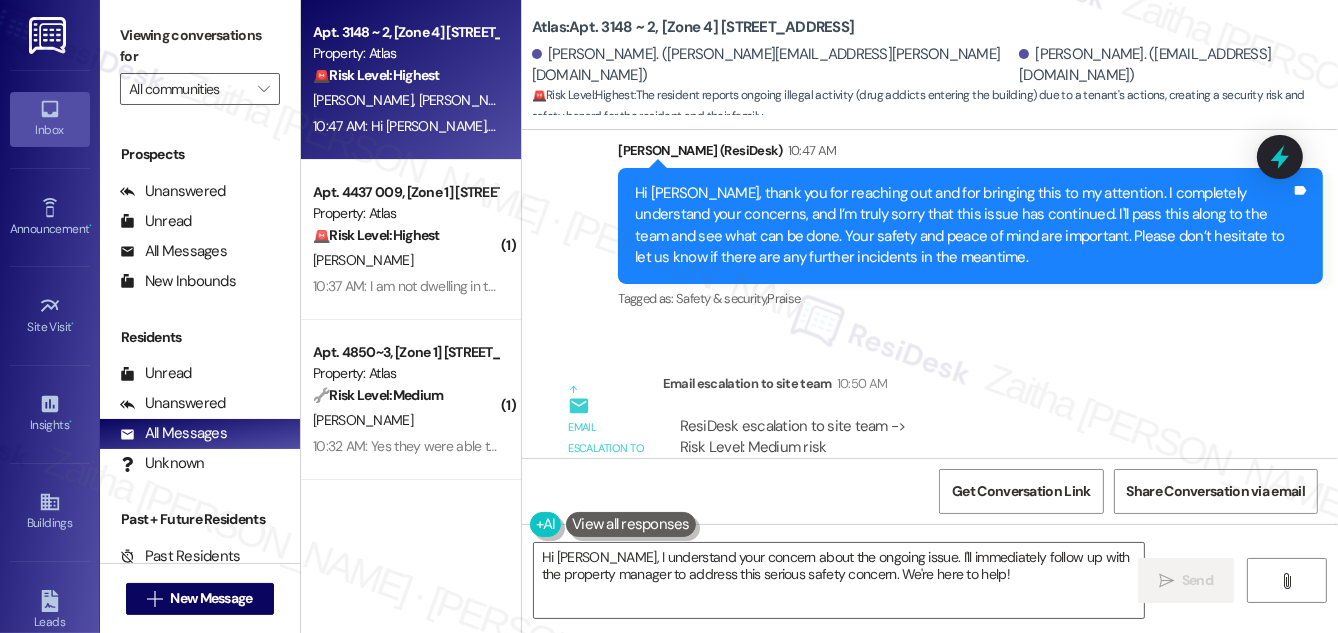 scroll, scrollTop: 6016, scrollLeft: 0, axis: vertical 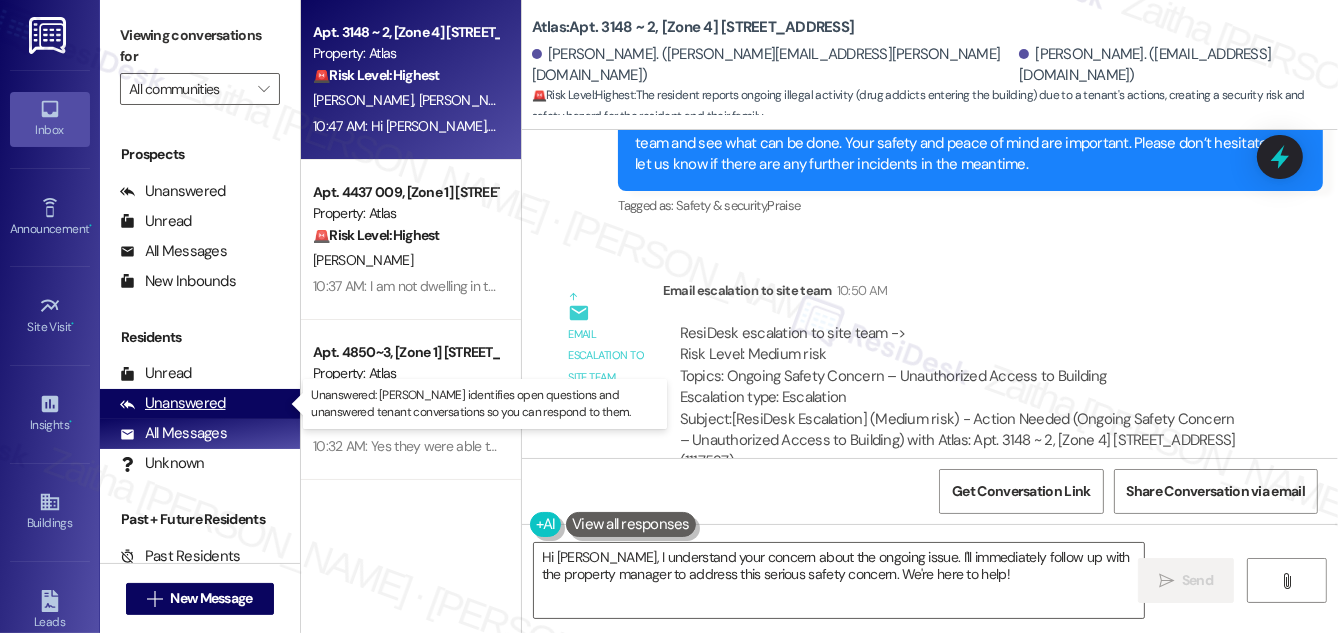 click on "Unanswered" at bounding box center [173, 403] 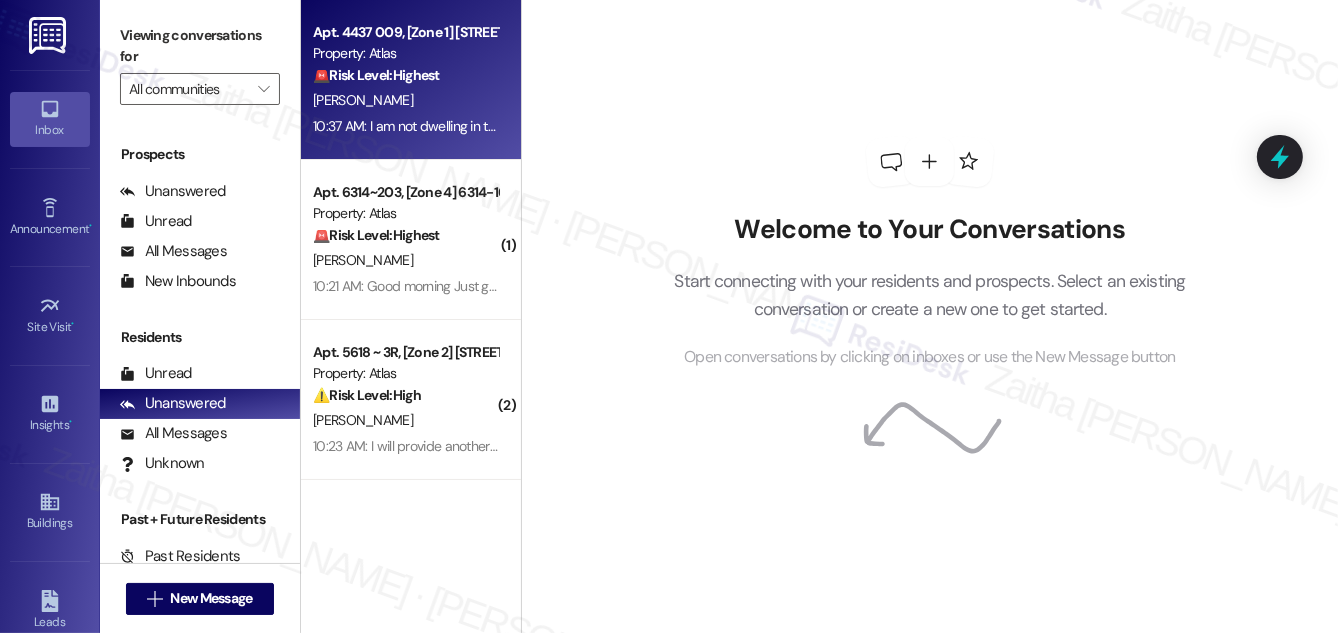 click on "[PERSON_NAME]" at bounding box center (405, 100) 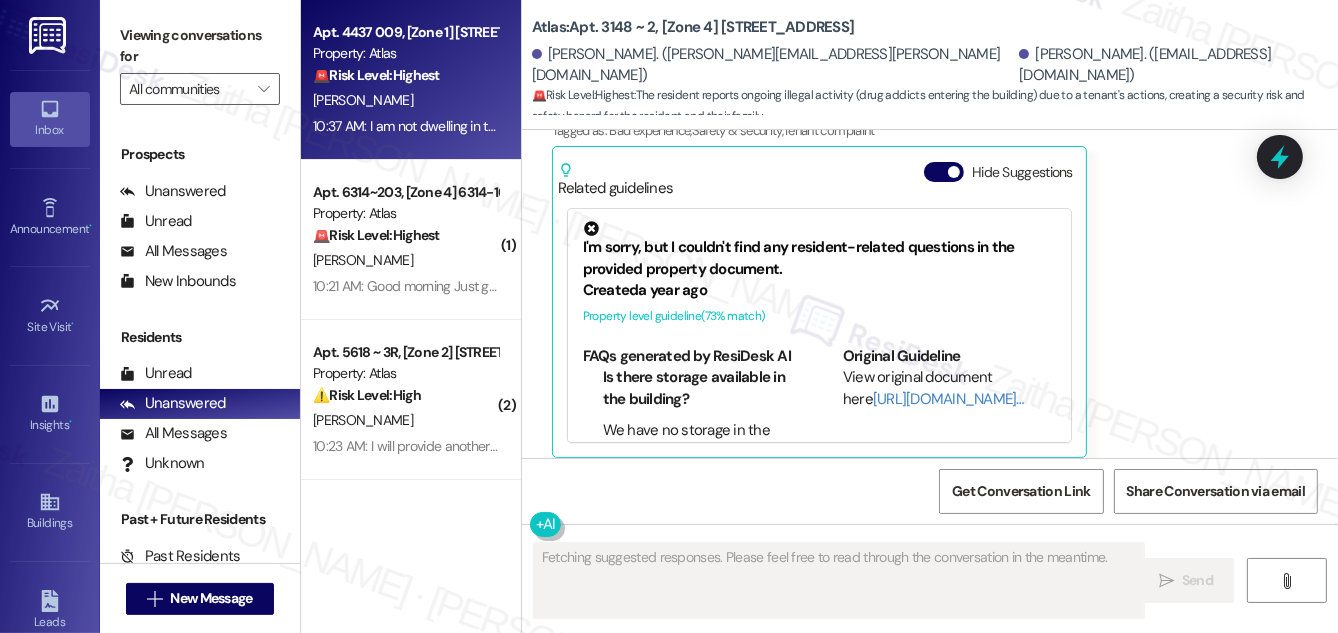 scroll, scrollTop: 5495, scrollLeft: 0, axis: vertical 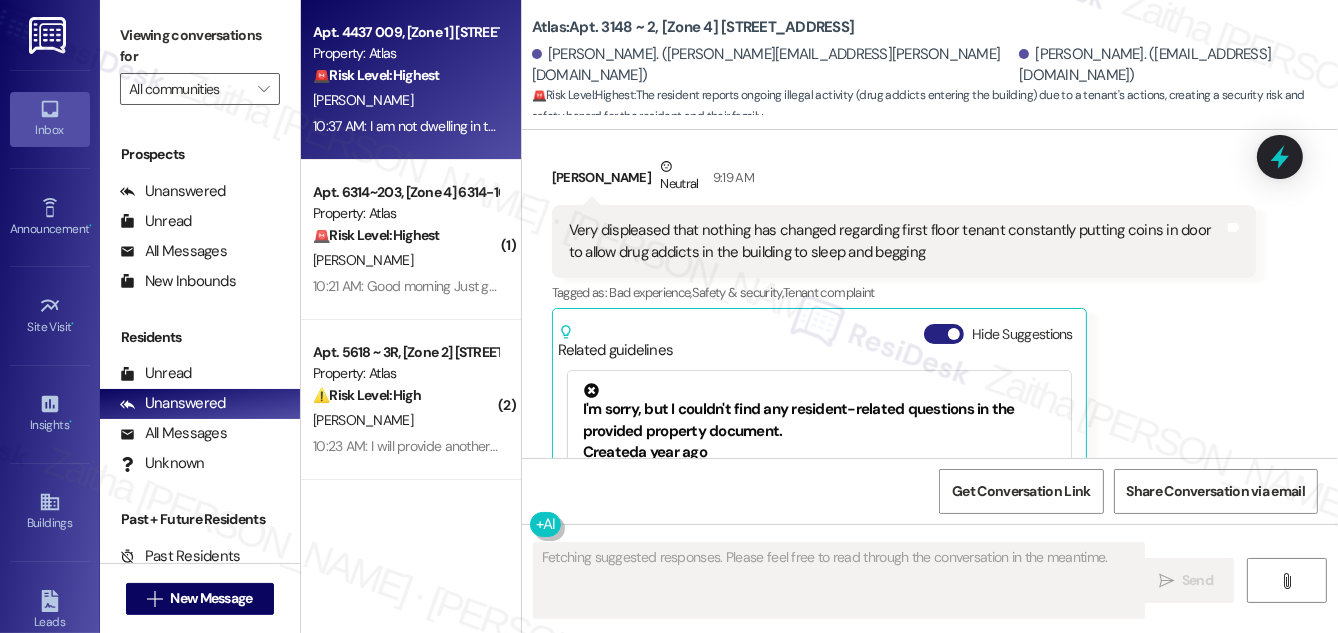 click on "Hide Suggestions" at bounding box center [944, 334] 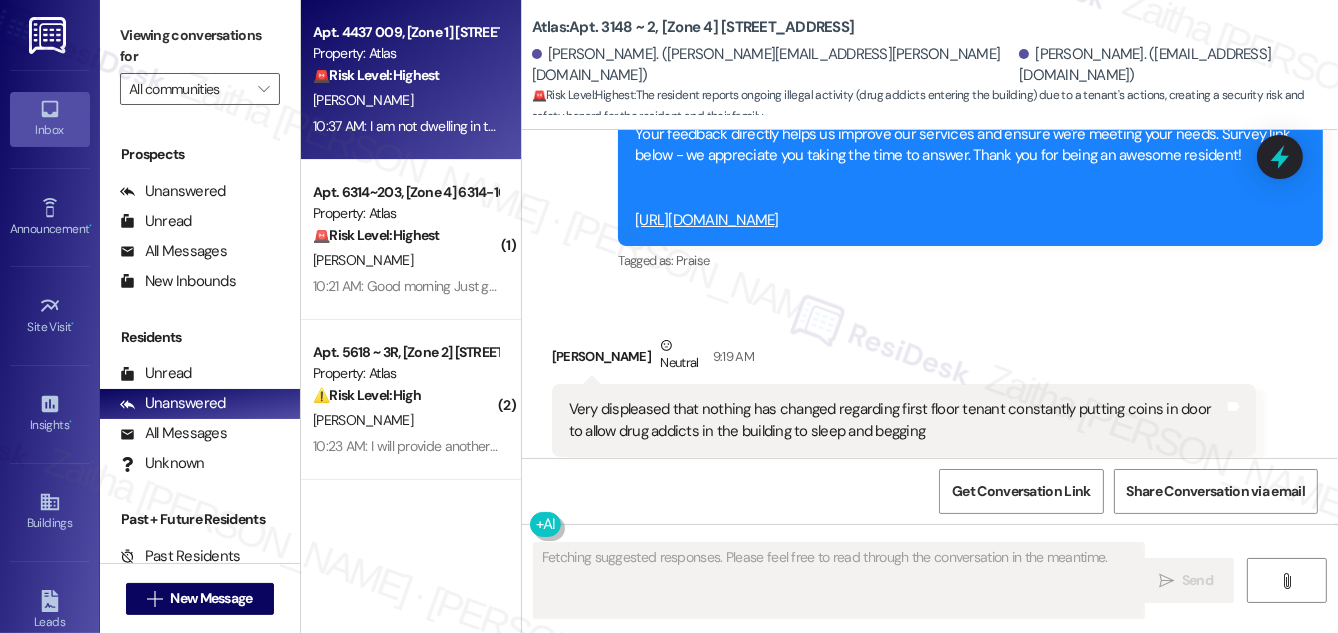 scroll, scrollTop: 5313, scrollLeft: 0, axis: vertical 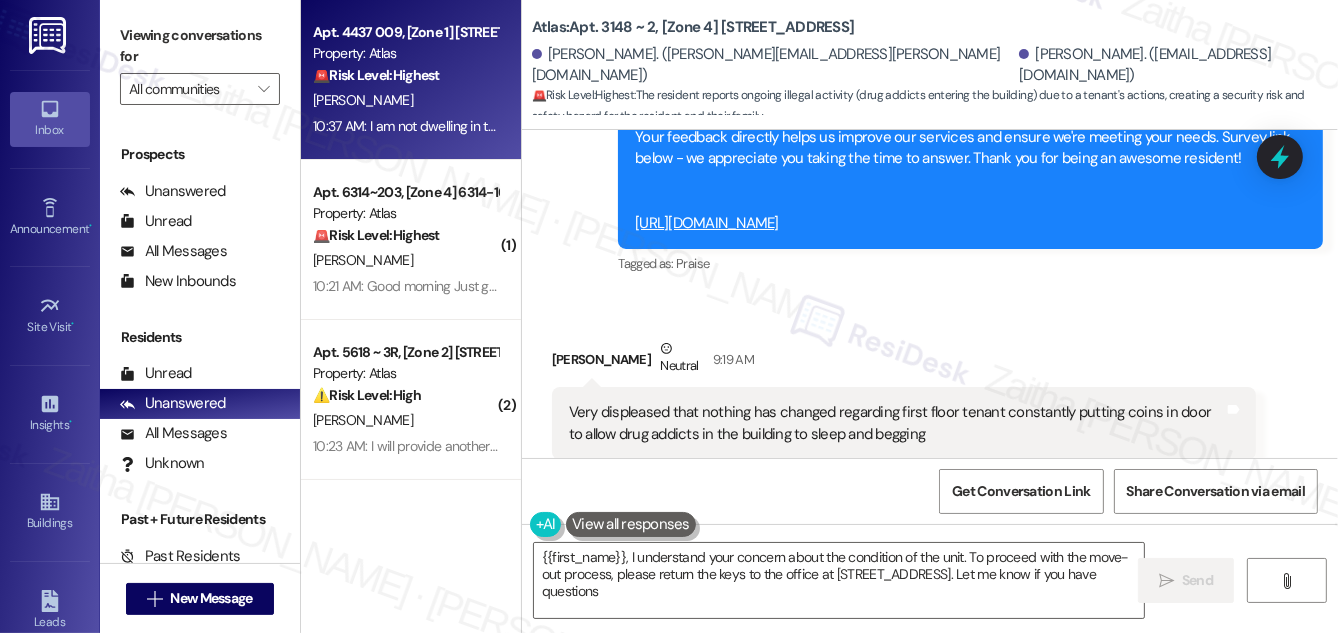 type on "{{first_name}}, I understand your concern about the condition of the unit. To proceed with the move-out process, please return the keys to the office at 329 W. 18th St. Suite 905, Chicago, IL 60616. Let me know if you have questions!" 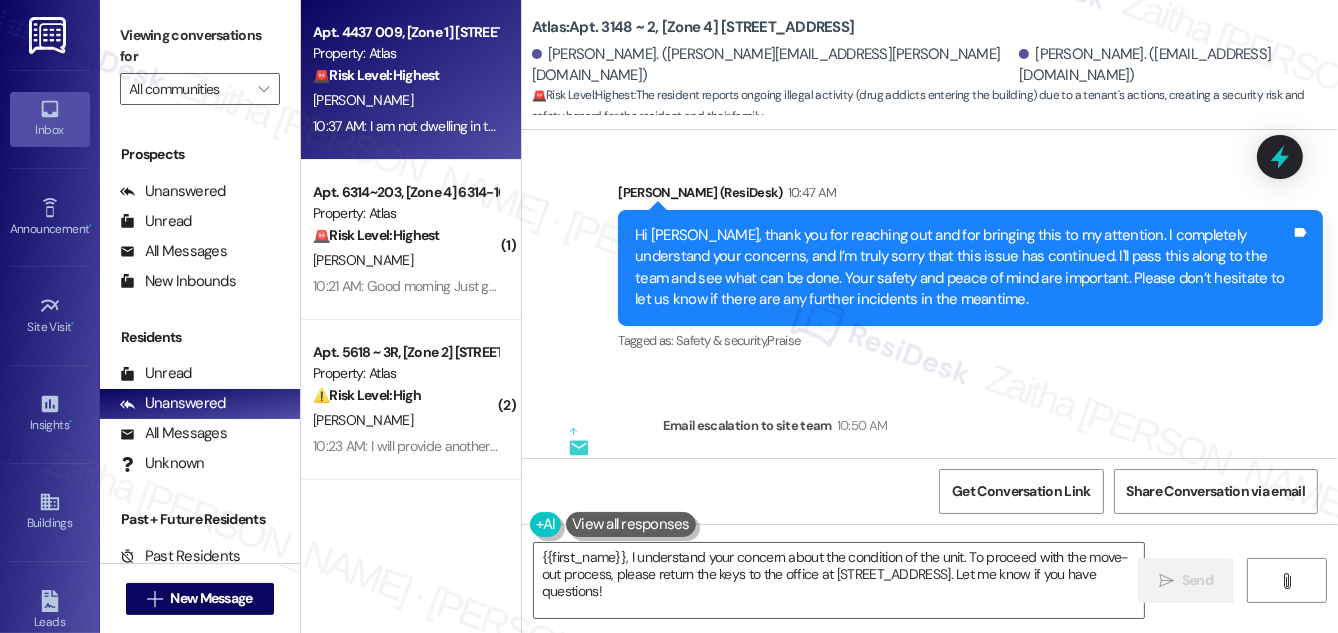 scroll, scrollTop: 6016, scrollLeft: 0, axis: vertical 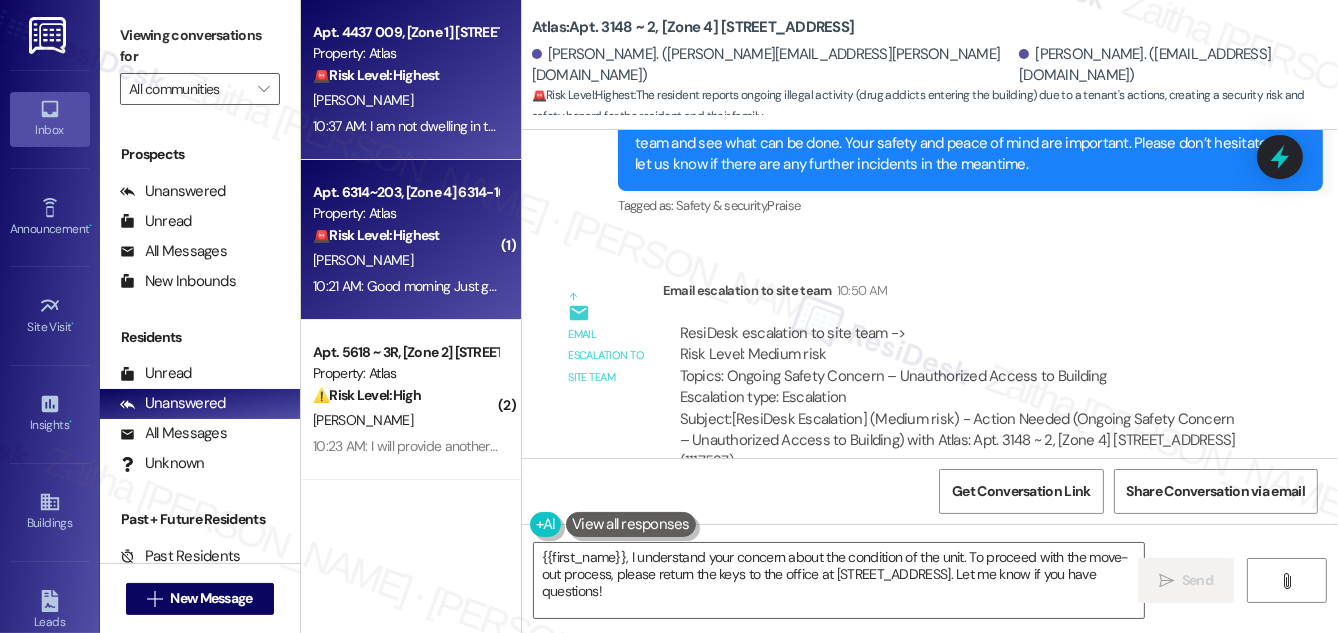 click on "[PERSON_NAME]" at bounding box center (405, 260) 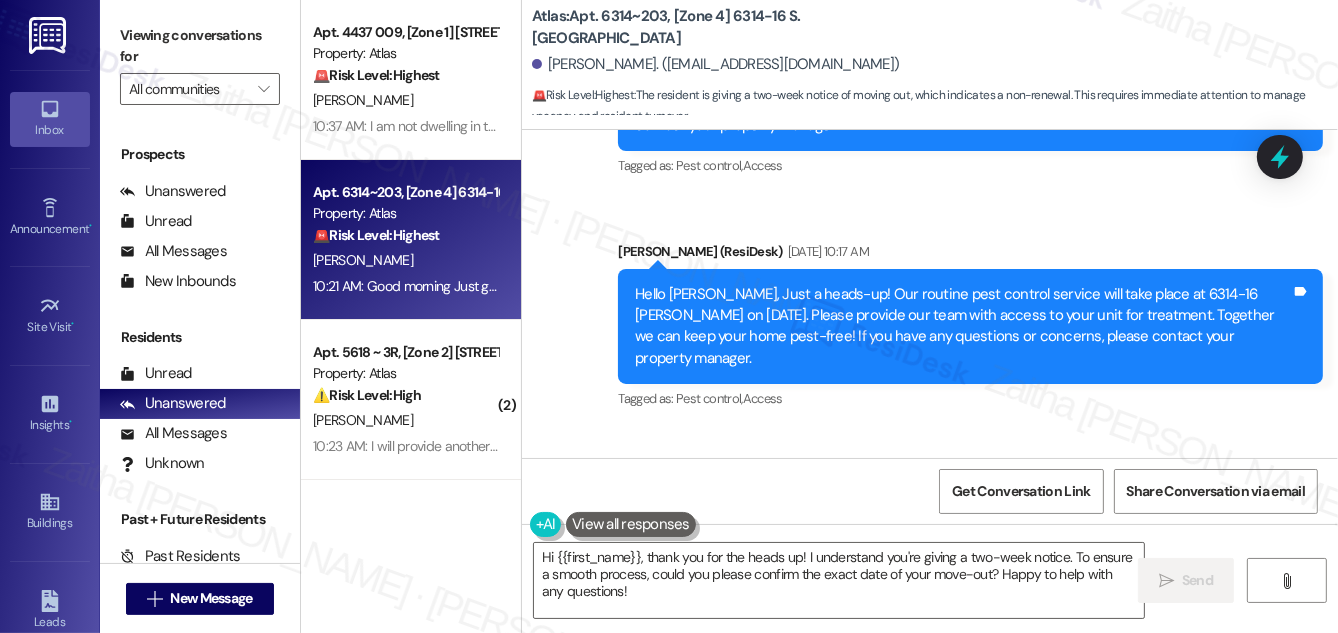 scroll, scrollTop: 6487, scrollLeft: 0, axis: vertical 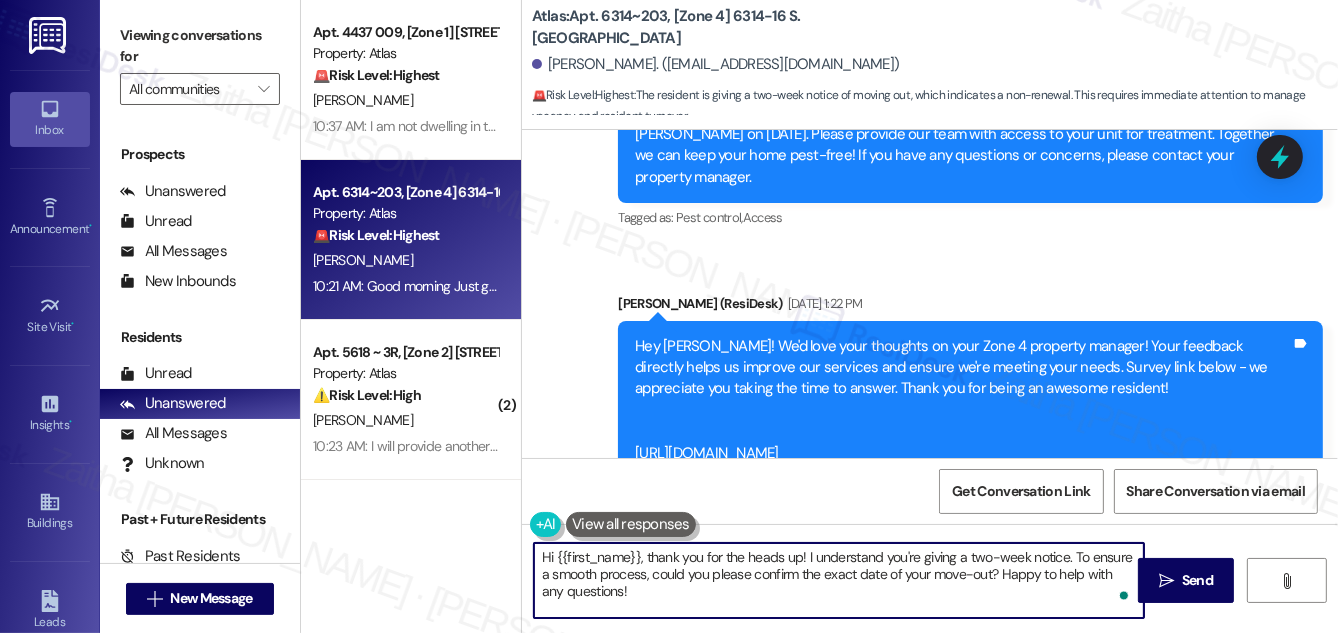 drag, startPoint x: 1072, startPoint y: 552, endPoint x: 1067, endPoint y: 588, distance: 36.345562 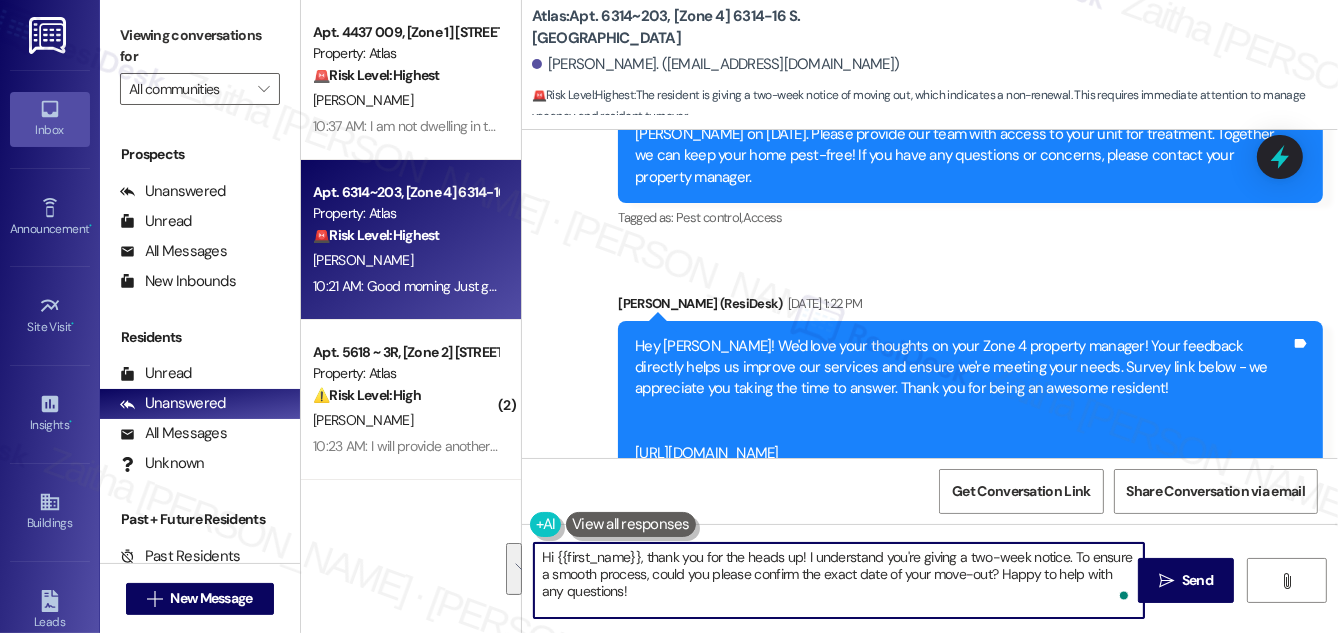 click on "Hi {{first_name}}, thank you for the heads up! I understand you're giving a two-week notice. To ensure a smooth process, could you please confirm the exact date of your move-out? Happy to help with any questions!" at bounding box center [839, 580] 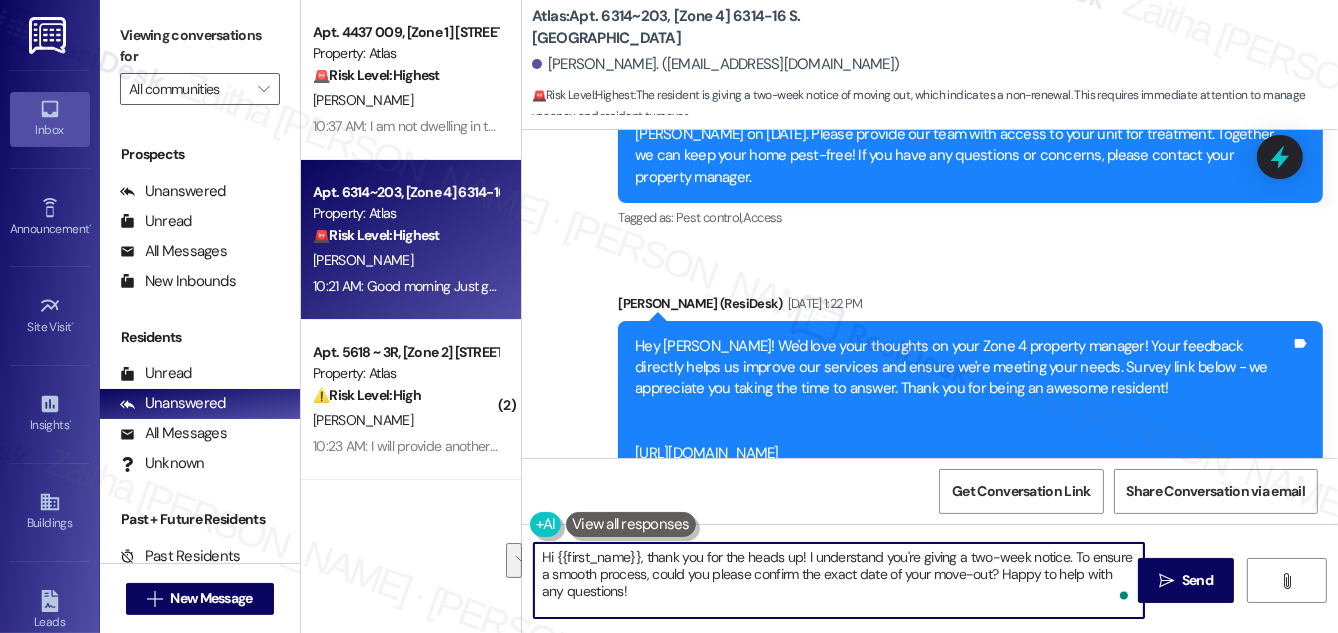 drag, startPoint x: 801, startPoint y: 571, endPoint x: 810, endPoint y: 587, distance: 18.35756 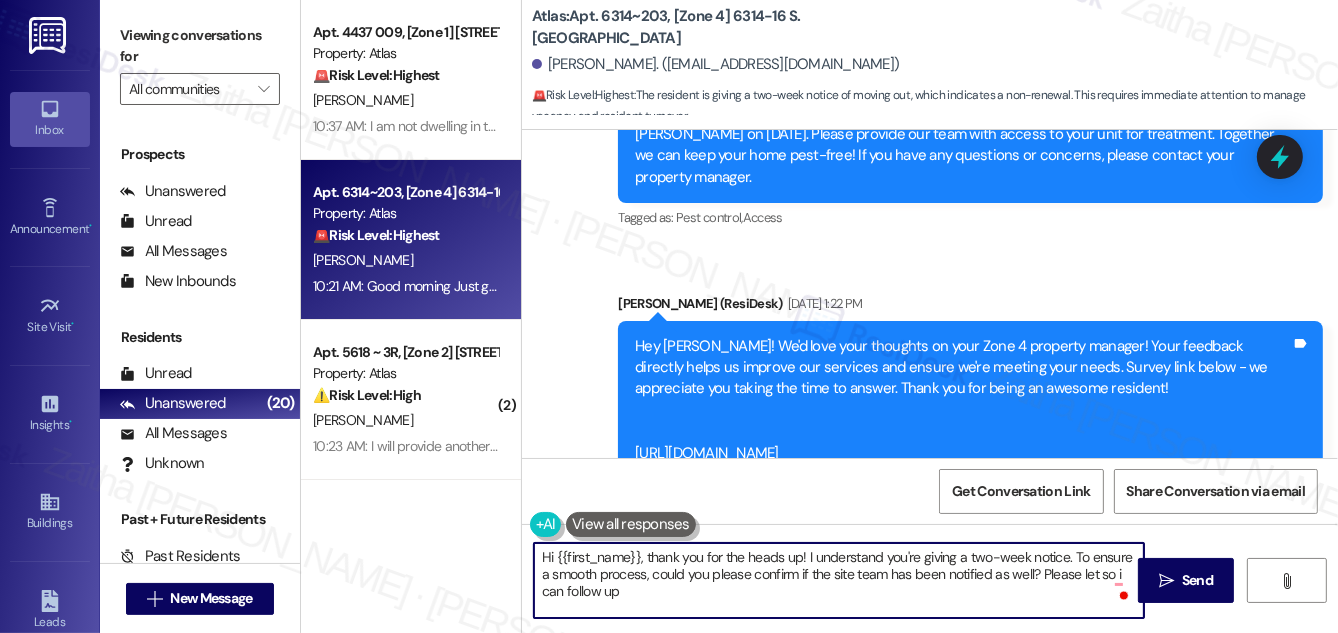 type on "Hi {{first_name}}, thank you for the heads up! I understand you're giving a two-week notice. To ensure a smooth process, could you please confirm if the site team has been notified as well? Please let so i can follow up." 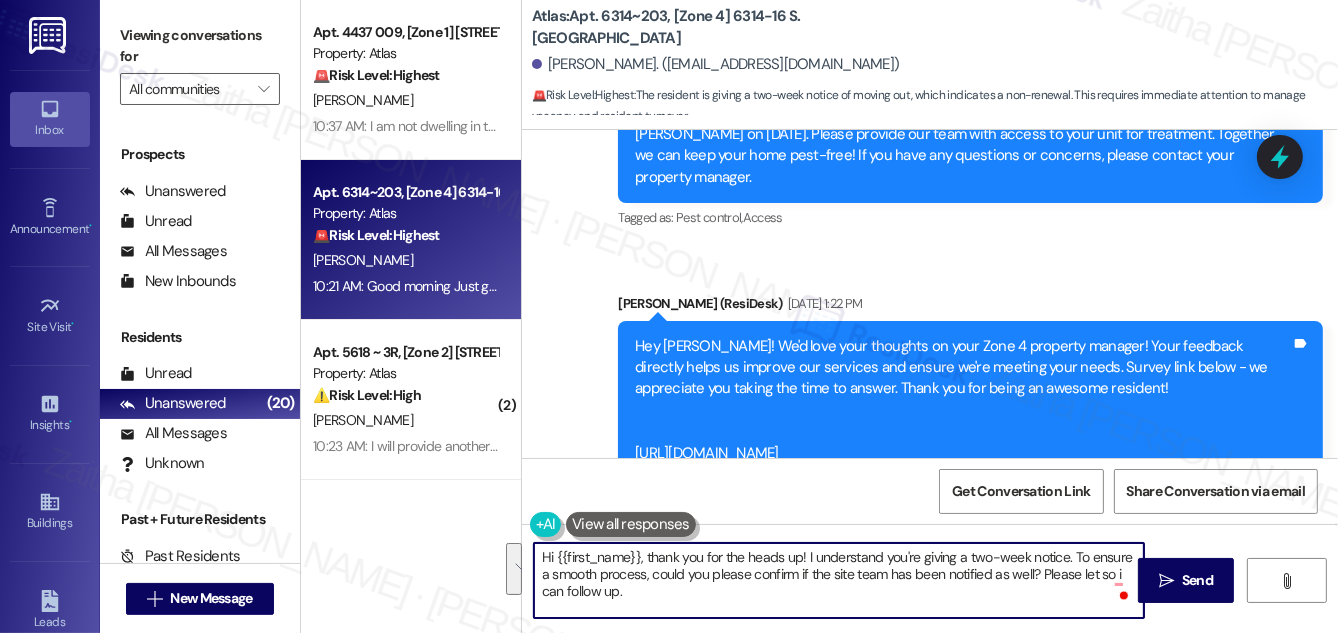 drag, startPoint x: 535, startPoint y: 554, endPoint x: 629, endPoint y: 588, distance: 99.95999 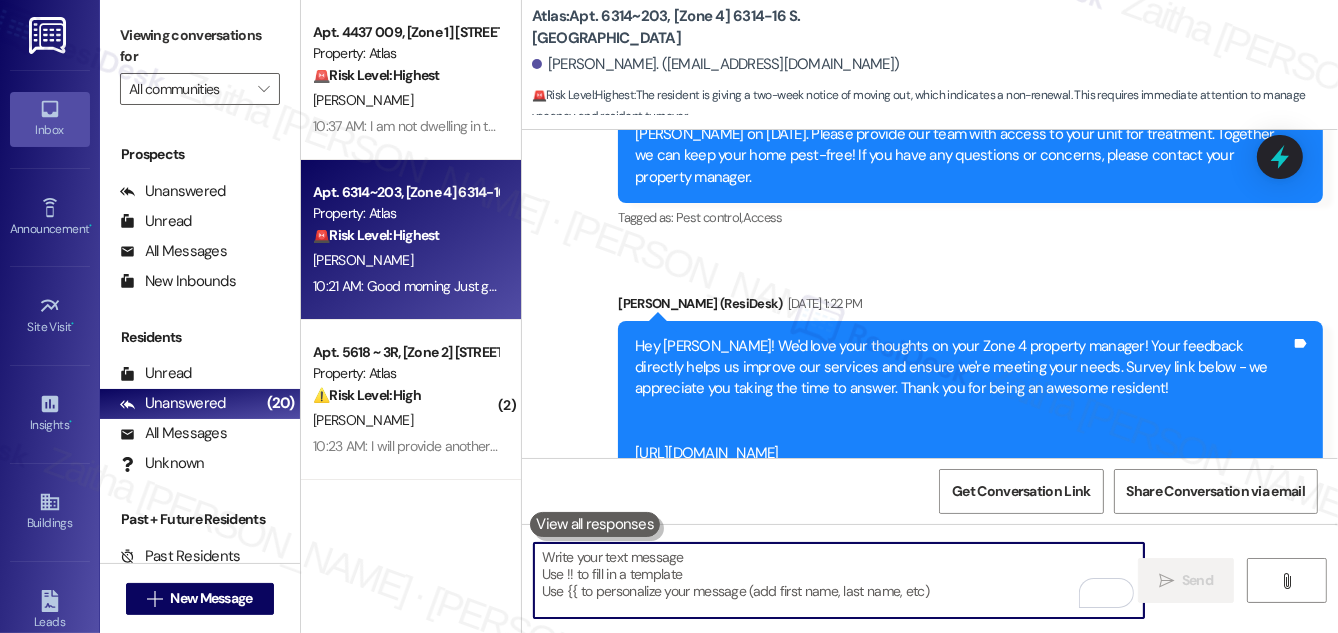 paste on "Hi {{first_name}}," 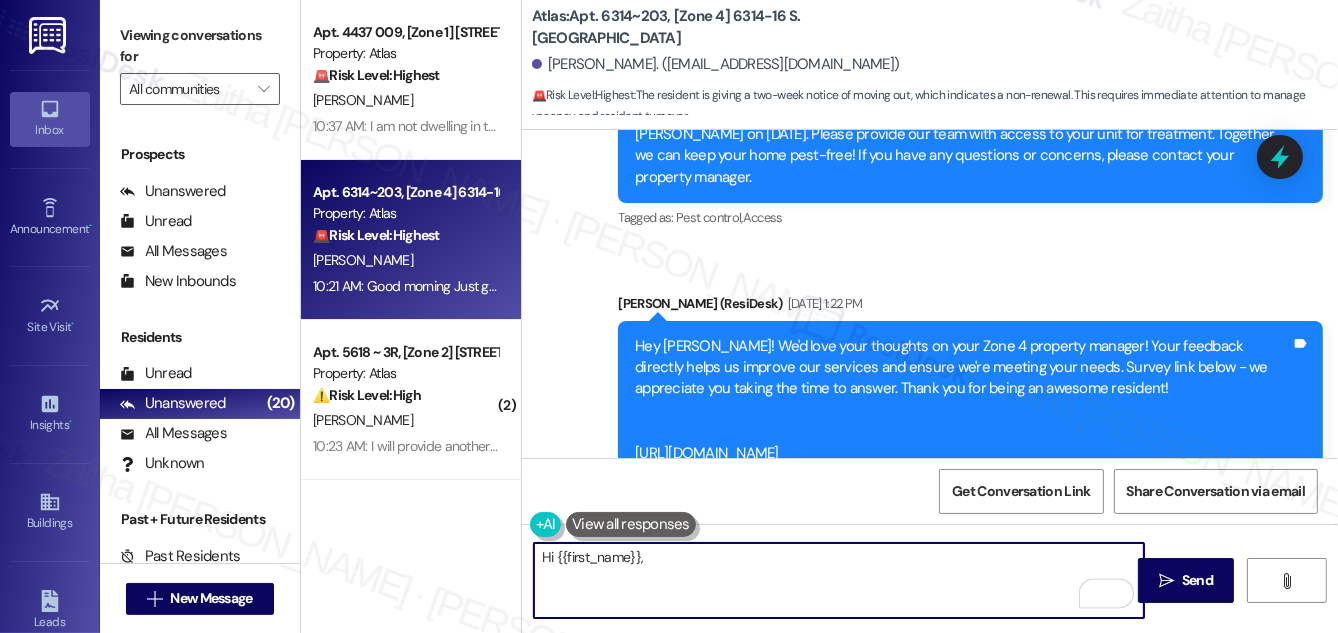 paste on "Thank you for the heads-up! I understand you’re giving a two-week notice. To help ensure a smooth process, could you please confirm if the site team has also been notified? Let me know so I can follow up accordingly." 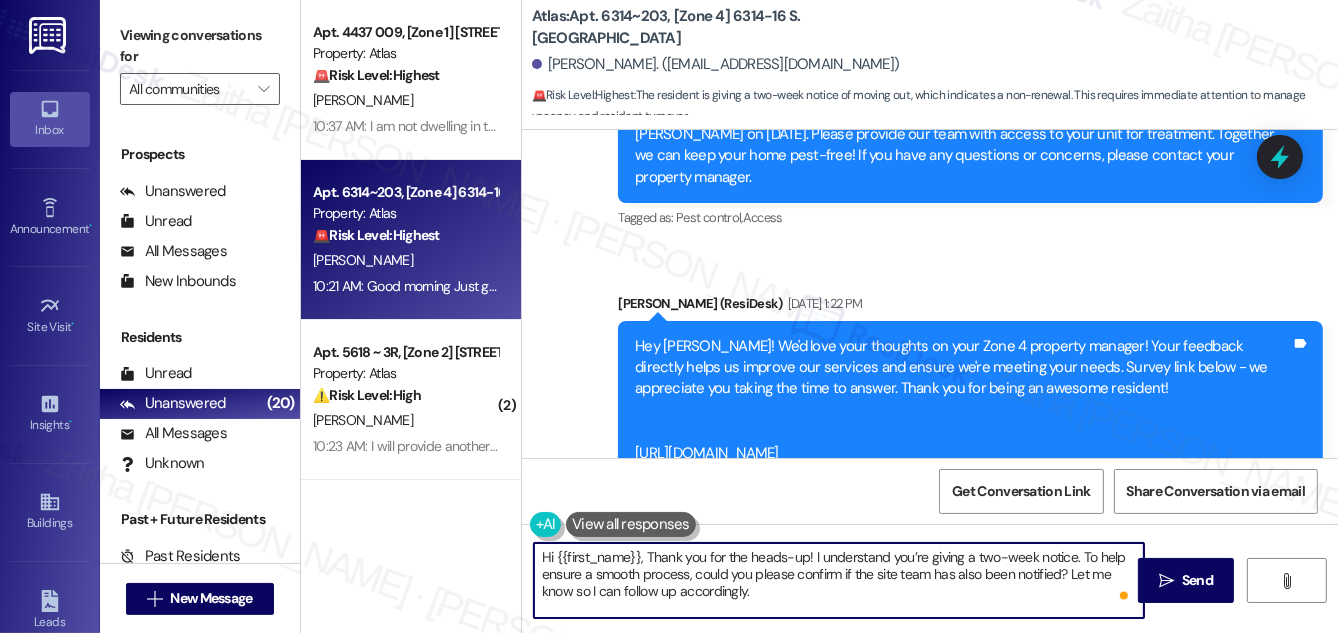 click on "Hi {{first_name}}, Thank you for the heads-up! I understand you’re giving a two-week notice. To help ensure a smooth process, could you please confirm if the site team has also been notified? Let me know so I can follow up accordingly." at bounding box center [839, 580] 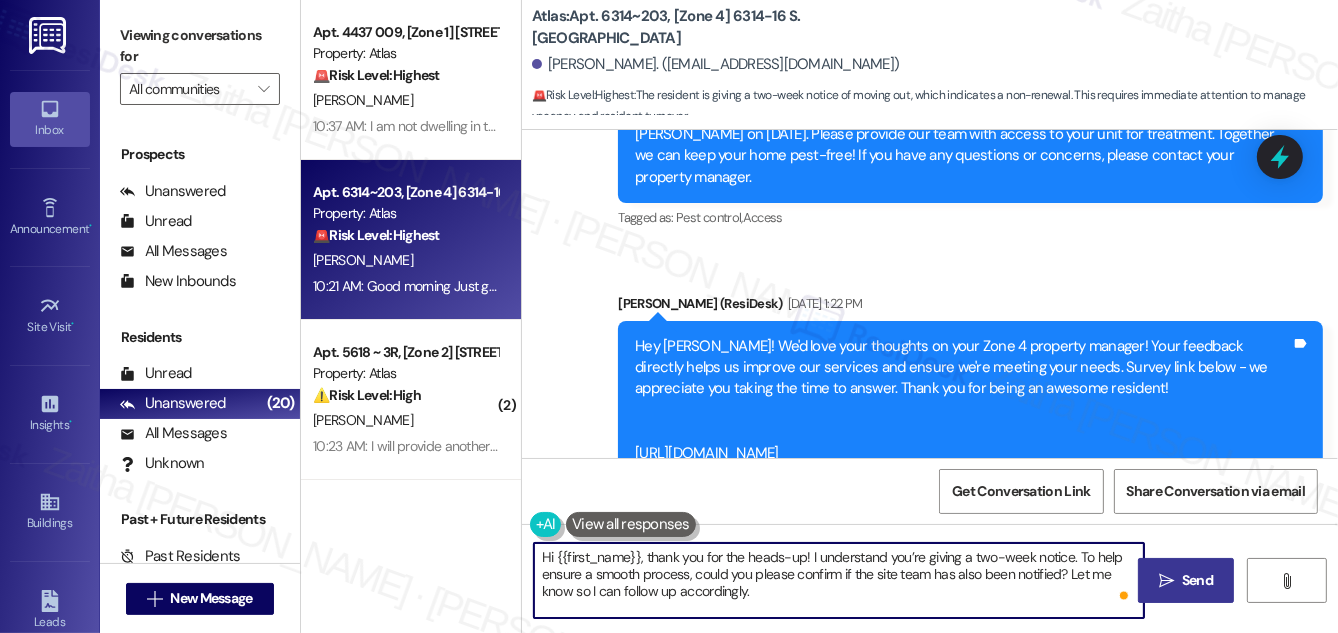 type on "Hi {{first_name}}, thank you for the heads-up! I understand you’re giving a two-week notice. To help ensure a smooth process, could you please confirm if the site team has also been notified? Let me know so I can follow up accordingly." 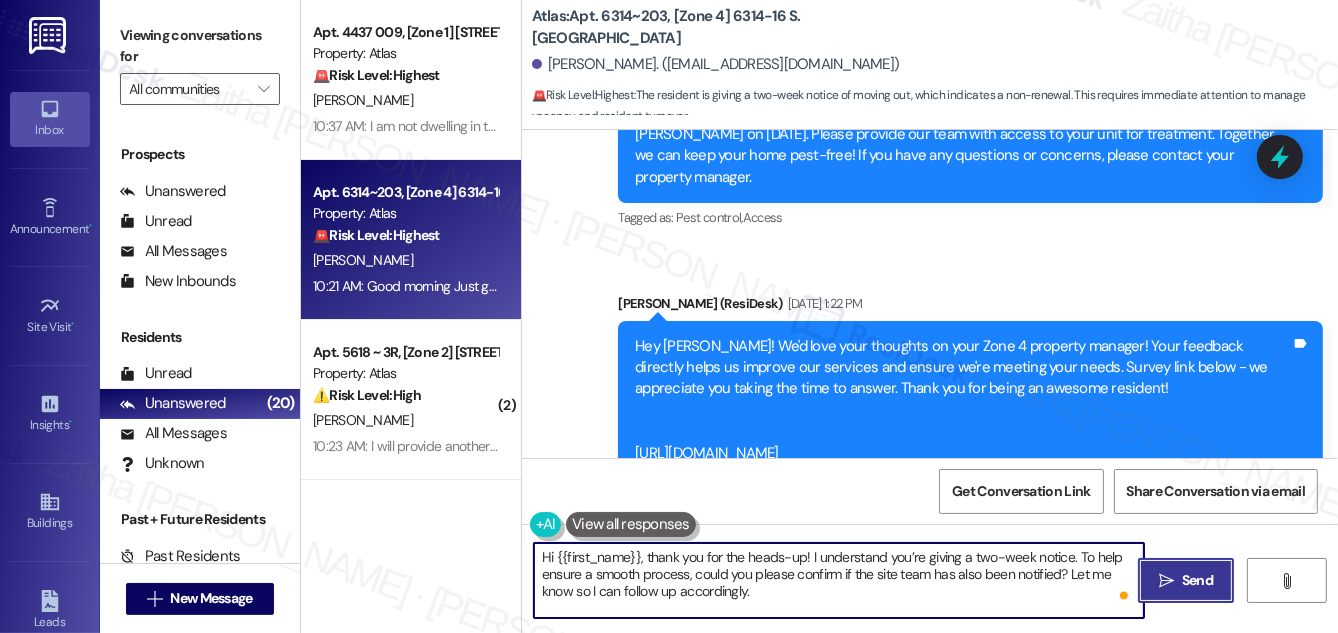 click on "Send" at bounding box center (1197, 580) 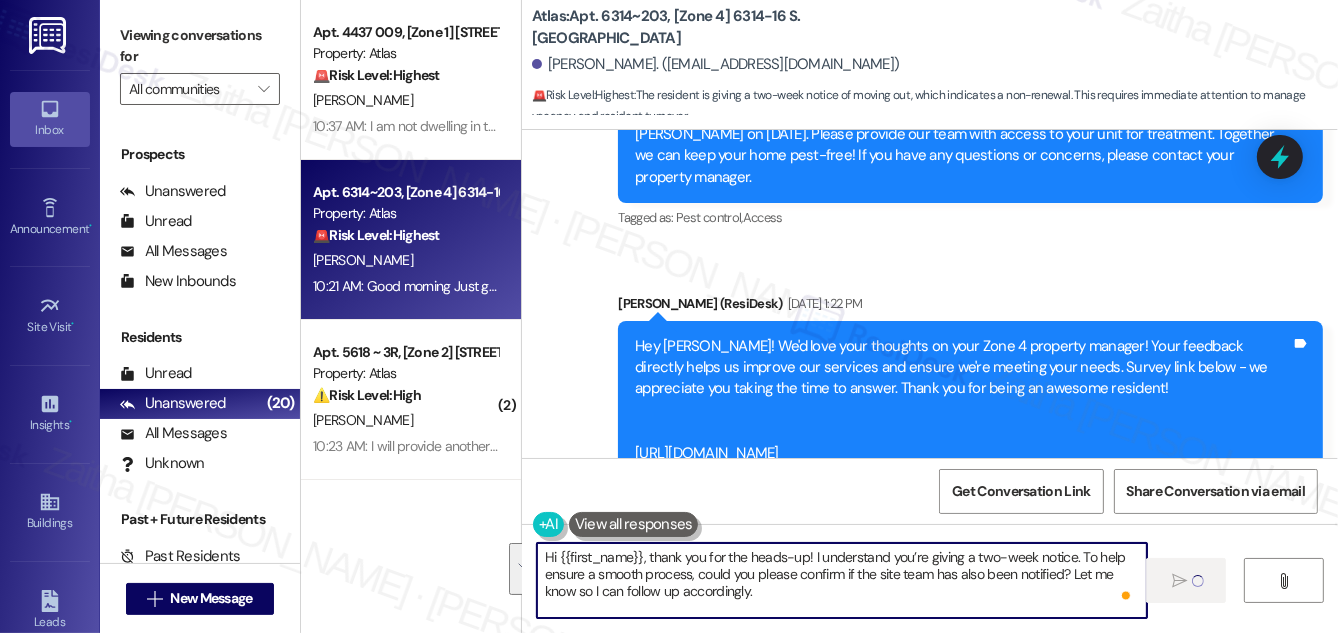 drag, startPoint x: 760, startPoint y: 595, endPoint x: 518, endPoint y: 556, distance: 245.12242 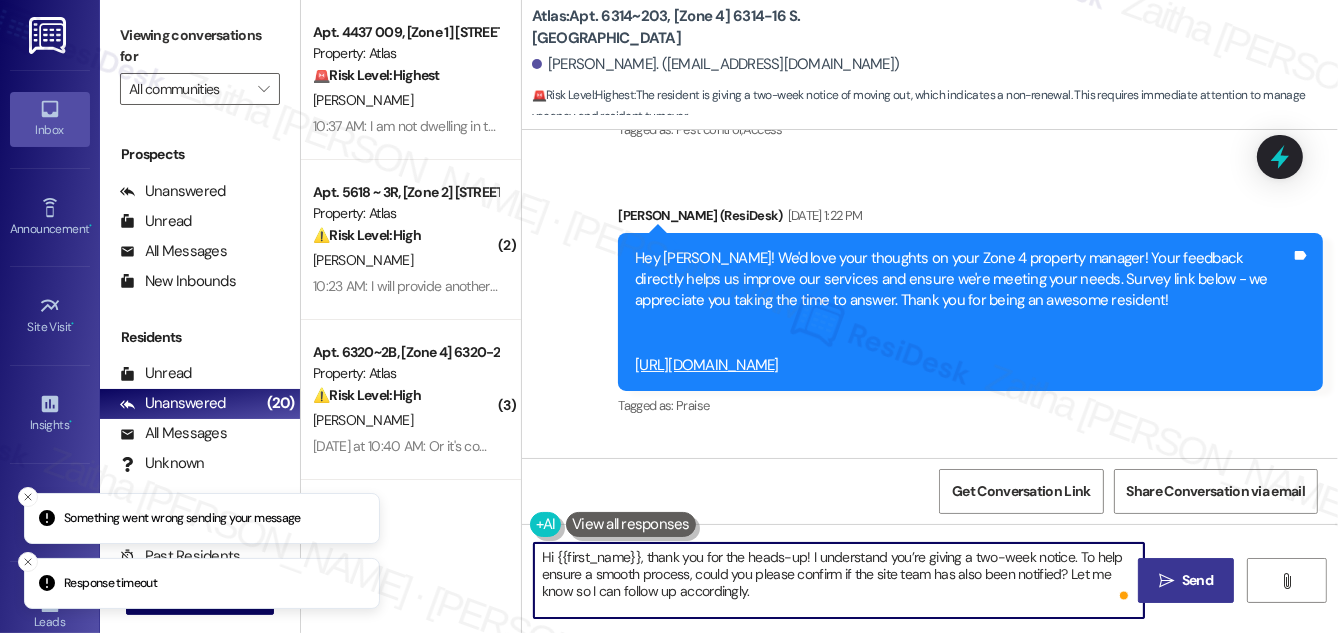 scroll, scrollTop: 6669, scrollLeft: 0, axis: vertical 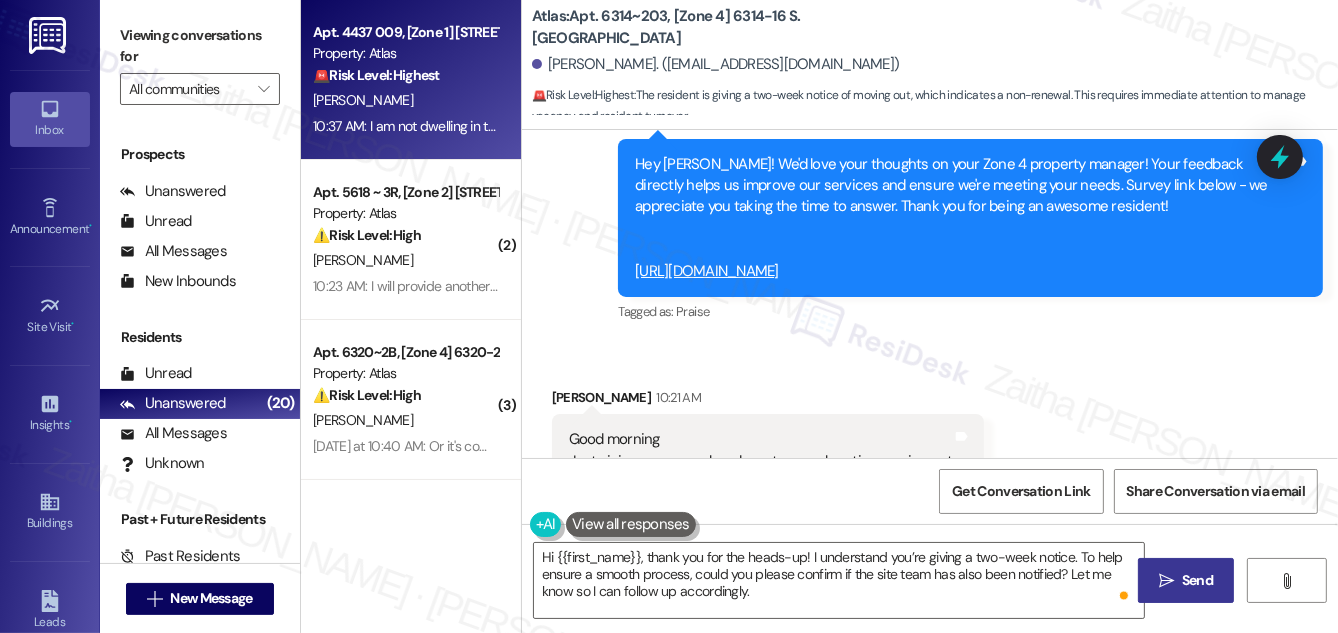 click on "[PERSON_NAME]" at bounding box center (405, 100) 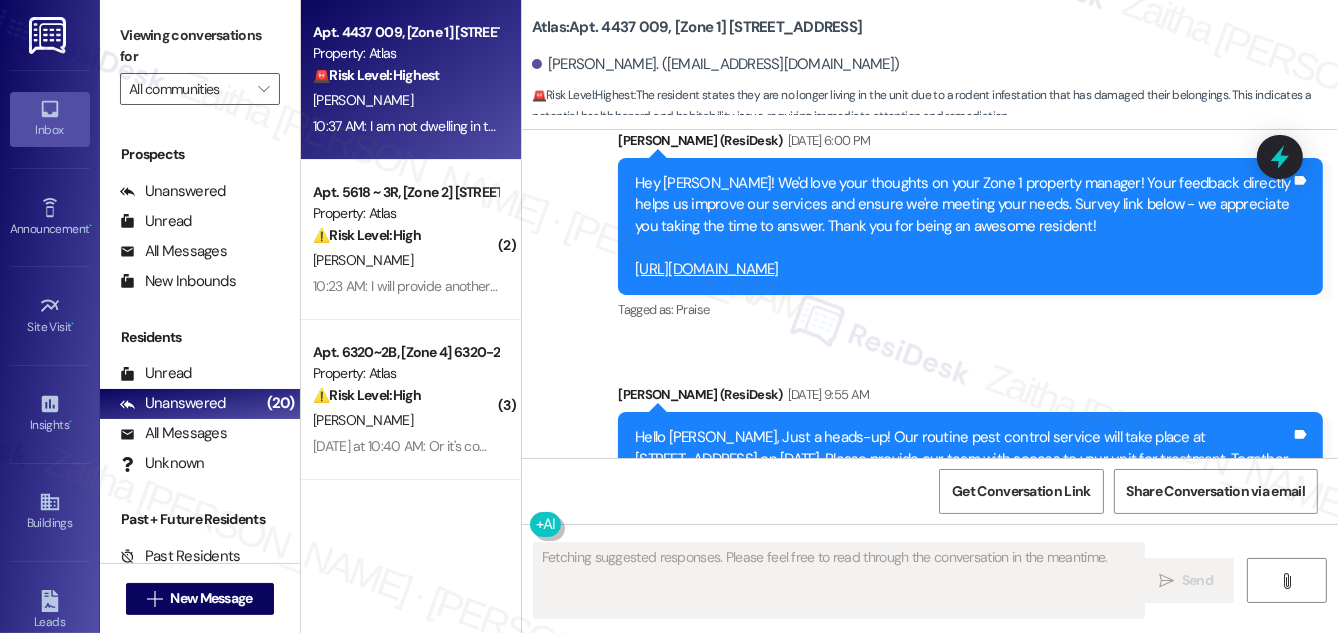 scroll, scrollTop: 3506, scrollLeft: 0, axis: vertical 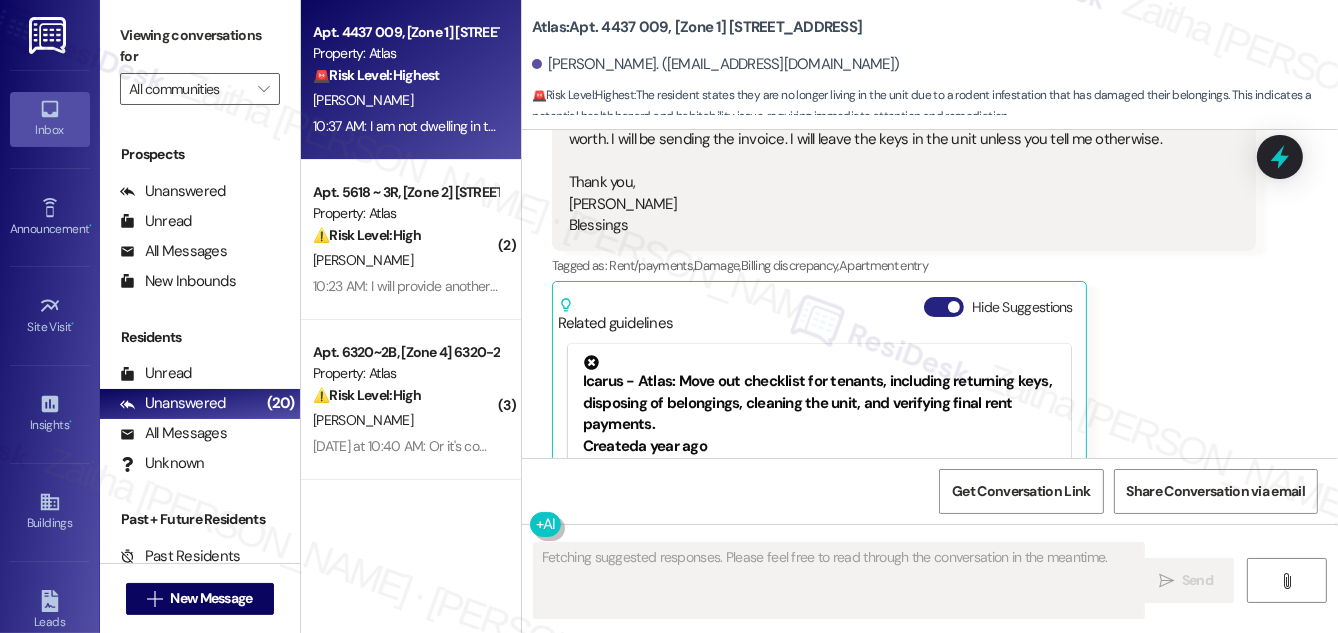 click on "Hide Suggestions" at bounding box center [944, 307] 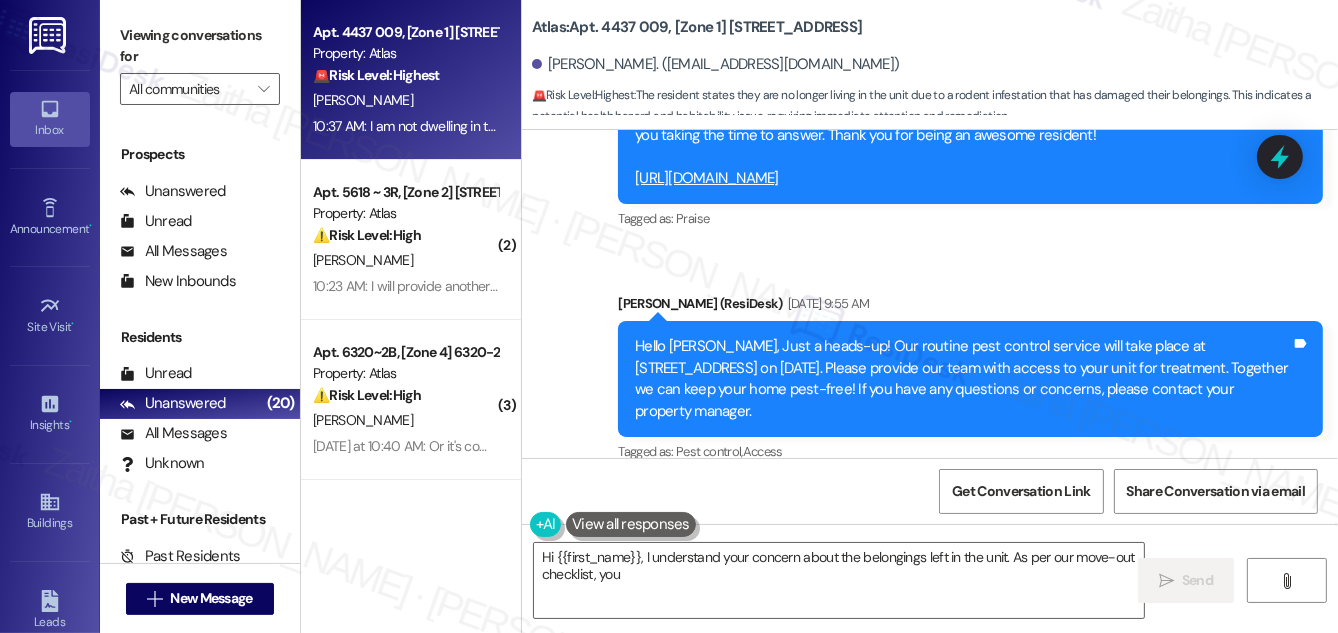 scroll, scrollTop: 2981, scrollLeft: 0, axis: vertical 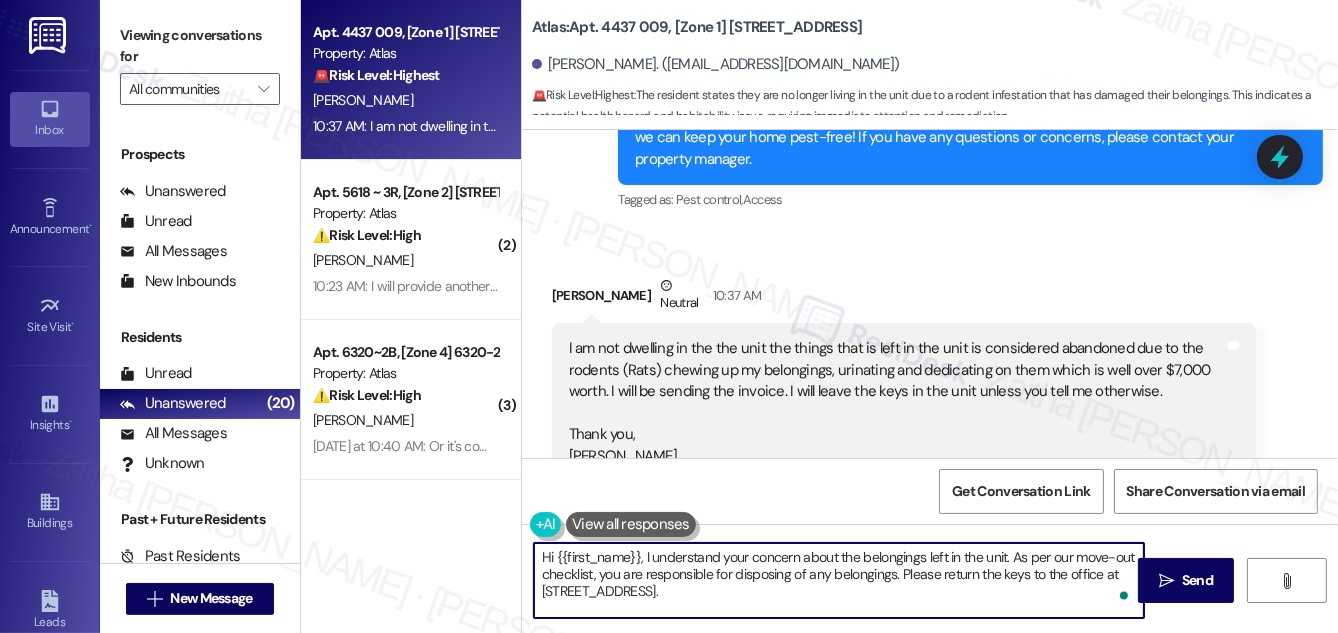 drag, startPoint x: 642, startPoint y: 552, endPoint x: 797, endPoint y: 591, distance: 159.83116 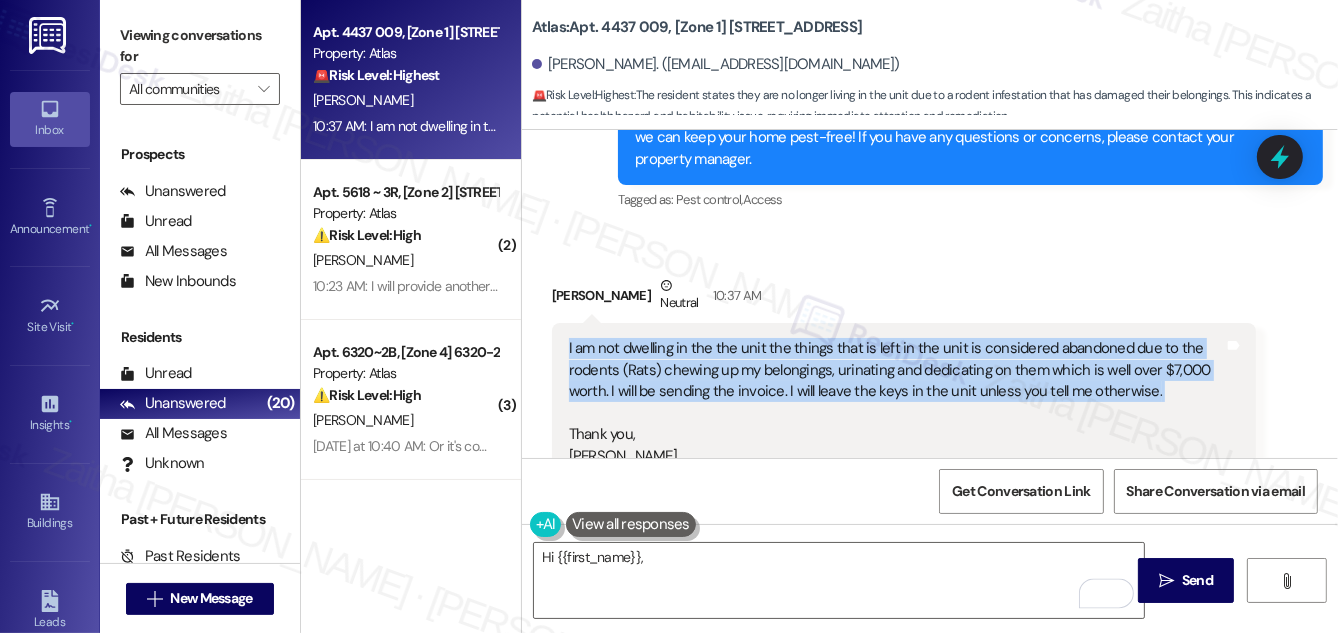 drag, startPoint x: 573, startPoint y: 196, endPoint x: 1146, endPoint y: 273, distance: 578.1505 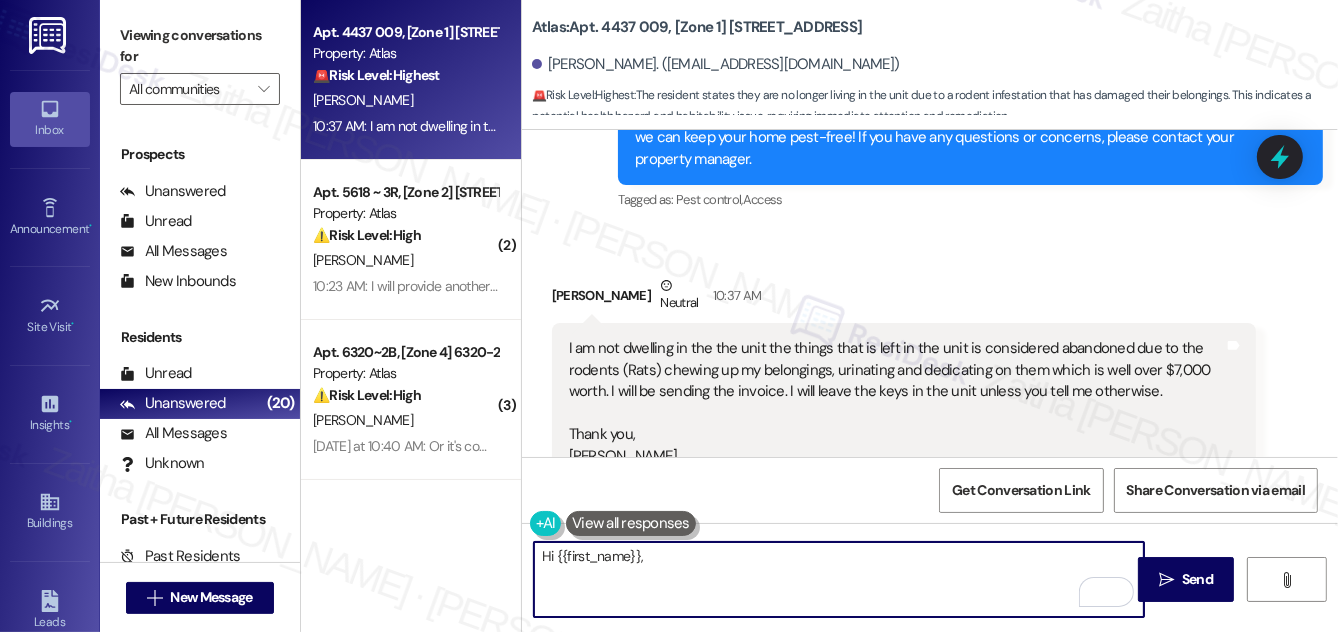 click on "Hi {{first_name}}," at bounding box center (839, 579) 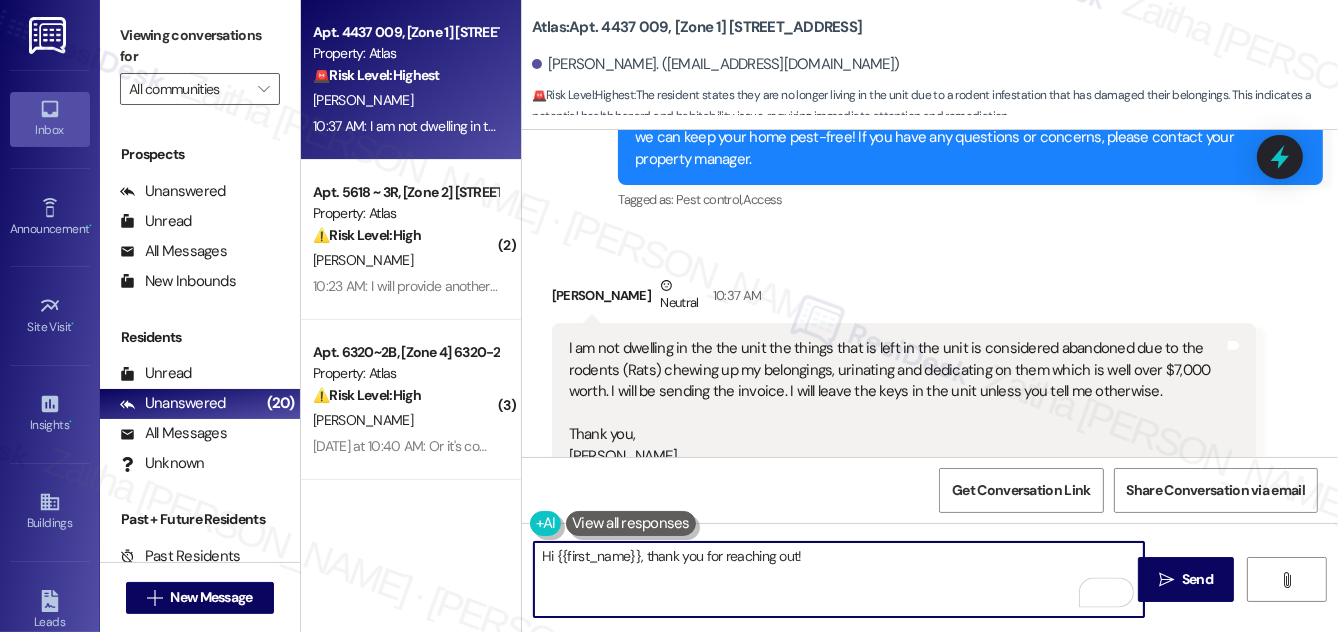 paste on "I'm sorry to hear about the damage and the situation you've experienced." 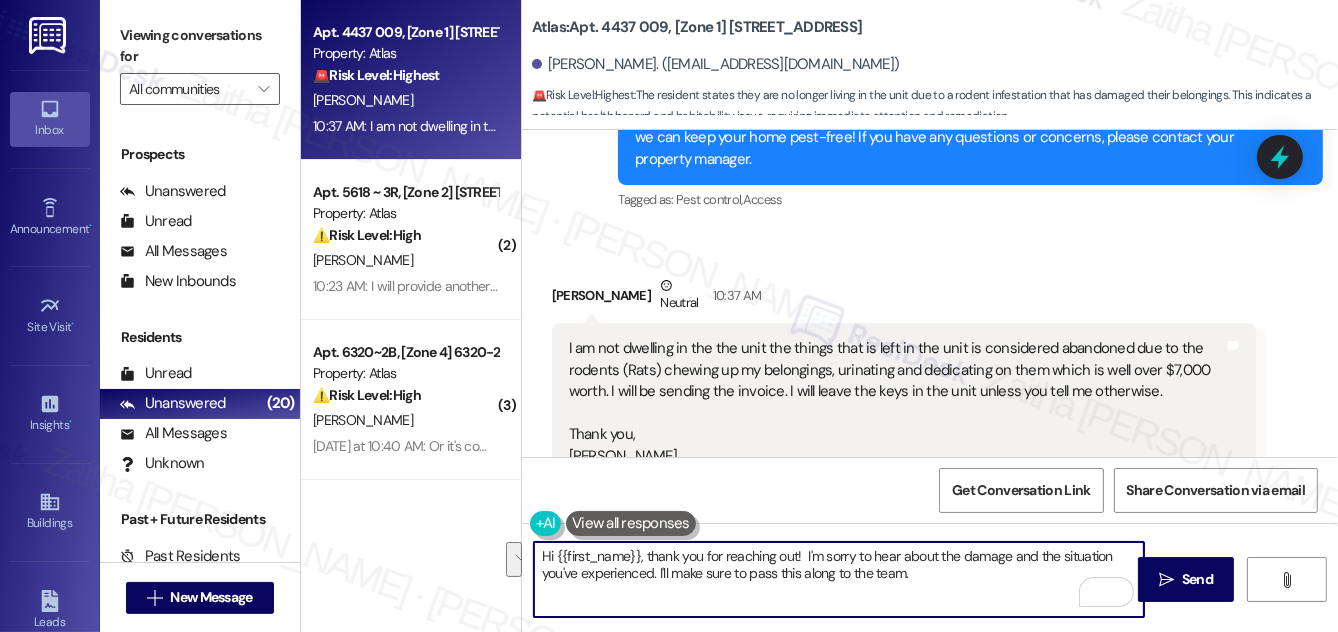 drag, startPoint x: 537, startPoint y: 554, endPoint x: 942, endPoint y: 581, distance: 405.89902 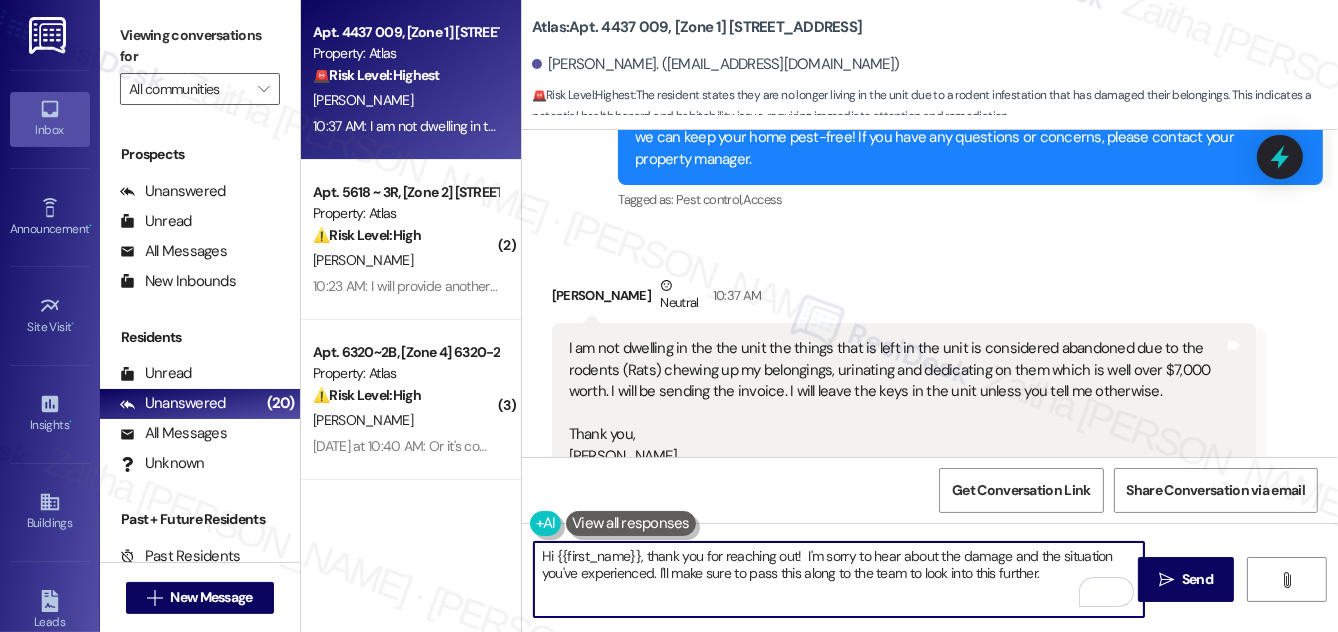 scroll, scrollTop: 3255, scrollLeft: 0, axis: vertical 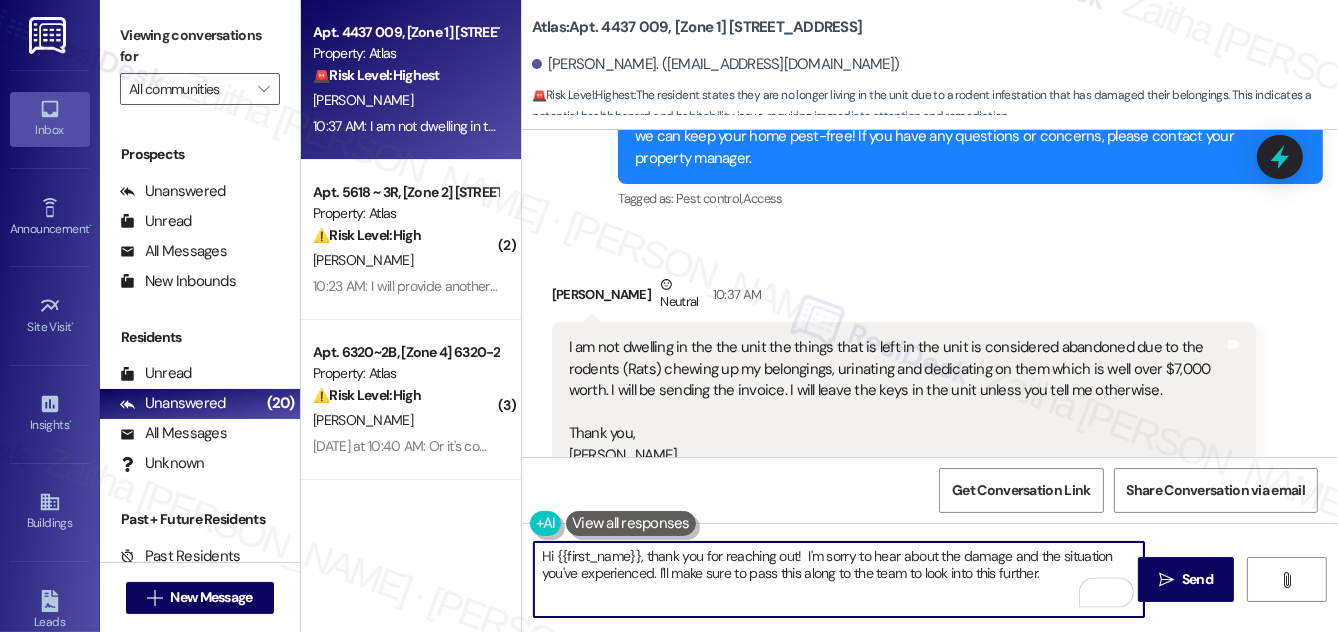 paste on "If you have any questions in the meantime, don’t hesitate to let me know." 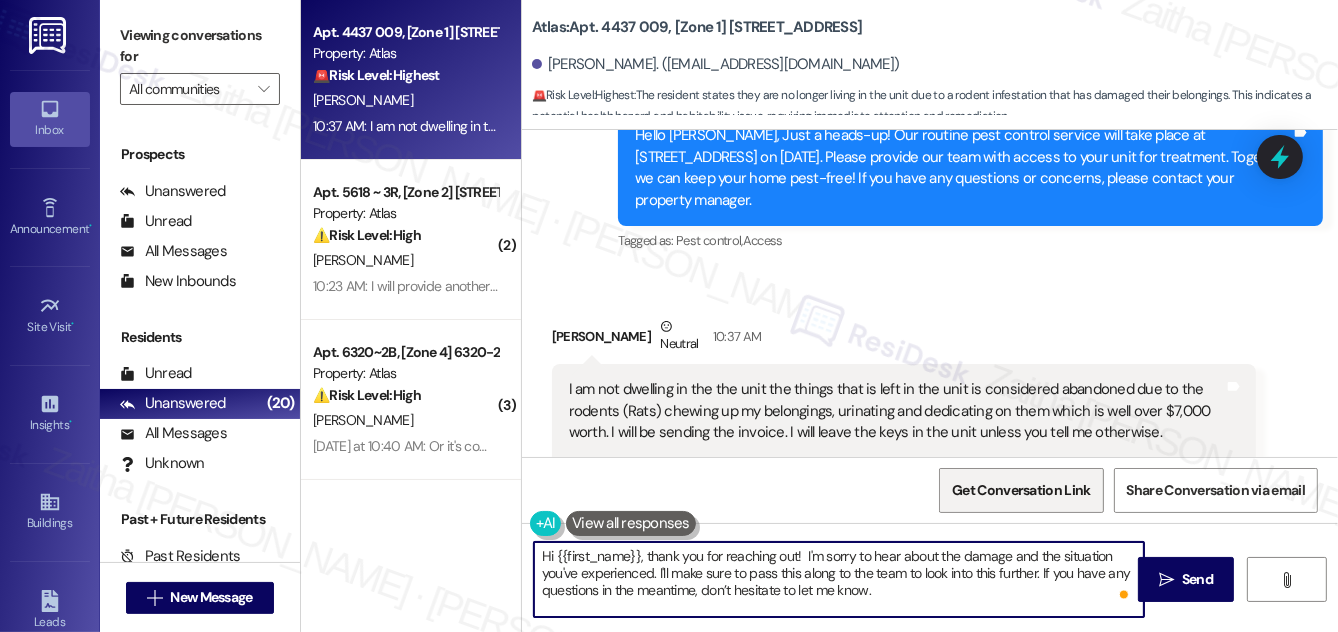 scroll, scrollTop: 3255, scrollLeft: 0, axis: vertical 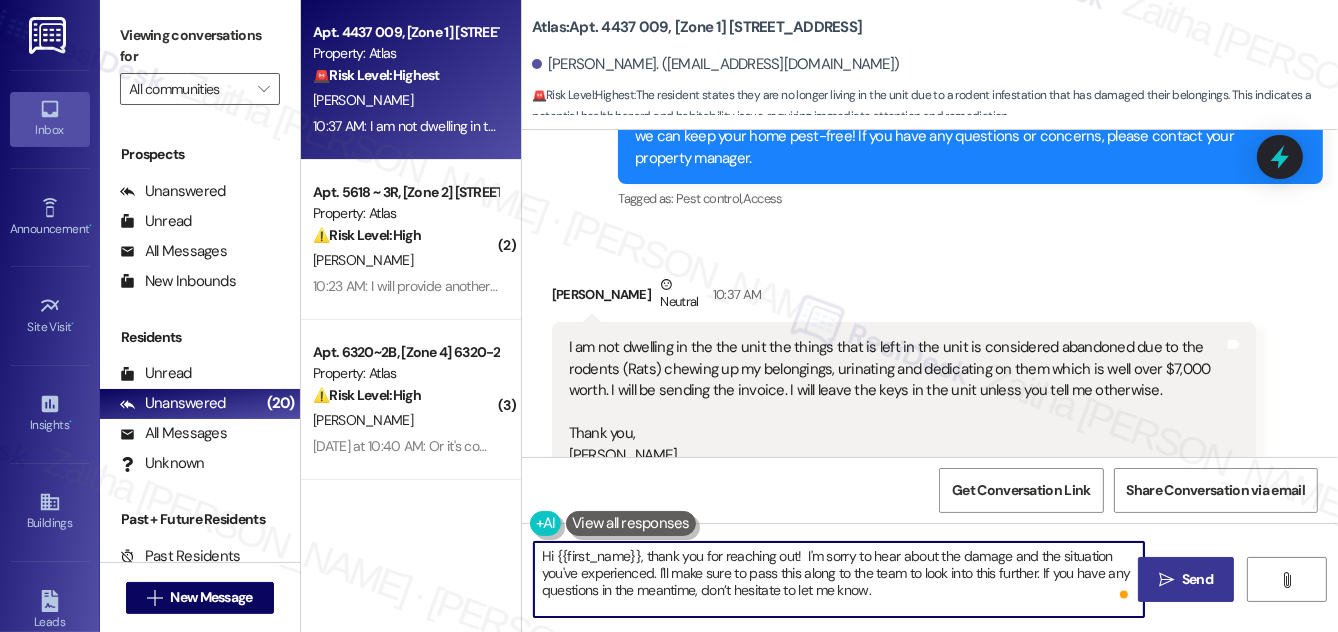 type on "Hi {{first_name}}, thank you for reaching out!  I'm sorry to hear about the damage and the situation you've experienced. I'll make sure to pass this along to the team to look into this further. If you have any questions in the meantime, don’t hesitate to let me know." 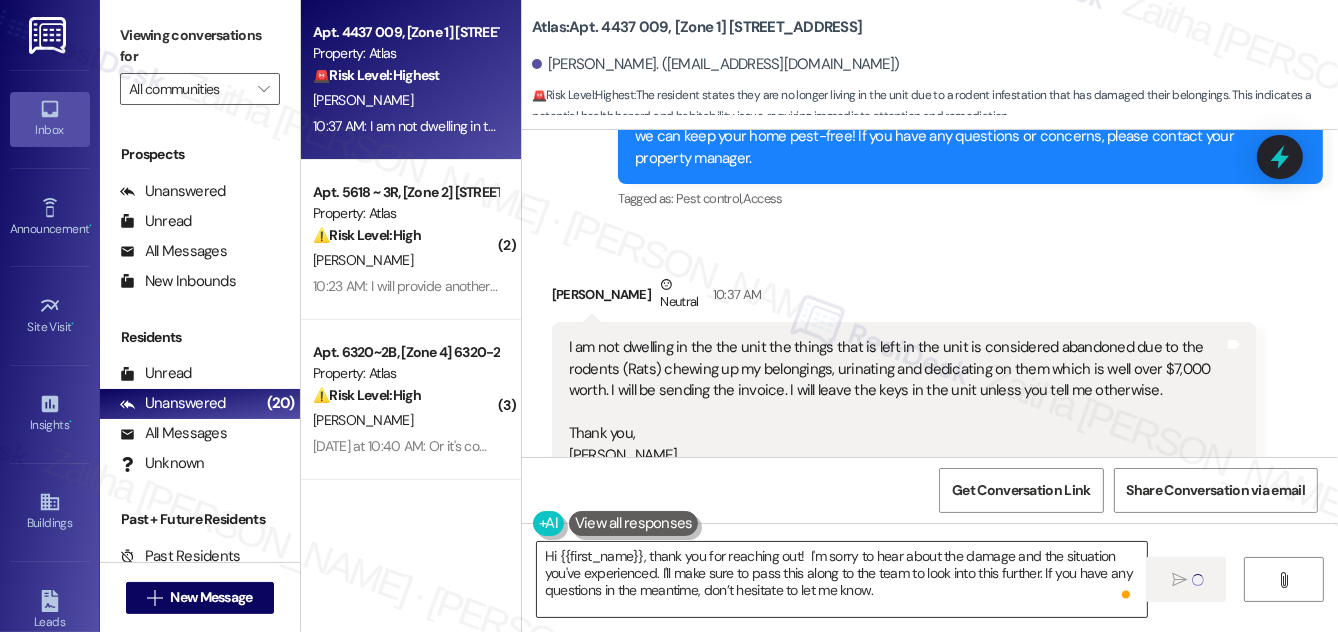 type 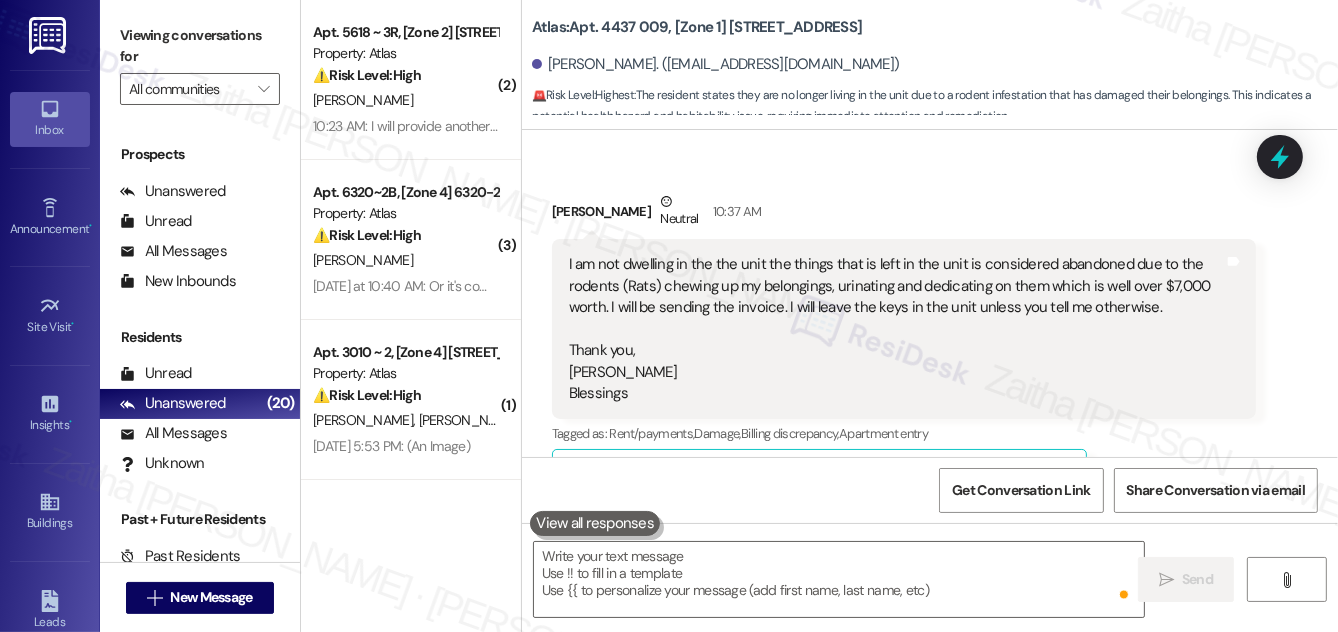 scroll, scrollTop: 3437, scrollLeft: 0, axis: vertical 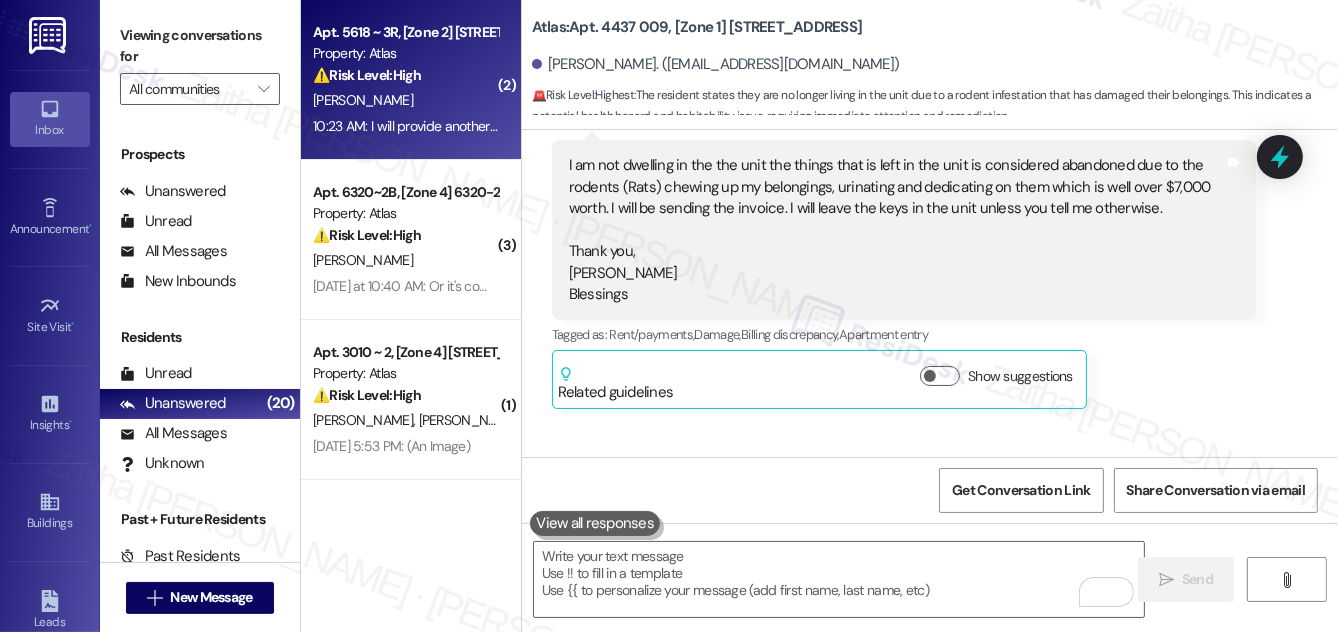 click on "[PERSON_NAME]" at bounding box center (405, 100) 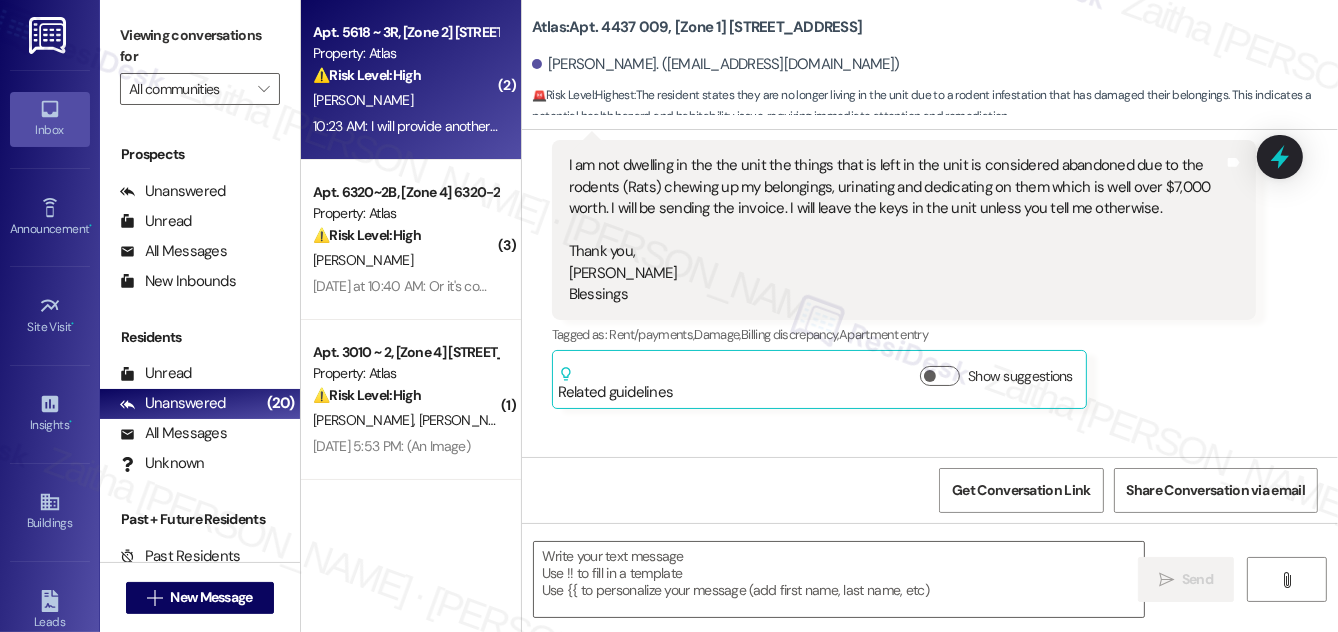type on "Fetching suggested responses. Please feel free to read through the conversation in the meantime." 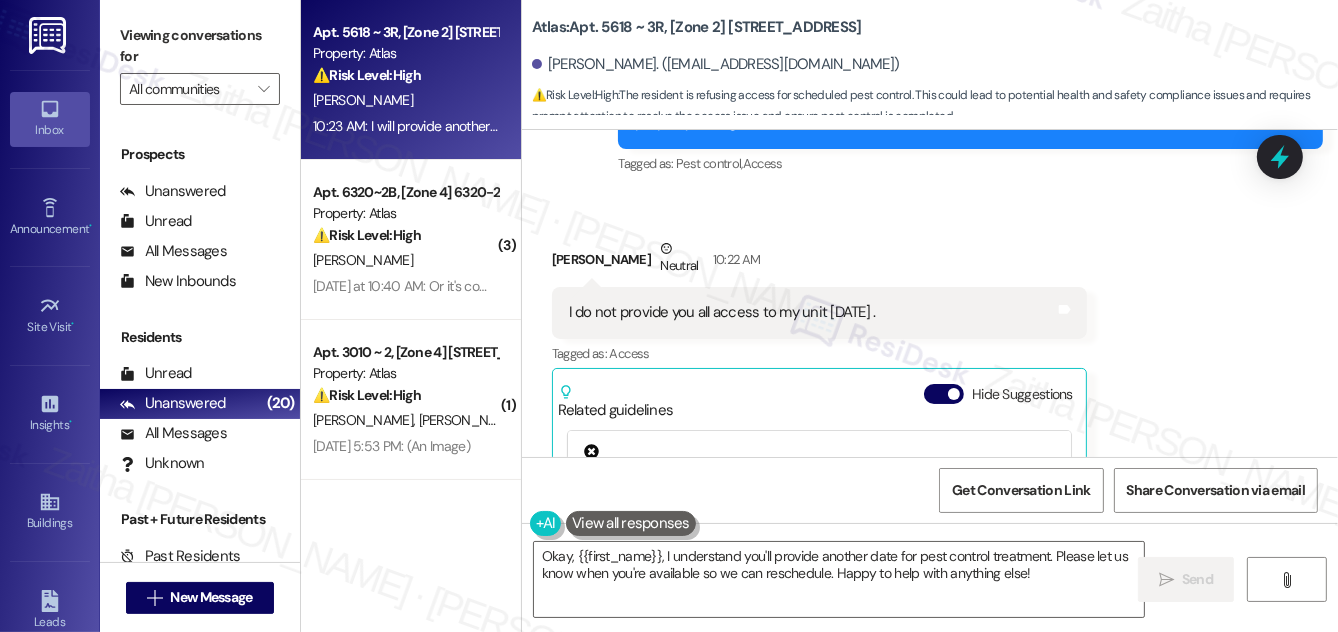 scroll, scrollTop: 8607, scrollLeft: 0, axis: vertical 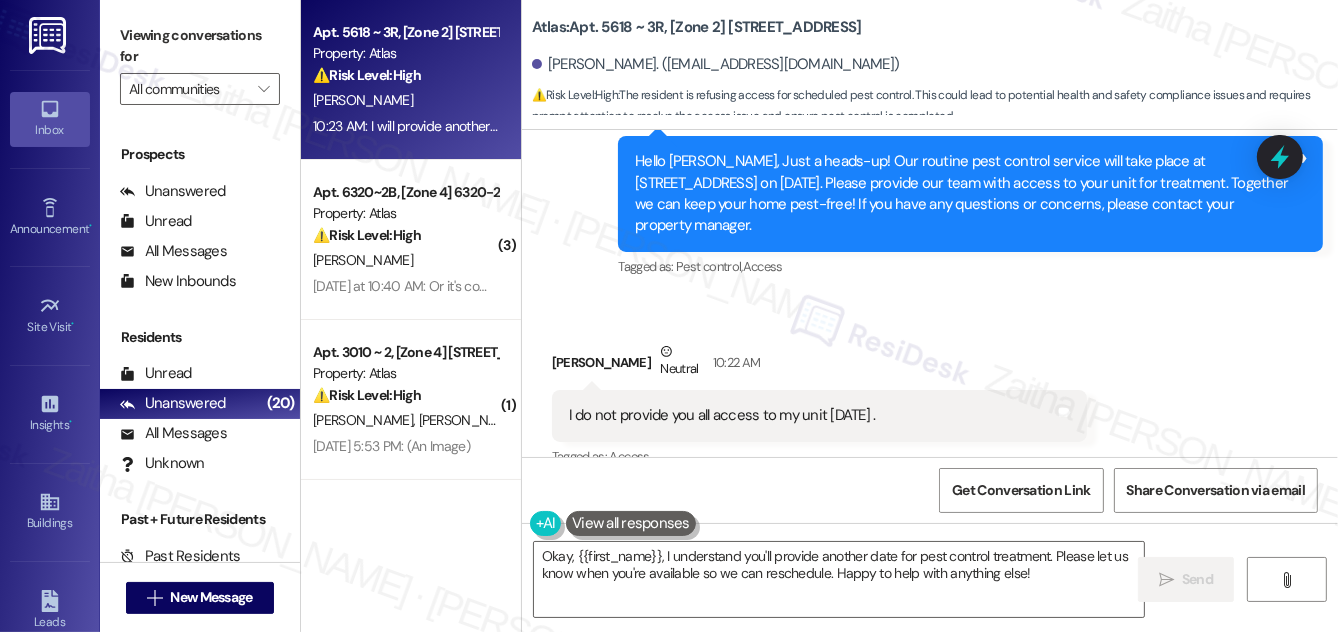 click on "Hide Suggestions" at bounding box center [944, 497] 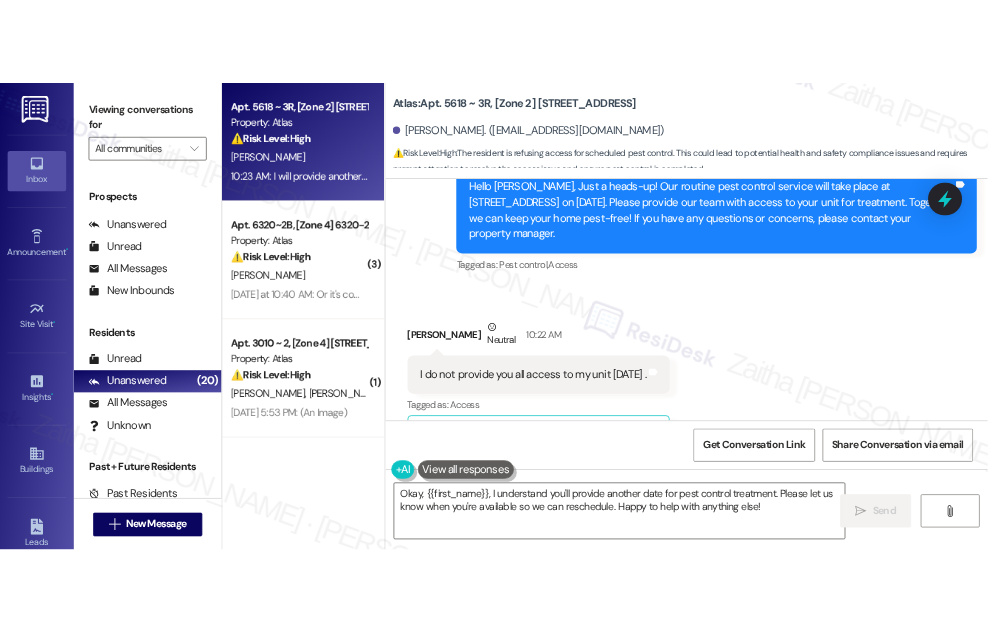 scroll, scrollTop: 8718, scrollLeft: 0, axis: vertical 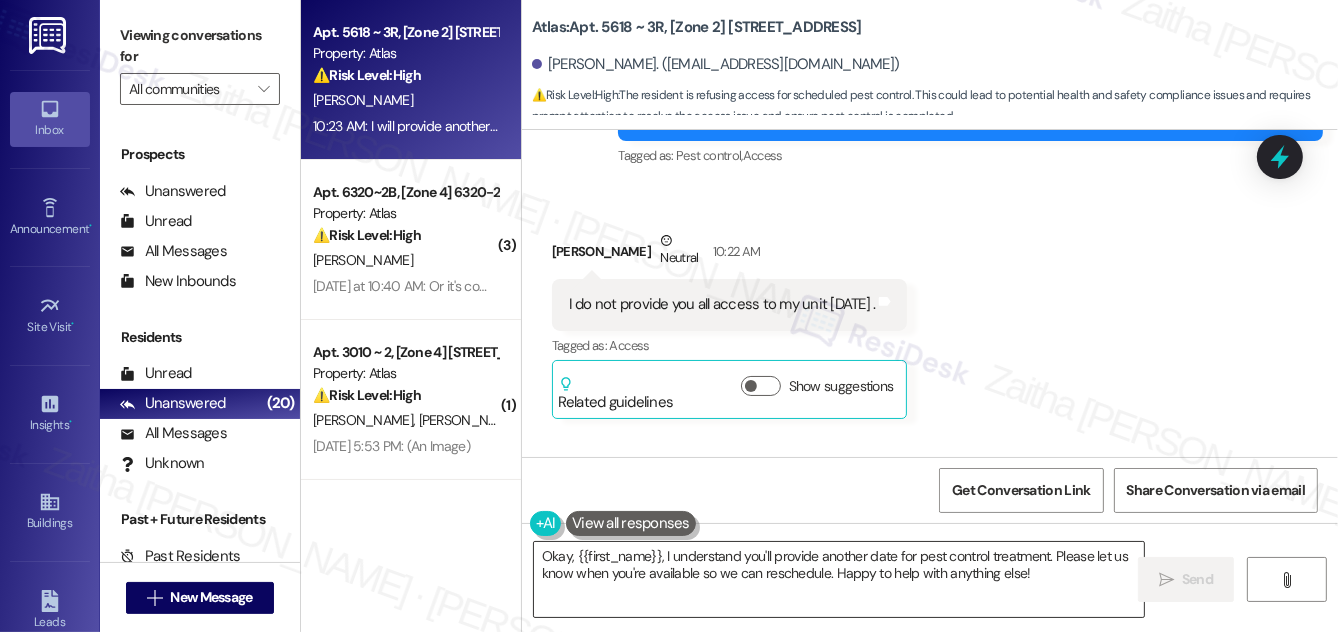 click on "Okay, {{first_name}}, I understand you'll provide another date for pest control treatment. Please let us know when you're available so we can reschedule. Happy to help with anything else!" at bounding box center (839, 579) 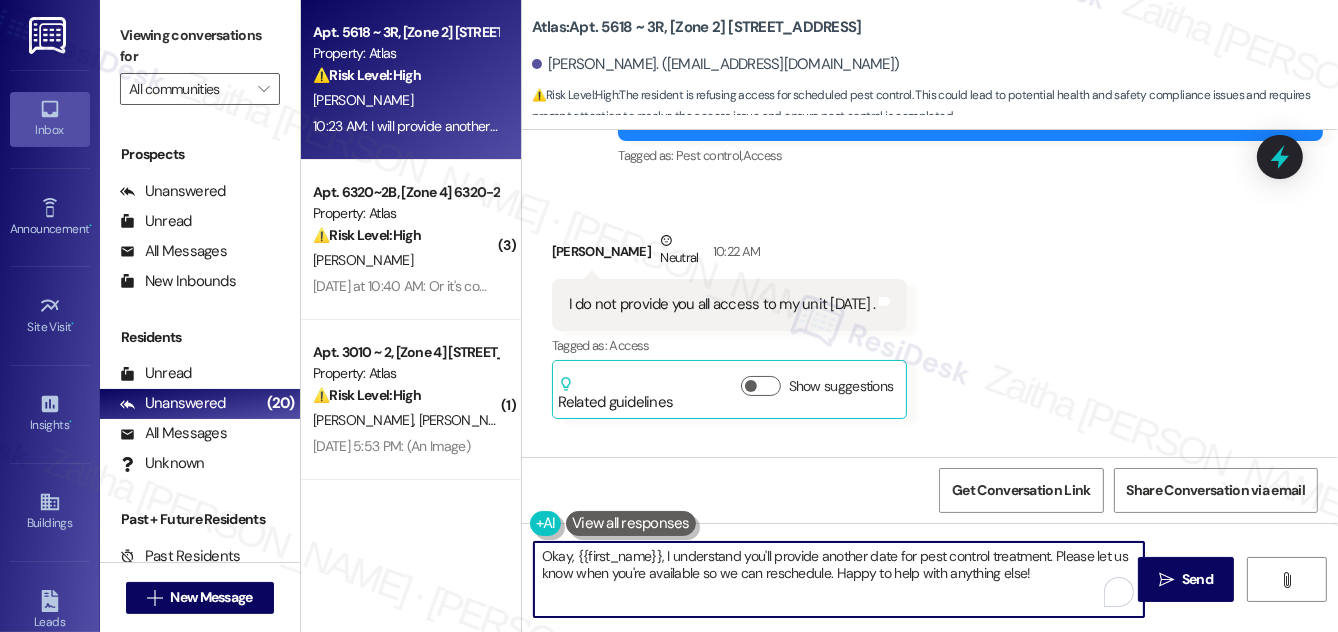click on "Okay, {{first_name}}, I understand you'll provide another date for pest control treatment. Please let us know when you're available so we can reschedule. Happy to help with anything else!" at bounding box center (839, 579) 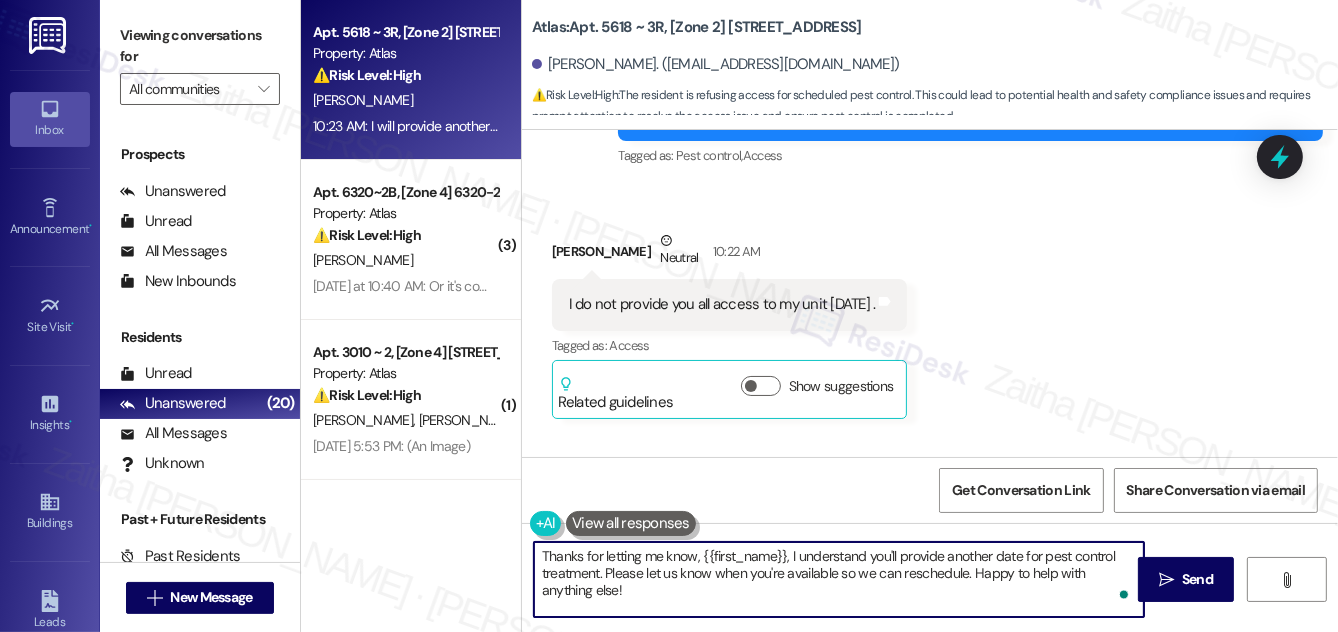 click on "Thanks for letting me know, {{first_name}}, I understand you'll provide another date for pest control treatment. Please let us know when you're available so we can reschedule. Happy to help with anything else!" at bounding box center (839, 579) 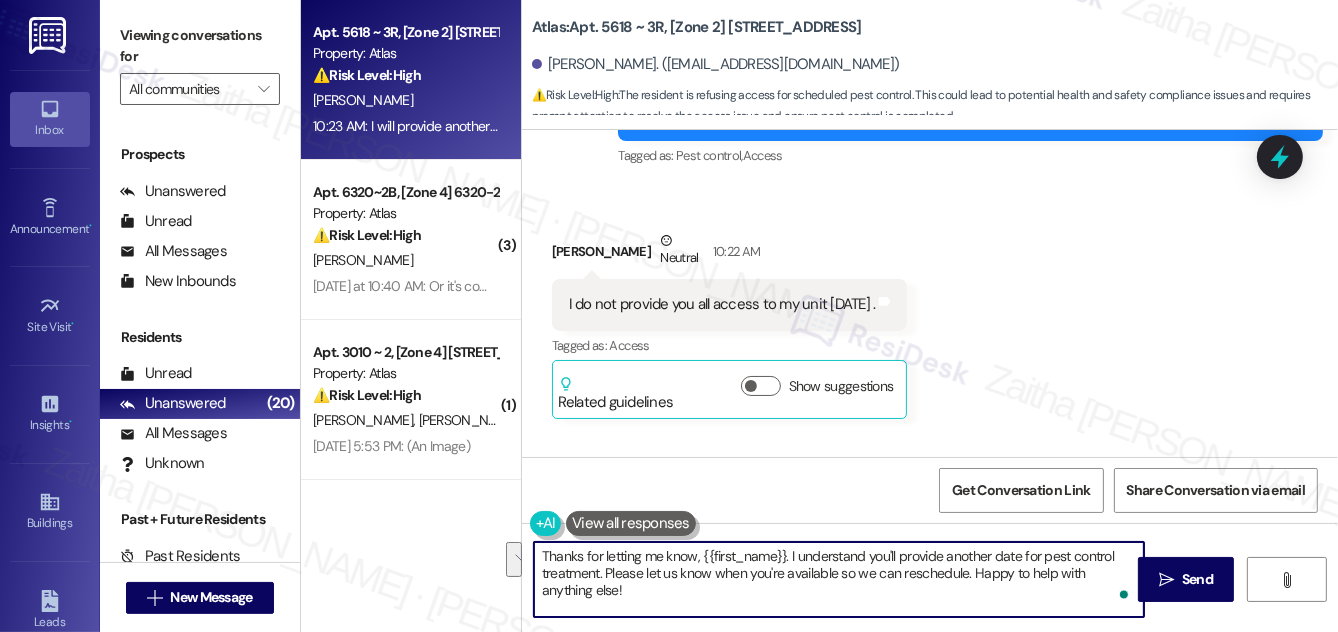 drag, startPoint x: 605, startPoint y: 569, endPoint x: 622, endPoint y: 592, distance: 28.600698 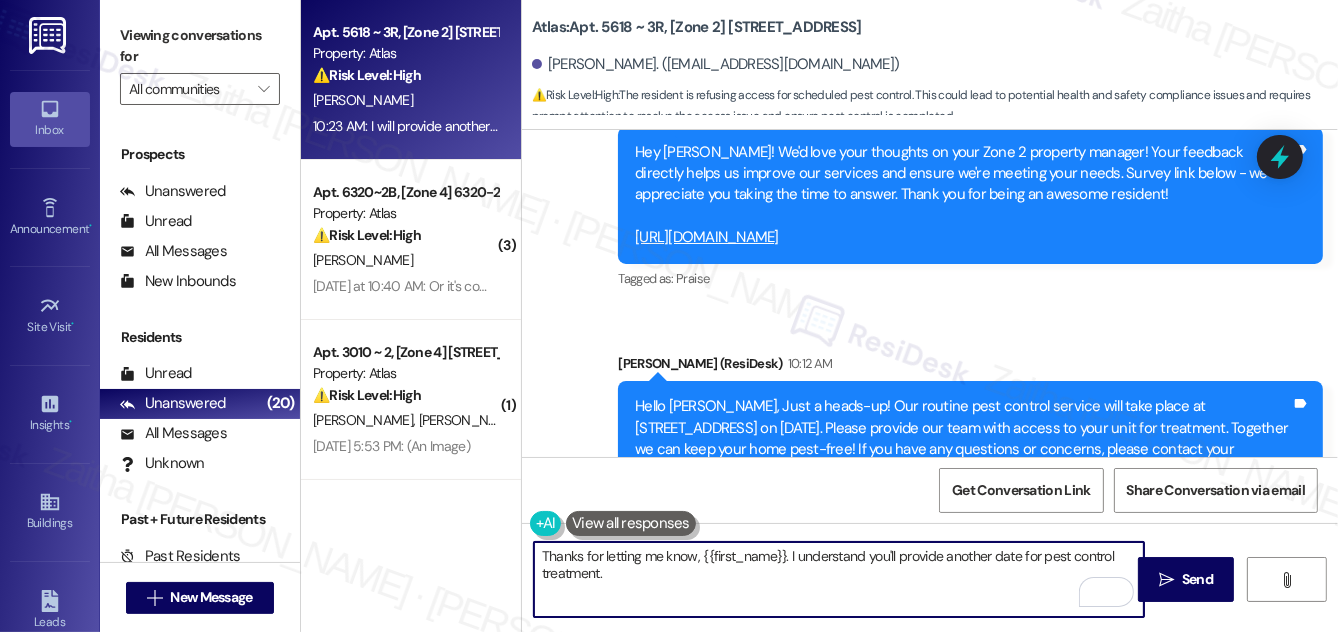 scroll, scrollTop: 8354, scrollLeft: 0, axis: vertical 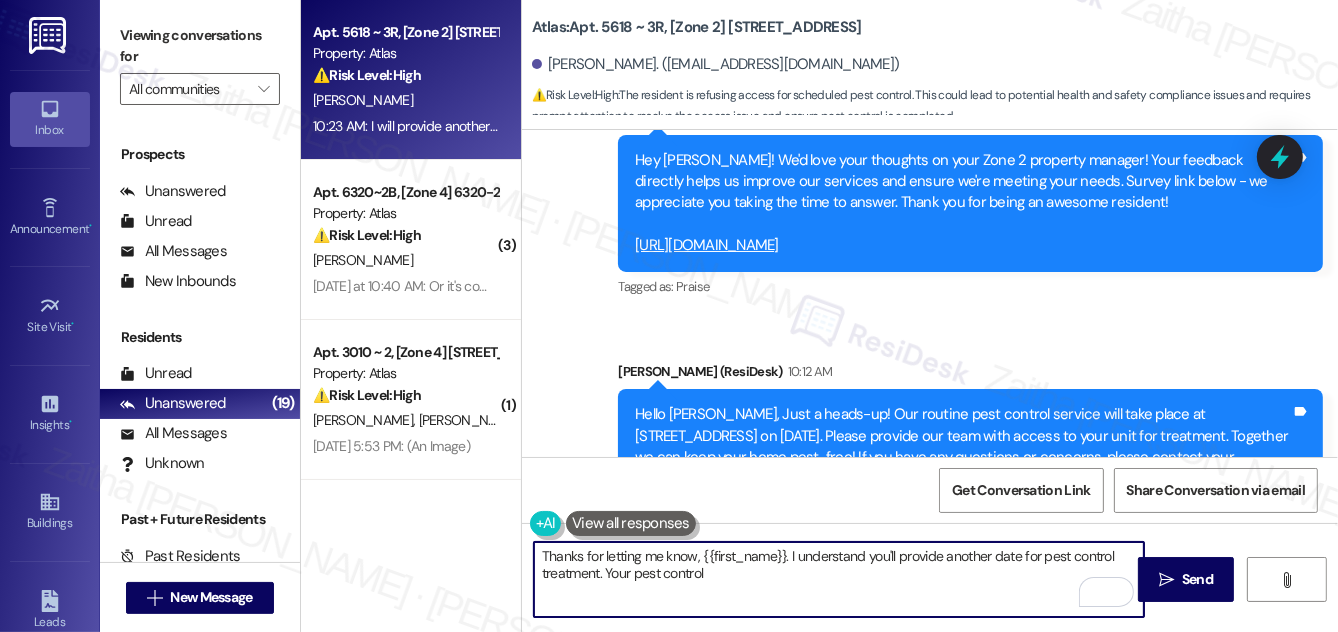 click on "Thanks for letting me know, {{first_name}}. I understand you'll provide another date for pest control treatment. Your pest control" at bounding box center (839, 579) 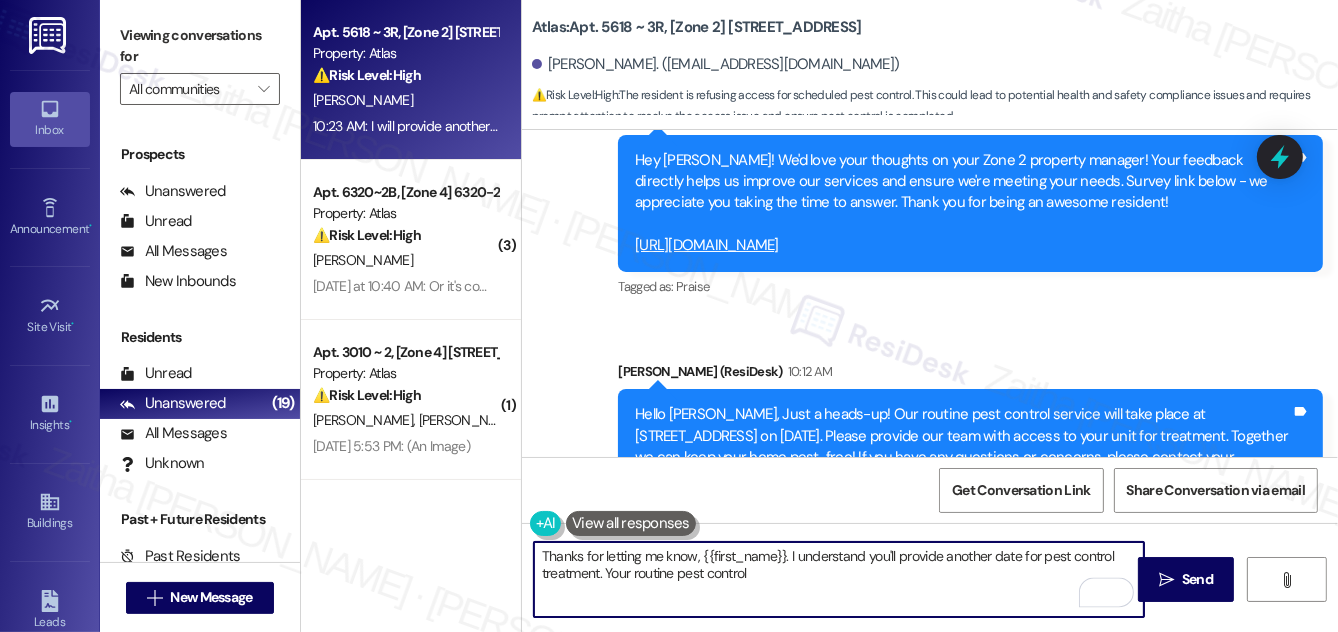 click on "Thanks for letting me know, {{first_name}}. I understand you'll provide another date for pest control treatment. Your routine pest control" at bounding box center [839, 579] 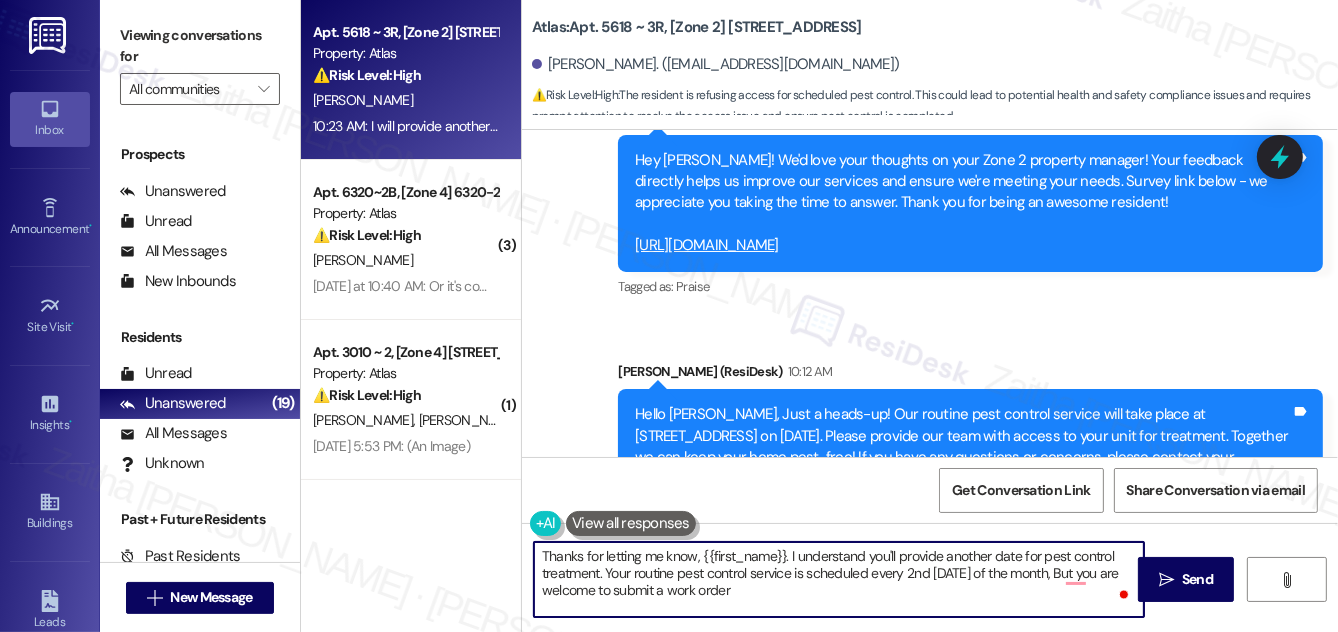 type on "Thanks for letting me know, {{first_name}}. I understand you'll provide another date for pest control treatment. Your routine pest control service is scheduled every 2nd Monday of the month, But you are welcome to submit a work order." 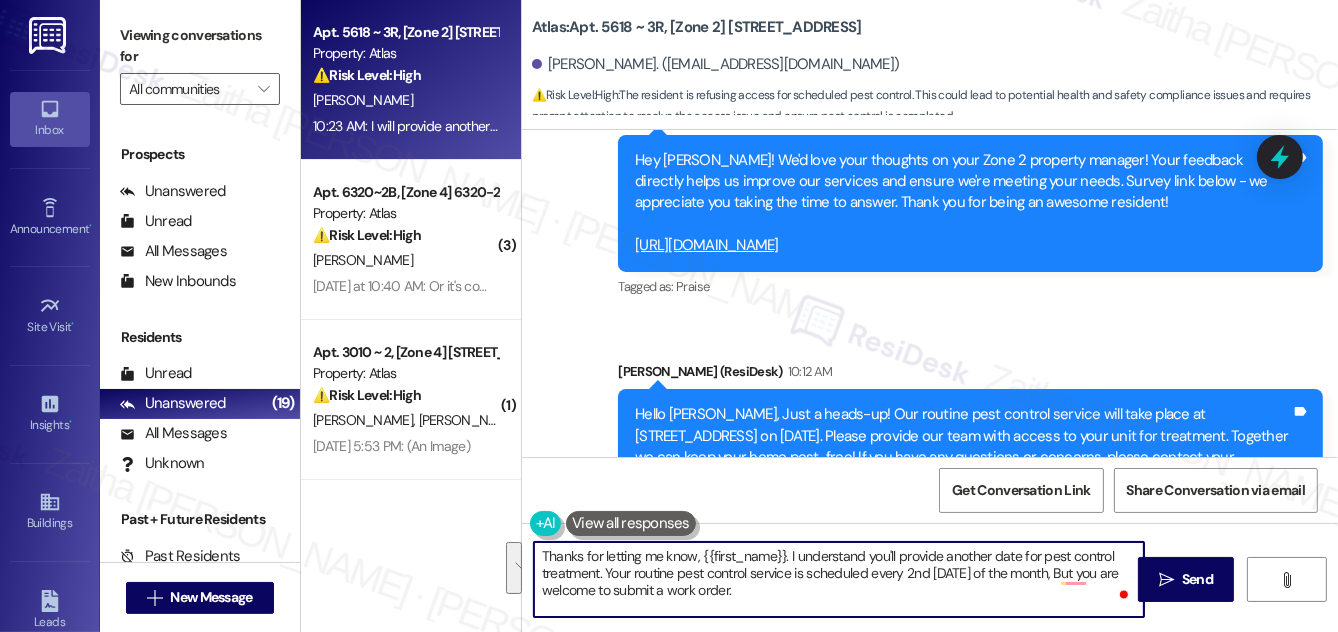 drag, startPoint x: 538, startPoint y: 556, endPoint x: 747, endPoint y: 595, distance: 212.60762 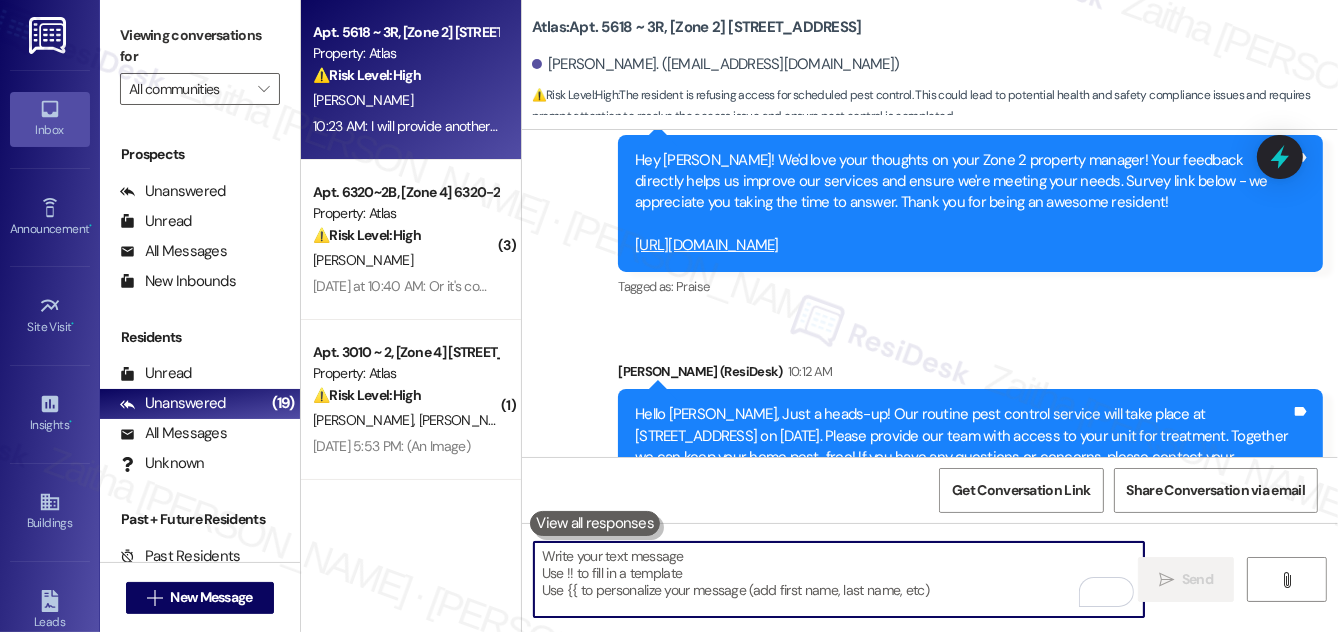 paste on "Thanks for letting me know, {{first_name}}." 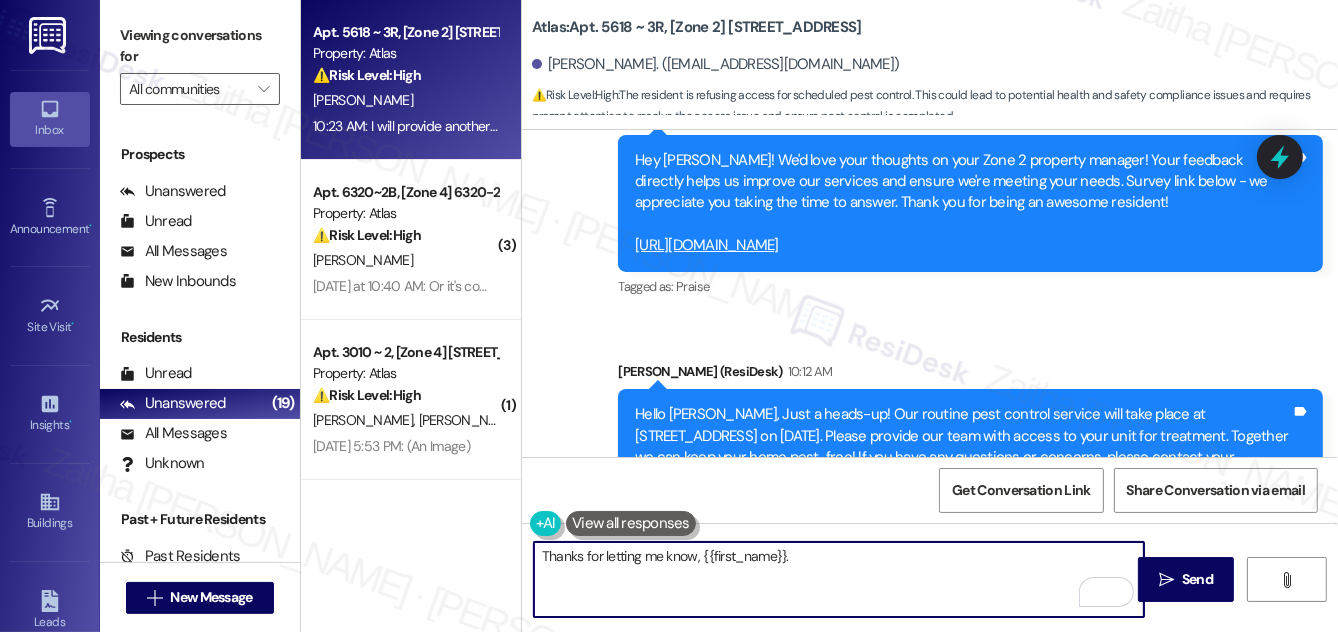 paste on "I understand you’ll be providing another date for pest control treatment. Just a reminder—your routine pest control service is scheduled every 2nd Monday of the month. However, you’re welcome to submit a work order if you need treatment sooner." 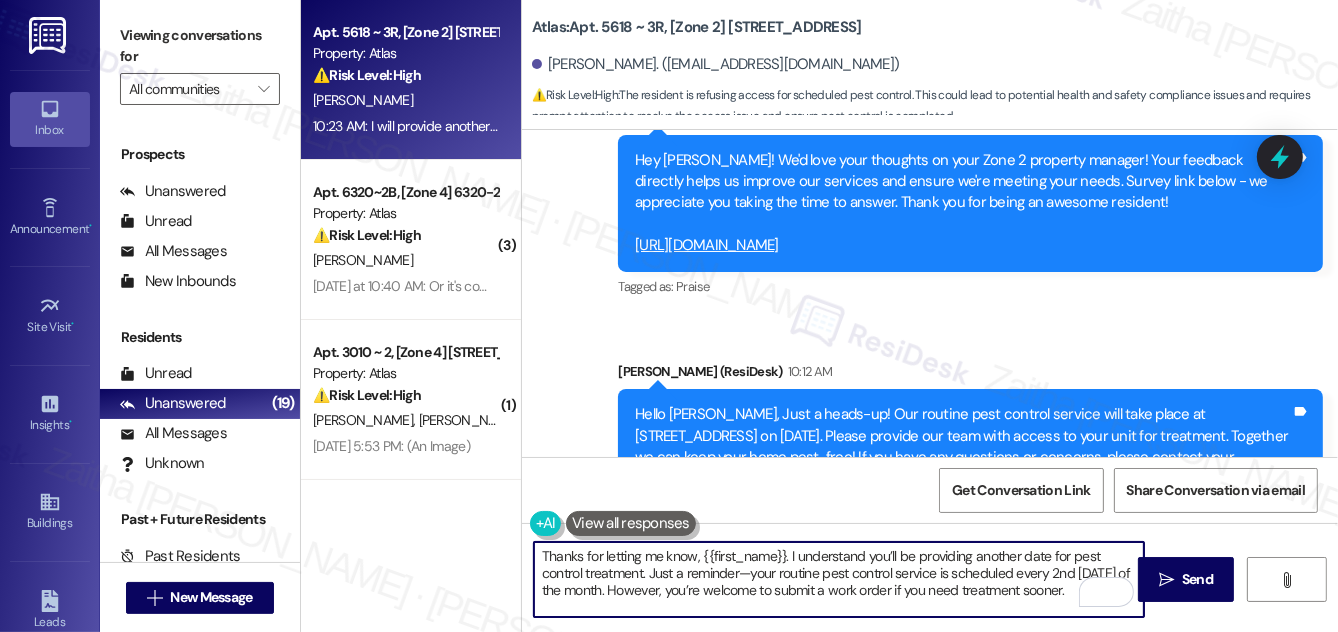 scroll, scrollTop: 16, scrollLeft: 0, axis: vertical 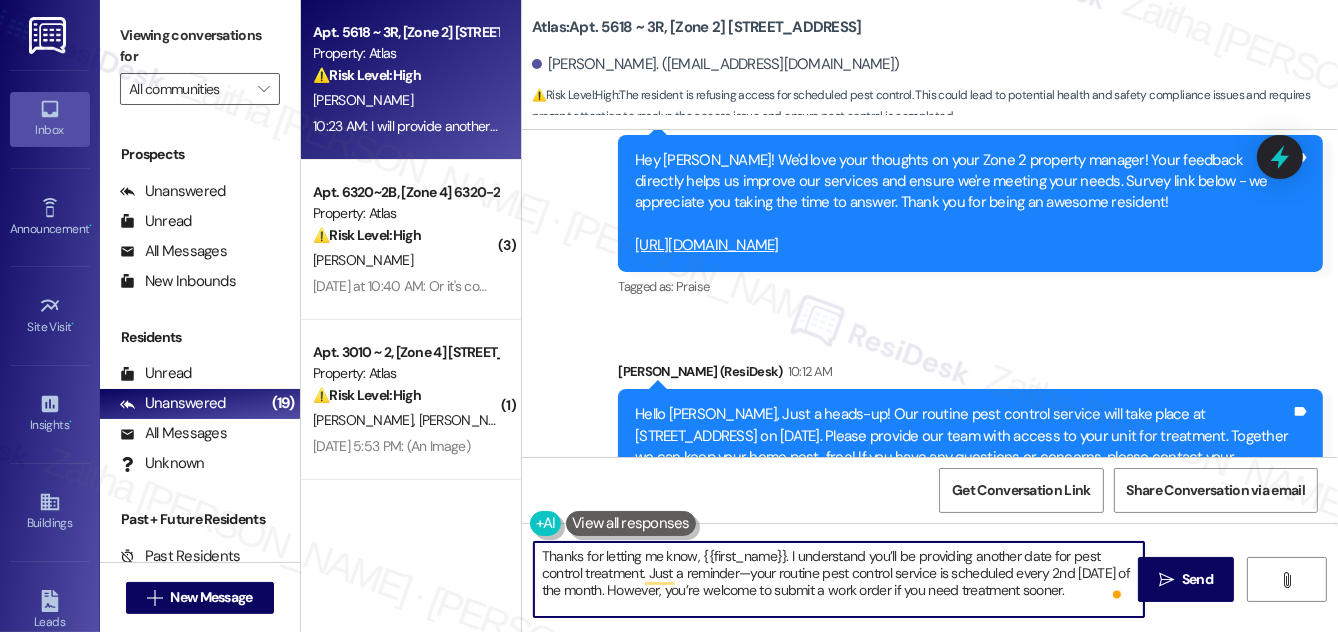 click on "Thanks for letting me know, {{first_name}}. I understand you’ll be providing another date for pest control treatment. Just a reminder—your routine pest control service is scheduled every 2nd Monday of the month. However, you’re welcome to submit a work order if you need treatment sooner." at bounding box center [839, 579] 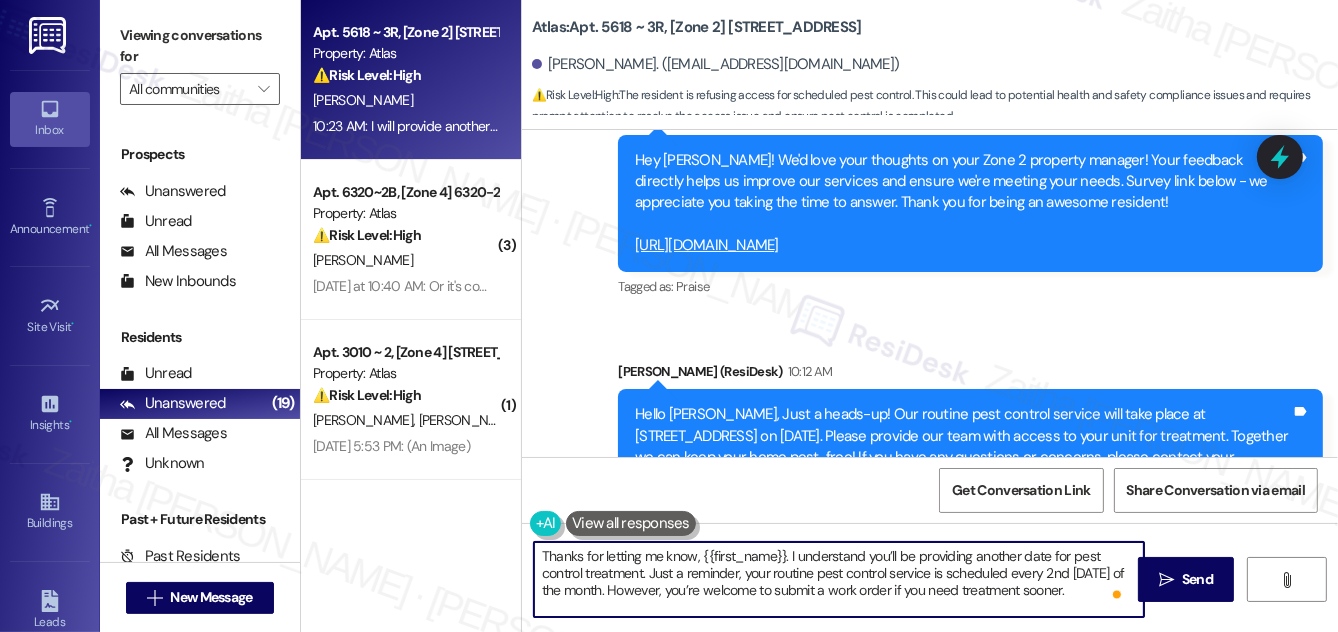scroll, scrollTop: 21, scrollLeft: 0, axis: vertical 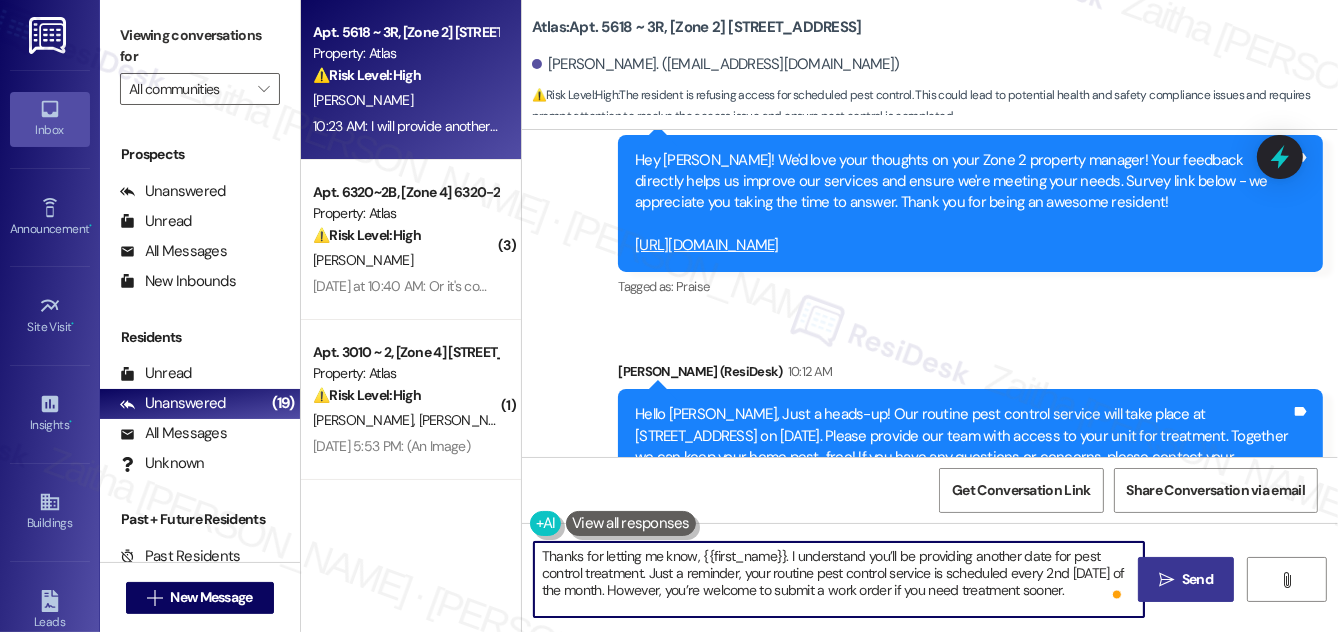 type on "Thanks for letting me know, {{first_name}}. I understand you’ll be providing another date for pest control treatment. Just a reminder, your routine pest control service is scheduled every 2nd Monday of the month. However, you’re welcome to submit a work order if you need treatment sooner." 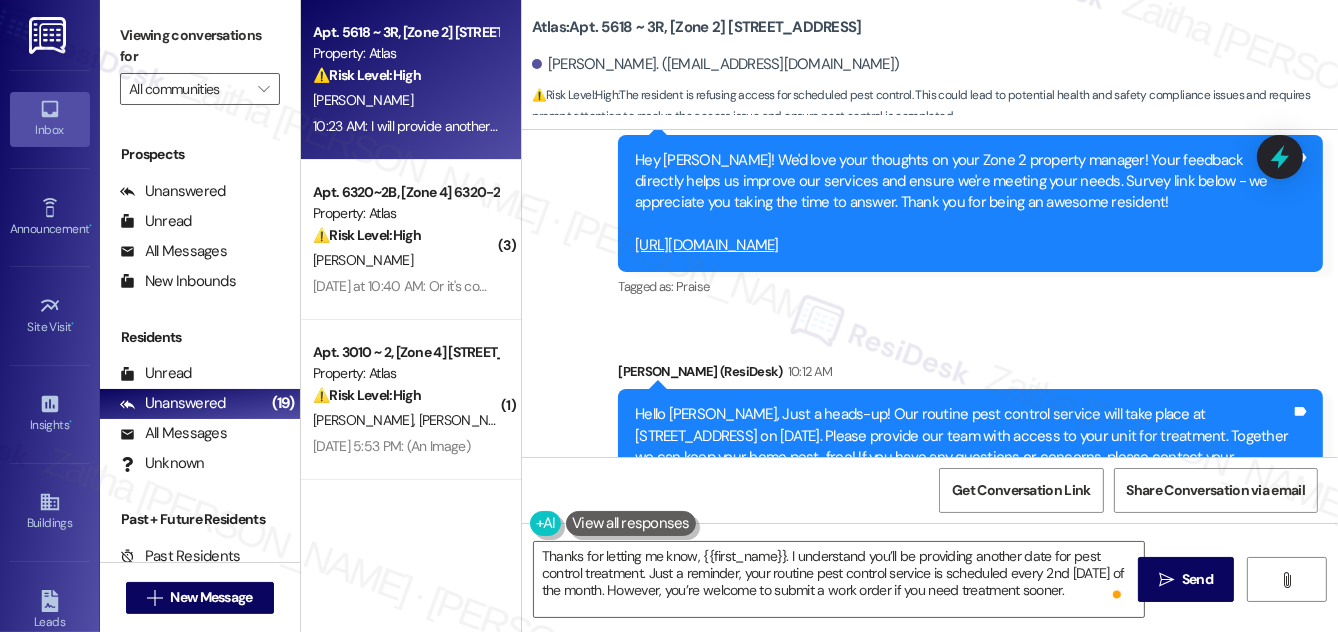 drag, startPoint x: 1200, startPoint y: 575, endPoint x: 1133, endPoint y: 463, distance: 130.51053 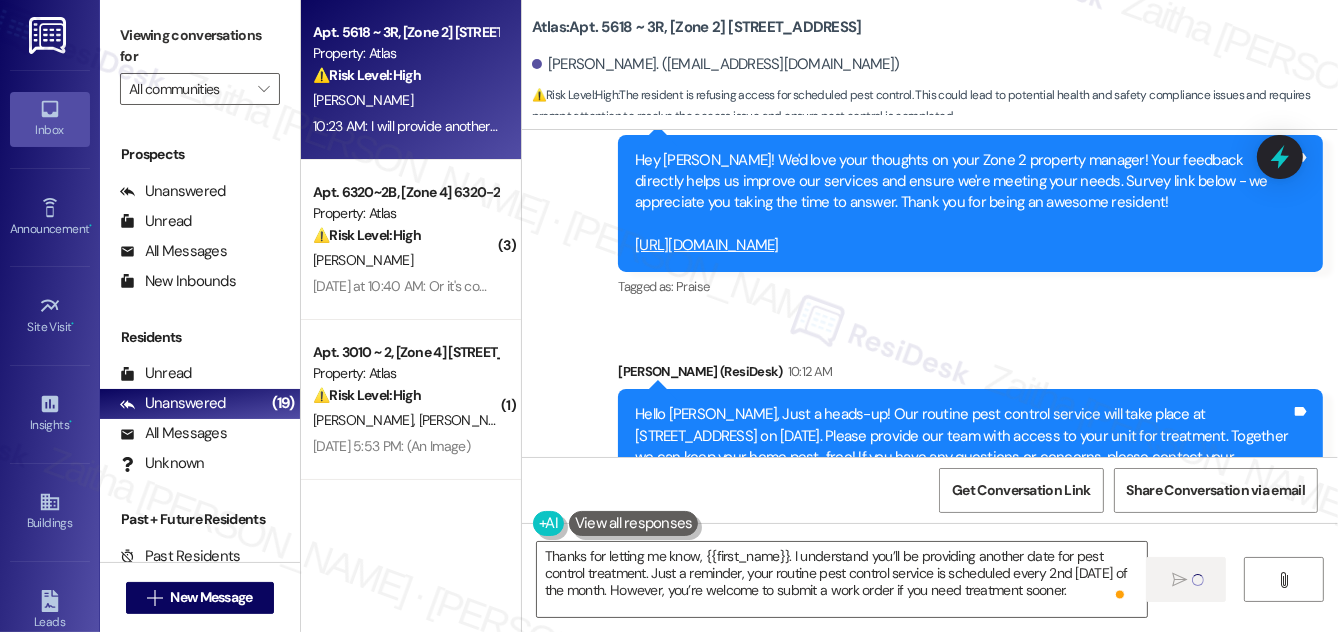 type 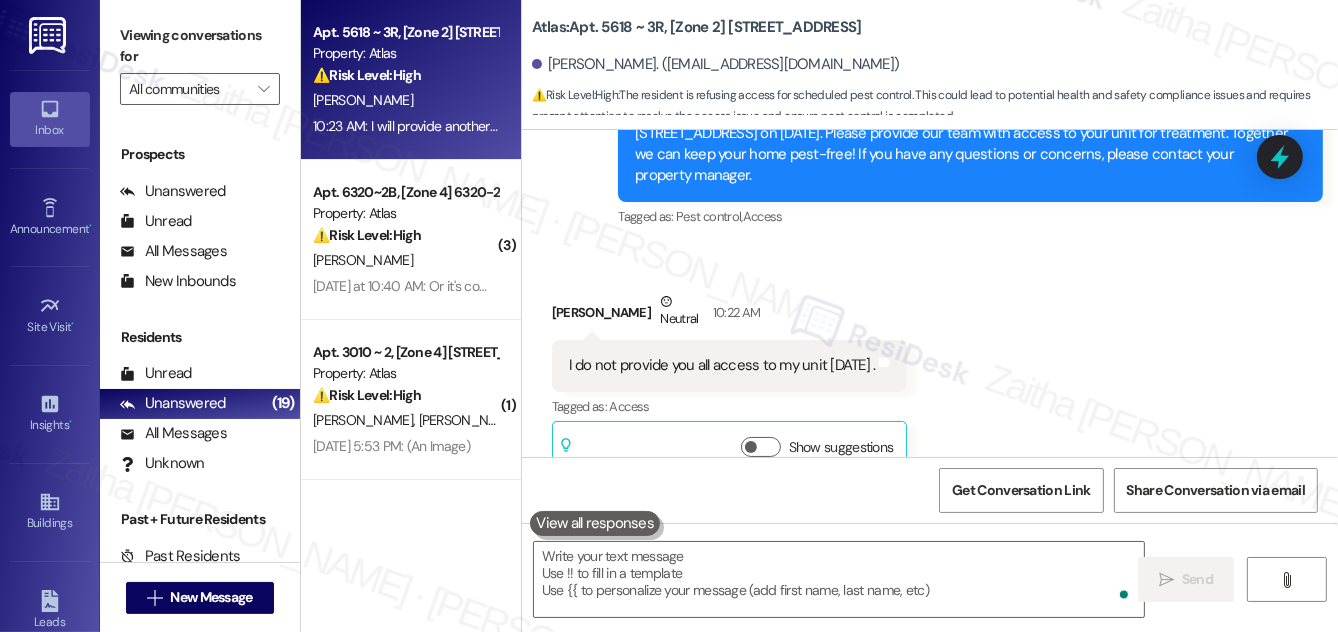 scroll, scrollTop: 8717, scrollLeft: 0, axis: vertical 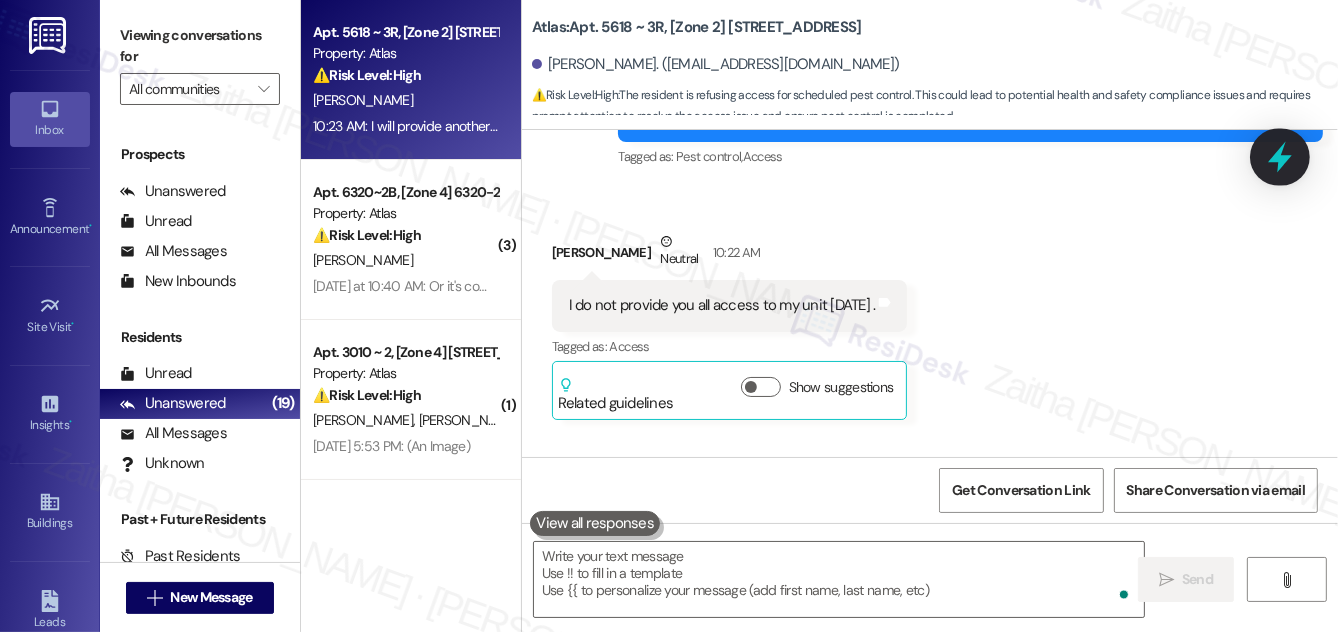 click 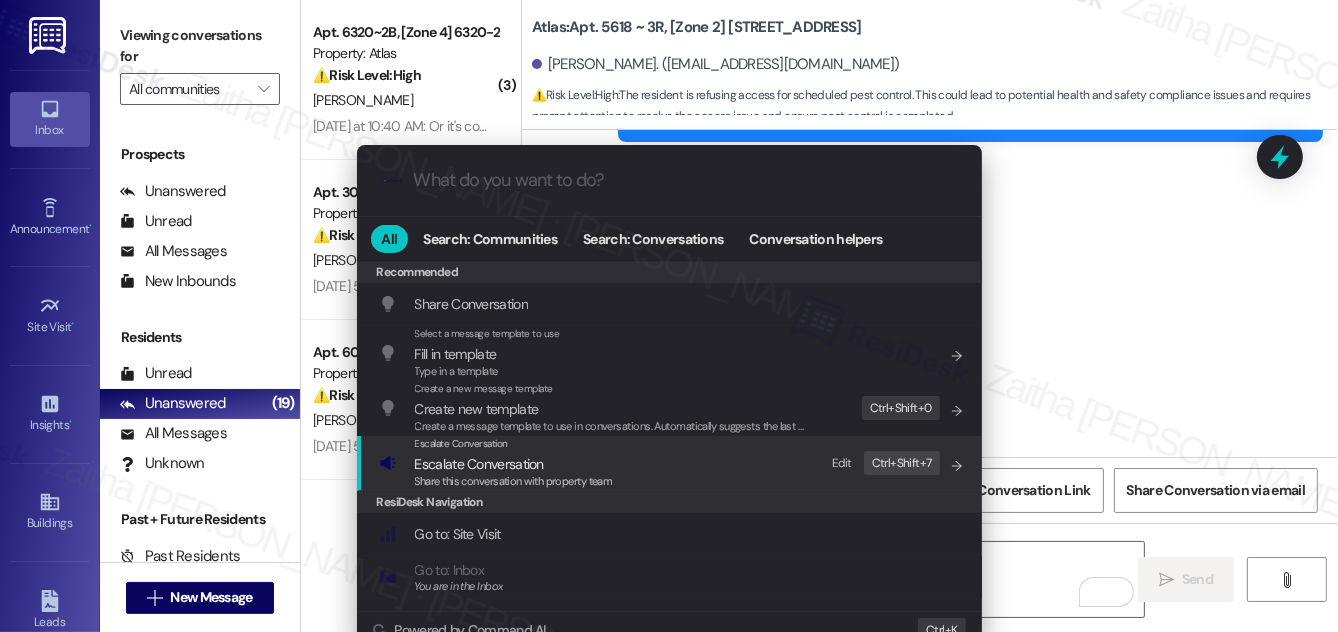 click on "Escalate Conversation" at bounding box center [479, 464] 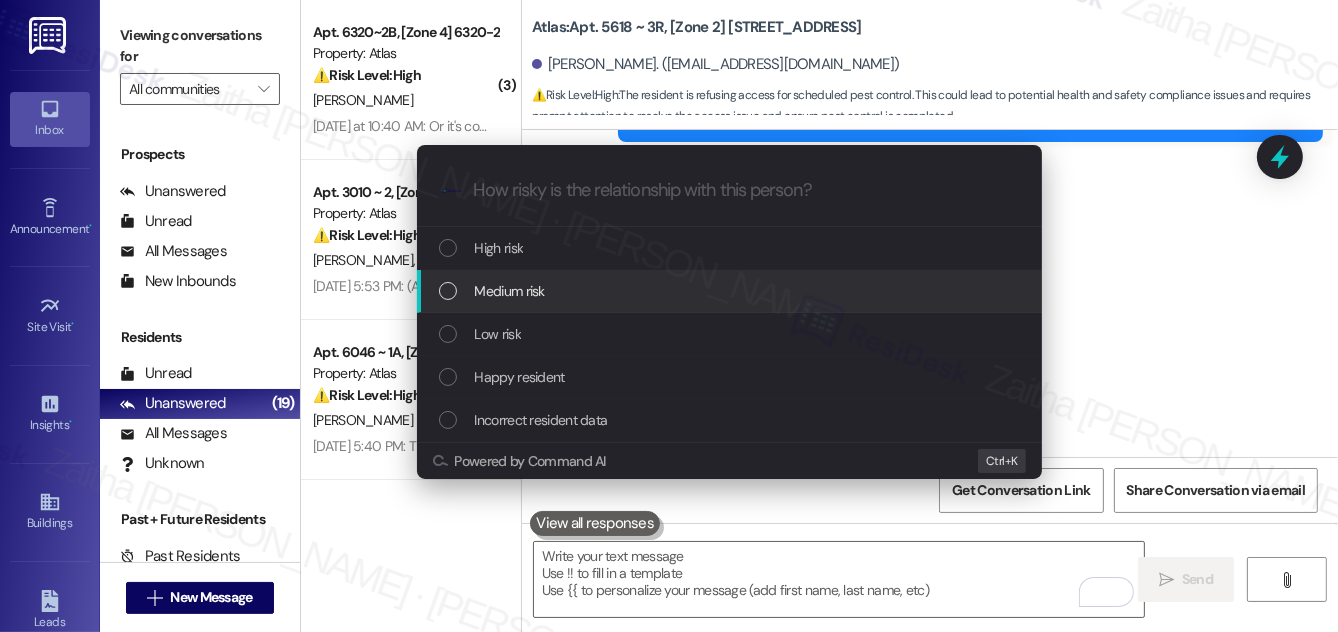 click on "Medium risk" at bounding box center (510, 291) 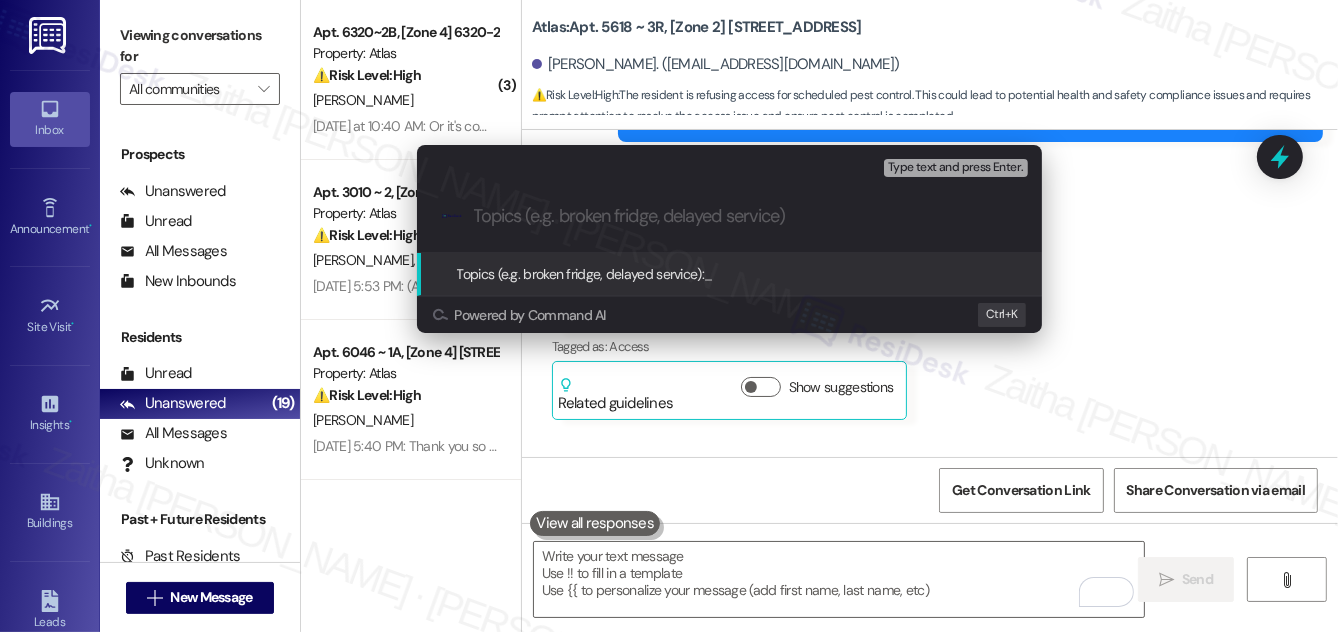 paste on "Pest Control Routine Service- Permission" 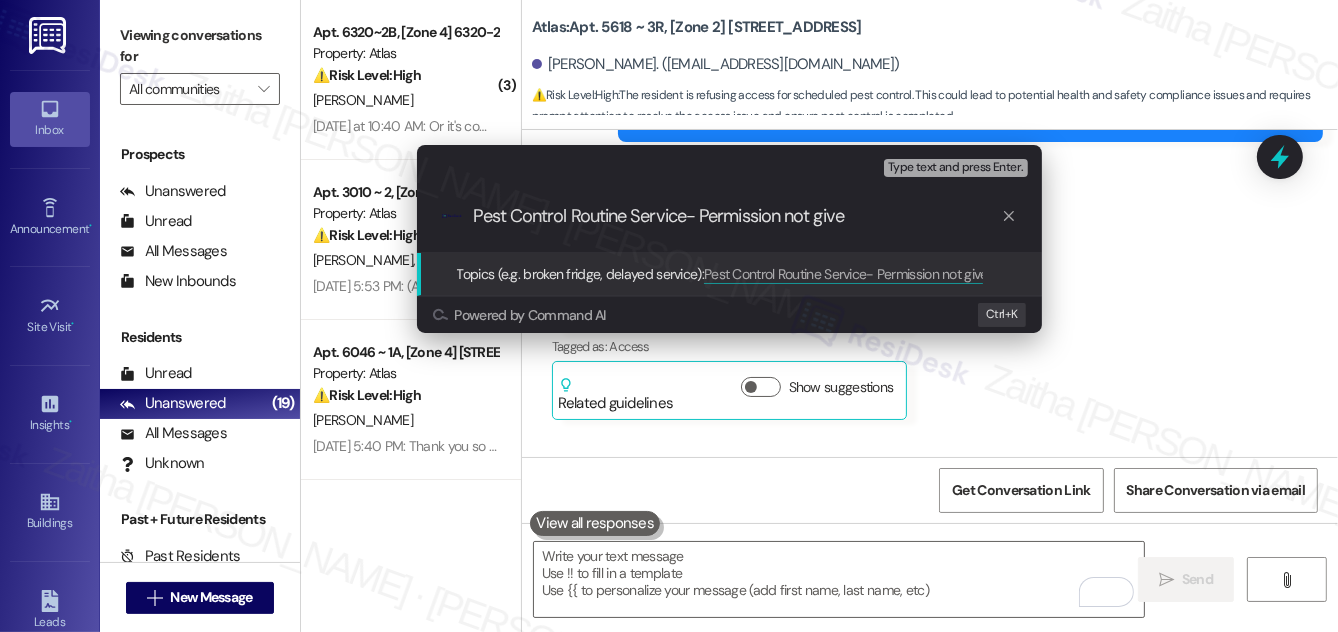 type on "Pest Control Routine Service- Permission not given" 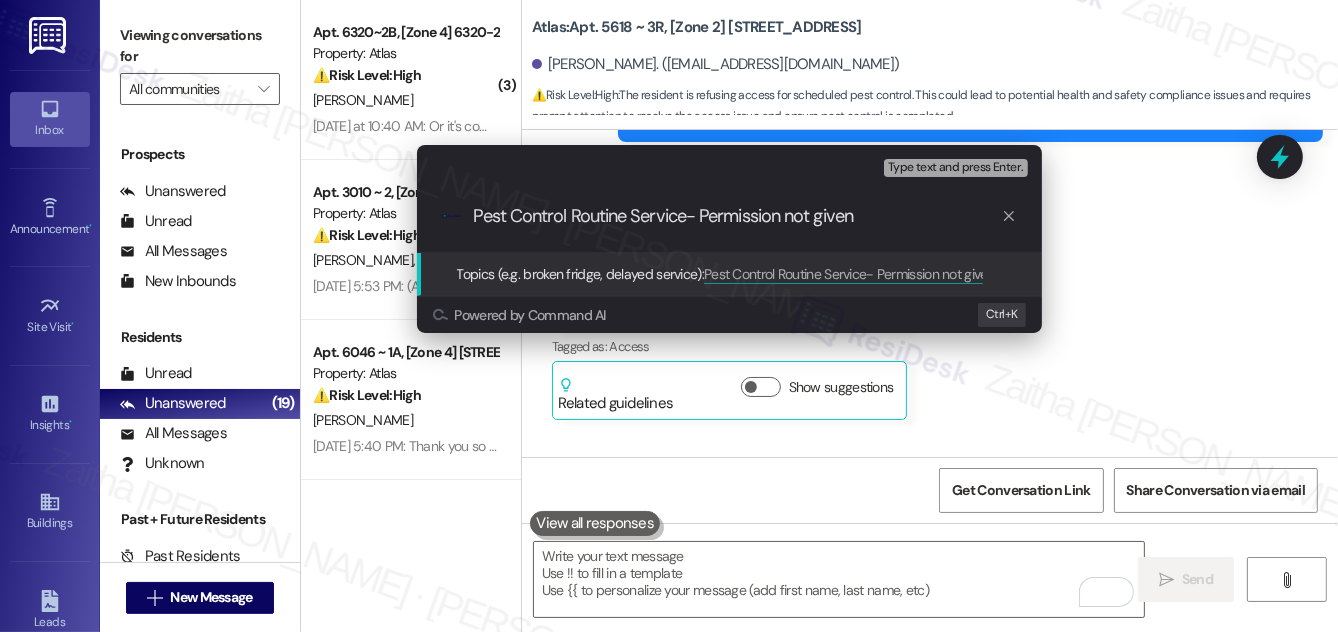 type 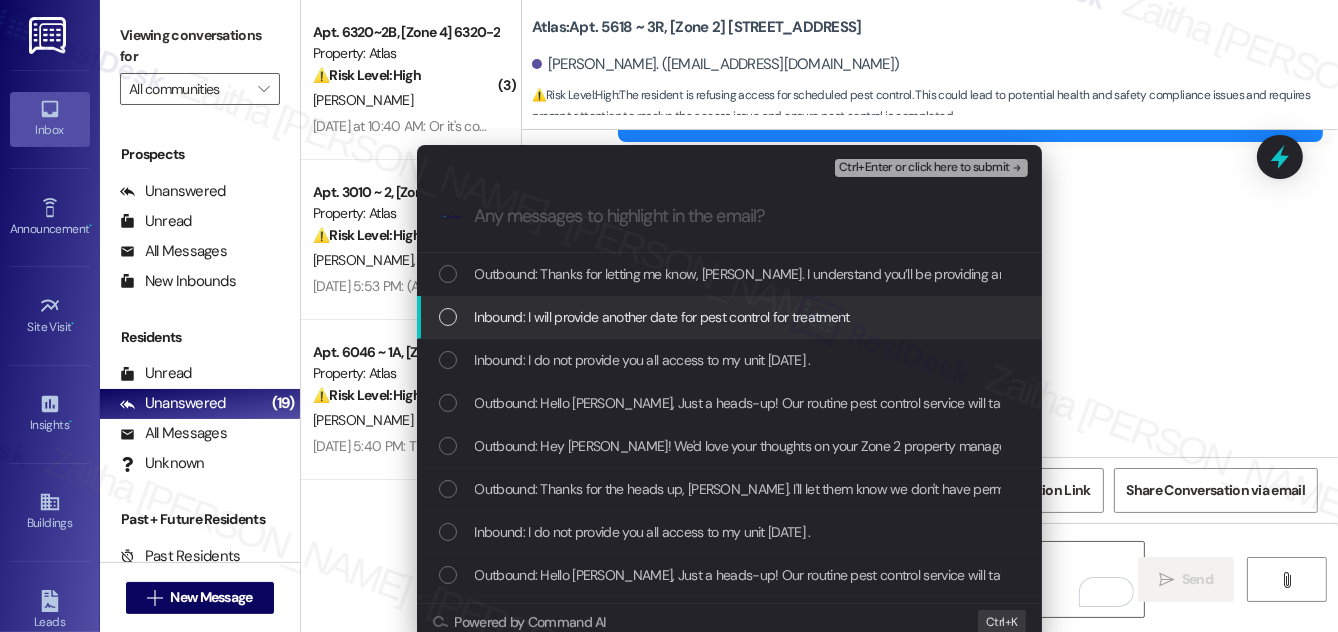 click at bounding box center [448, 317] 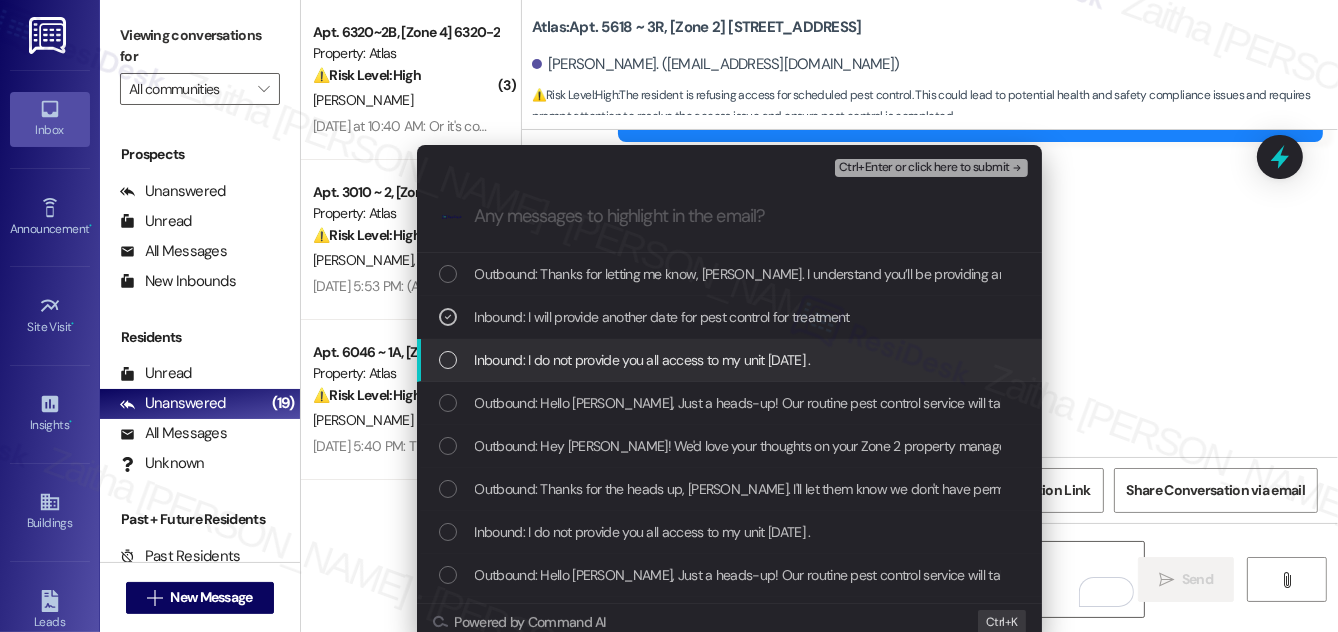 click at bounding box center (448, 360) 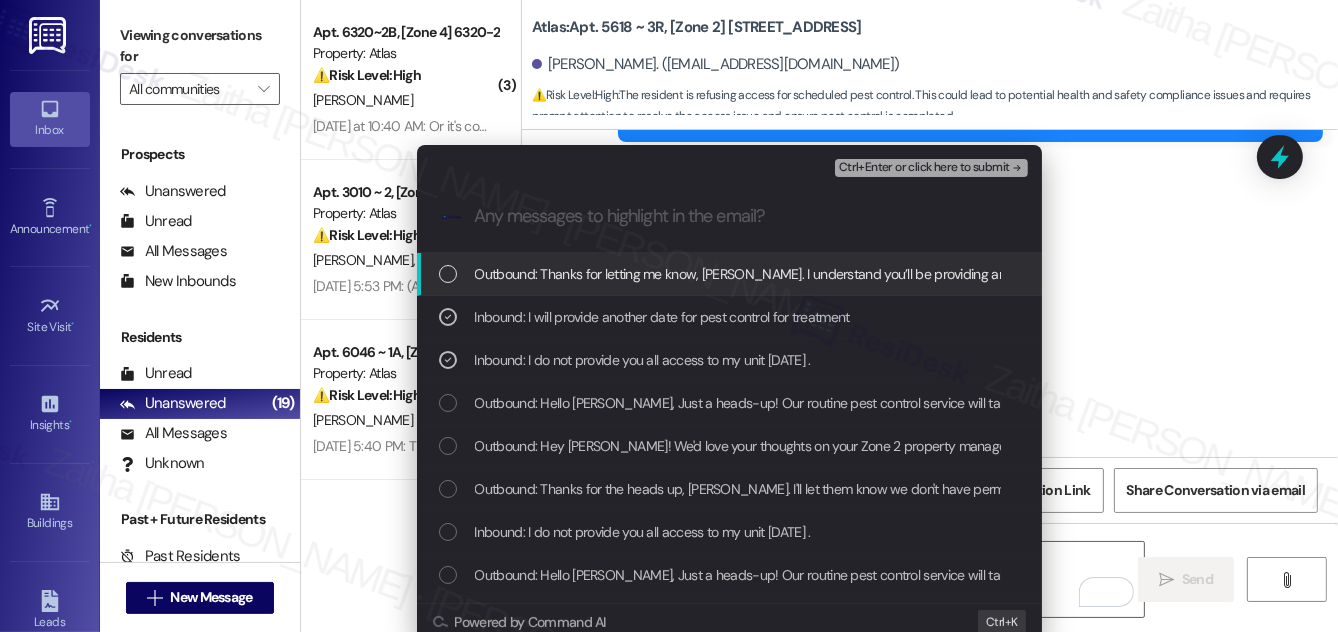 click on "Ctrl+Enter or click here to submit" at bounding box center [924, 168] 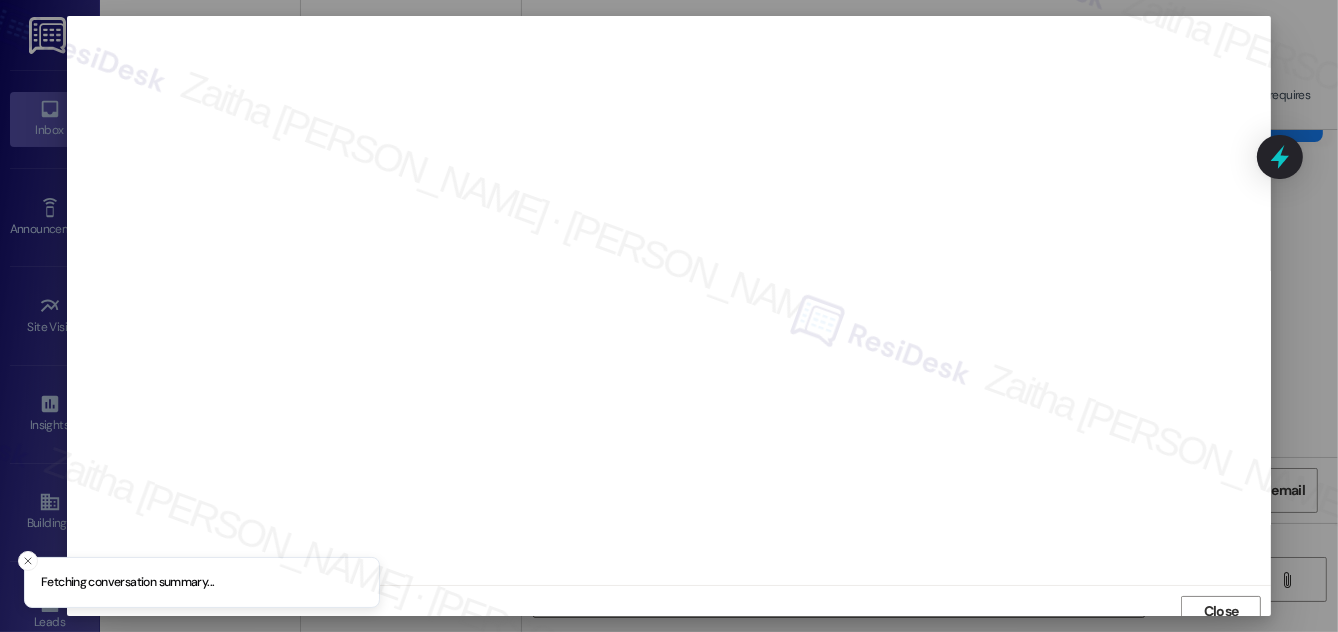 scroll, scrollTop: 11, scrollLeft: 0, axis: vertical 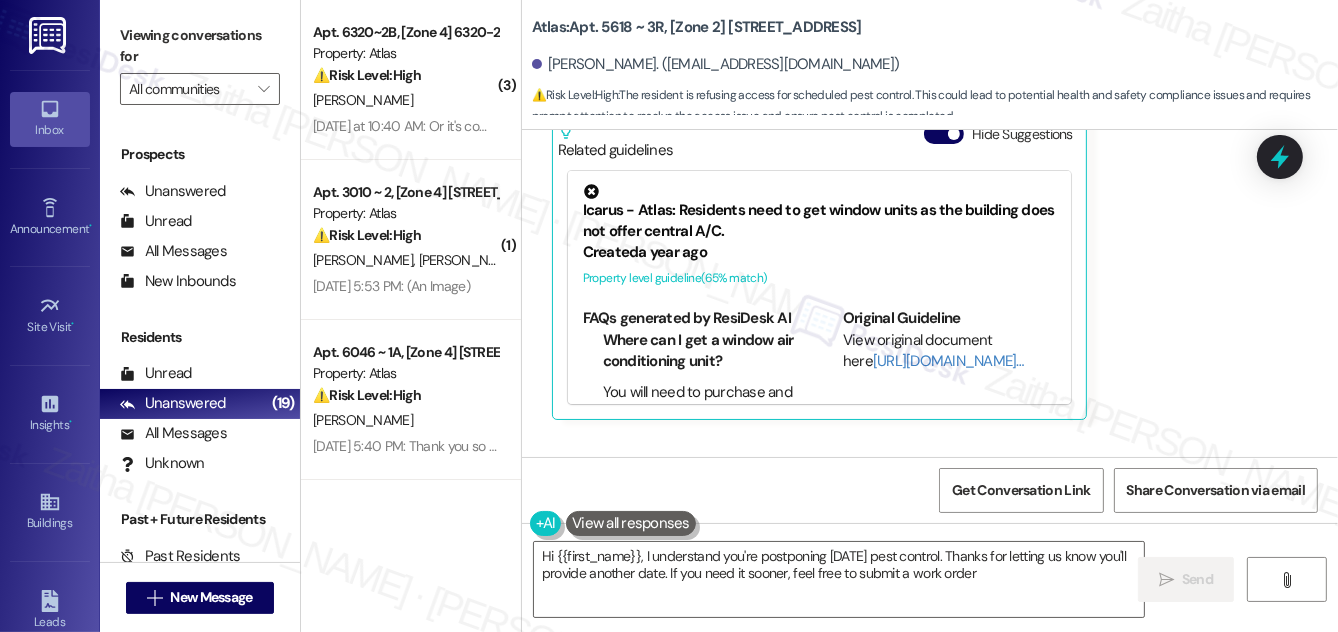 type on "Hi {{first_name}}, I understand you're postponing today's pest control. Thanks for letting us know you'll provide another date. If you need it sooner, feel free to submit a work order!" 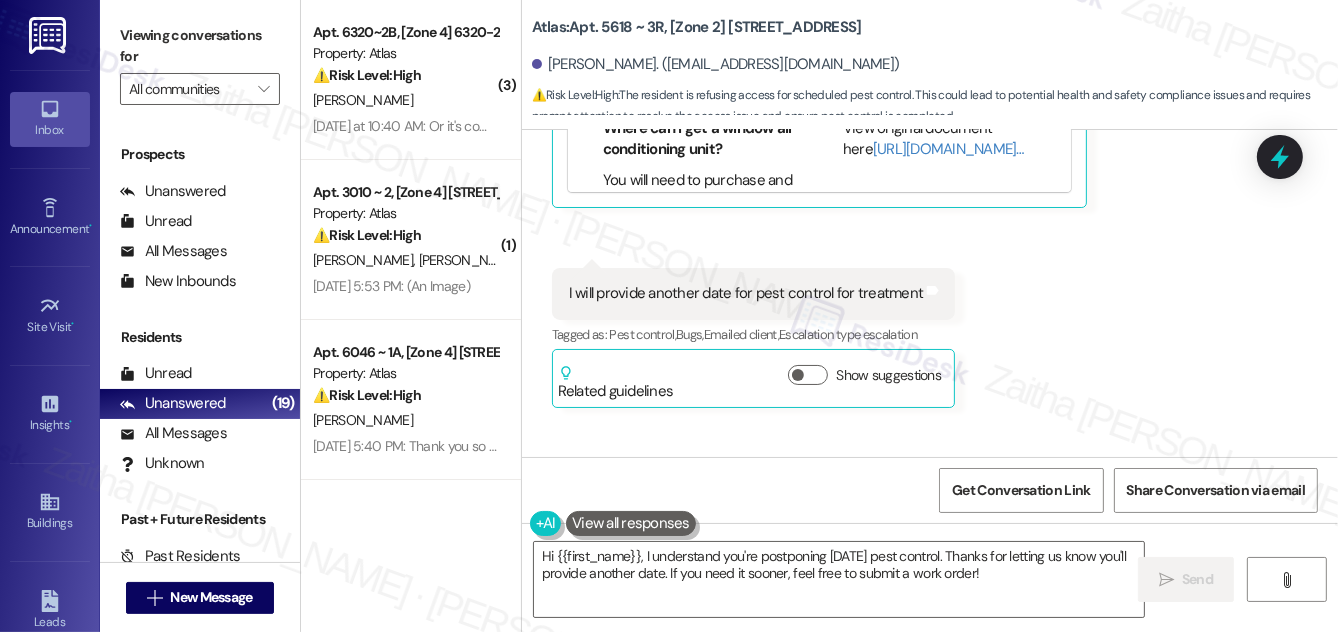 scroll, scrollTop: 9183, scrollLeft: 0, axis: vertical 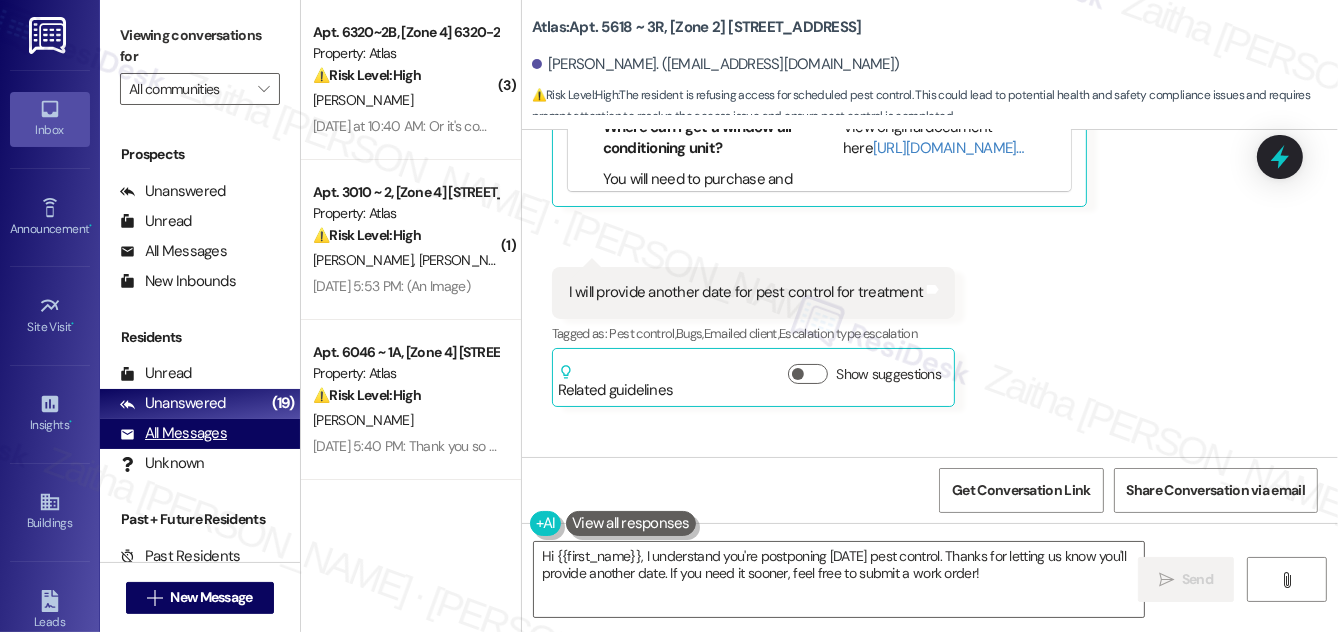 click on "All Messages" at bounding box center (173, 433) 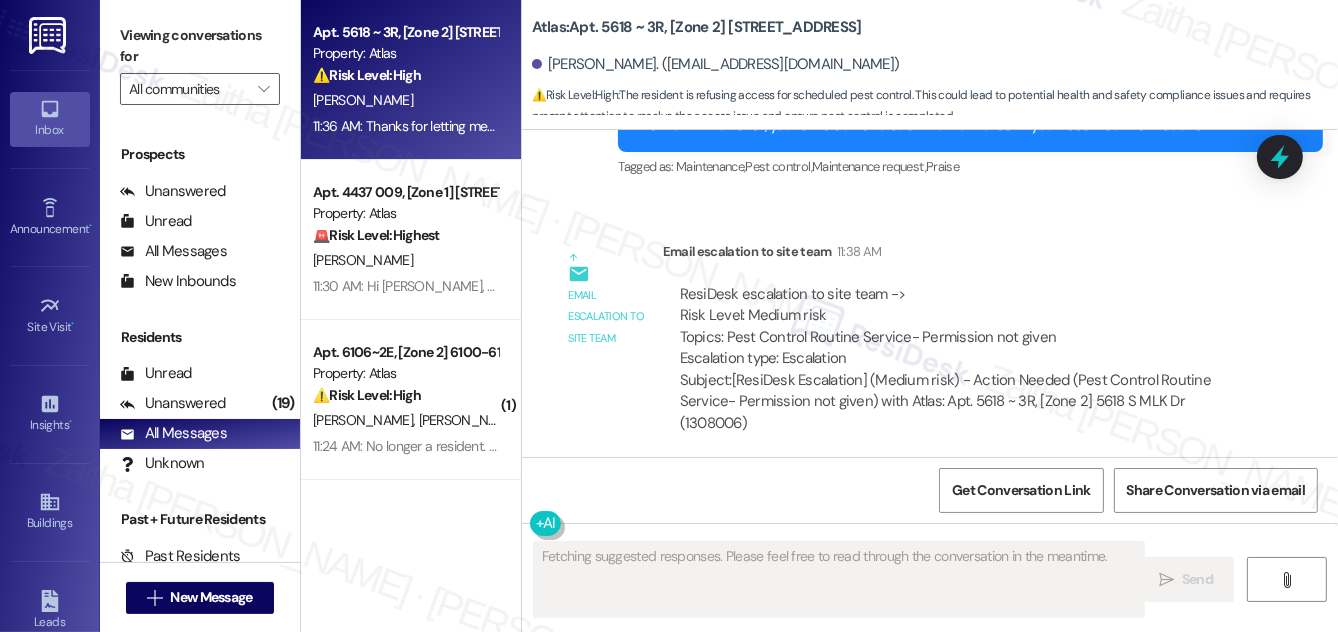 scroll, scrollTop: 9633, scrollLeft: 0, axis: vertical 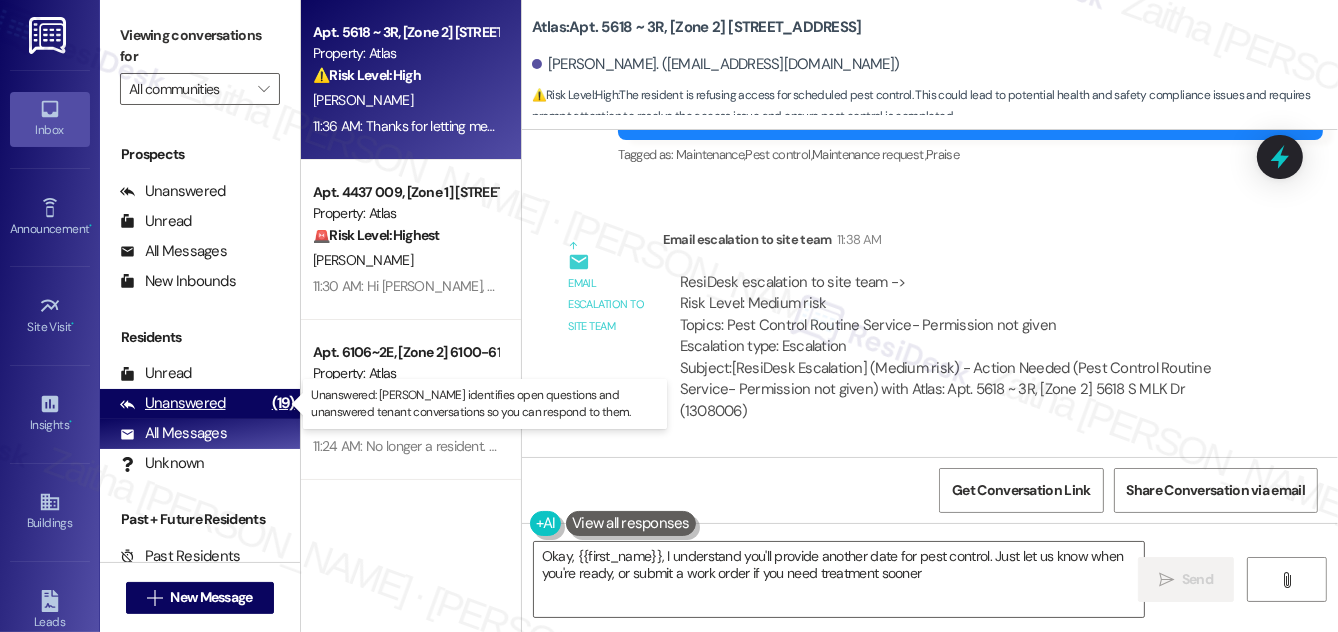 click on "Unanswered" at bounding box center [173, 403] 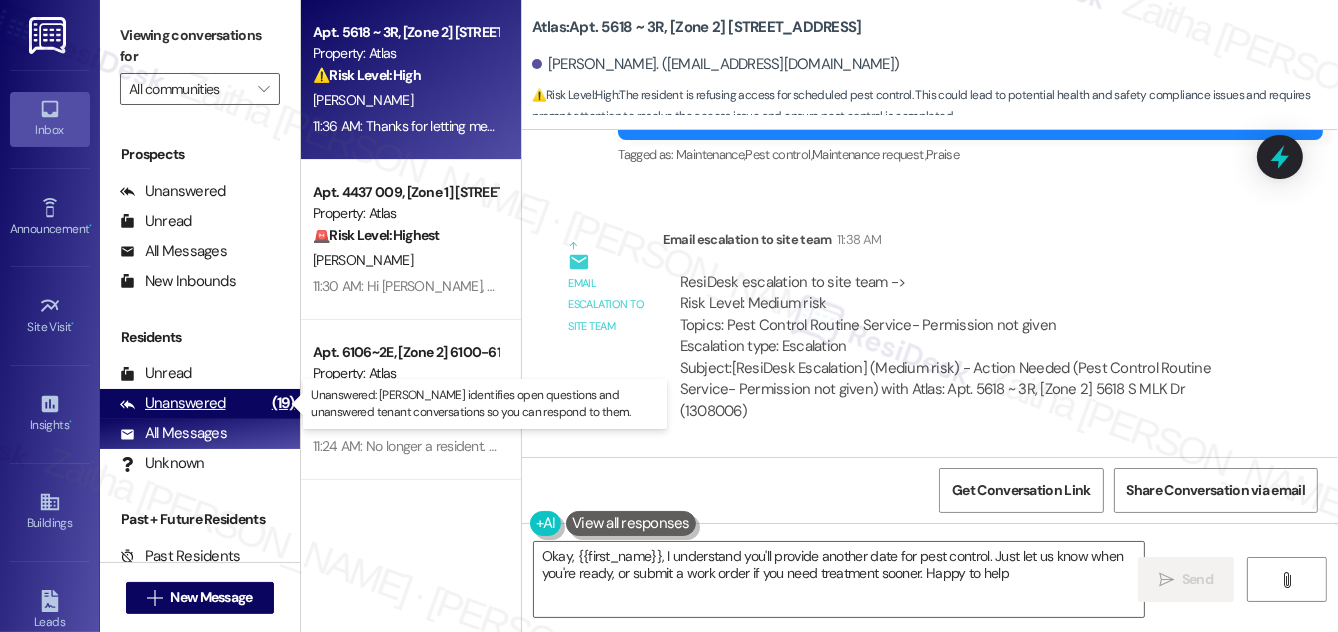 type on "Okay, {{first_name}}, I understand you'll provide another date for pest control. Just let us know when you're ready, or submit a work order if you need treatment sooner. Happy to help!" 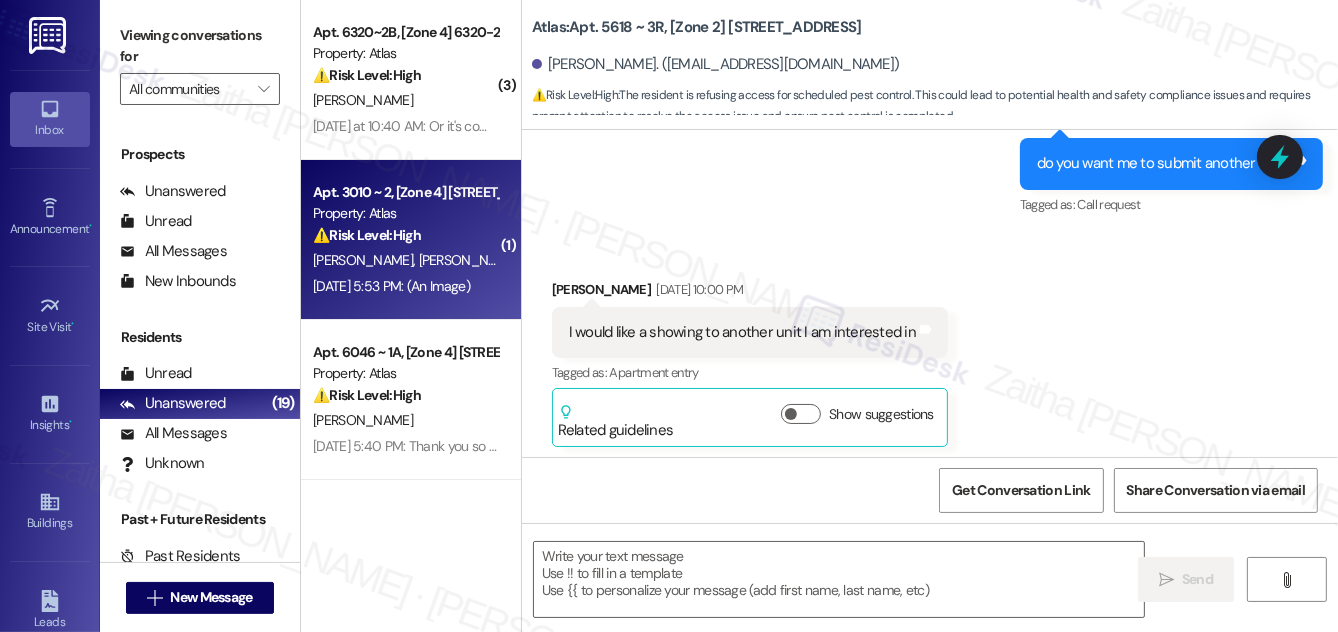 type on "Fetching suggested responses. Please feel free to read through the conversation in the meantime." 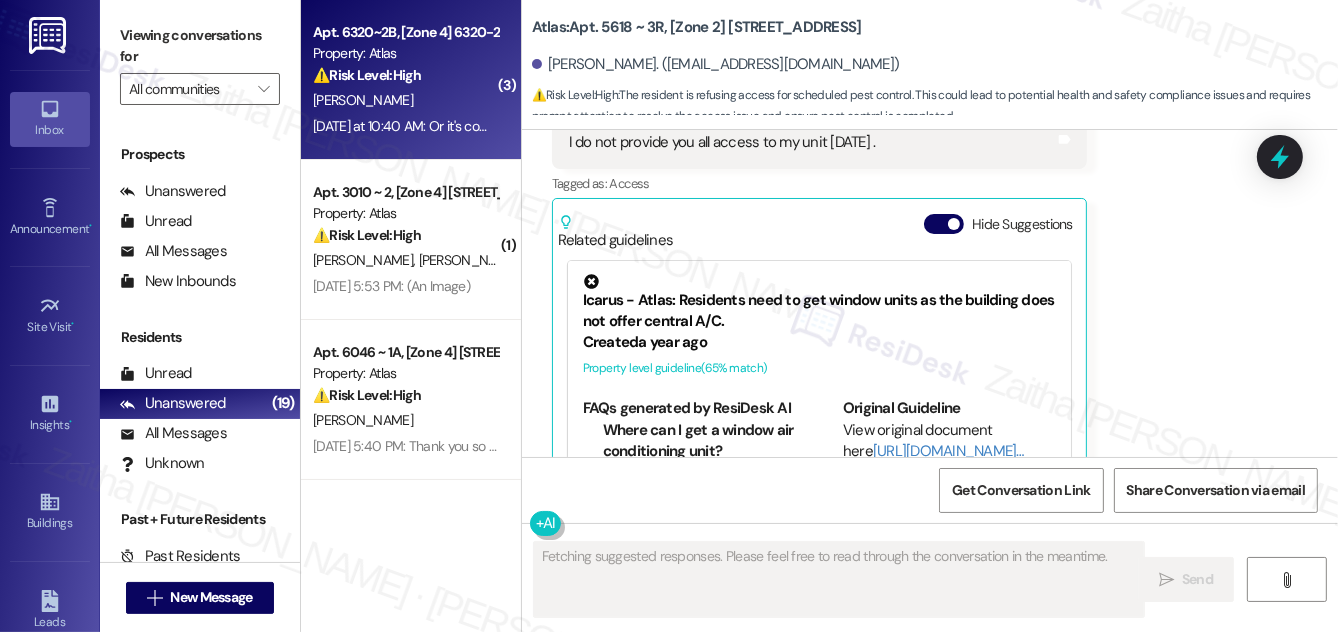 scroll, scrollTop: 8970, scrollLeft: 0, axis: vertical 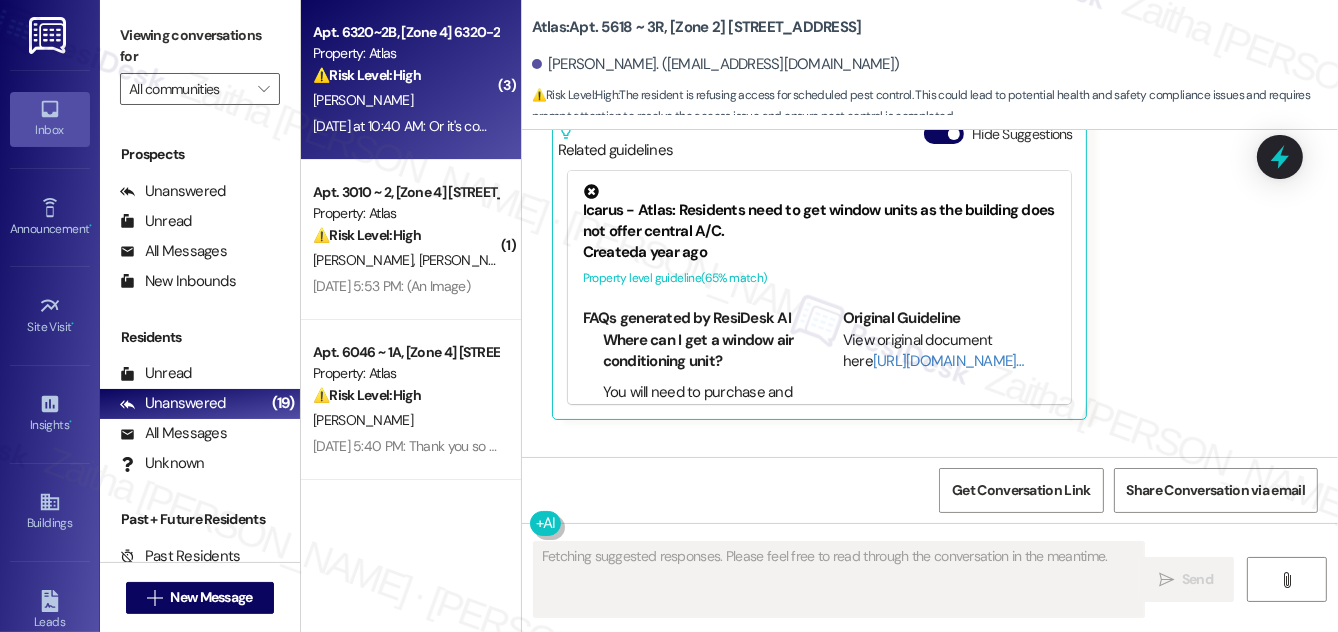 click on "⚠️  Risk Level:  High The resident is reporting people camping in the parking lot and the smell of urine, which raises security and health/safety concerns. This requires urgent investigation and action to mitigate potential risks." at bounding box center [405, 75] 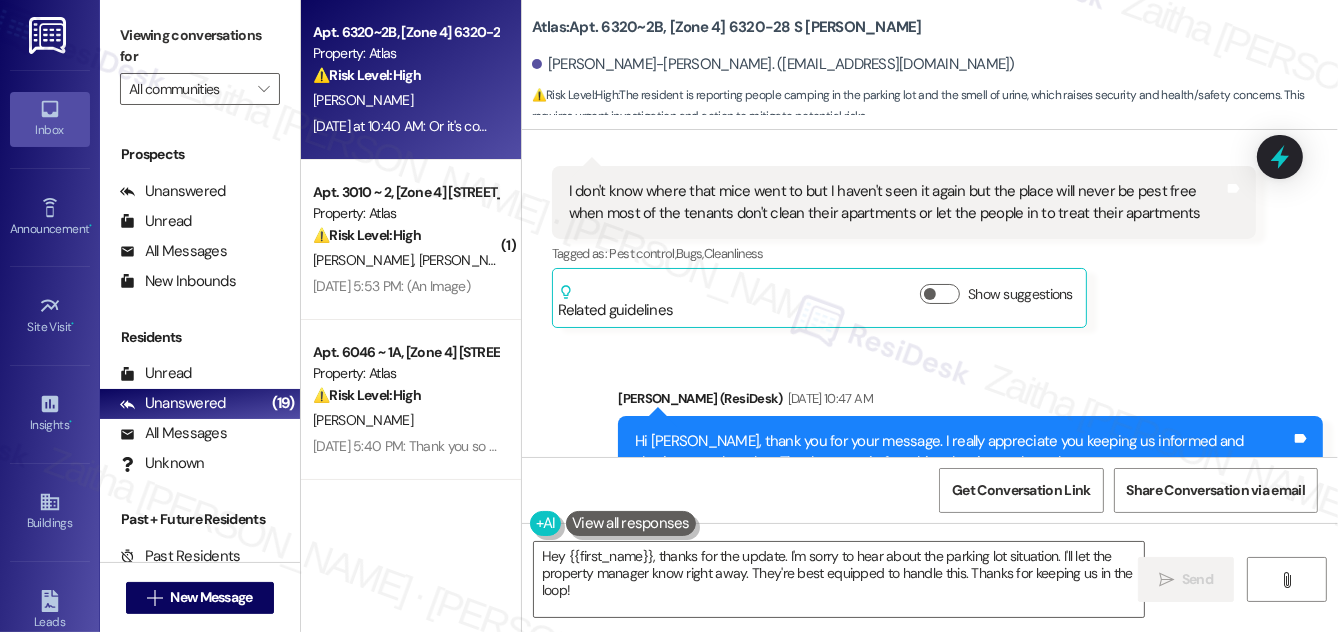 scroll, scrollTop: 40522, scrollLeft: 0, axis: vertical 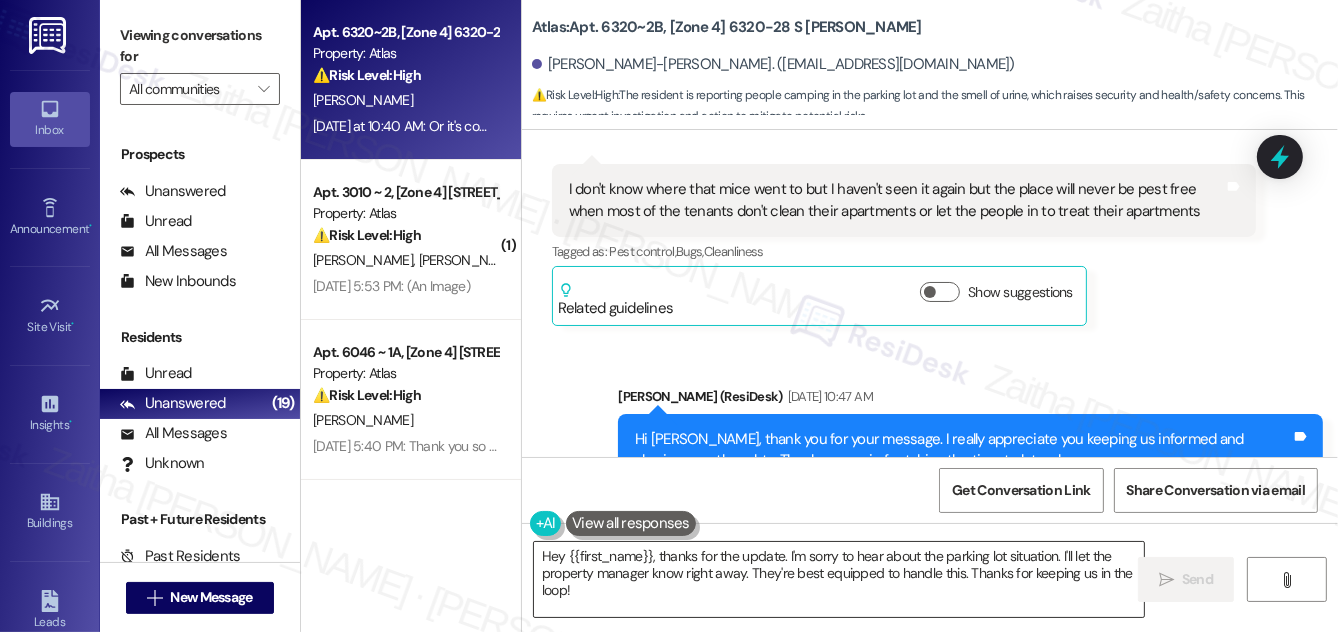 click on "Hey {{first_name}}, thanks for the update. I'm sorry to hear about the parking lot situation. I'll let the property manager know right away. They're best equipped to handle this. Thanks for keeping us in the loop!" at bounding box center (839, 579) 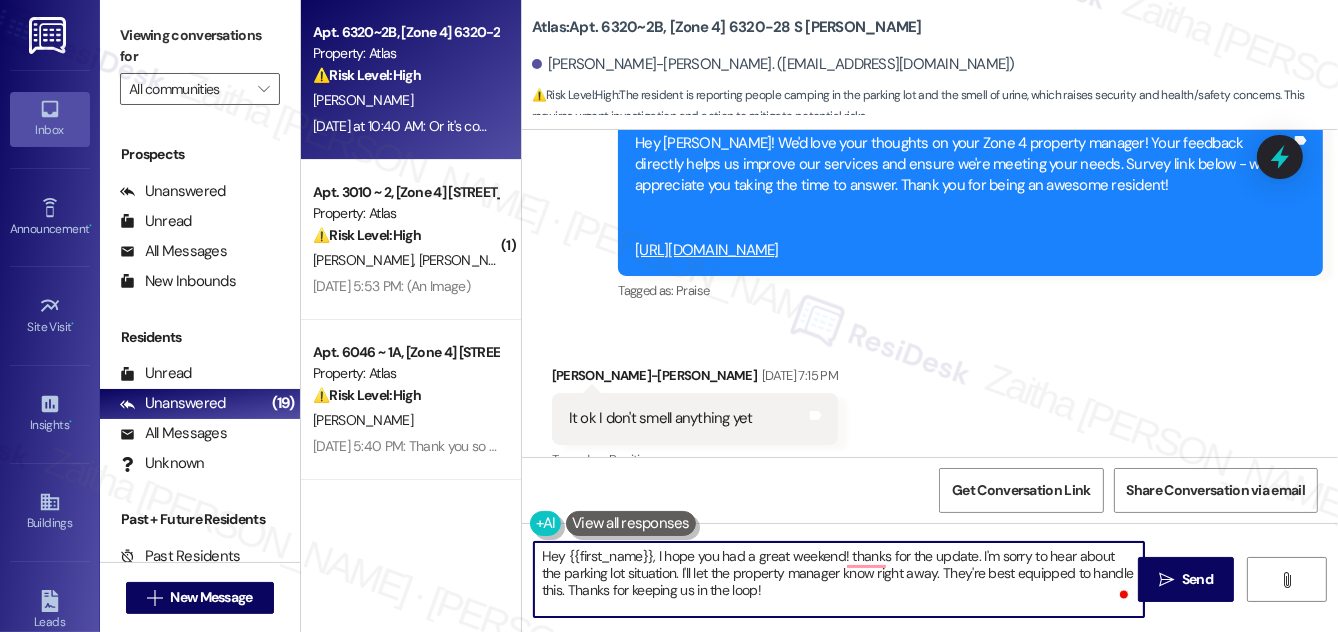 scroll, scrollTop: 40068, scrollLeft: 0, axis: vertical 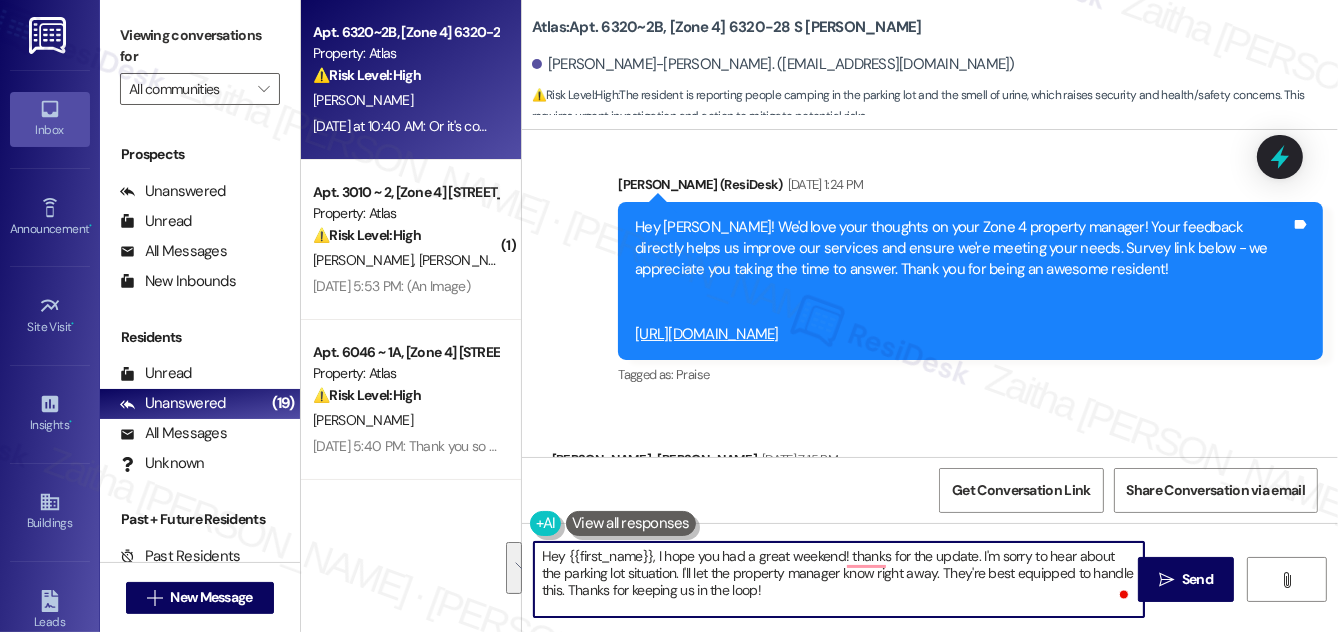 drag, startPoint x: 845, startPoint y: 551, endPoint x: 839, endPoint y: 589, distance: 38.470768 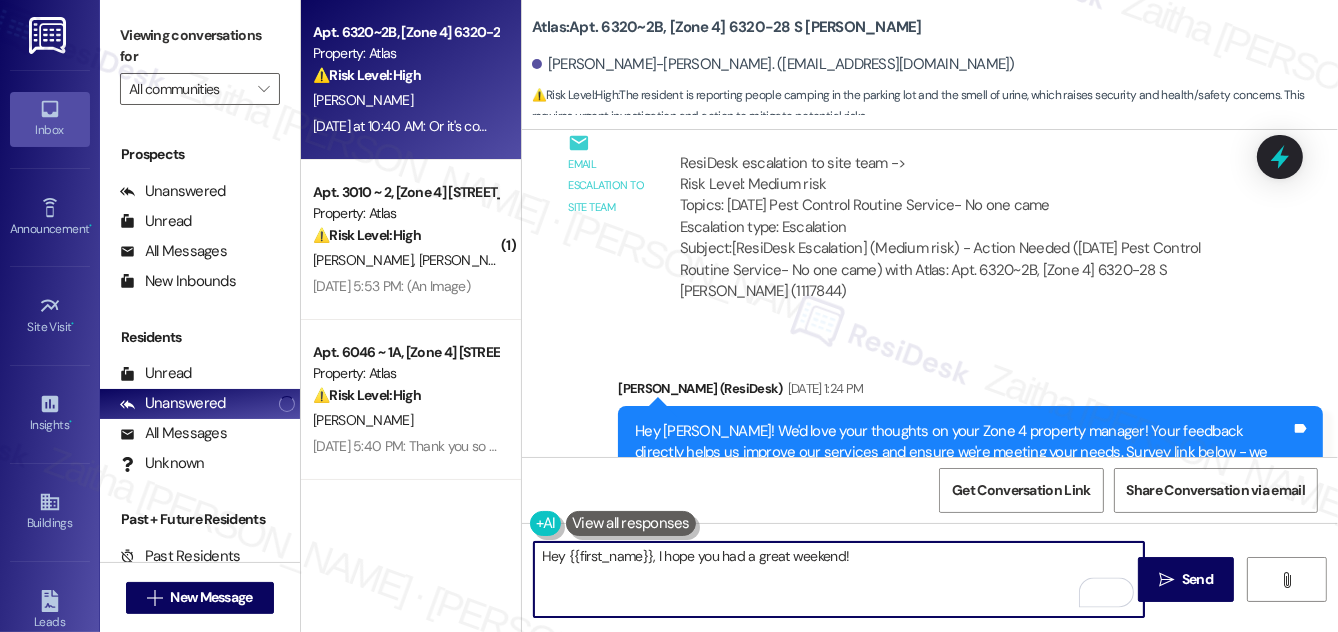scroll, scrollTop: 39795, scrollLeft: 0, axis: vertical 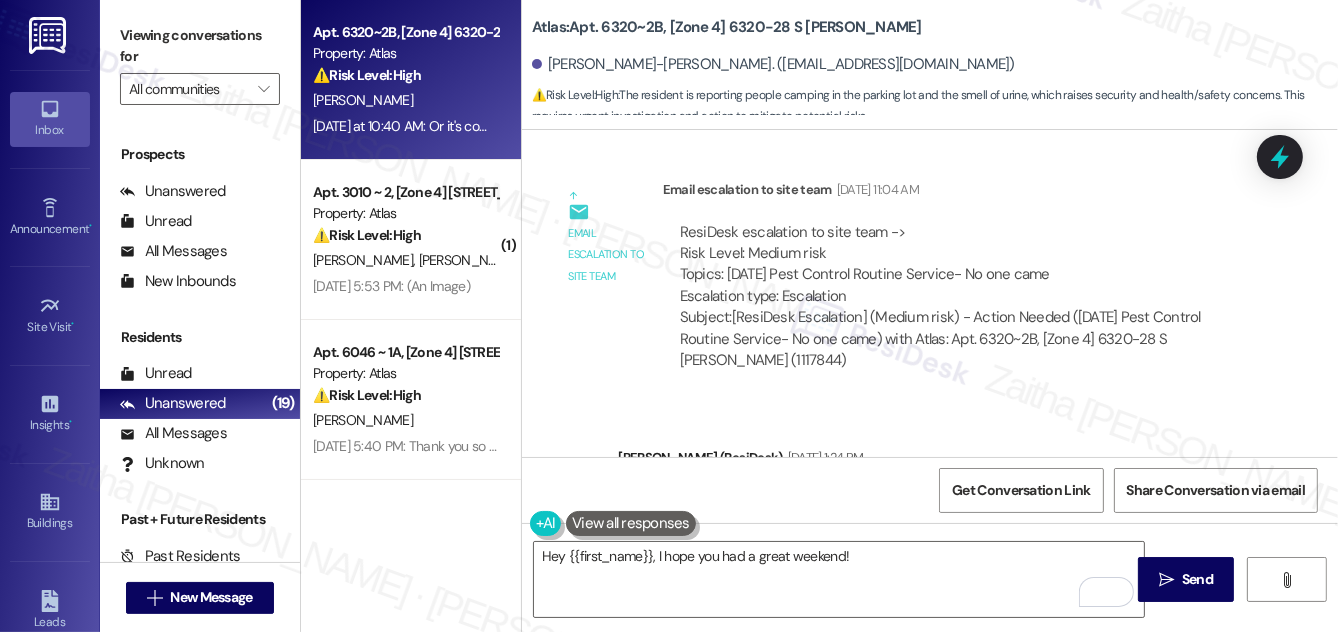 drag, startPoint x: 561, startPoint y: 380, endPoint x: 828, endPoint y: 399, distance: 267.67517 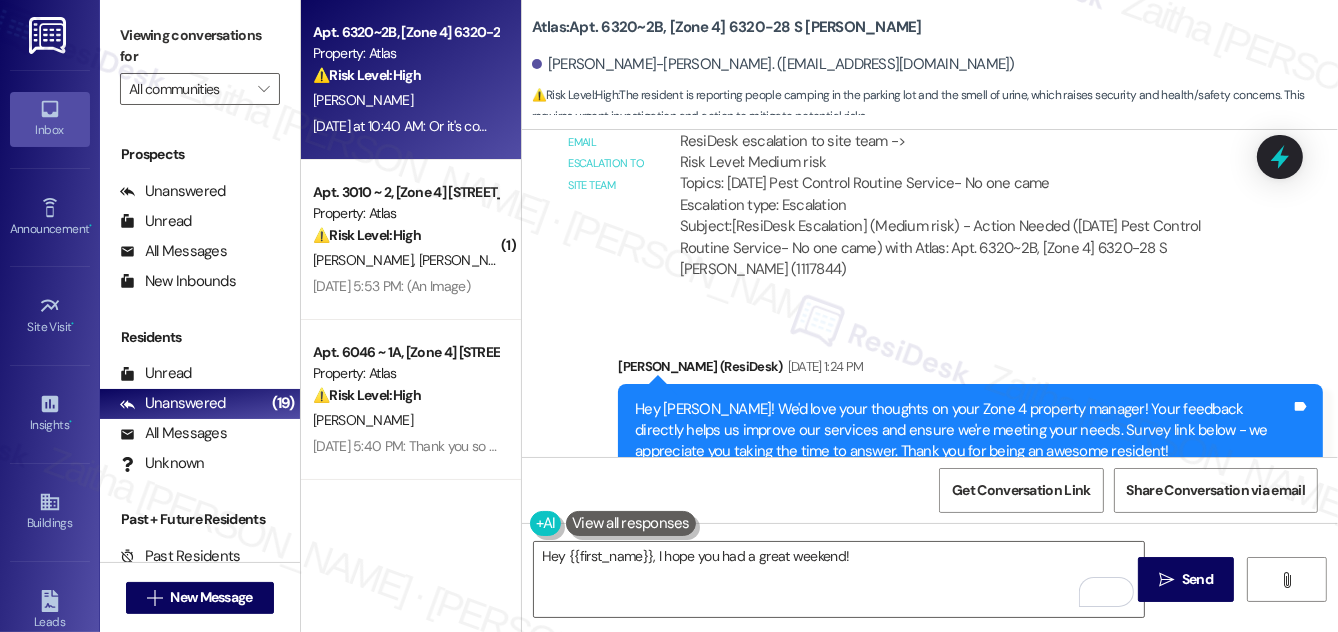scroll, scrollTop: 40068, scrollLeft: 0, axis: vertical 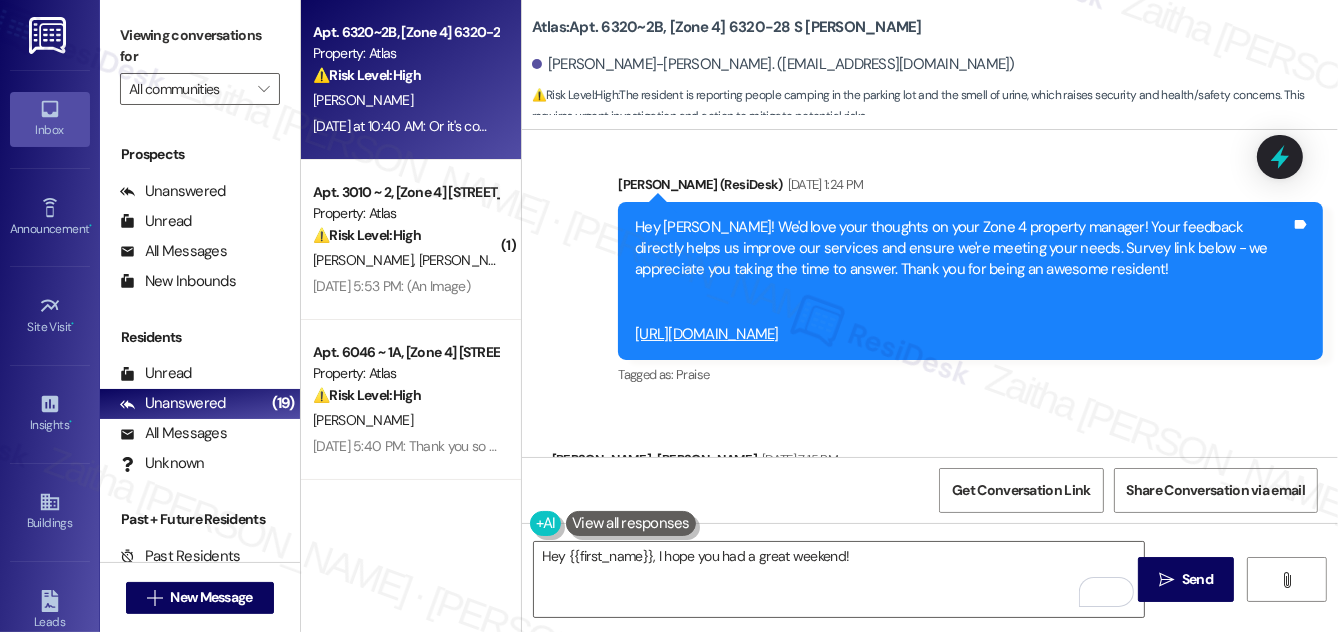 drag, startPoint x: 560, startPoint y: 257, endPoint x: 1157, endPoint y: 291, distance: 597.9674 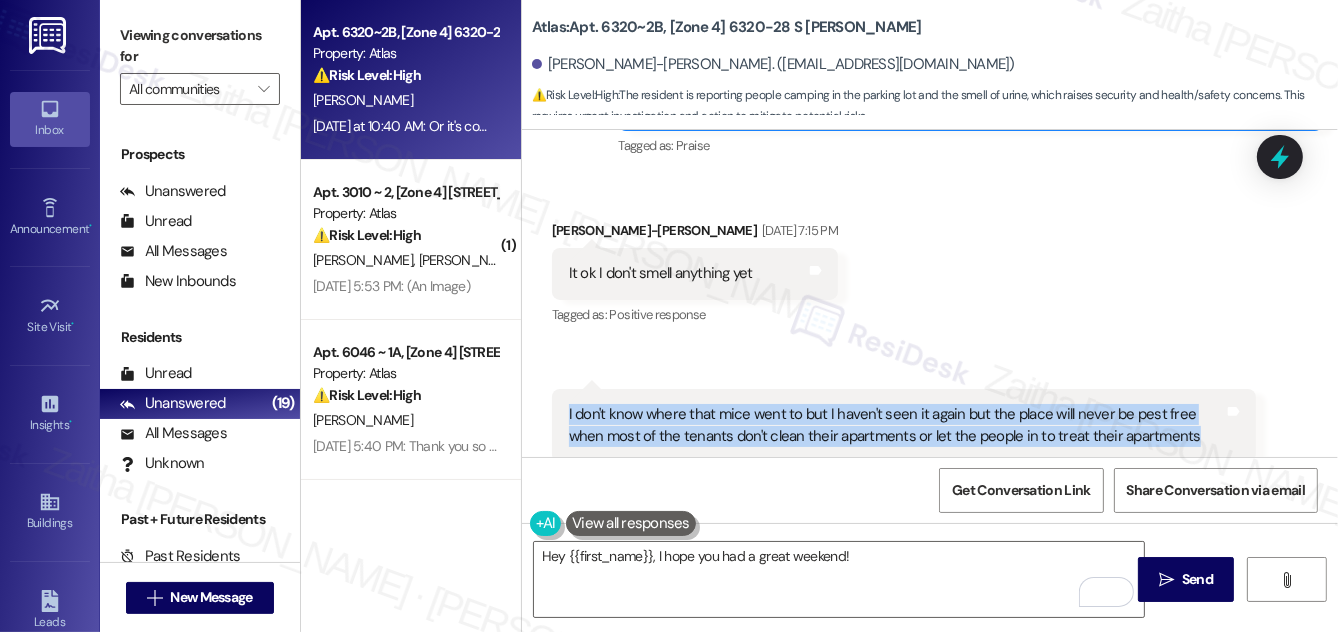 scroll, scrollTop: 40432, scrollLeft: 0, axis: vertical 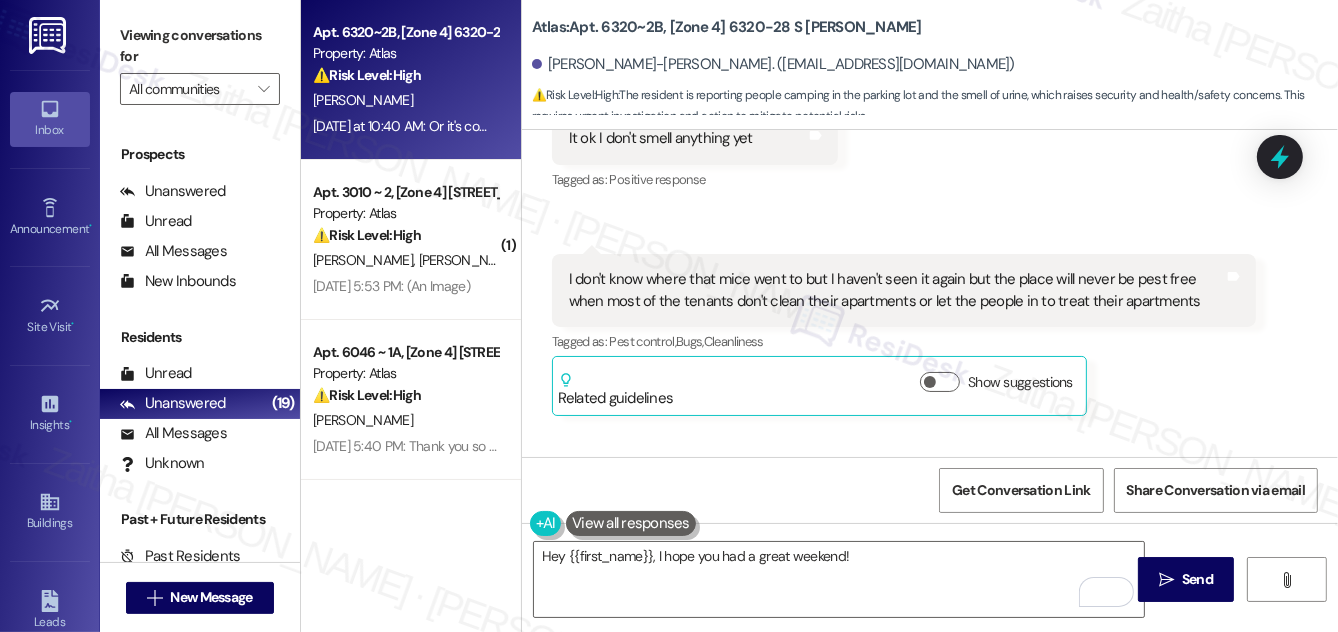 drag, startPoint x: 556, startPoint y: 331, endPoint x: 933, endPoint y: 332, distance: 377.0013 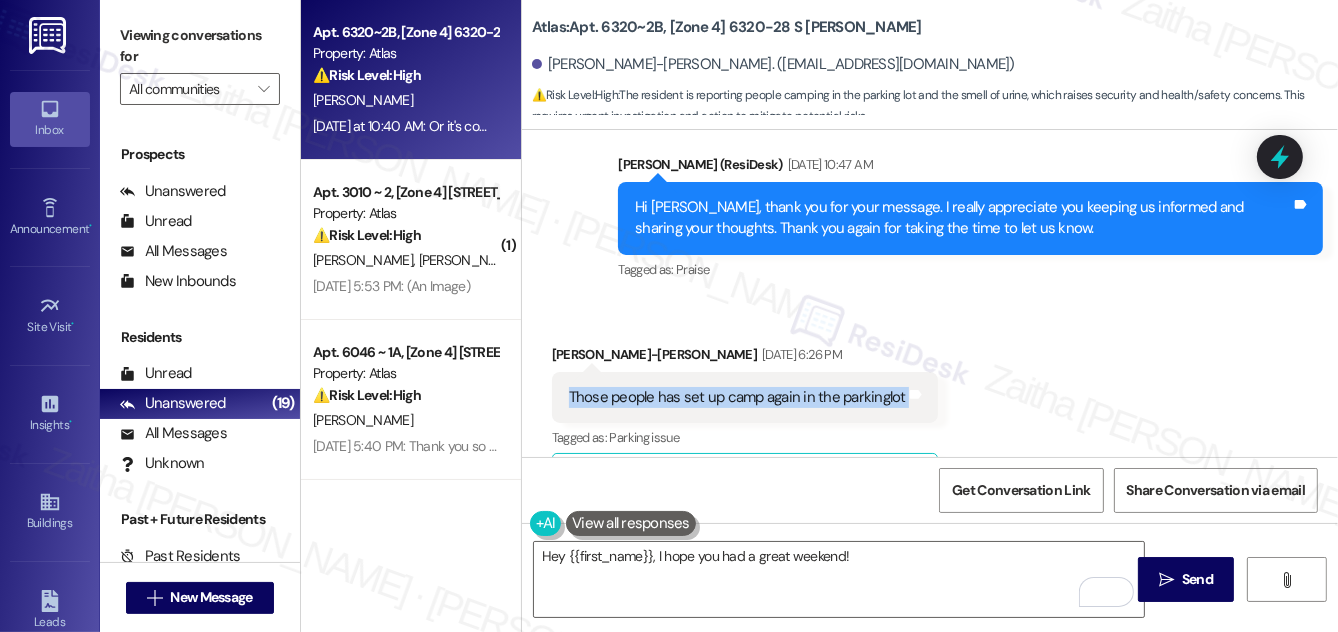 scroll, scrollTop: 40794, scrollLeft: 0, axis: vertical 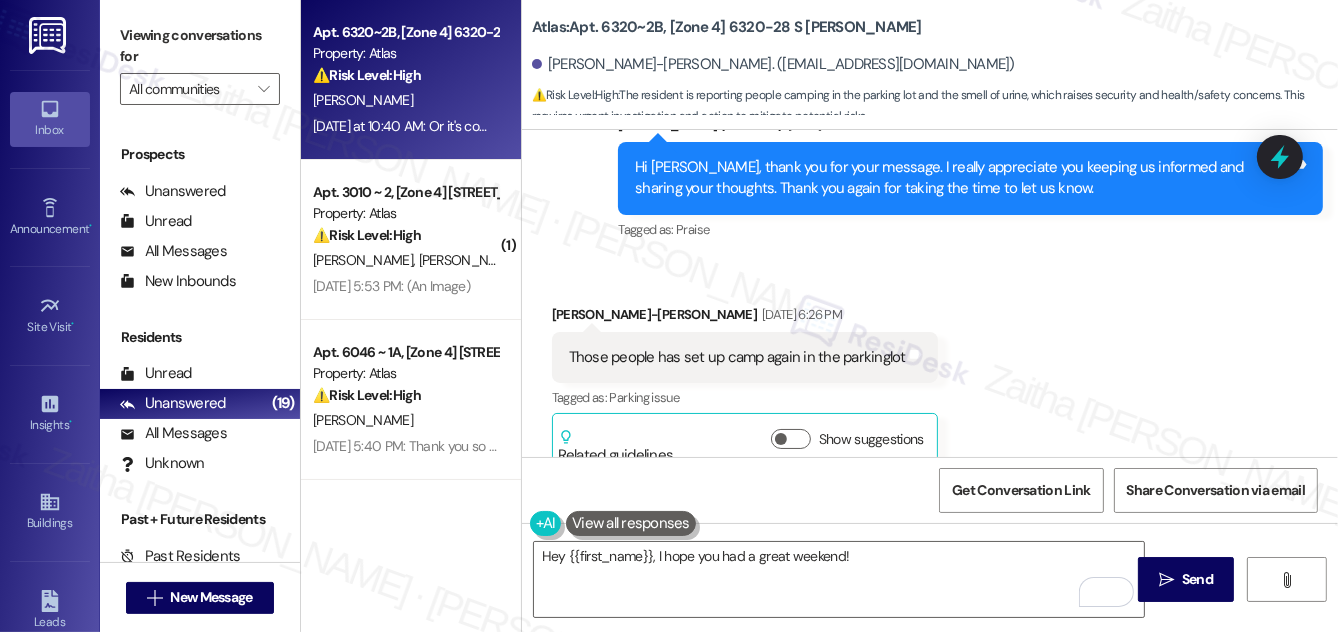 drag, startPoint x: 545, startPoint y: 221, endPoint x: 959, endPoint y: 246, distance: 414.75415 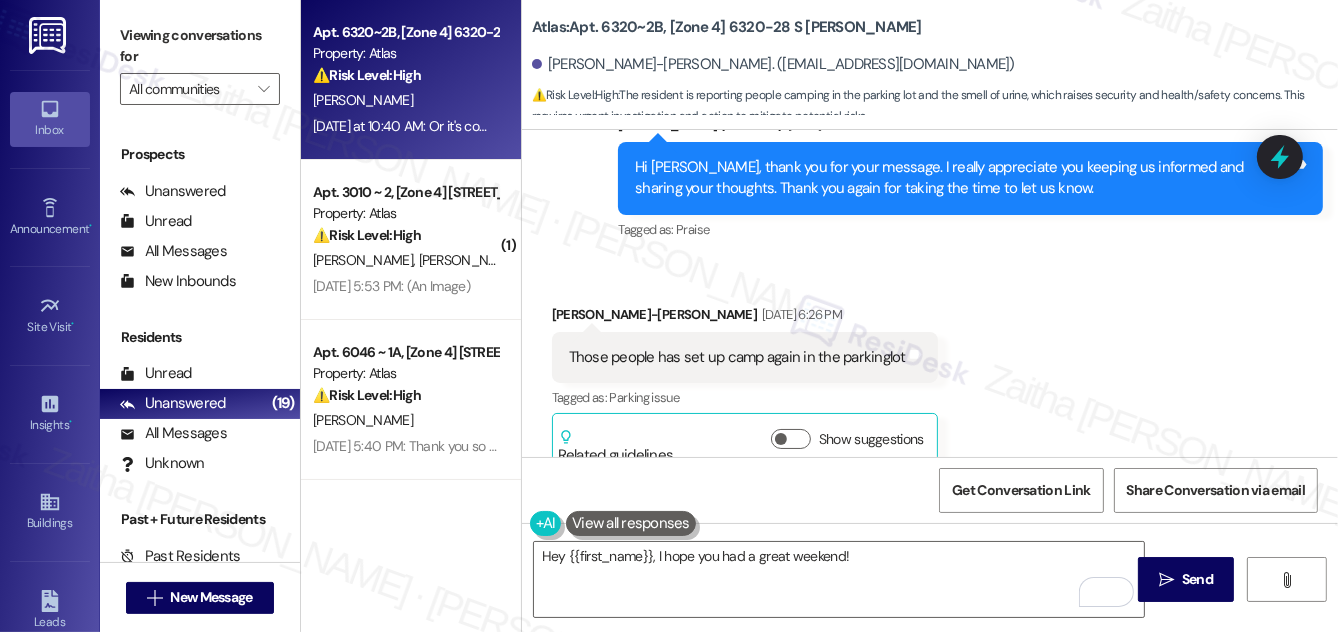 drag, startPoint x: 553, startPoint y: 378, endPoint x: 779, endPoint y: 386, distance: 226.14156 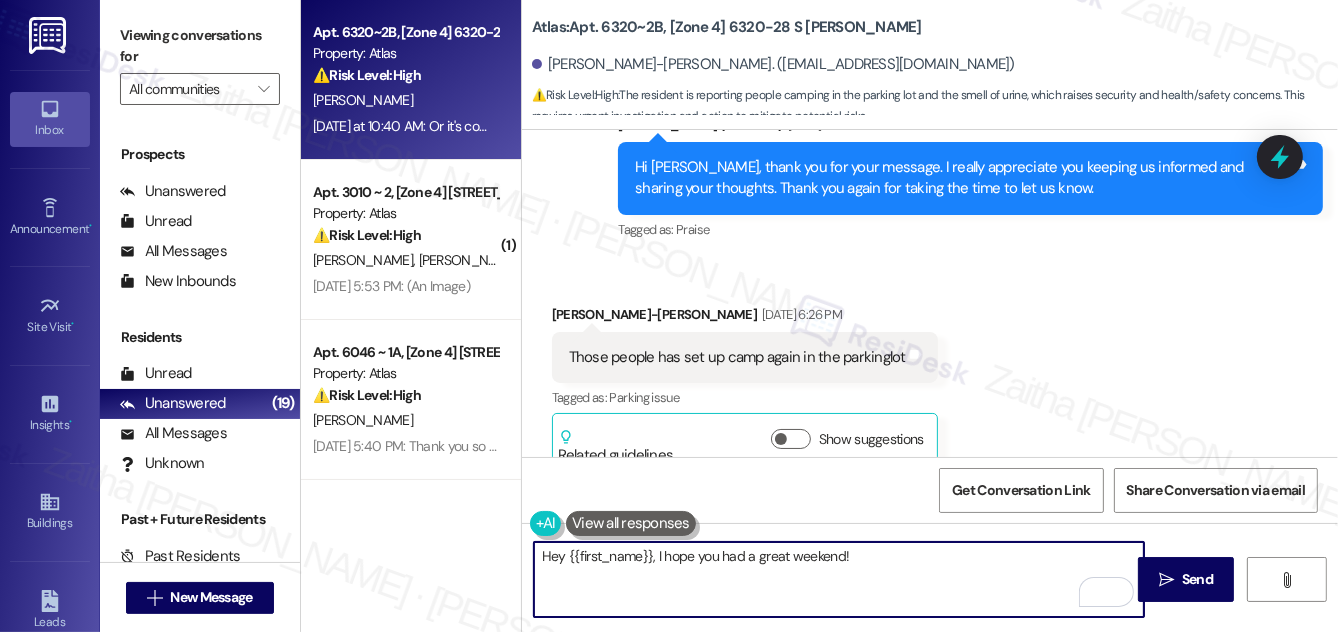 click on "Hey {{first_name}}, I hope you had a great weekend!" at bounding box center [839, 579] 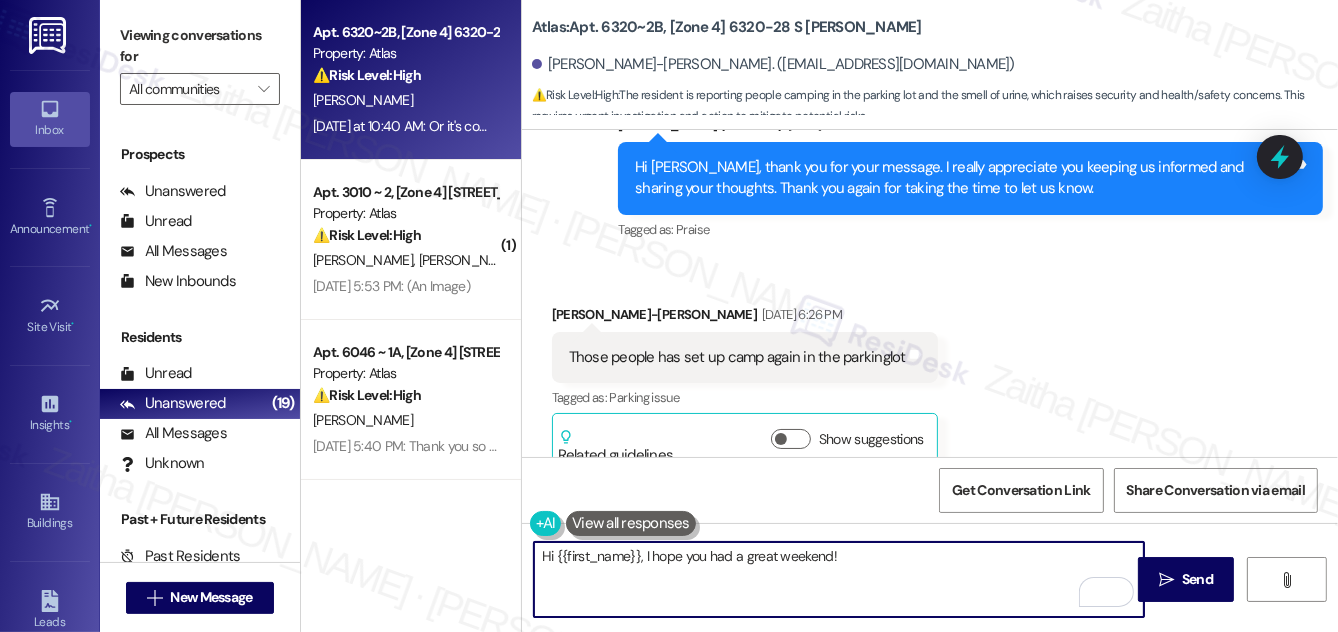 click on "Hi {{first_name}}, I hope you had a great weekend!" at bounding box center (839, 579) 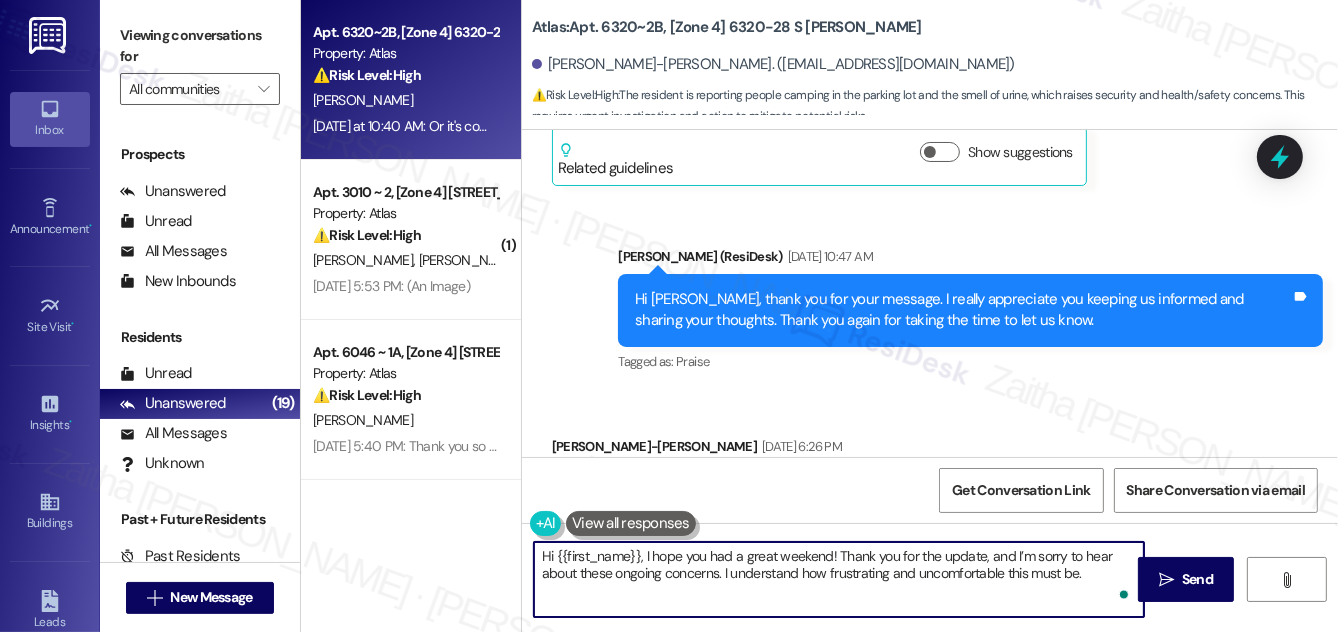 scroll, scrollTop: 40794, scrollLeft: 0, axis: vertical 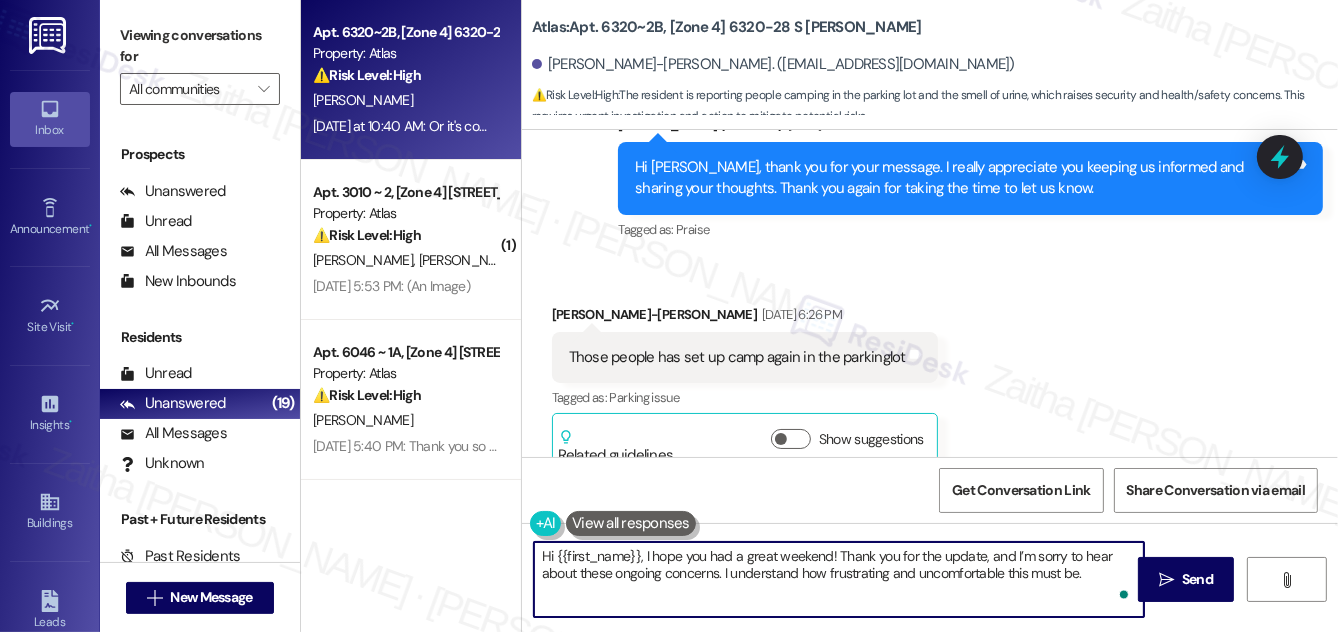 paste on "Have you noticed if the smell or activity is coming from a specific area or time of day?" 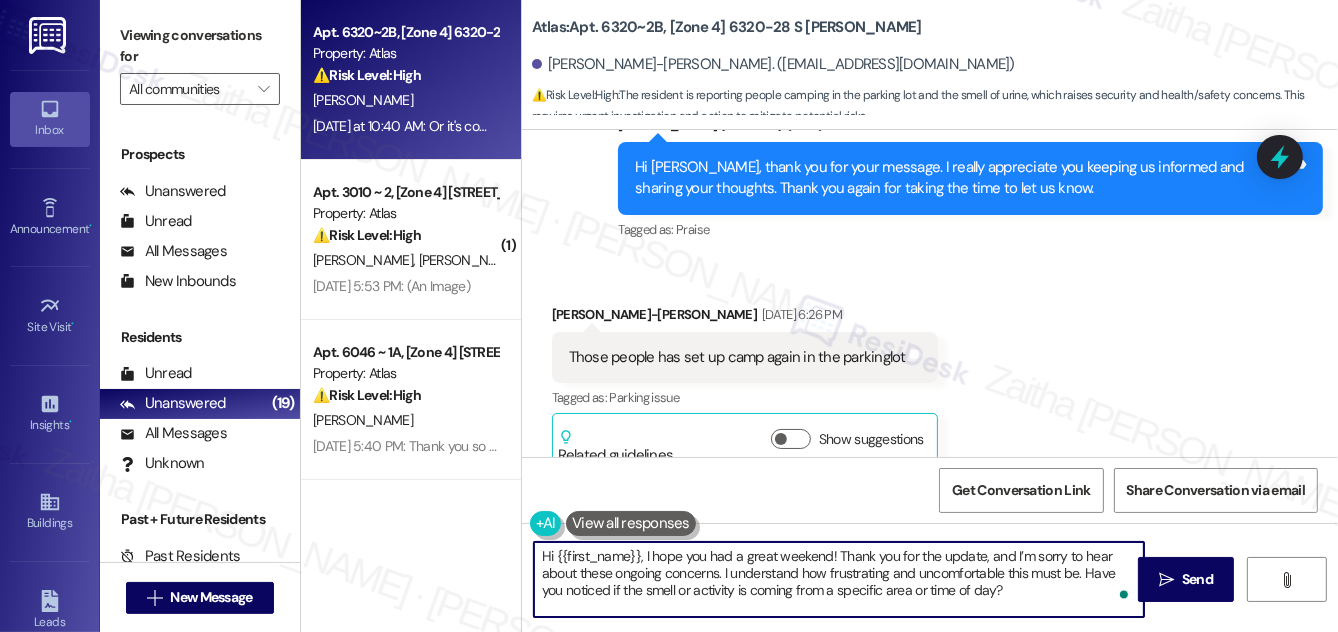 scroll, scrollTop: 16, scrollLeft: 0, axis: vertical 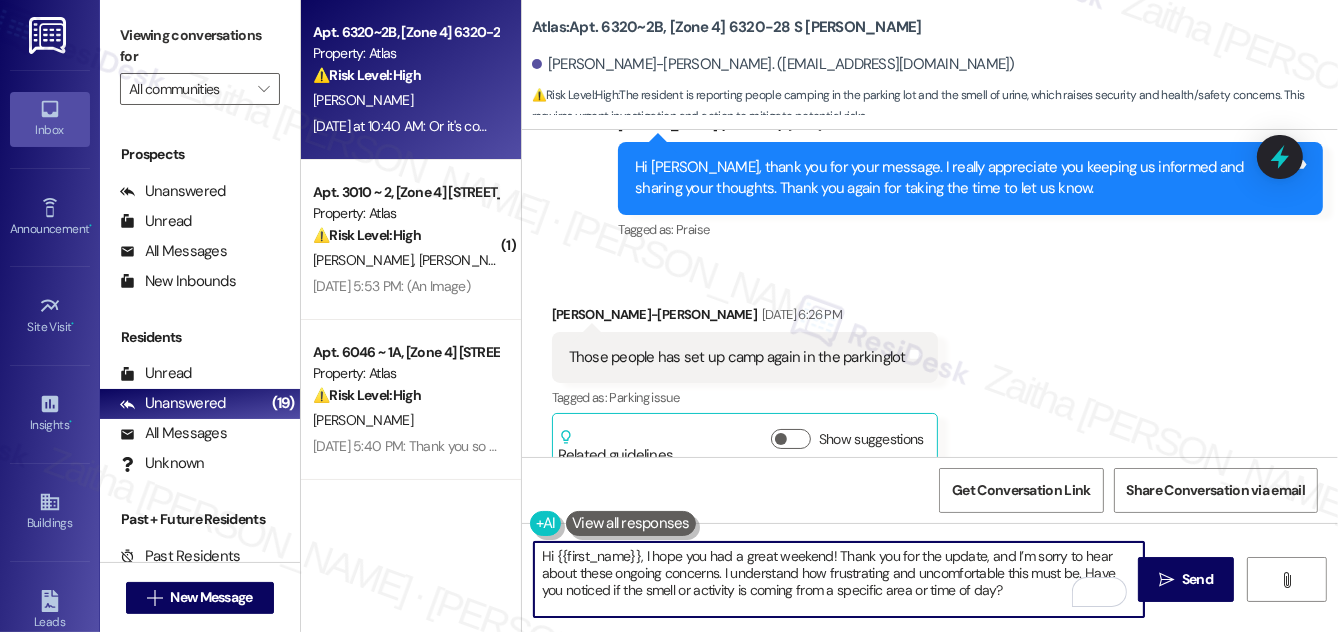 click on "Hi {{first_name}}, I hope you had a great weekend! Thank you for the update, and I’m sorry to hear about these ongoing concerns. I understand how frustrating and uncomfortable this must be. Have you noticed if the smell or activity is coming from a specific area or time of day?" at bounding box center (839, 579) 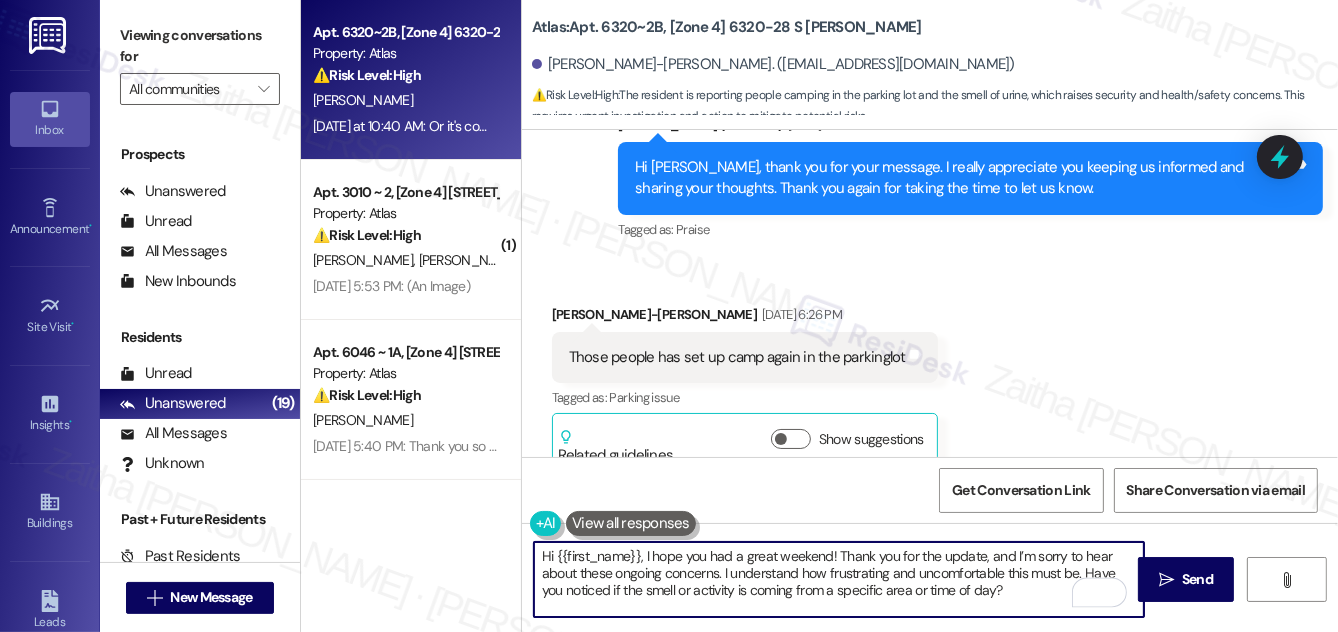 paste on "Any details you can share would be helpful. We’ll follow up as soon as we have more information." 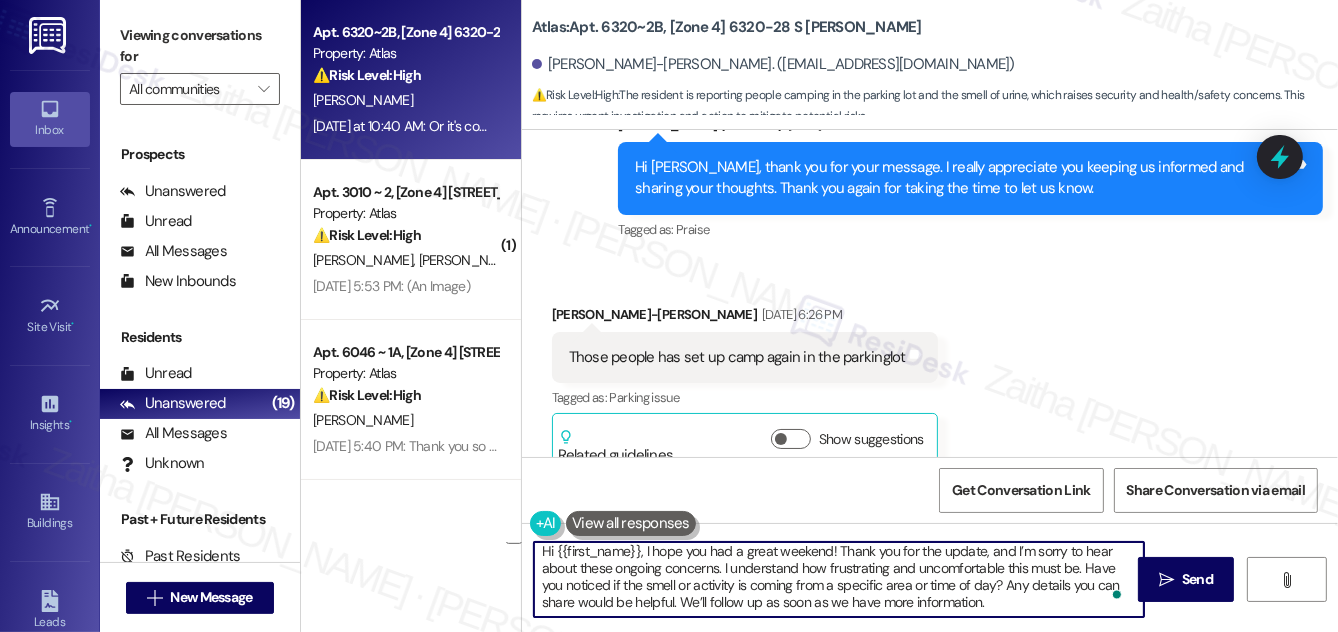 drag, startPoint x: 675, startPoint y: 590, endPoint x: 1044, endPoint y: 600, distance: 369.13547 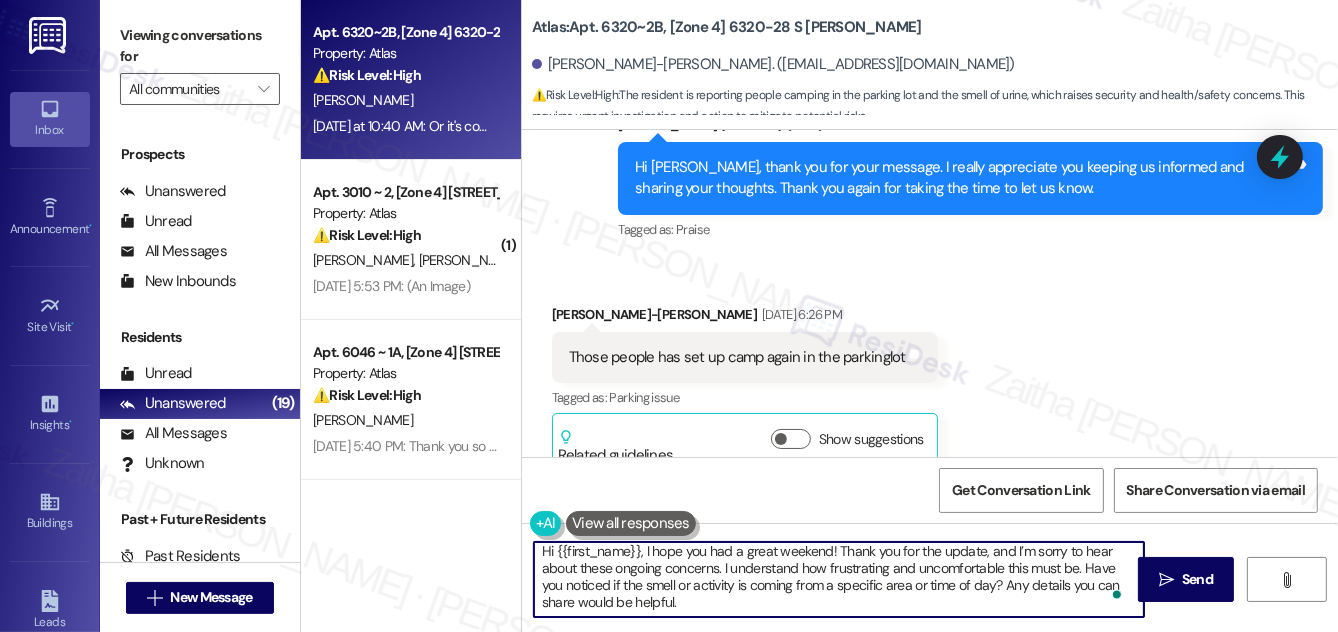 click on "Hi {{first_name}}, I hope you had a great weekend! Thank you for the update, and I’m sorry to hear about these ongoing concerns. I understand how frustrating and uncomfortable this must be. Have you noticed if the smell or activity is coming from a specific area or time of day? Any details you can share would be helpful." at bounding box center [839, 579] 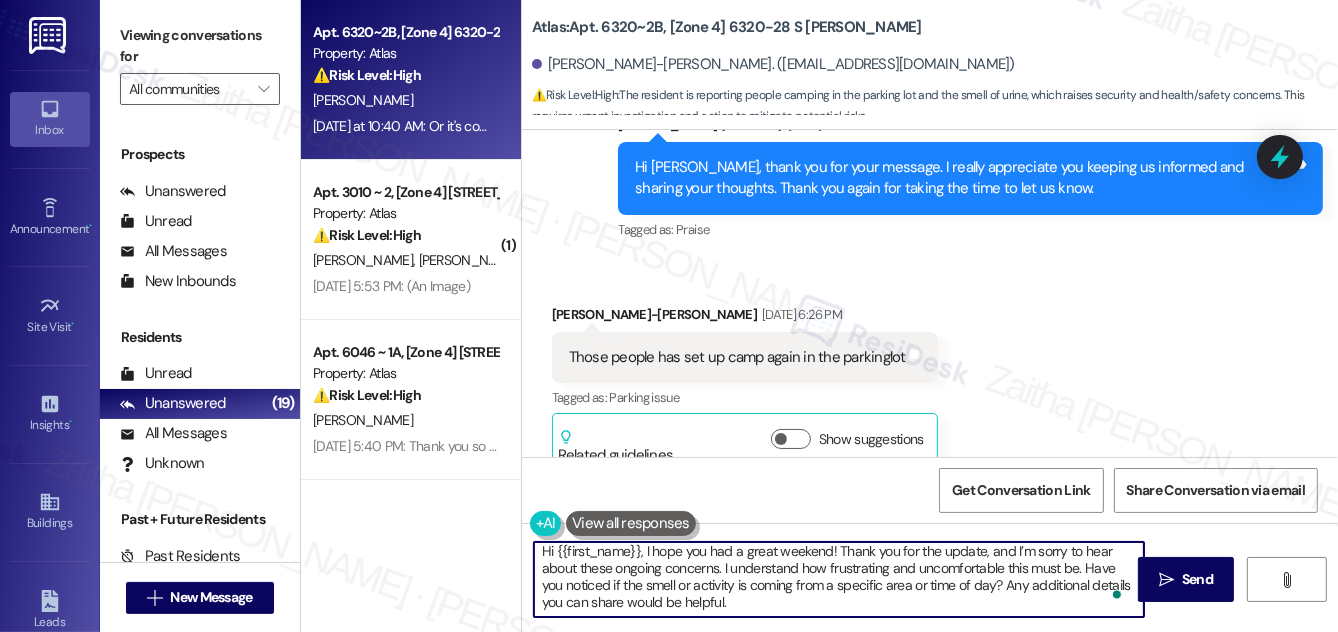 scroll, scrollTop: 0, scrollLeft: 0, axis: both 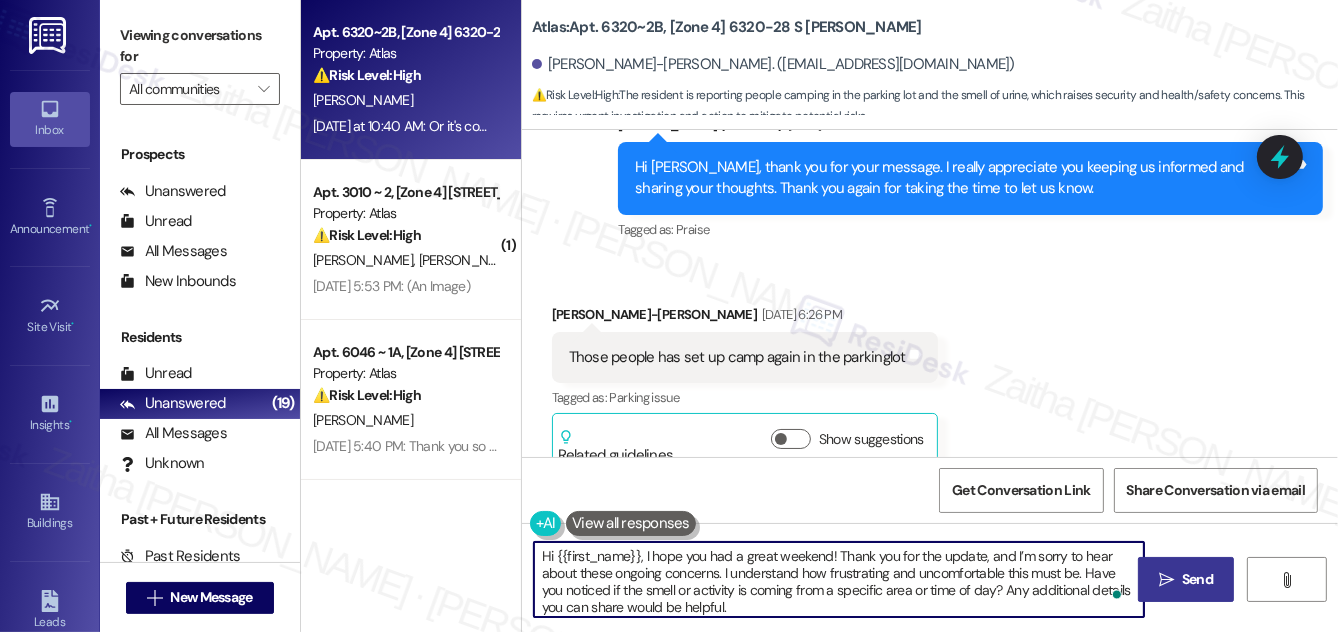 type on "Hi {{first_name}}, I hope you had a great weekend! Thank you for the update, and I’m sorry to hear about these ongoing concerns. I understand how frustrating and uncomfortable this must be. Have you noticed if the smell or activity is coming from a specific area or time of day? Any additional details you can share would be helpful." 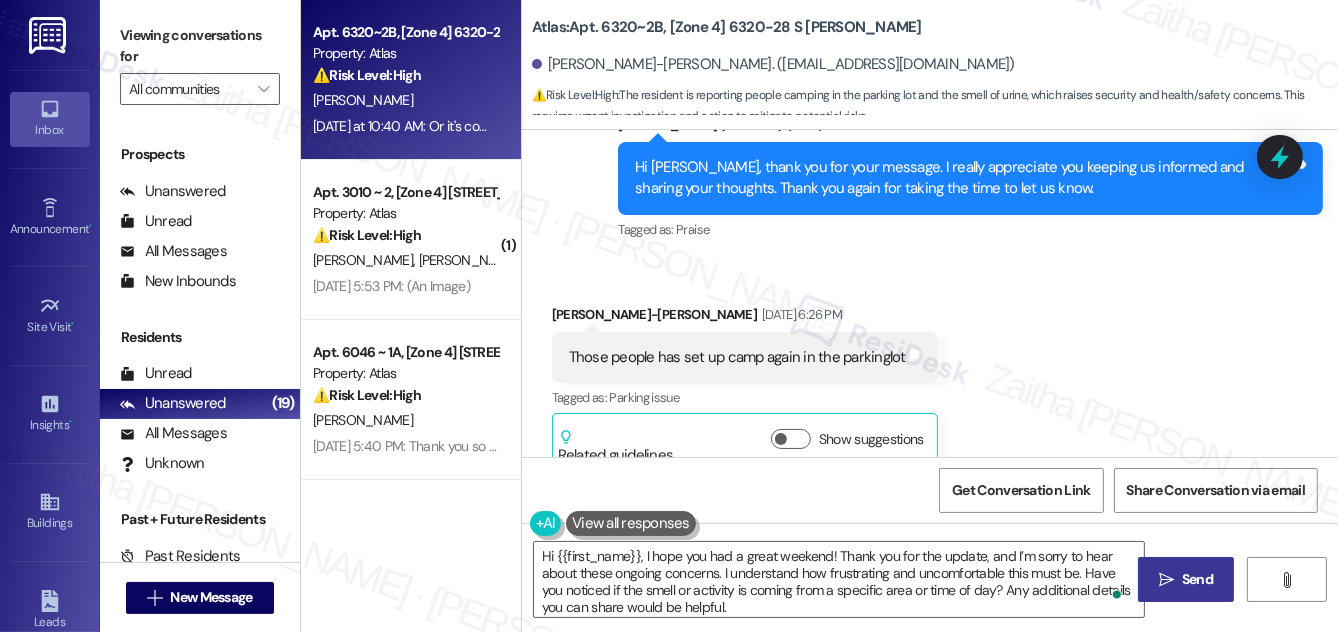 click on "Send" at bounding box center [1197, 579] 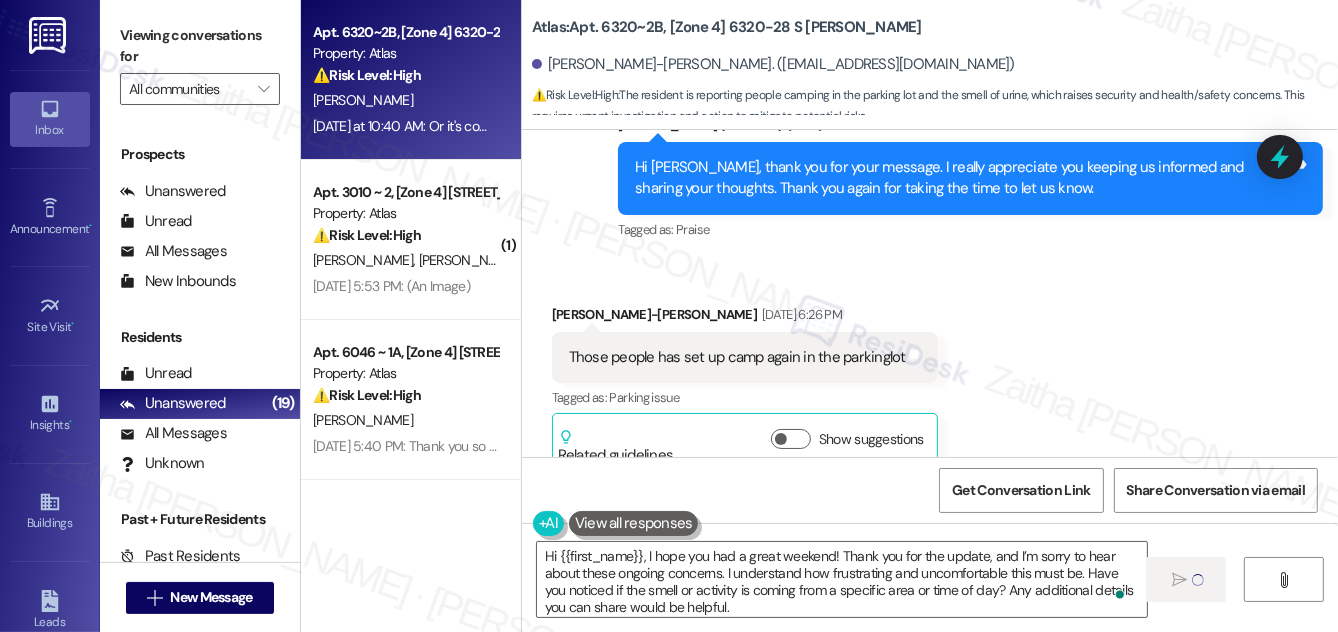 type 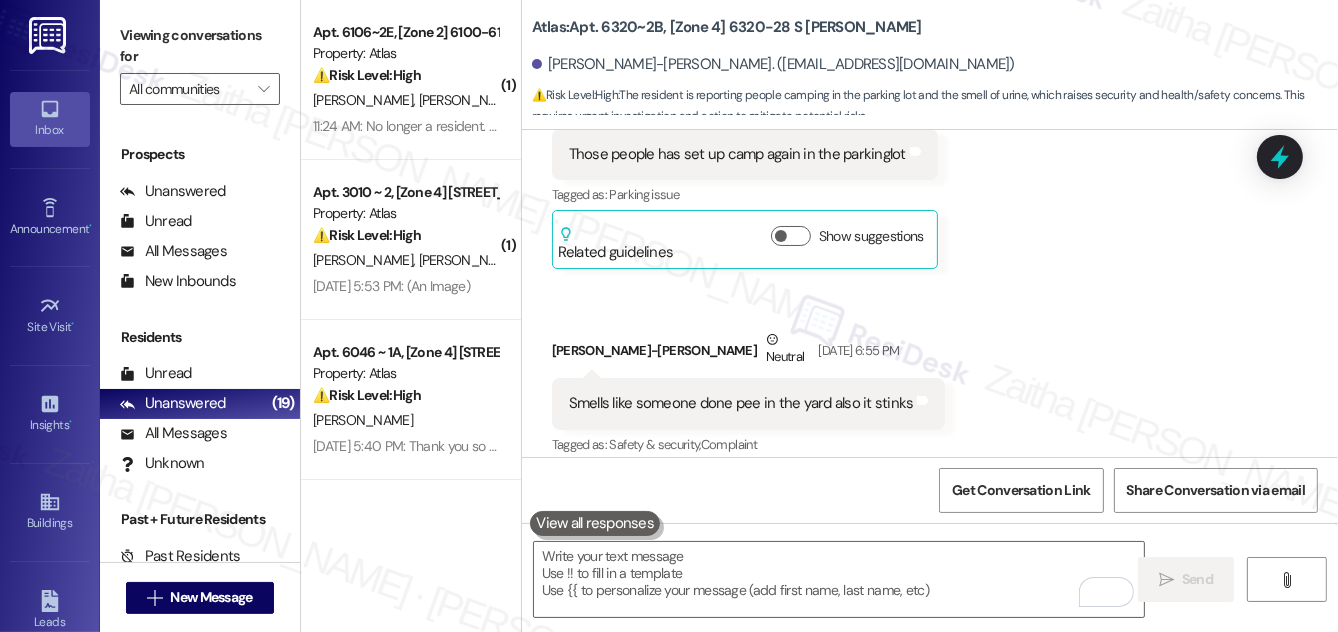 scroll, scrollTop: 40998, scrollLeft: 0, axis: vertical 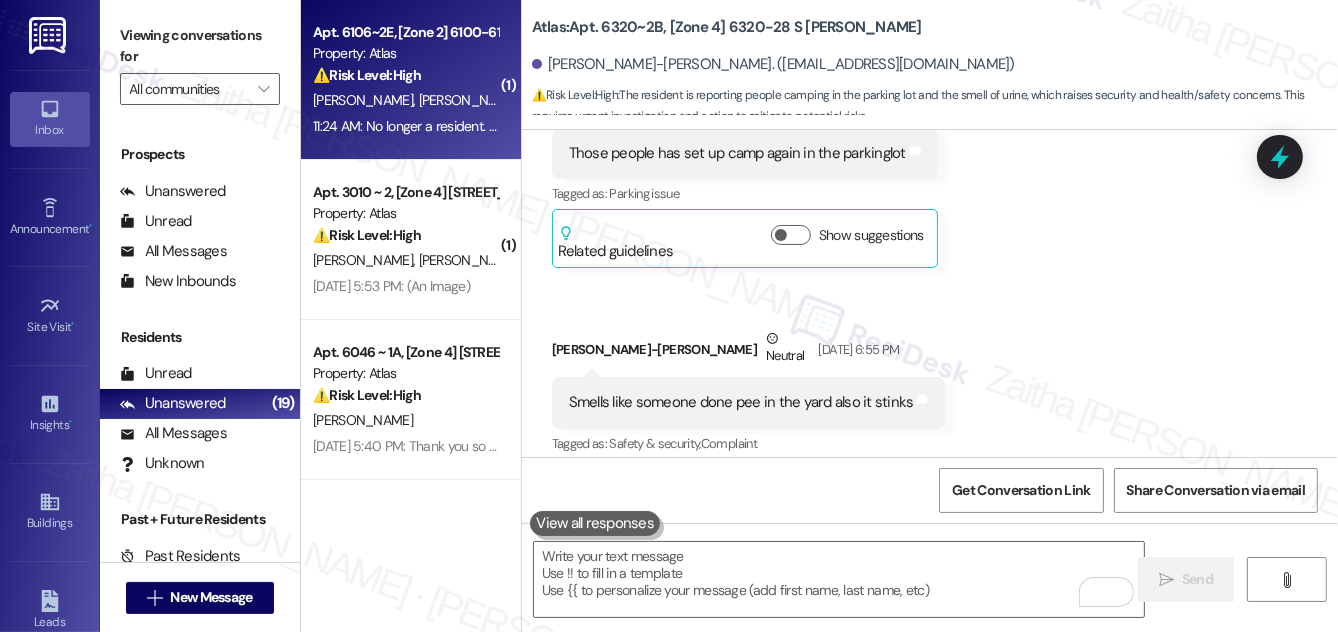 click on "J. King R. Liggins" at bounding box center [405, 100] 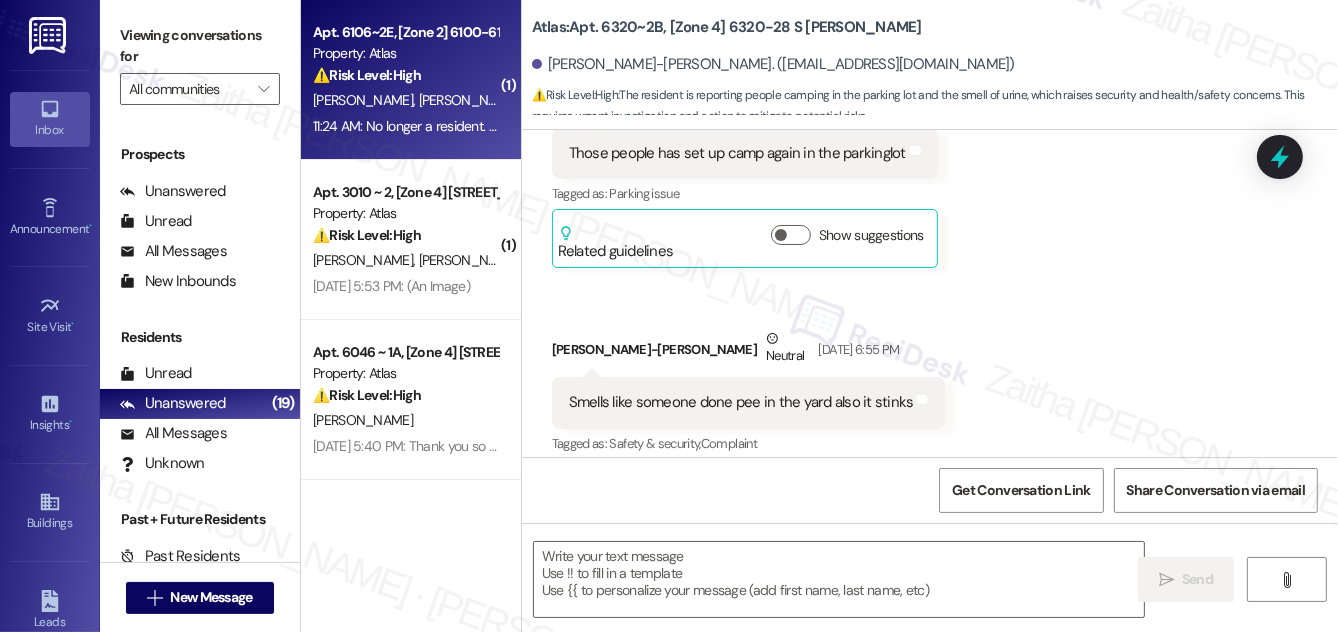 type on "Fetching suggested responses. Please feel free to read through the conversation in the meantime." 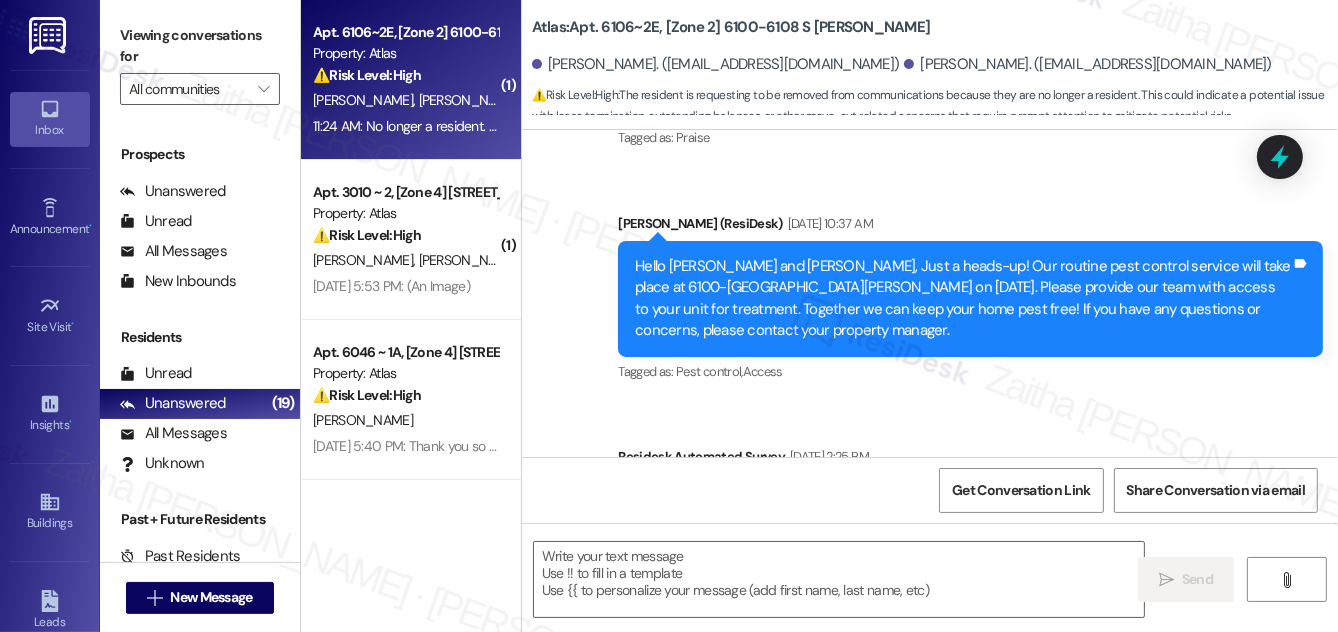 scroll, scrollTop: 5598, scrollLeft: 0, axis: vertical 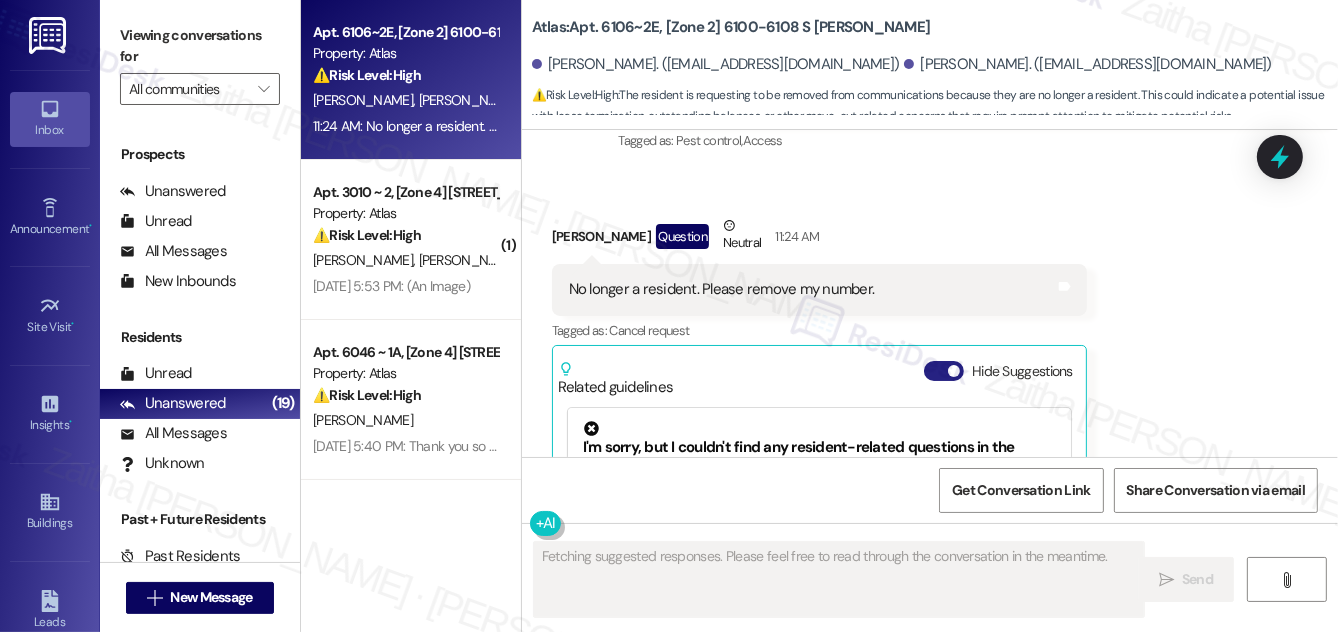 click on "Hide Suggestions" at bounding box center [944, 371] 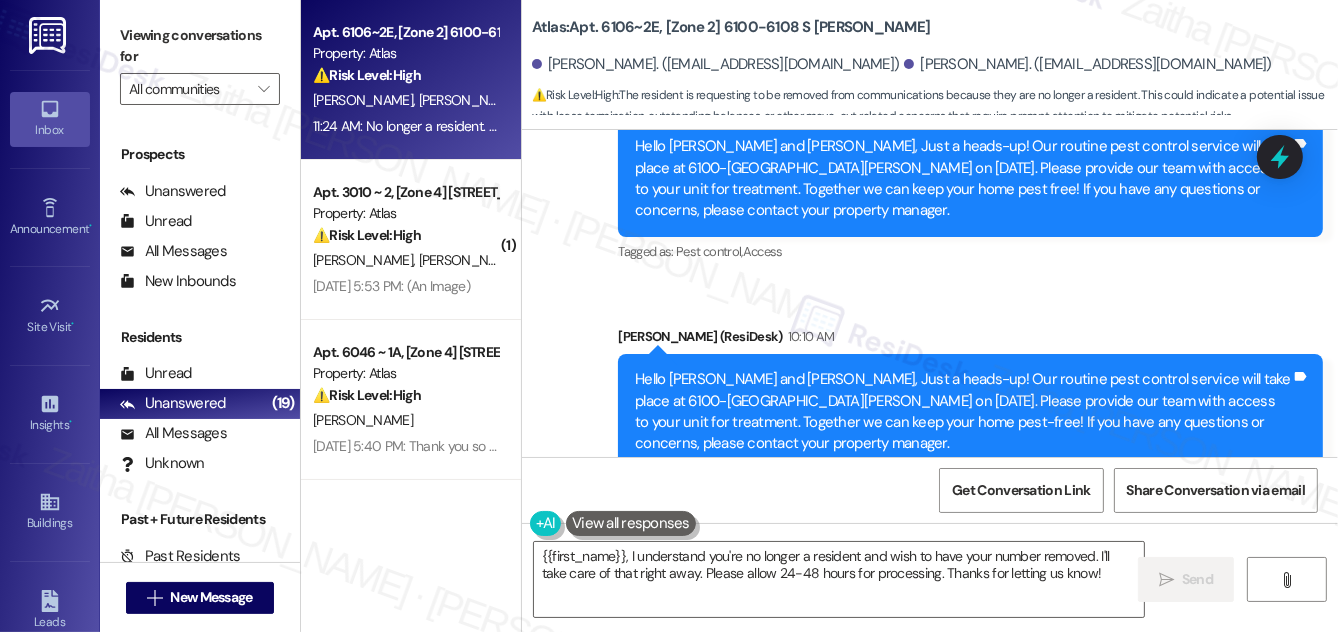 scroll, scrollTop: 5346, scrollLeft: 0, axis: vertical 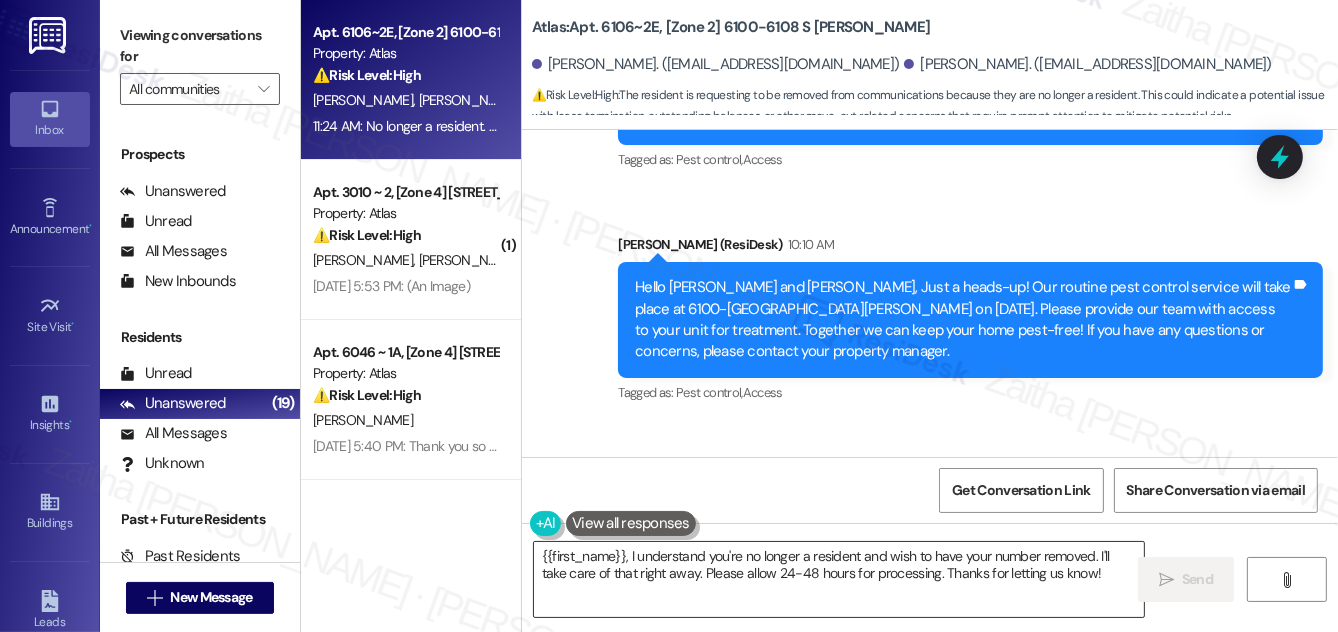 click on "{{first_name}}, I understand you're no longer a resident and wish to have your number removed. I'll take care of that right away. Please allow 24-48 hours for processing. Thanks for letting us know!" at bounding box center [839, 579] 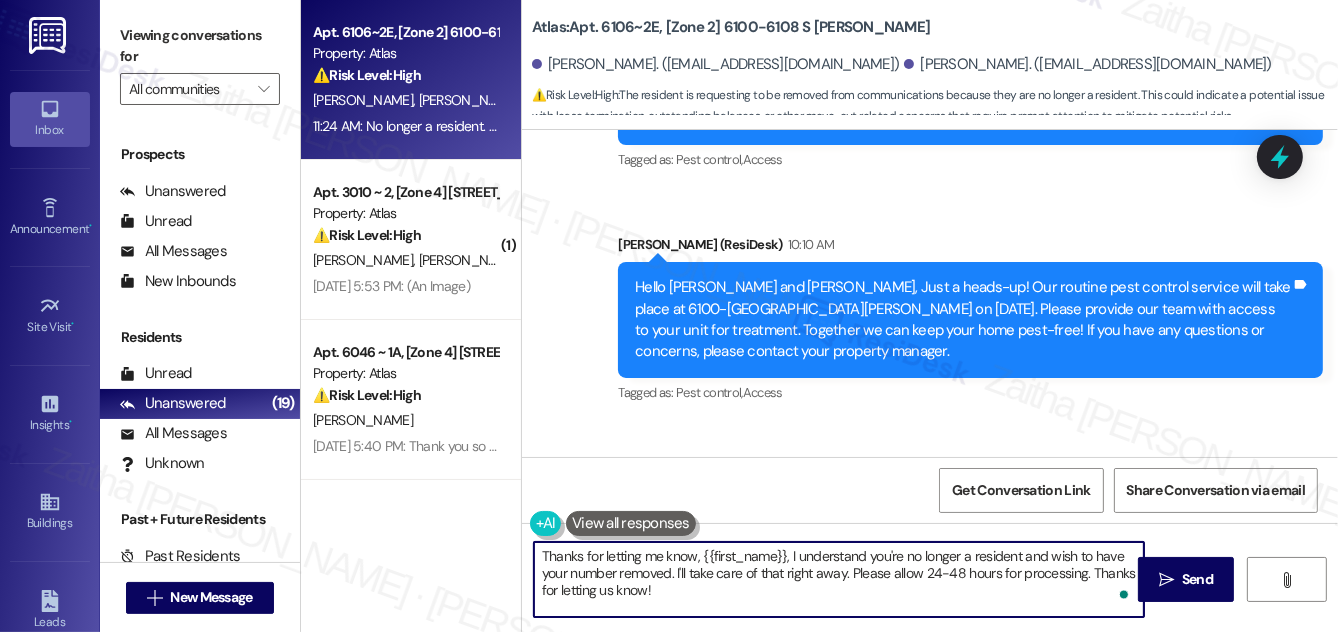 click on "Thanks for letting me know, {{first_name}}, I understand you're no longer a resident and wish to have your number removed. I'll take care of that right away. Please allow 24-48 hours for processing. Thanks for letting us know!" at bounding box center (839, 579) 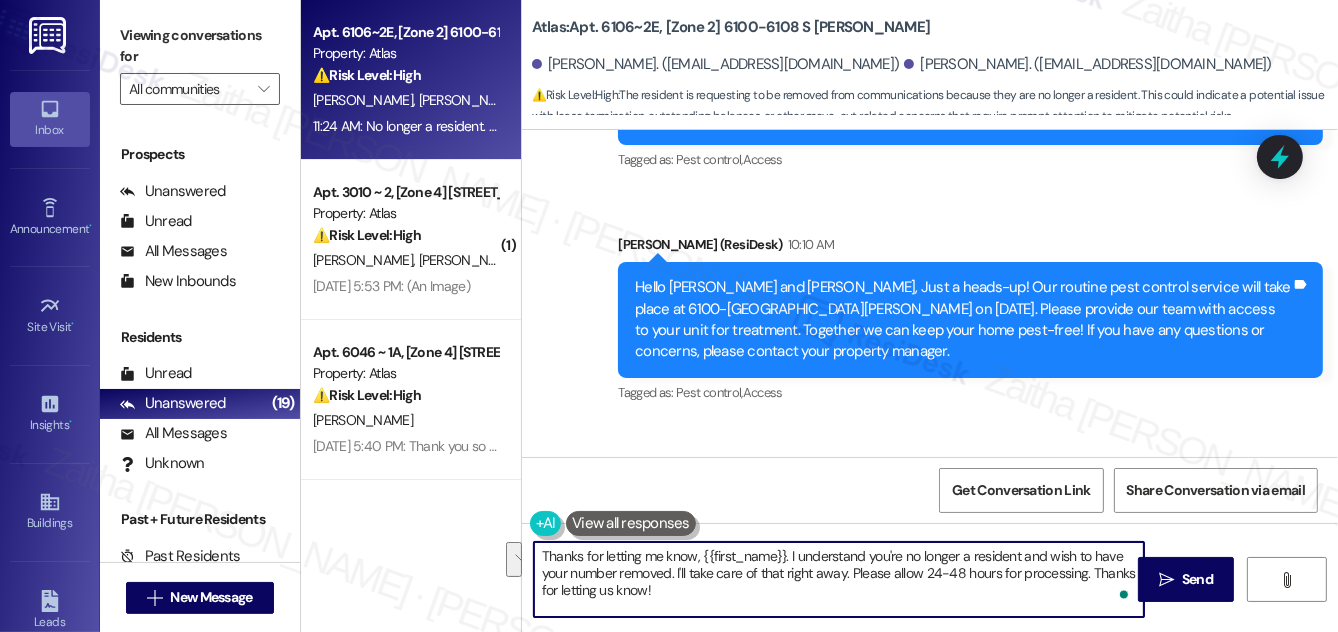 drag, startPoint x: 689, startPoint y: 571, endPoint x: 707, endPoint y: 595, distance: 30 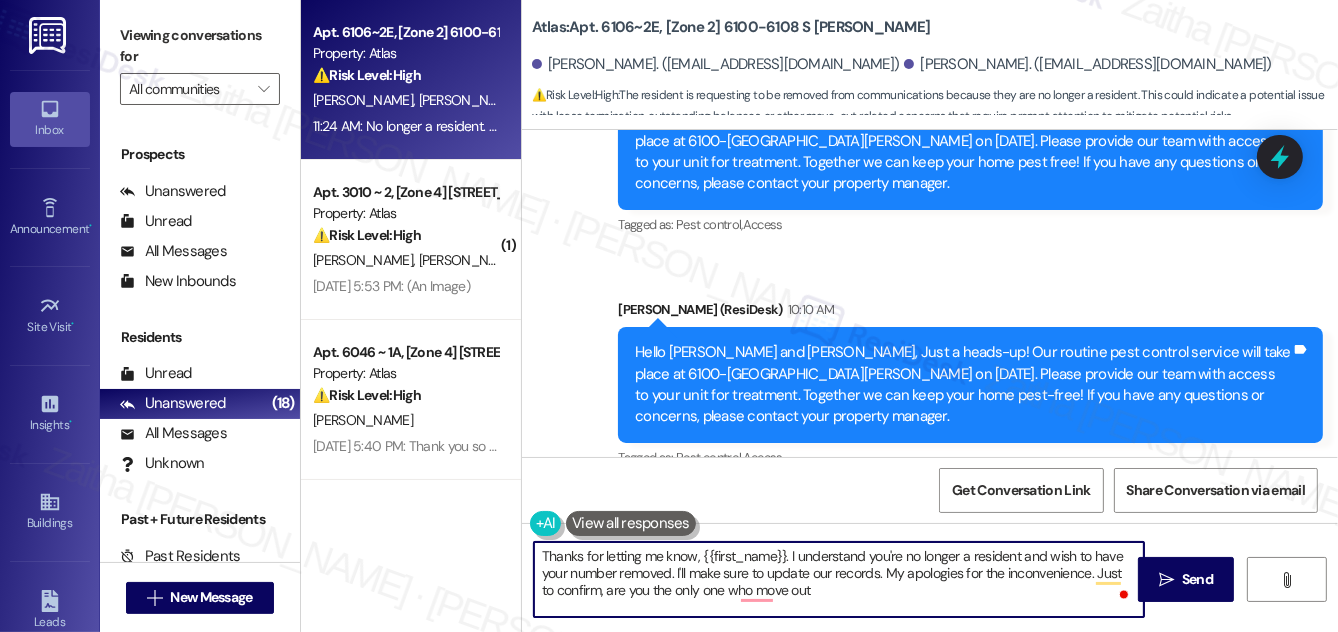 scroll, scrollTop: 5346, scrollLeft: 0, axis: vertical 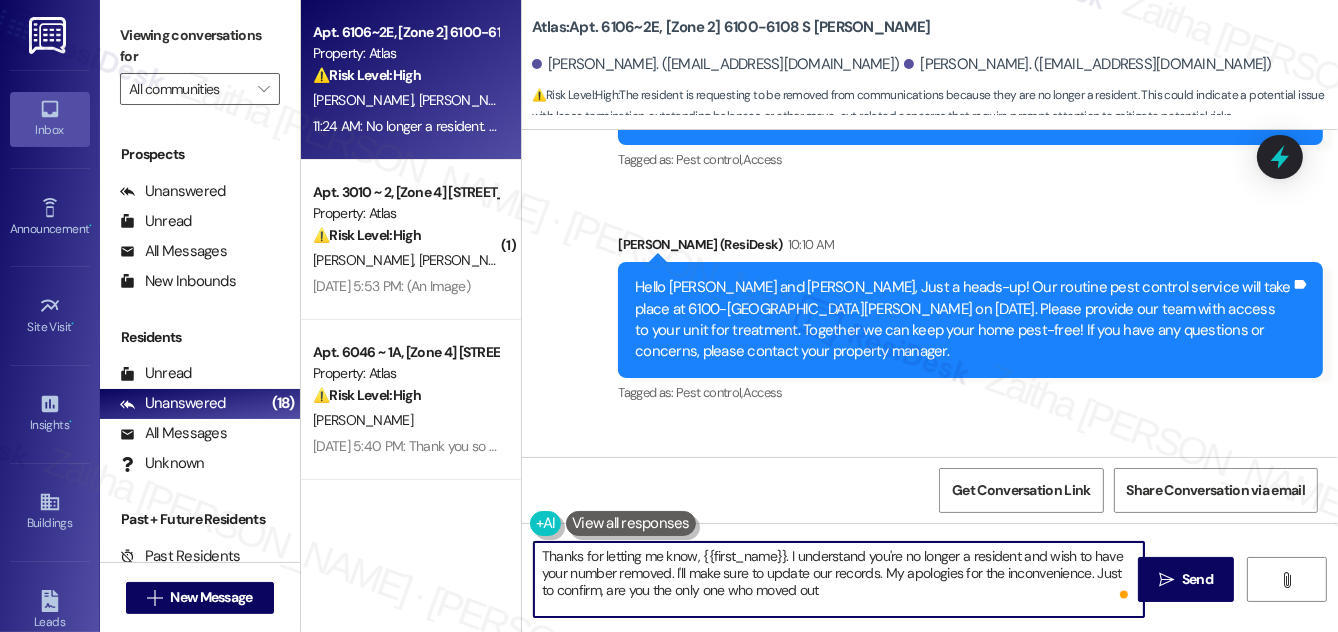 click on "Thanks for letting me know, {{first_name}}. I understand you're no longer a resident and wish to have your number removed. I'll make sure to update our records. My apologies for the inconvenience. Just to confirm, are you the only one who moved out" at bounding box center (839, 579) 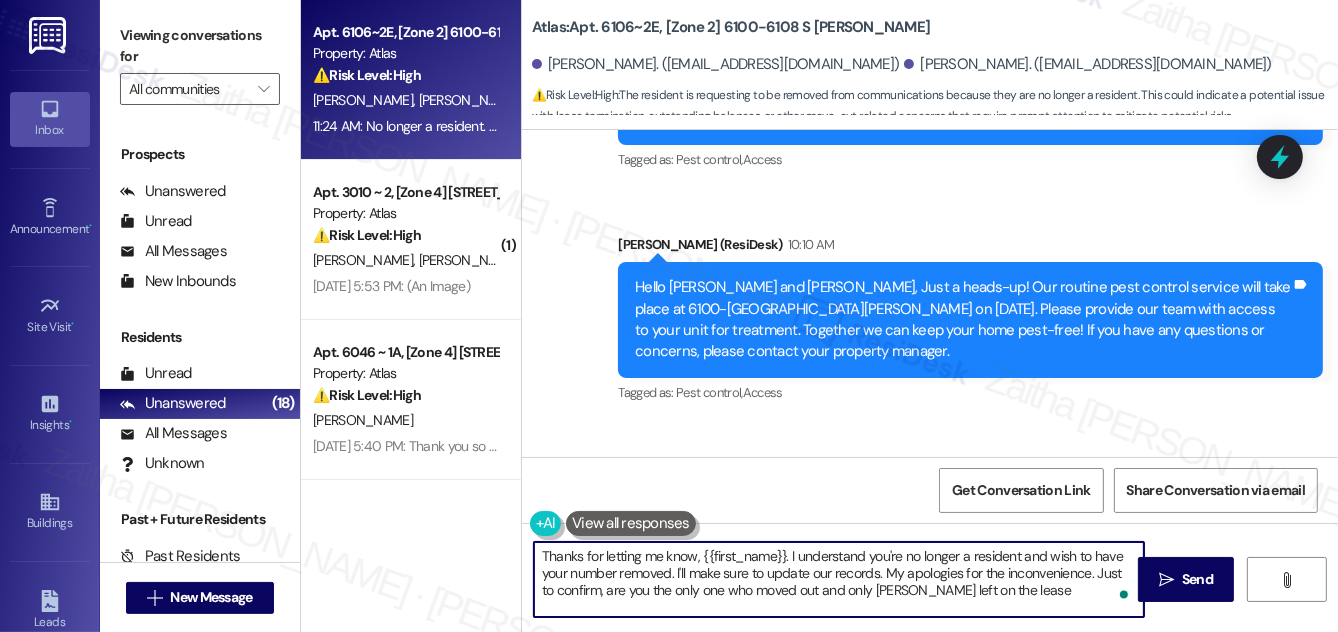 type on "Thanks for letting me know, {{first_name}}. I understand you're no longer a resident and wish to have your number removed. I'll make sure to update our records. My apologies for the inconvenience. Just to confirm, are you the only one who moved out and only Jennifer left on the lease?" 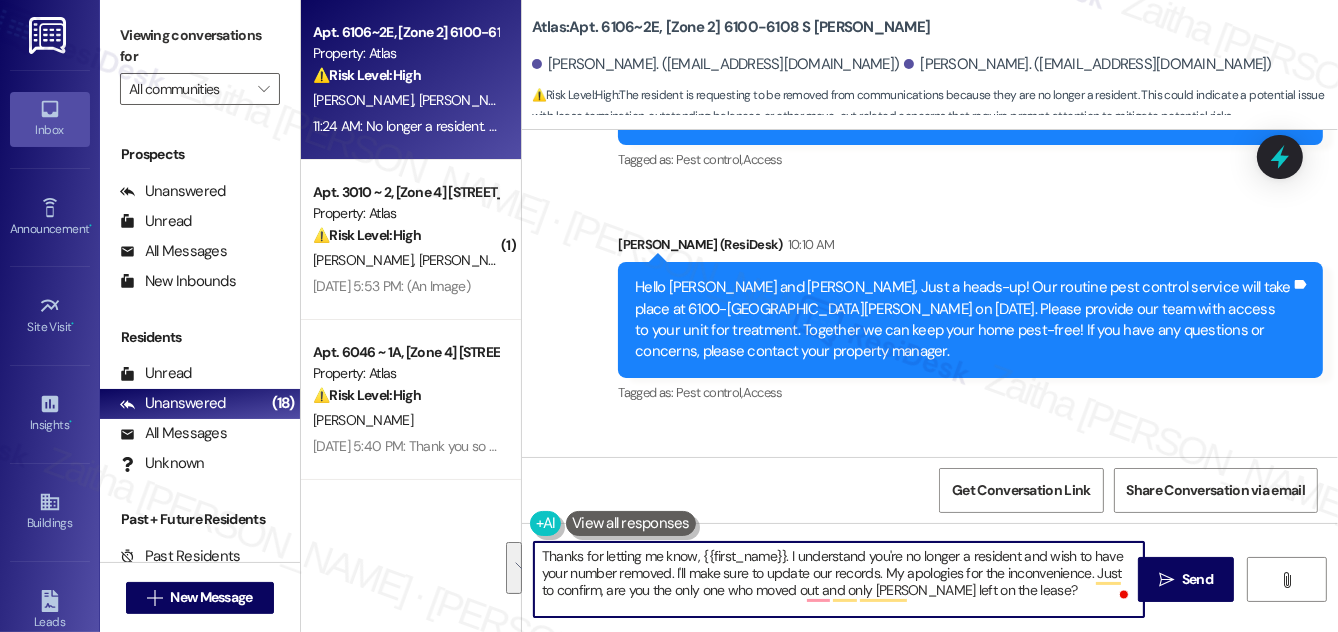 drag, startPoint x: 538, startPoint y: 554, endPoint x: 1026, endPoint y: 588, distance: 489.18298 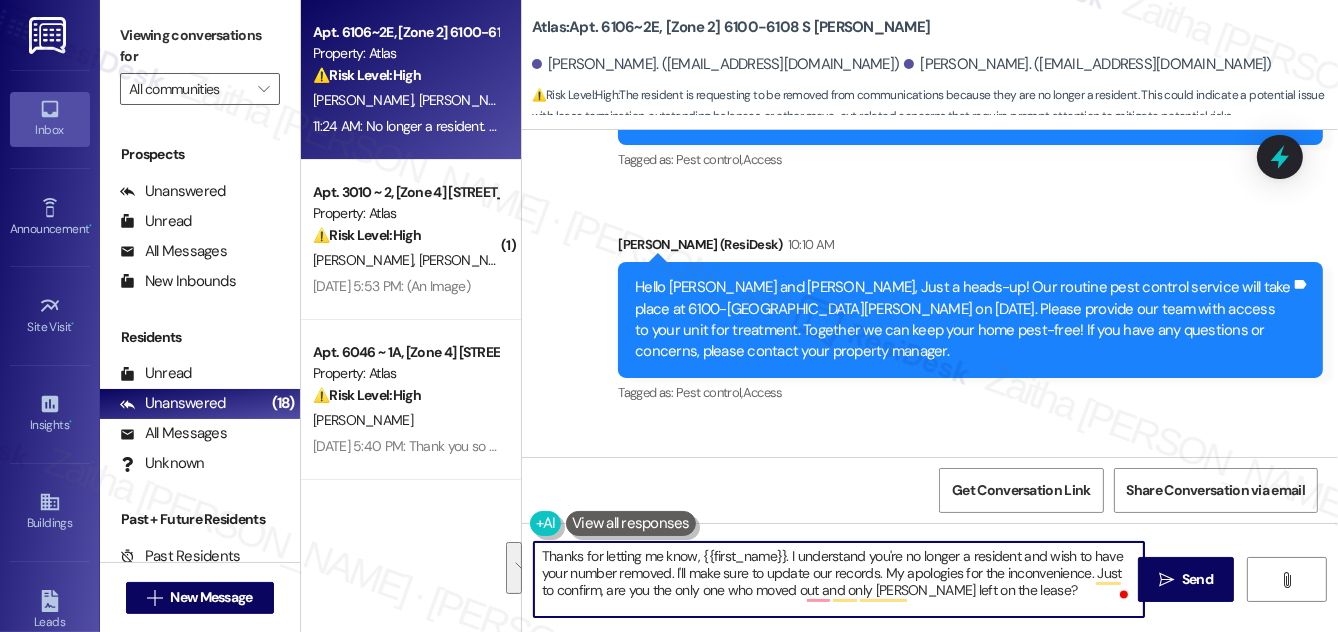 click on "Thanks for letting me know, {{first_name}}. I understand you're no longer a resident and wish to have your number removed. I'll make sure to update our records. My apologies for the inconvenience. Just to confirm, are you the only one who moved out and only Jennifer left on the lease?" at bounding box center (839, 579) 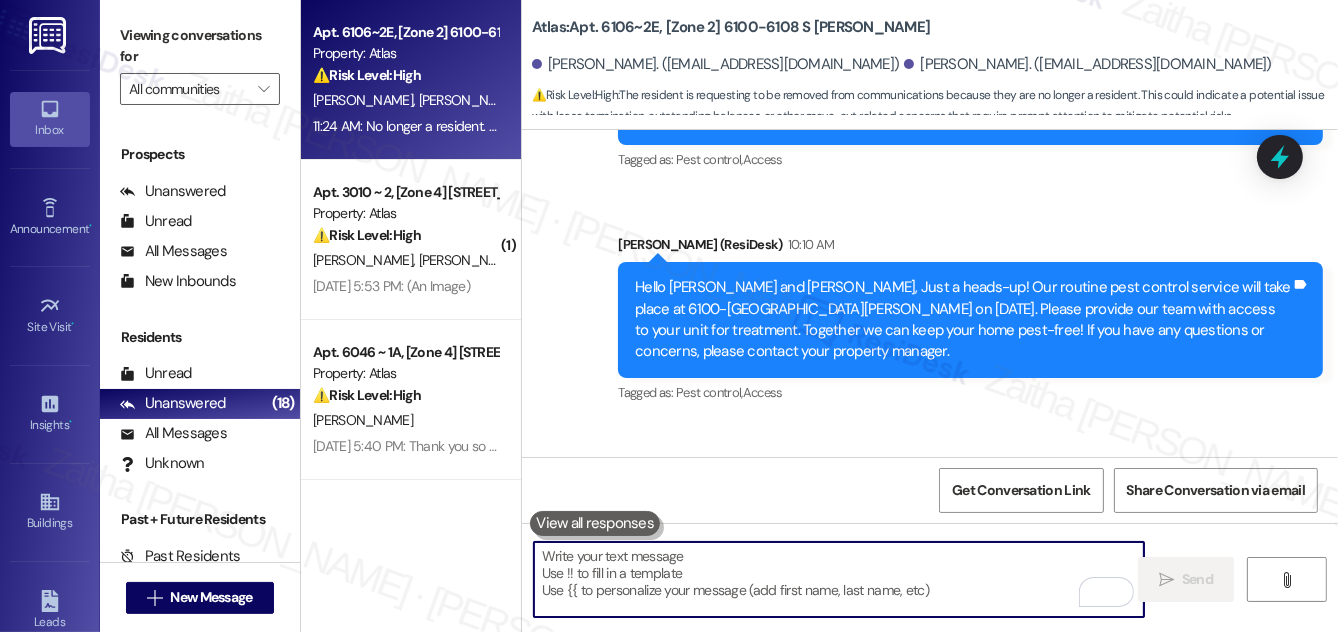 click at bounding box center [839, 579] 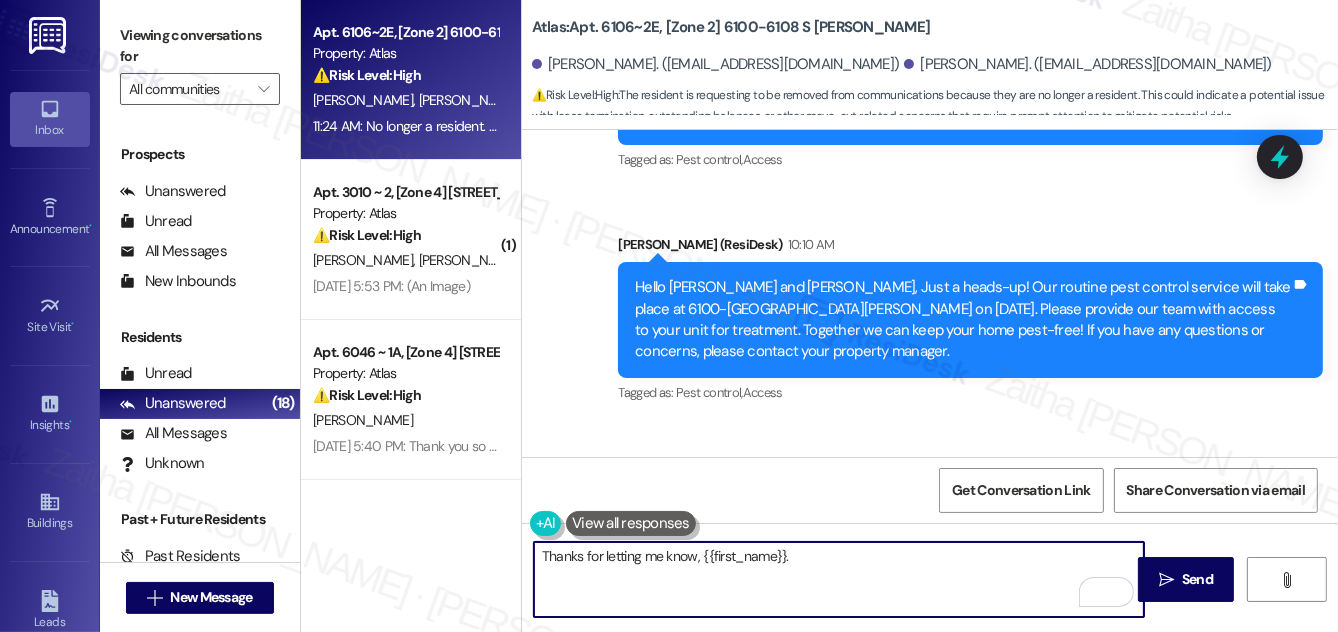 paste on "I understand you’re no longer a resident and would like your number removed—I'll make sure to update our records accordingly. My apologies for the inconvenience. Just to confirm, are you the only one who moved out, and is Jennifer the only one remaining on the lease?" 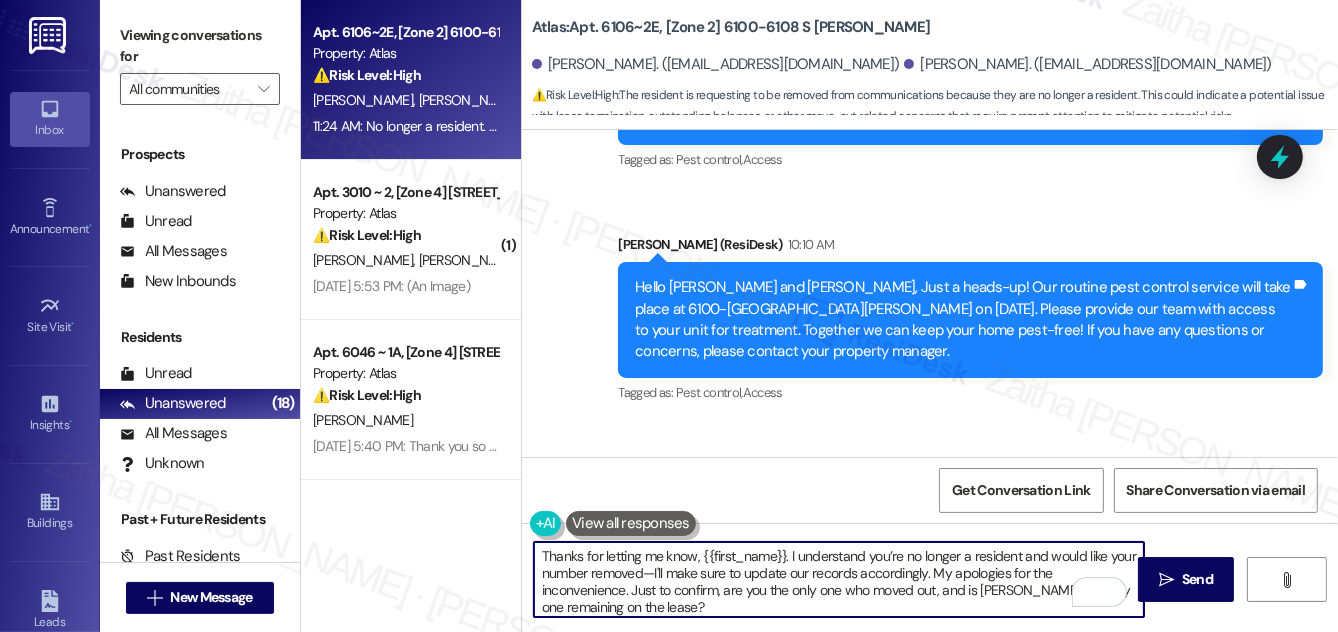 scroll, scrollTop: 34, scrollLeft: 0, axis: vertical 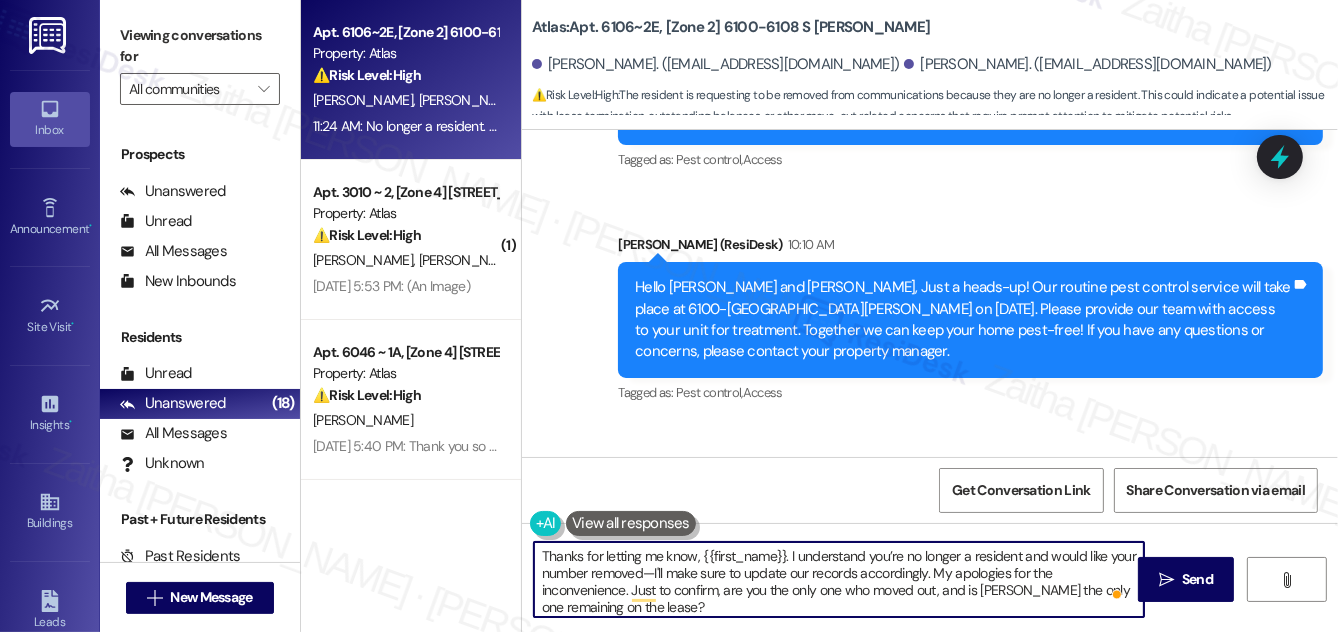 click on "Thanks for letting me know, {{first_name}}. I understand you’re no longer a resident and would like your number removed—I'll make sure to update our records accordingly. My apologies for the inconvenience. Just to confirm, are you the only one who moved out, and is Jennifer the only one remaining on the lease?" at bounding box center [839, 579] 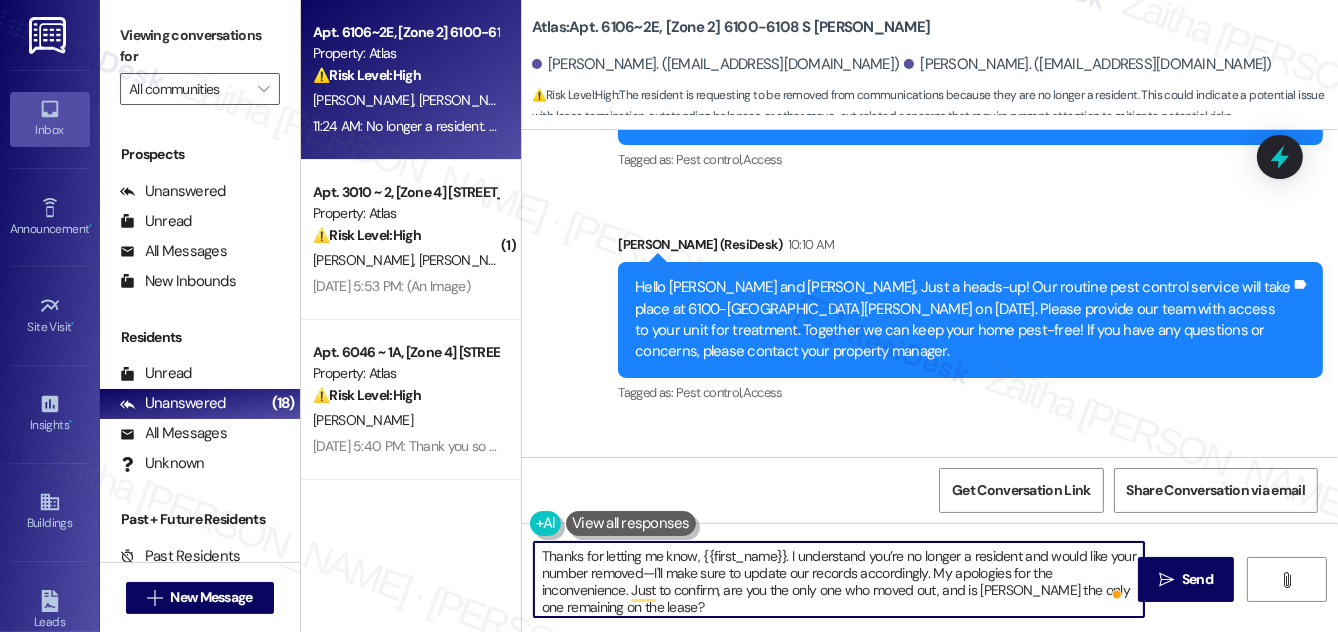 click on "Thanks for letting me know, {{first_name}}. I understand you’re no longer a resident and would like your number removed—I'll make sure to update our records accordingly. My apologies for the inconvenience. Just to confirm, are you the only one who moved out, and is Jennifer the only one remaining on the lease?" at bounding box center (839, 579) 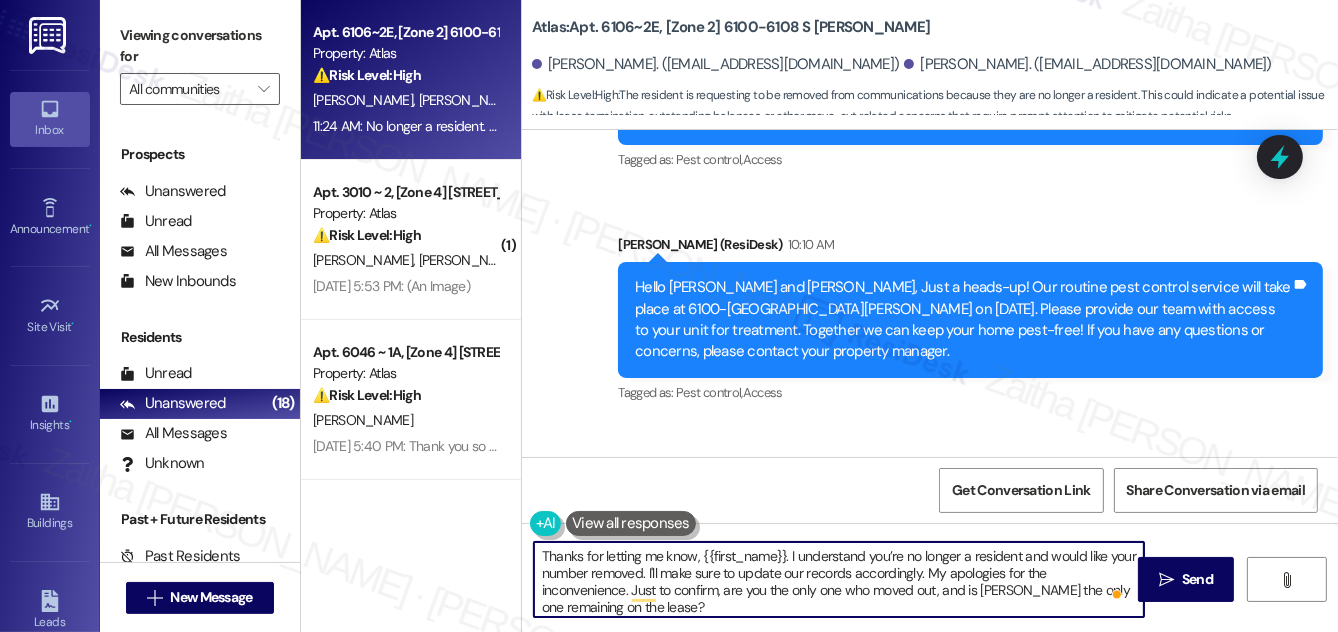 scroll, scrollTop: 39, scrollLeft: 0, axis: vertical 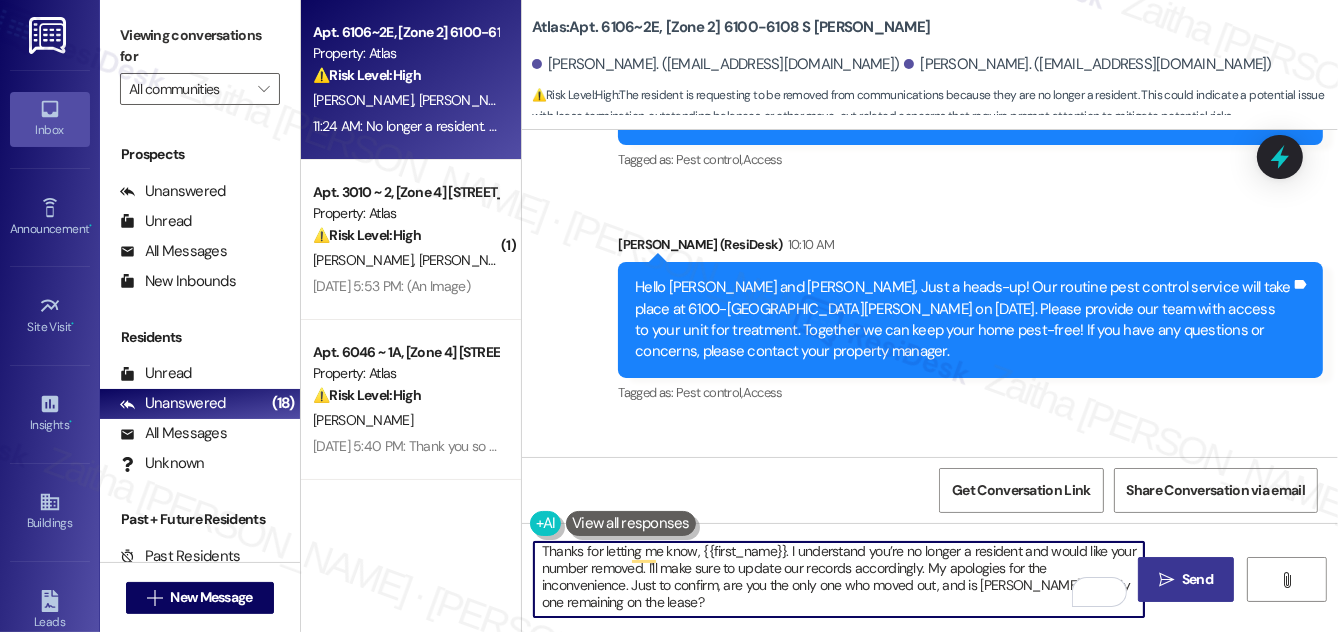 type on "Thanks for letting me know, {{first_name}}. I understand you’re no longer a resident and would like your number removed. I'll make sure to update our records accordingly. My apologies for the inconvenience. Just to confirm, are you the only one who moved out, and is Jennifer the only one remaining on the lease?" 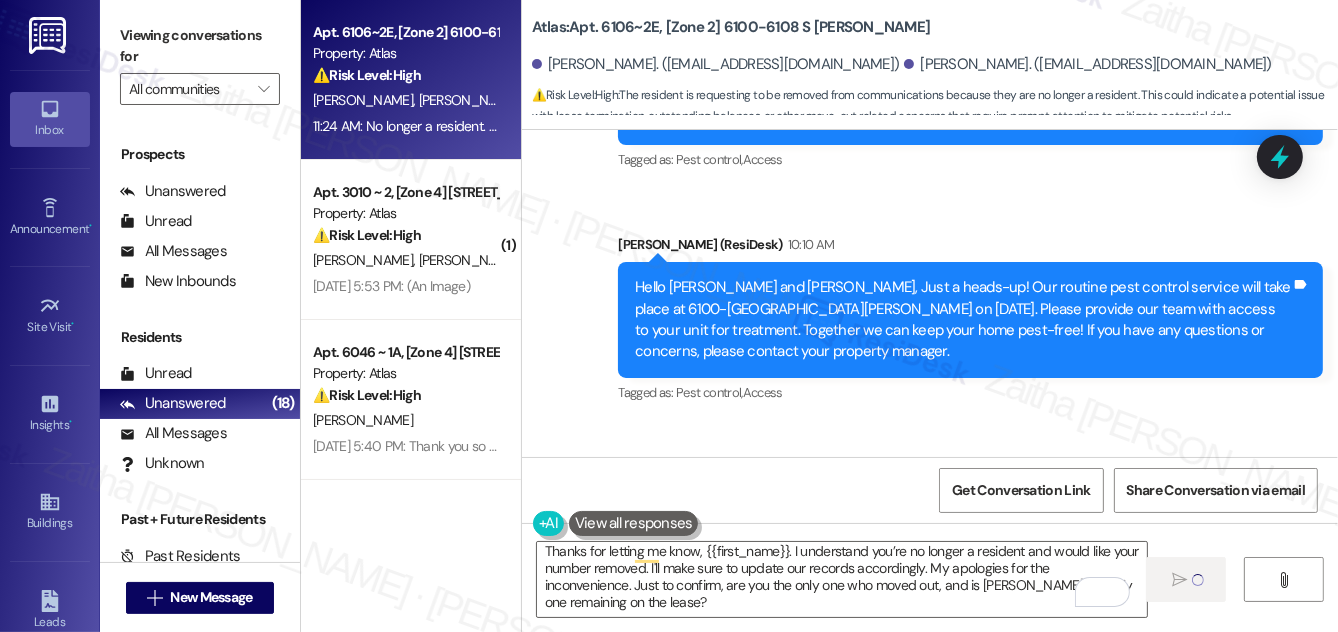 type 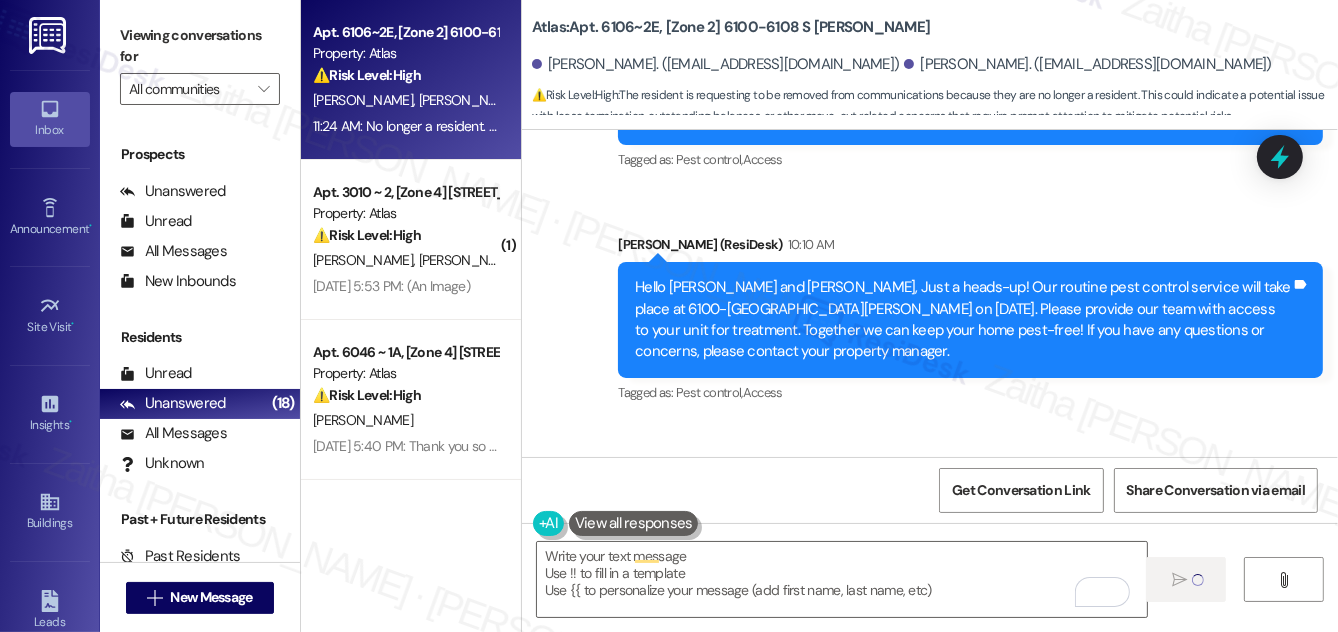 scroll, scrollTop: 0, scrollLeft: 0, axis: both 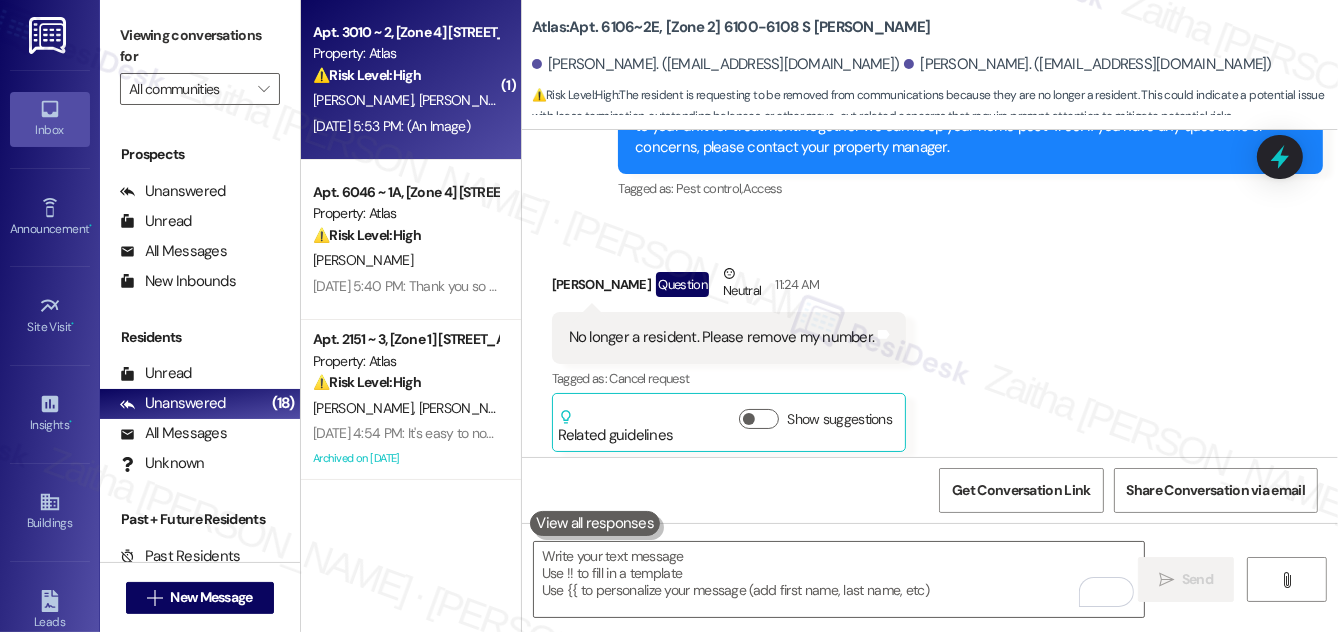 click on "⚠️  Risk Level:  High The resident is reporting a potential pest and rodent issue stemming from a neighboring unit's living conditions. This poses a health and safety risk to the resident and potentially the property, requiring urgent investigation and action." at bounding box center [405, 75] 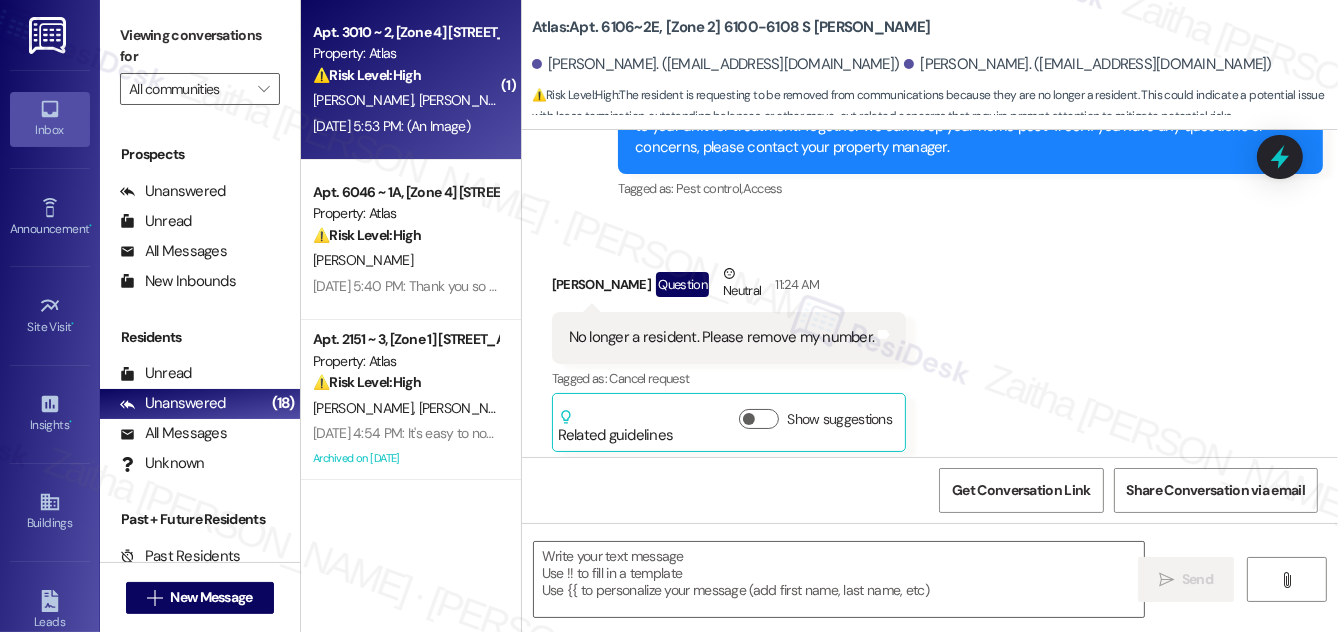 type on "Fetching suggested responses. Please feel free to read through the conversation in the meantime." 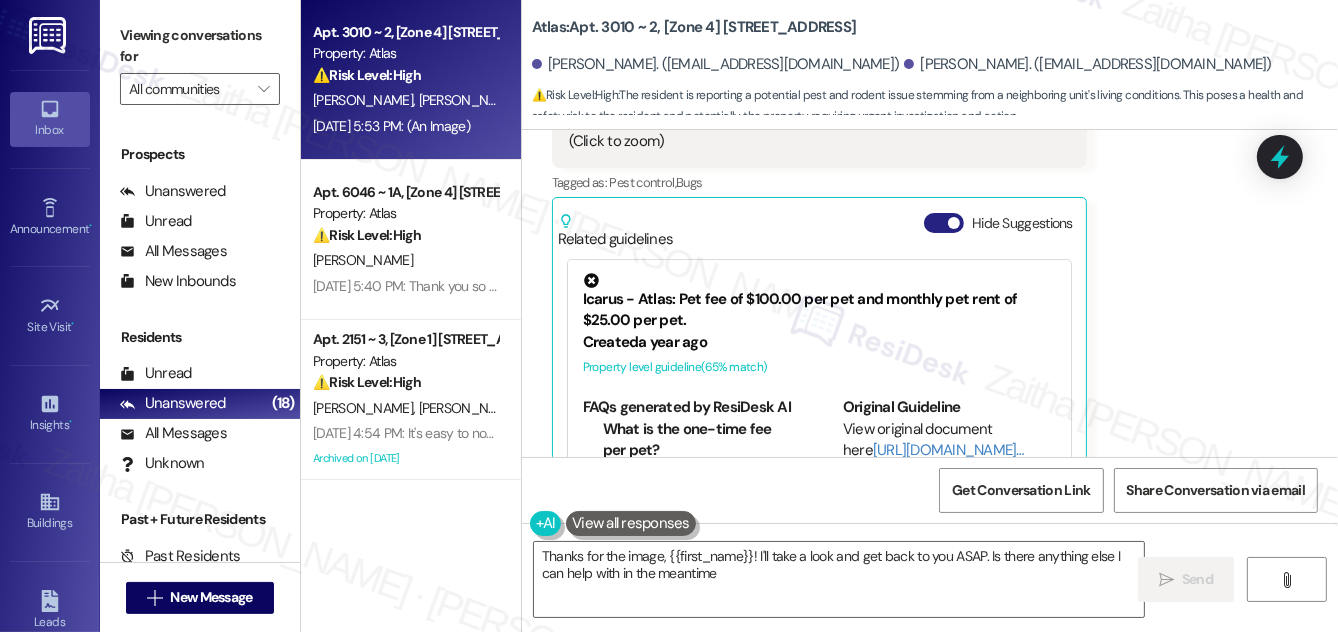type on "Thanks for the image, {{first_name}}! I'll take a look and get back to you ASAP. Is there anything else I can help with in the meantime?" 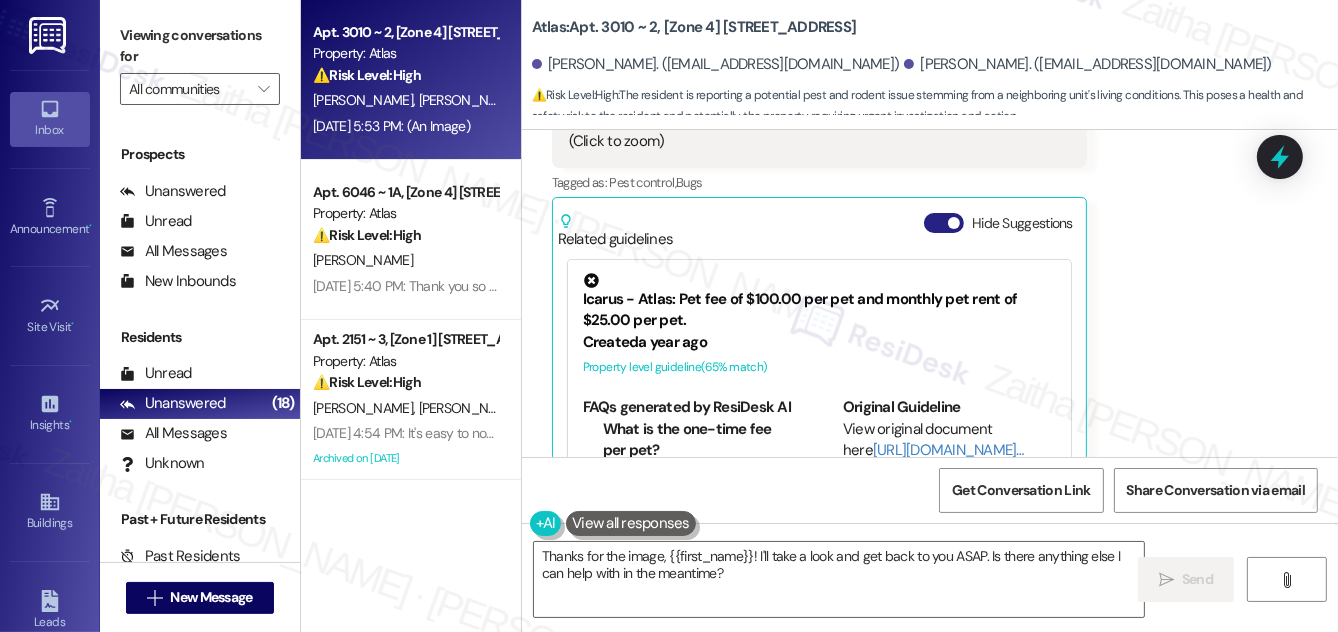 click on "Hide Suggestions" at bounding box center (944, 223) 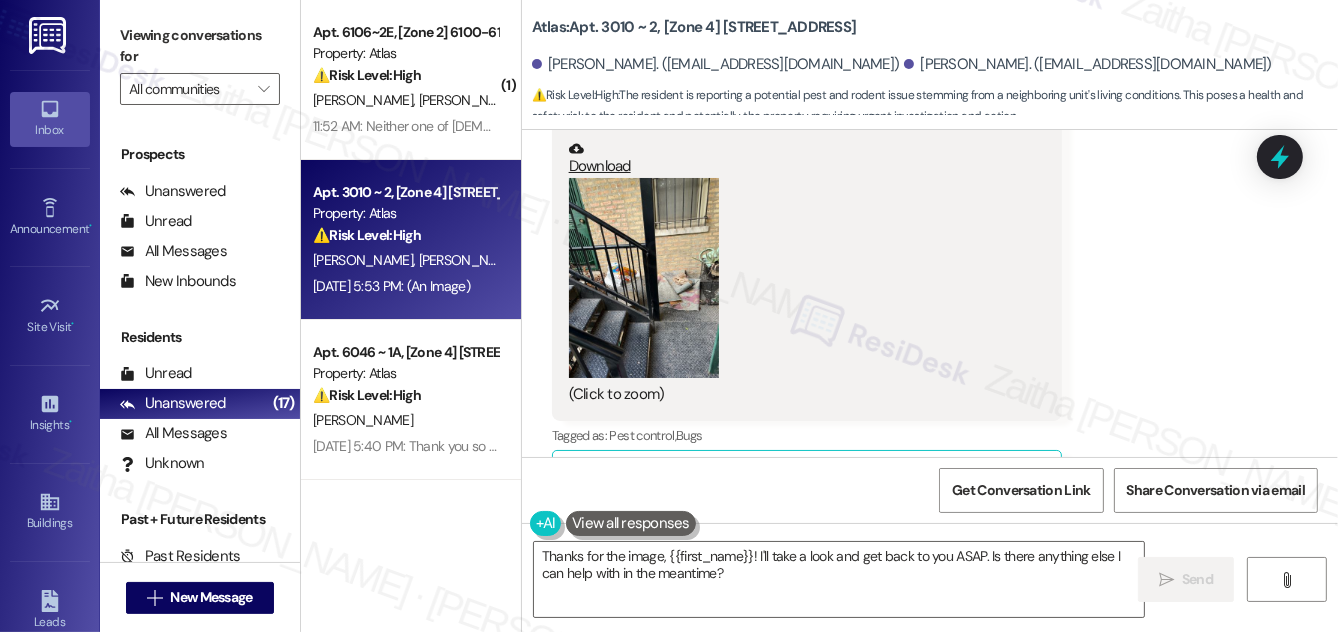 scroll, scrollTop: 5914, scrollLeft: 0, axis: vertical 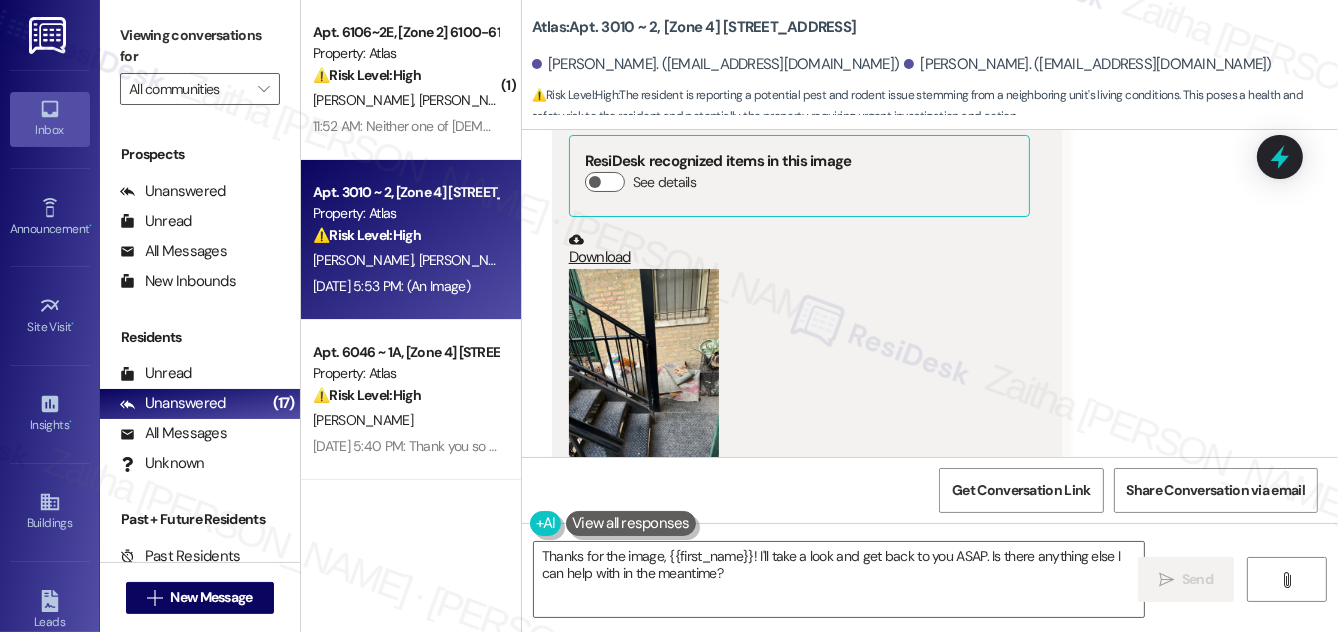 click at bounding box center [644, 369] 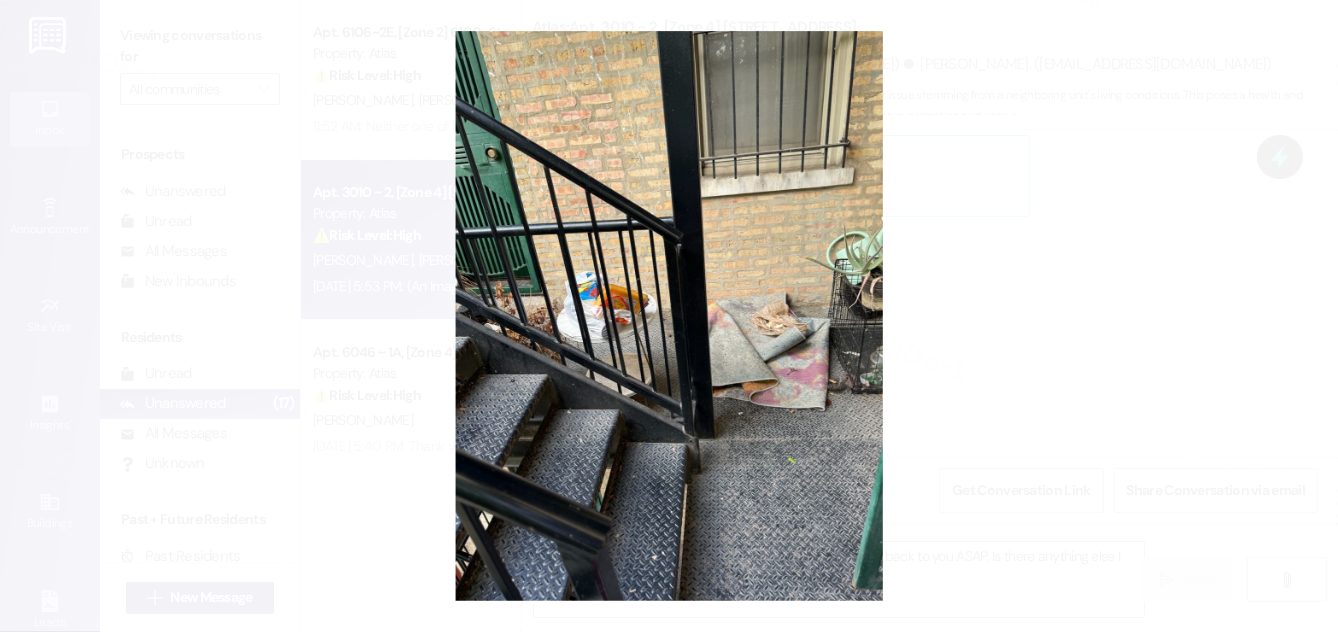click at bounding box center [669, 316] 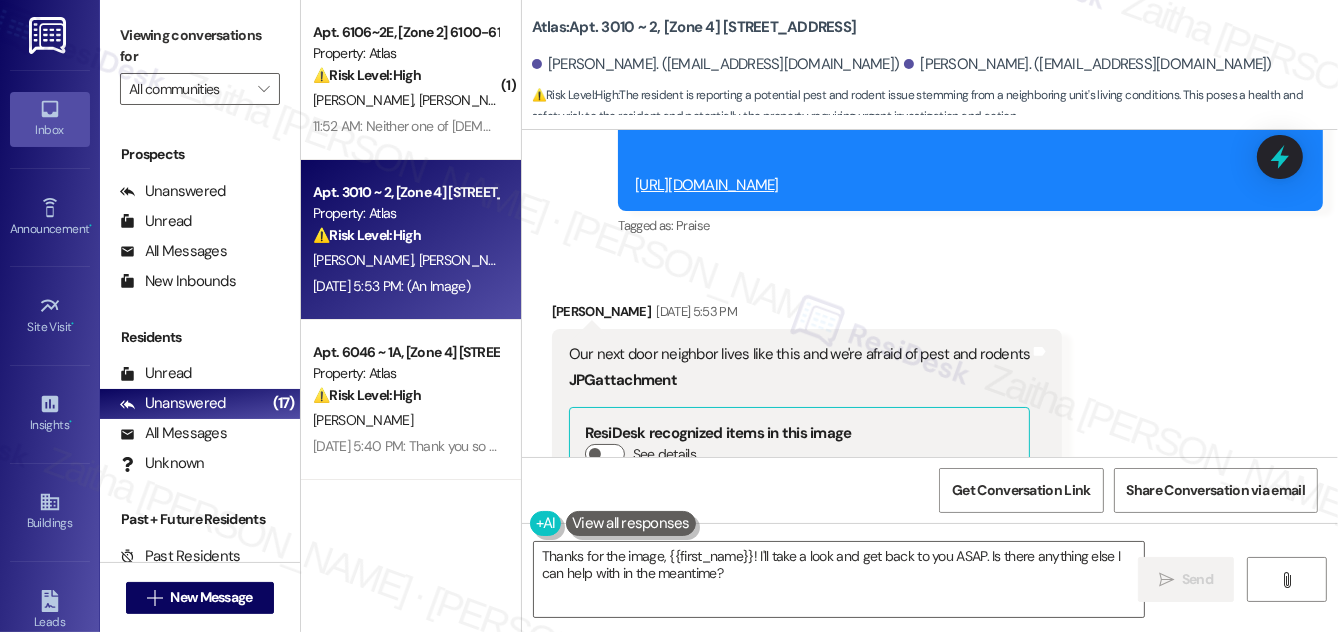 scroll, scrollTop: 6005, scrollLeft: 0, axis: vertical 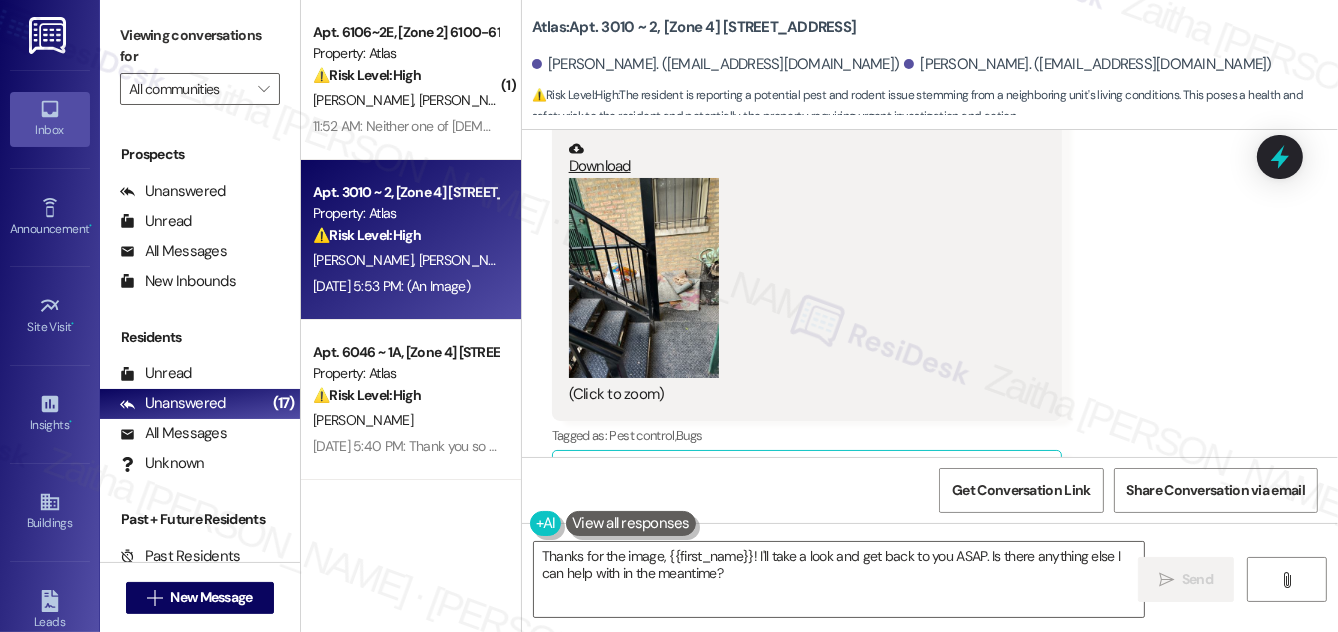 click at bounding box center [644, 278] 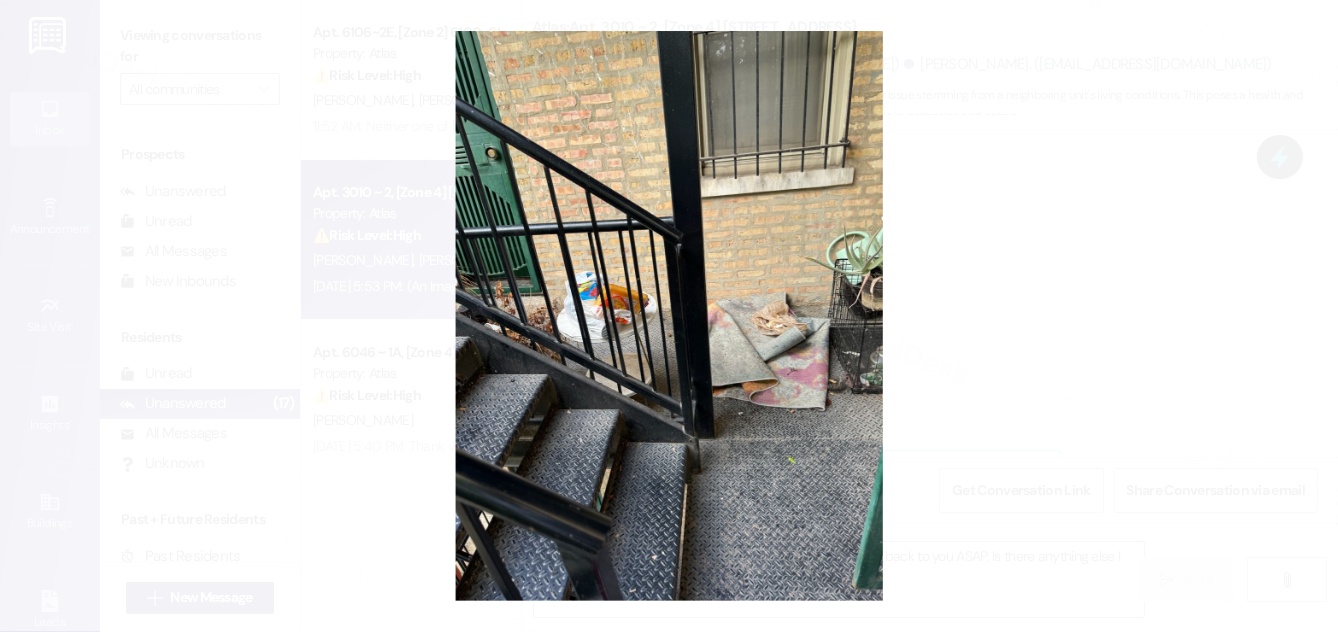 click at bounding box center [669, 316] 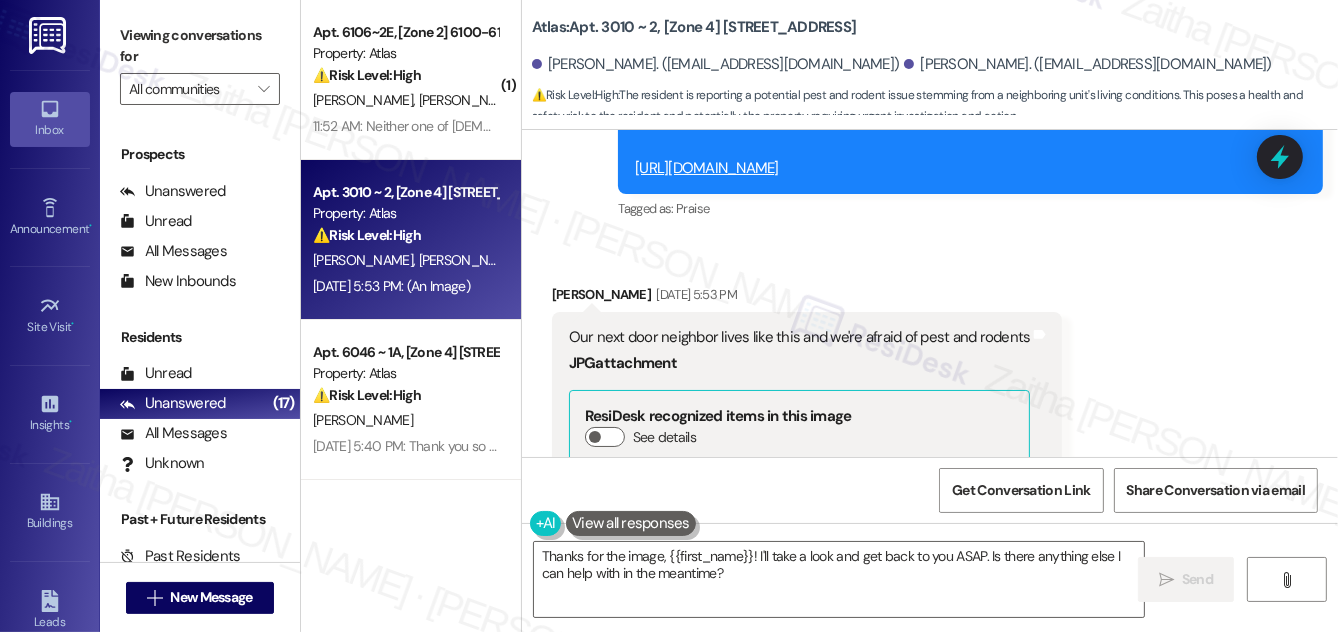 scroll, scrollTop: 5642, scrollLeft: 0, axis: vertical 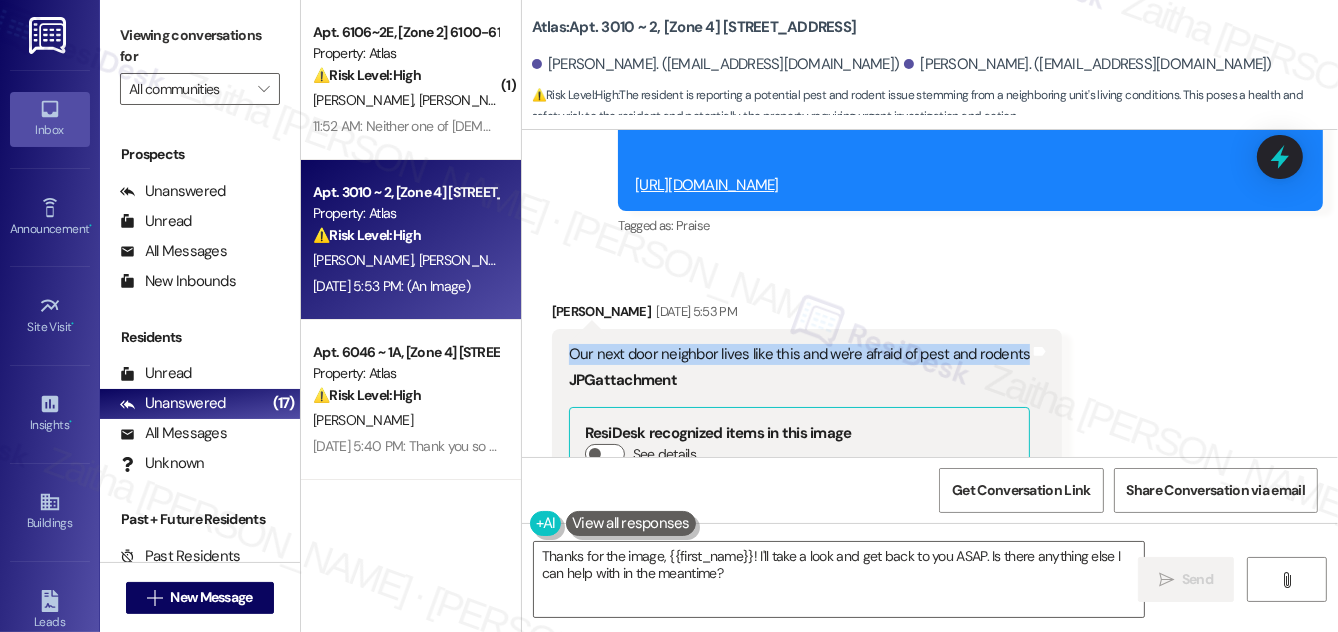 drag, startPoint x: 563, startPoint y: 290, endPoint x: 1017, endPoint y: 295, distance: 454.02753 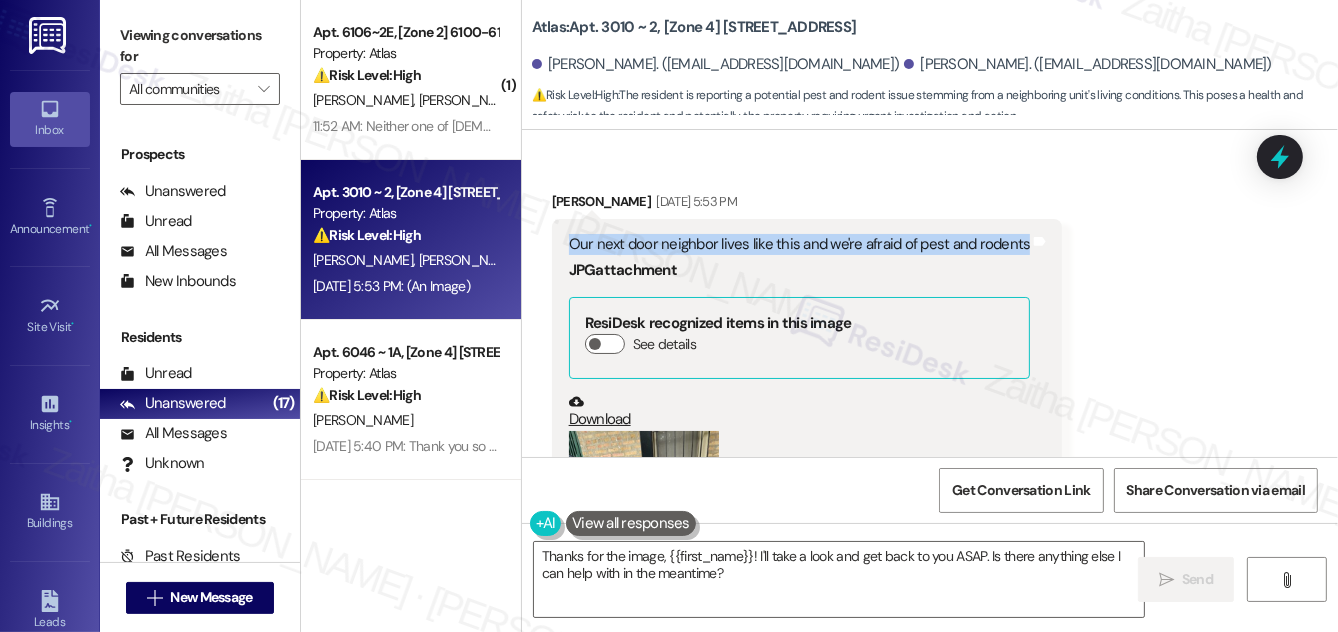 scroll, scrollTop: 6005, scrollLeft: 0, axis: vertical 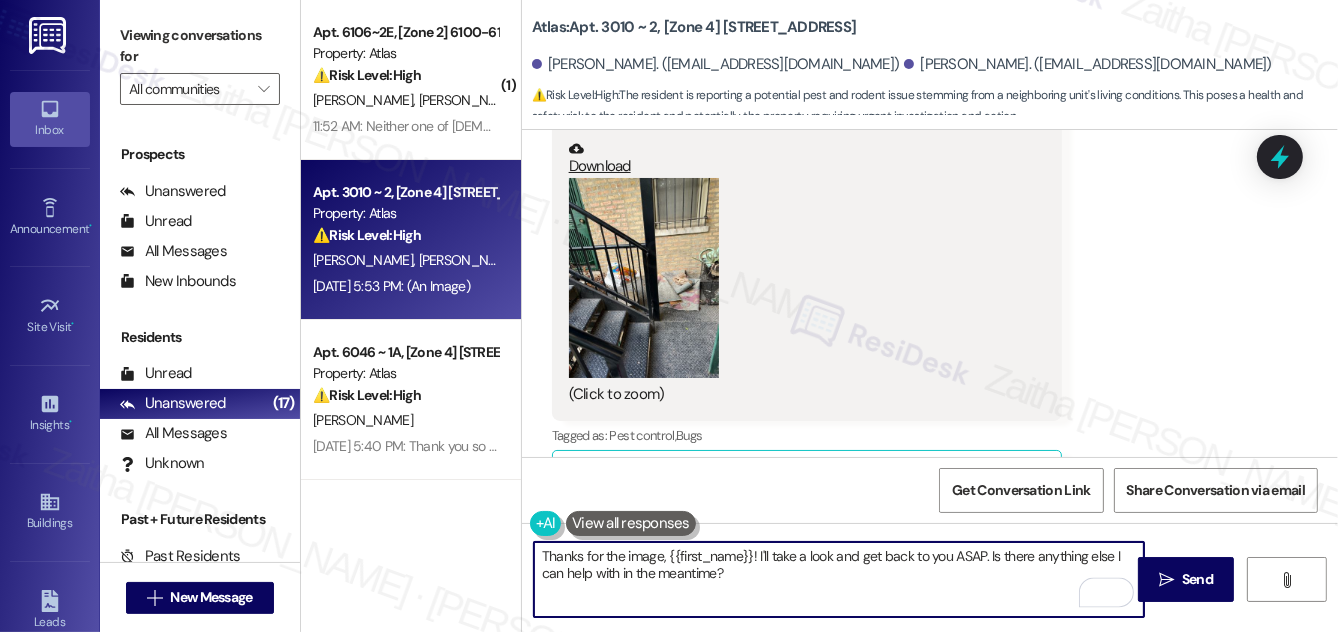 drag, startPoint x: 539, startPoint y: 556, endPoint x: 753, endPoint y: 583, distance: 215.69655 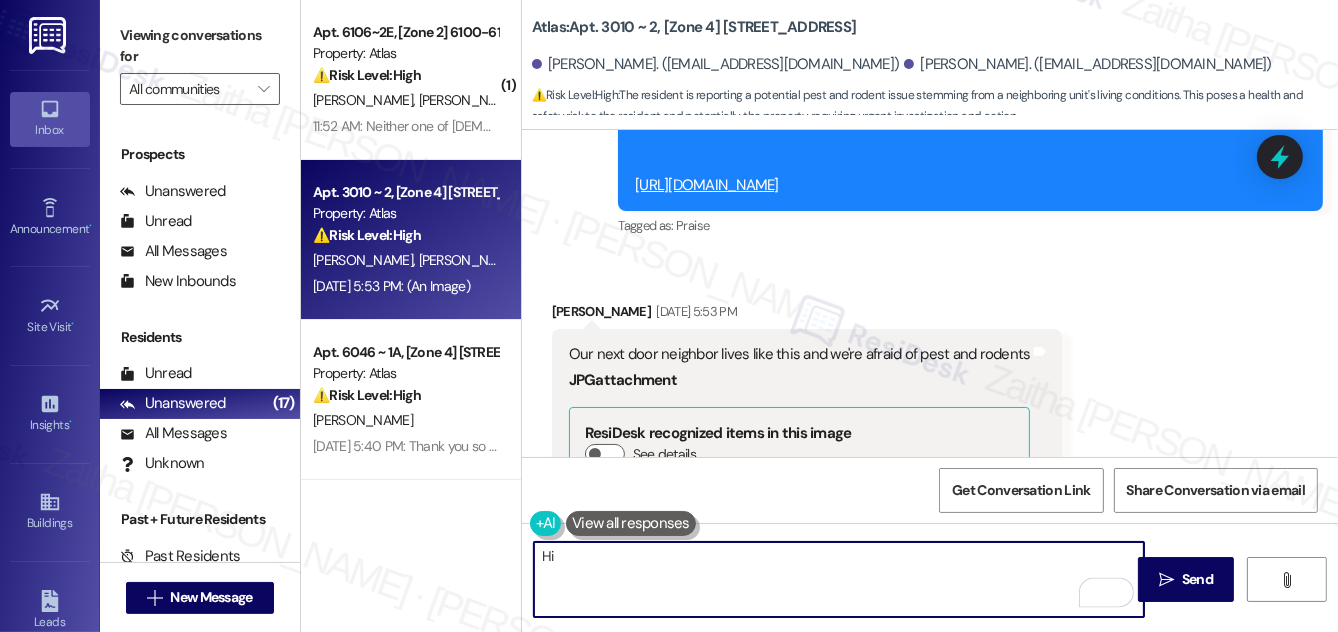 scroll, scrollTop: 5551, scrollLeft: 0, axis: vertical 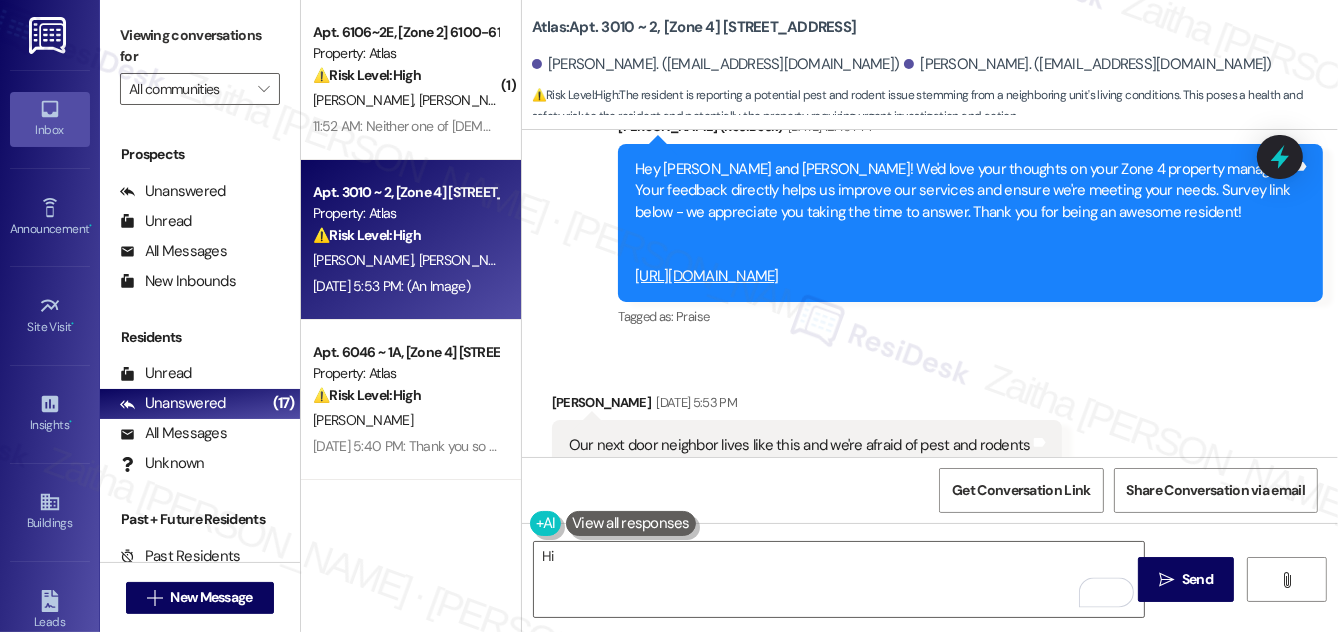 click on "Ashlei Williams Jul 12, 2025 at 5:53 PM" at bounding box center (807, 406) 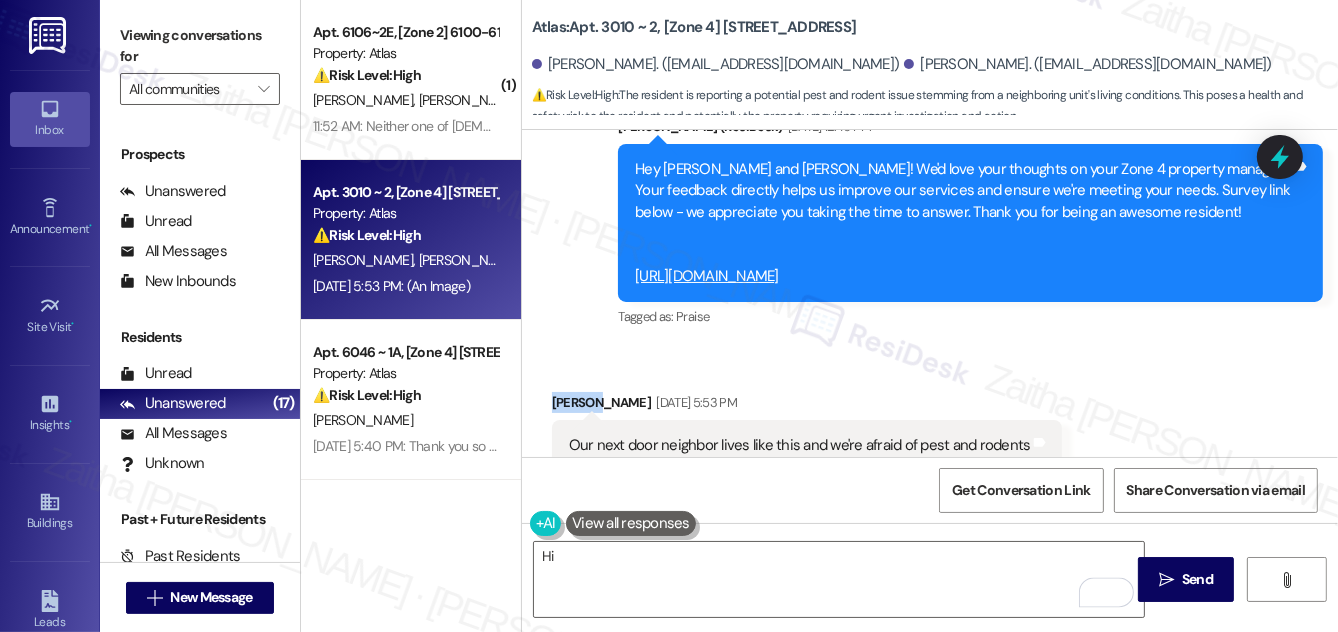 click on "Ashlei Williams Jul 12, 2025 at 5:53 PM" at bounding box center [807, 406] 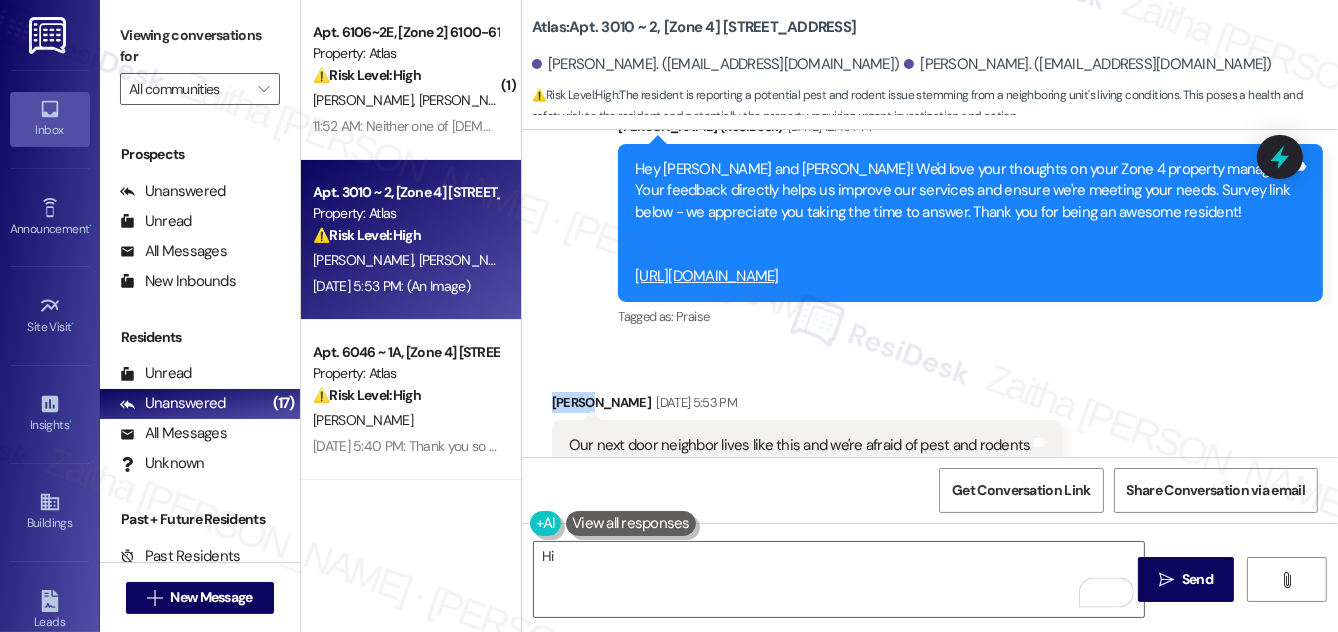 copy on "Ashlei" 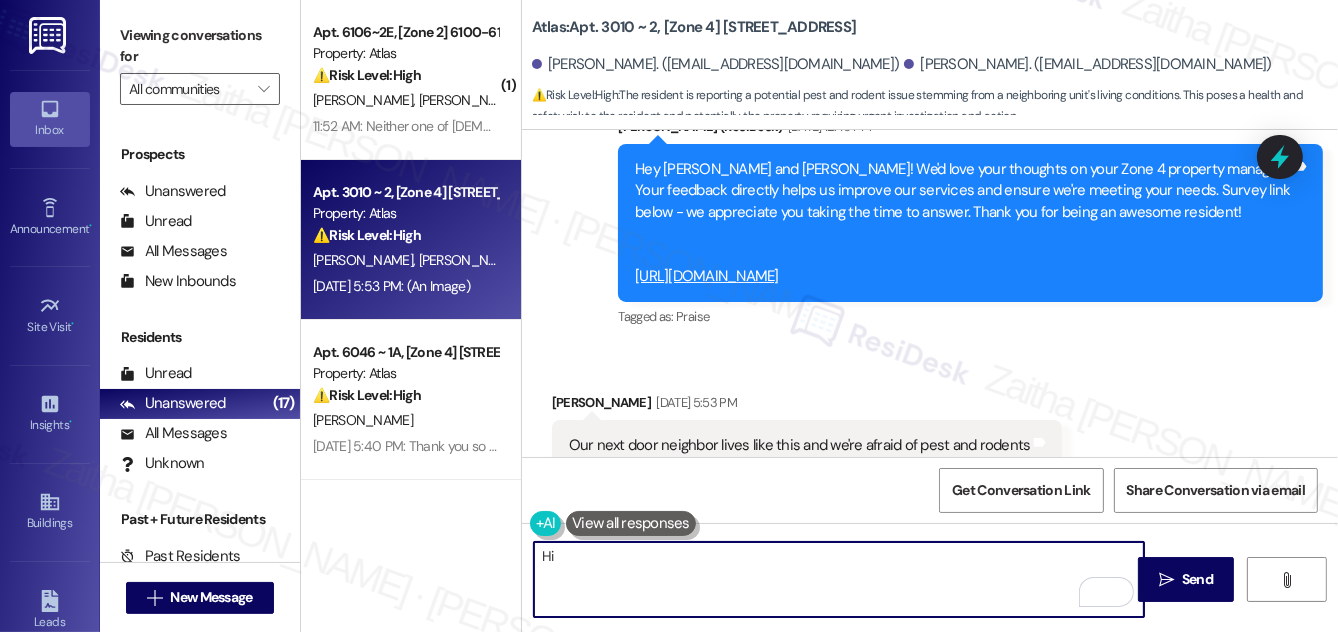 click on "Hi" at bounding box center (839, 579) 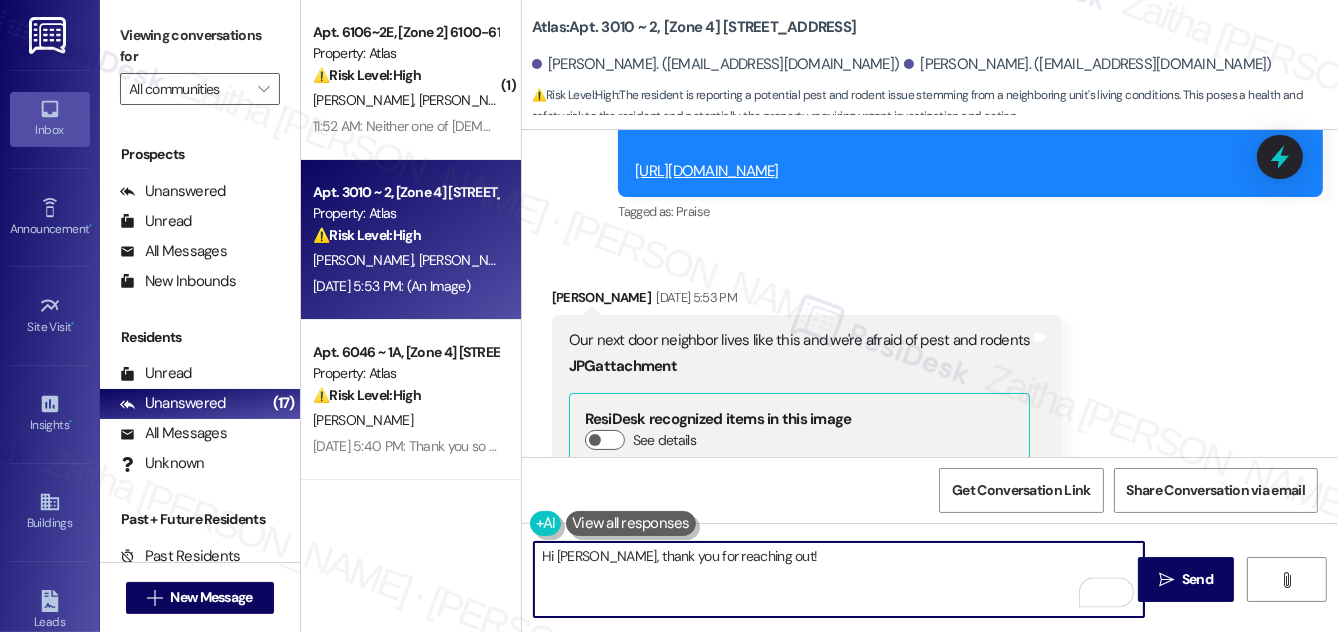 scroll, scrollTop: 5733, scrollLeft: 0, axis: vertical 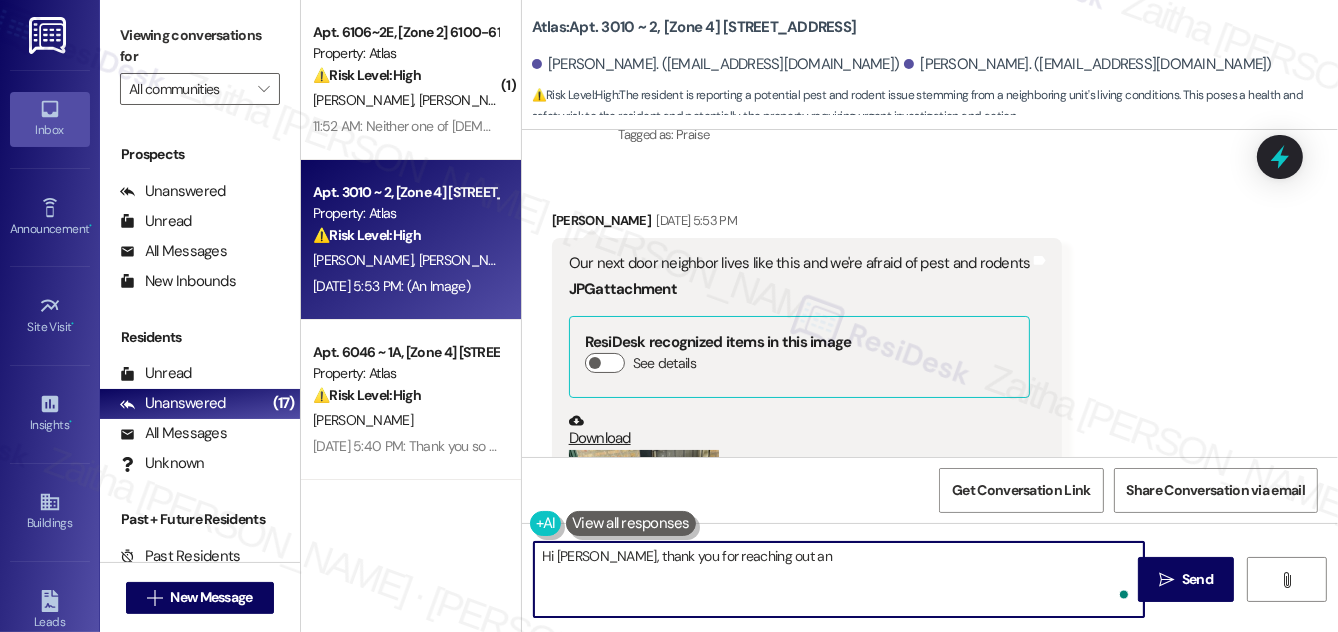 type on "Hi Ashlei, thank you for reaching out and" 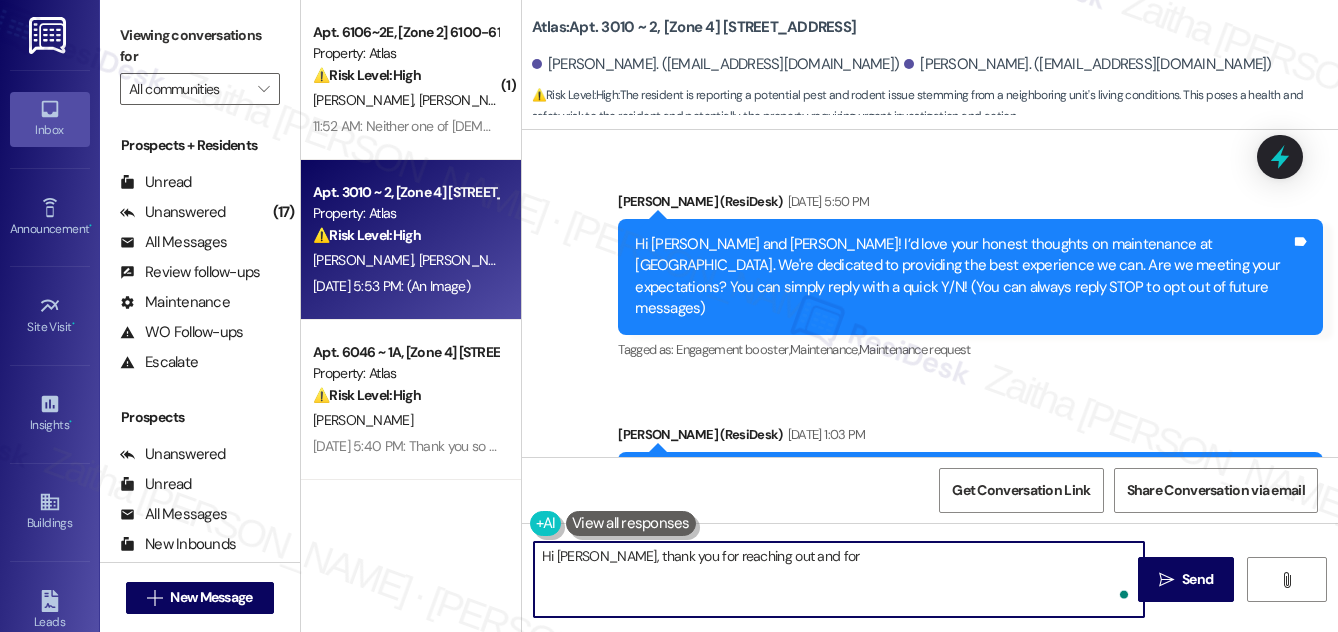 scroll, scrollTop: 0, scrollLeft: 0, axis: both 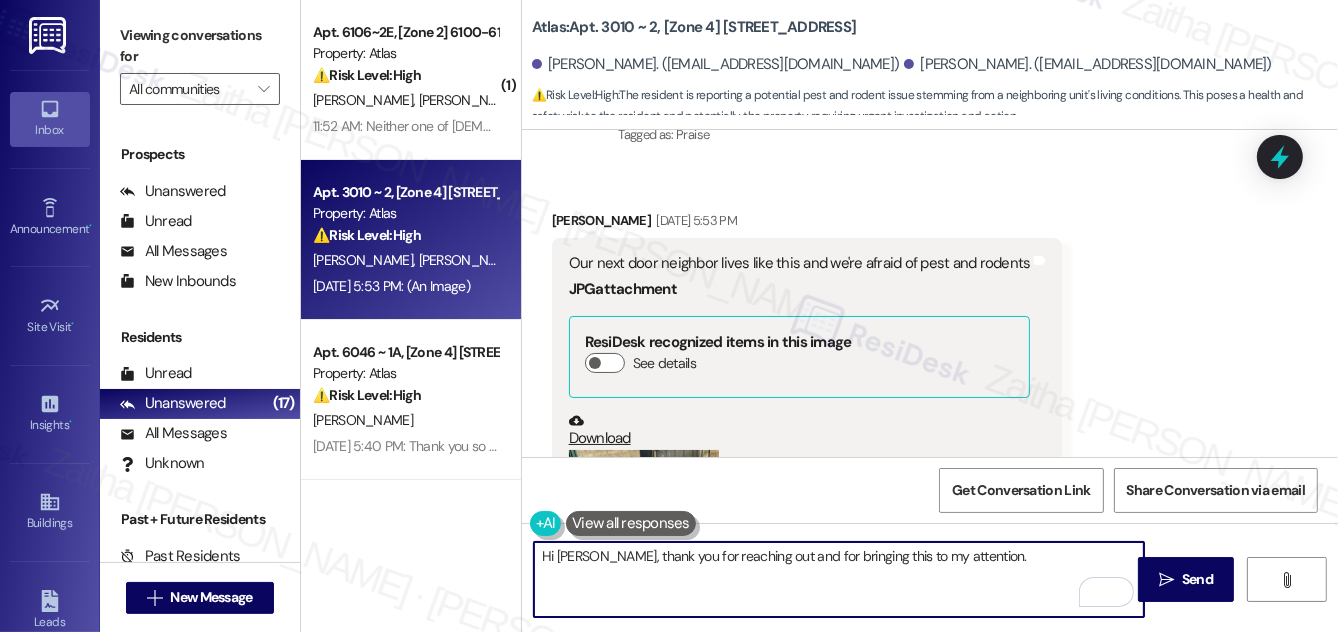 click on "Hi Ashlei, thank you for reaching out and for bringing this to my attention." at bounding box center [839, 579] 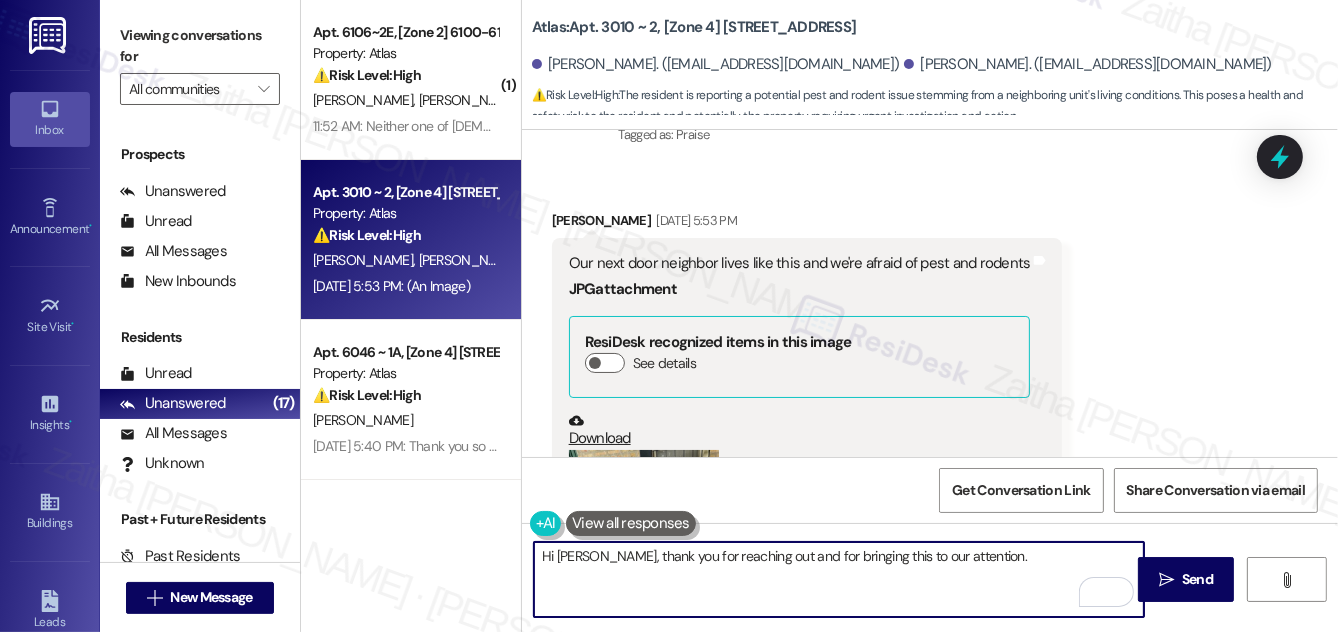 click on "Hi Ashlei, thank you for reaching out and for bringing this to our attention." at bounding box center [839, 579] 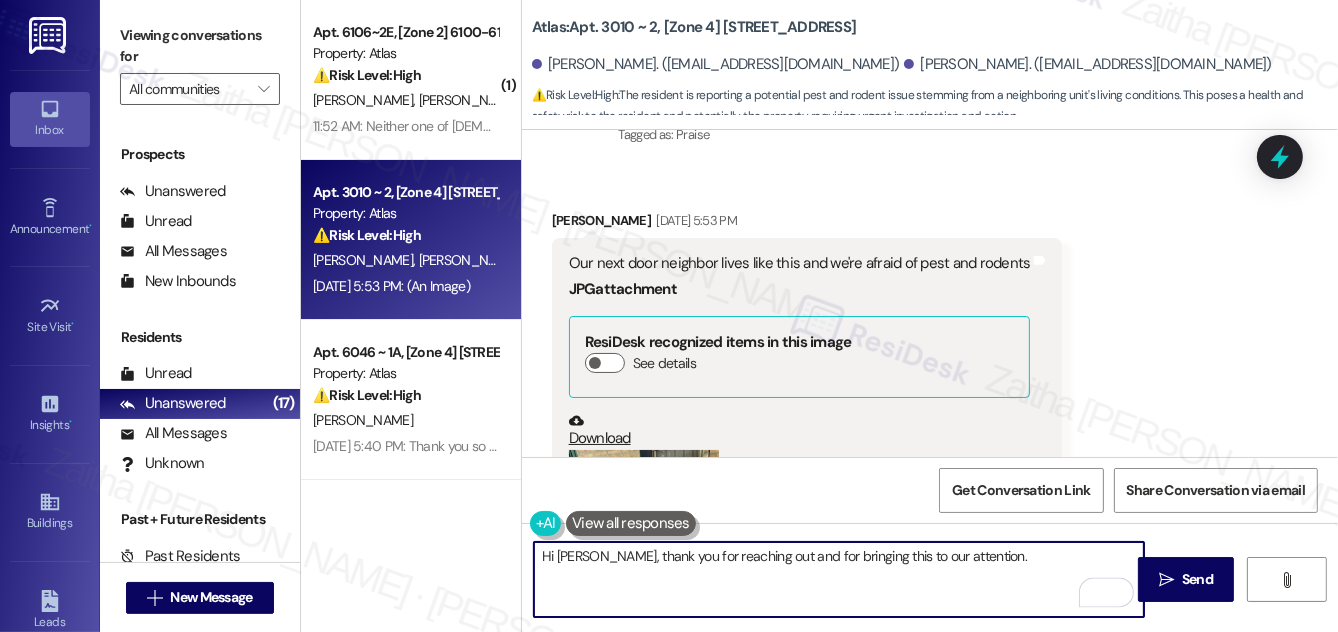 paste on "I completely understand your concern." 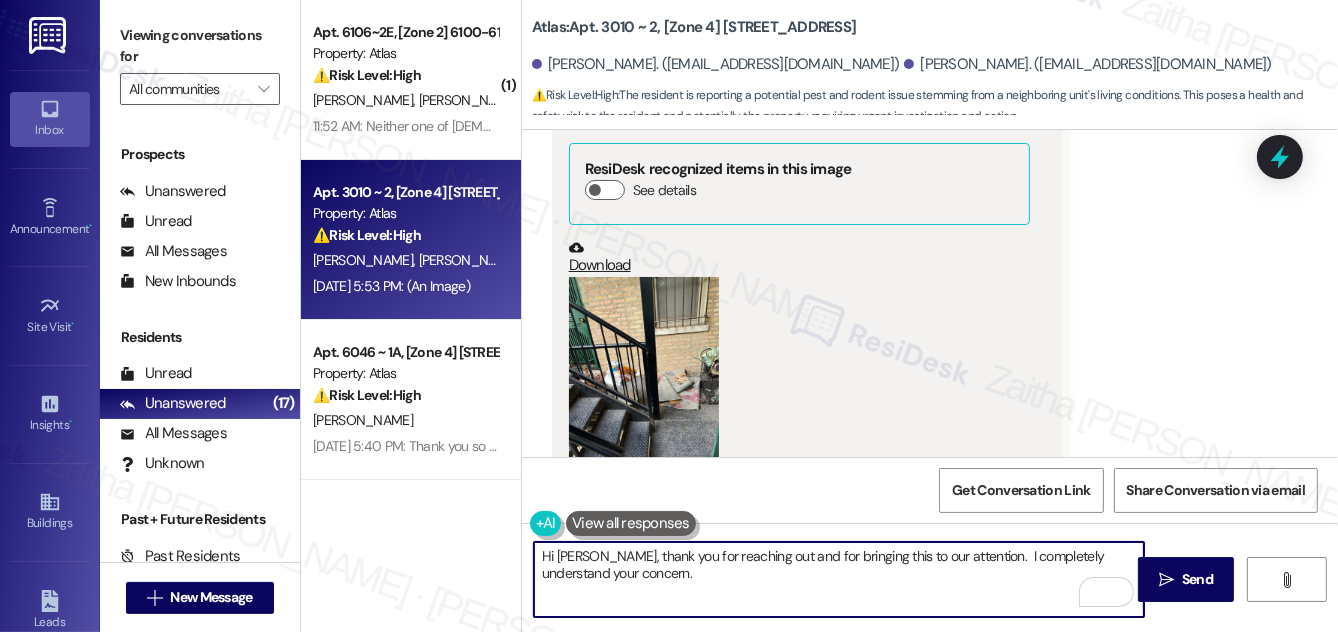 scroll, scrollTop: 5914, scrollLeft: 0, axis: vertical 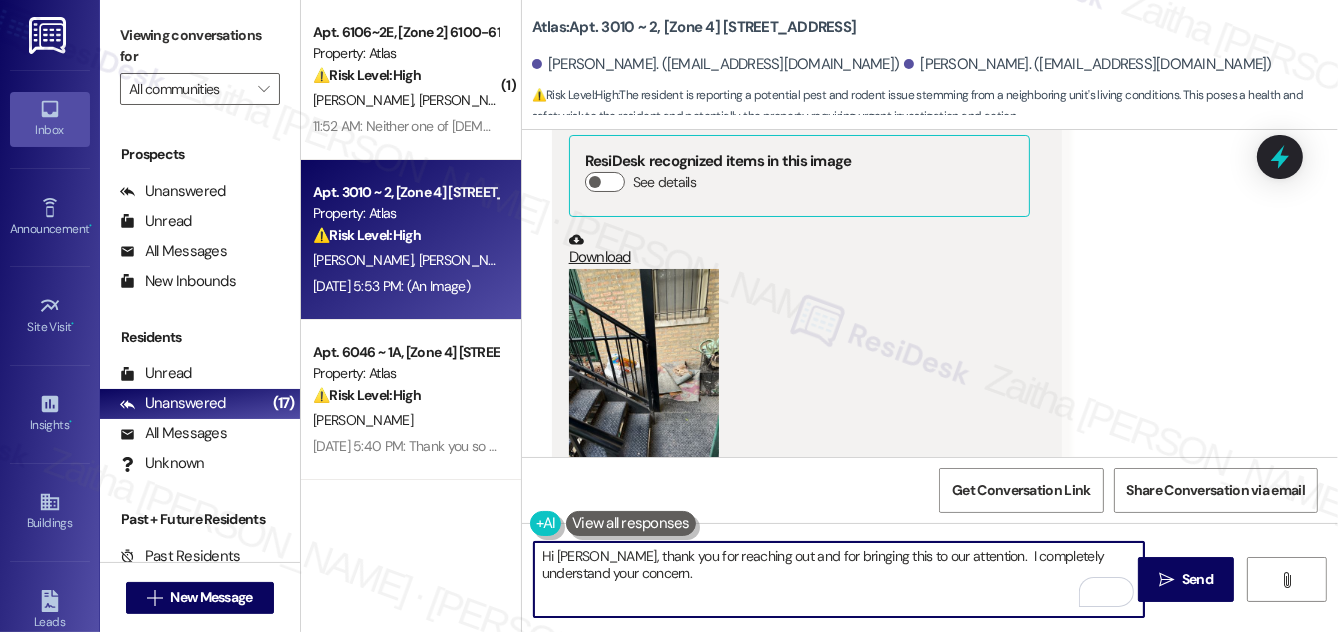 click on "Hi Ashlei, thank you for reaching out and for bringing this to our attention.  I completely understand your concern." at bounding box center (839, 579) 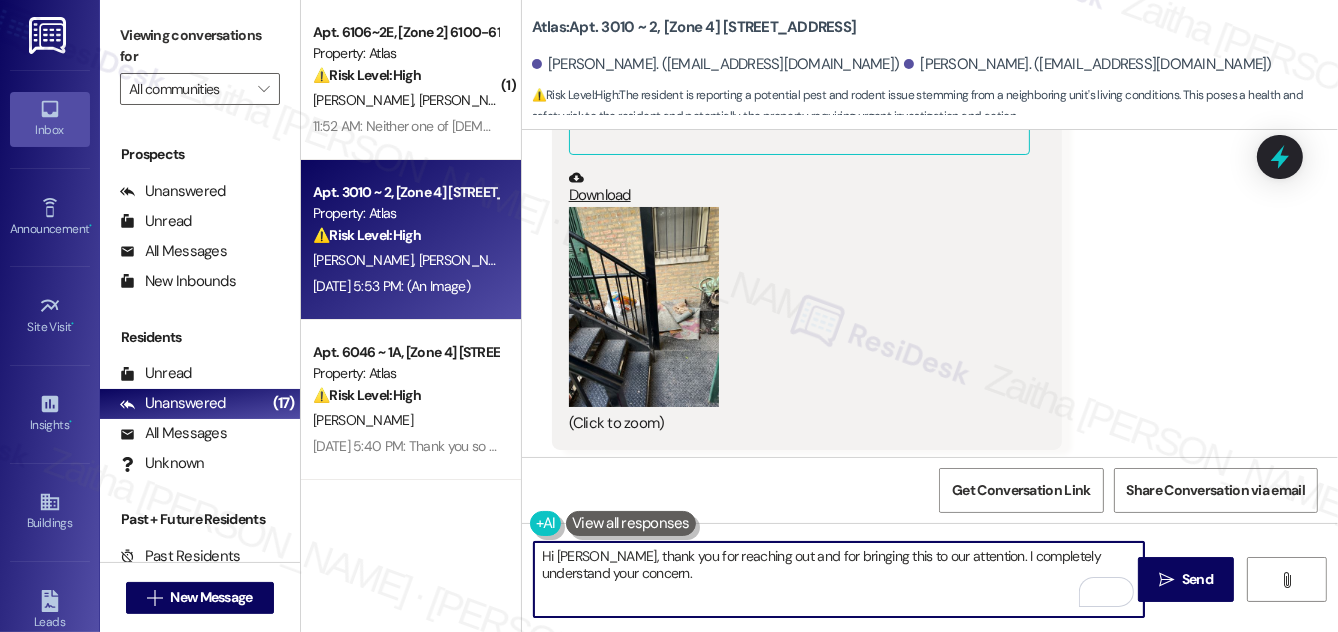 scroll, scrollTop: 6005, scrollLeft: 0, axis: vertical 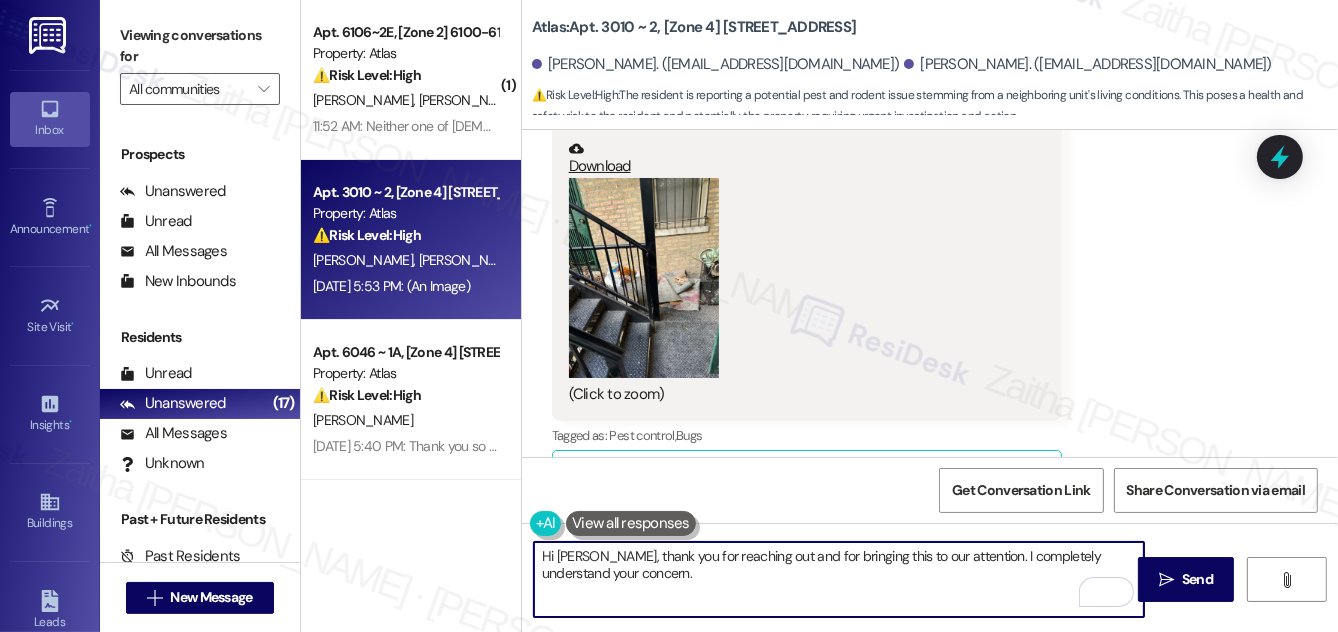 click at bounding box center [644, 278] 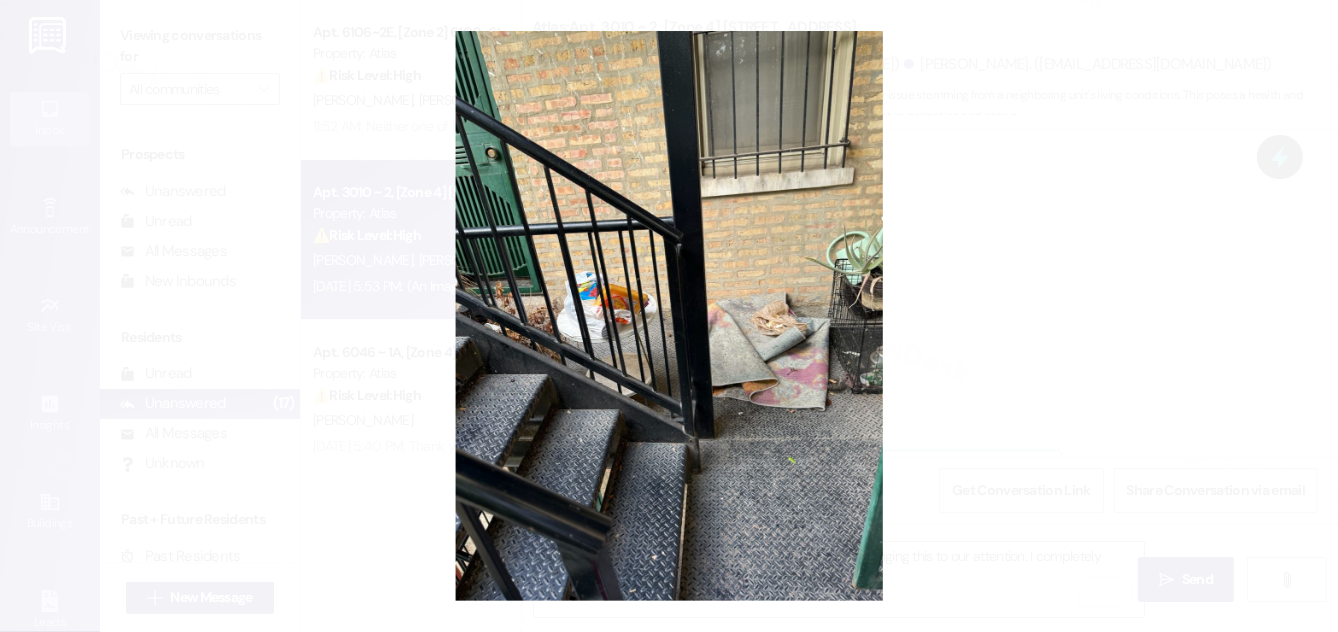click at bounding box center [669, 316] 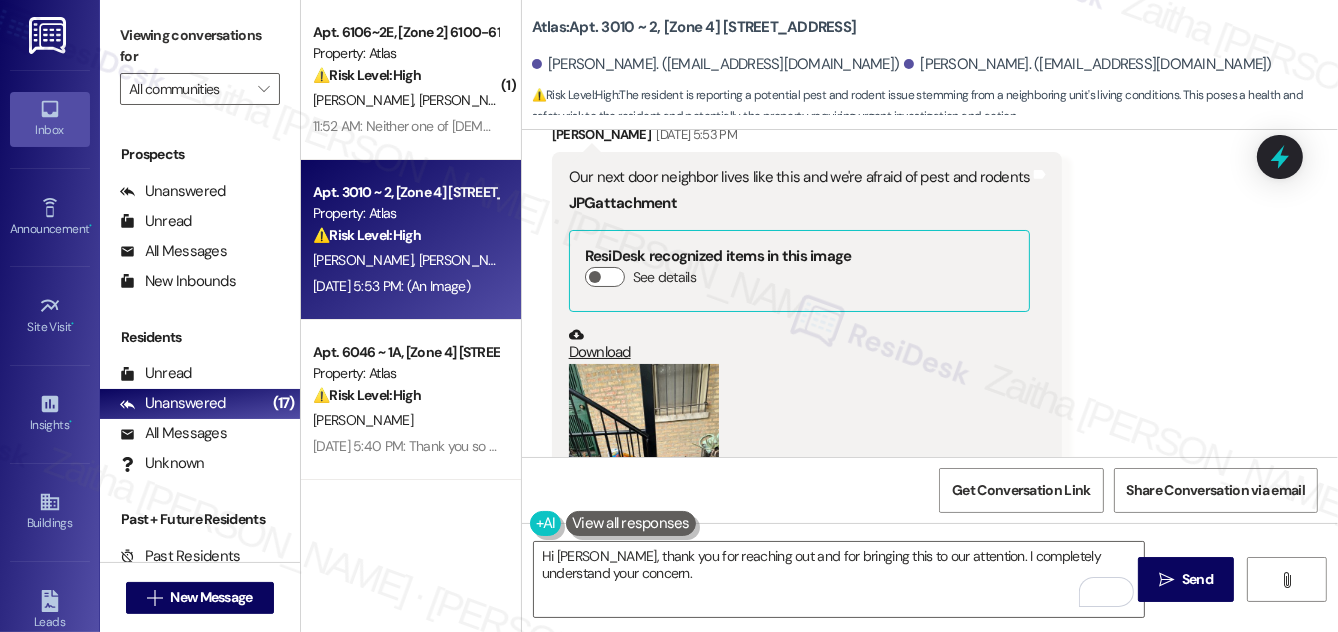 scroll, scrollTop: 6005, scrollLeft: 0, axis: vertical 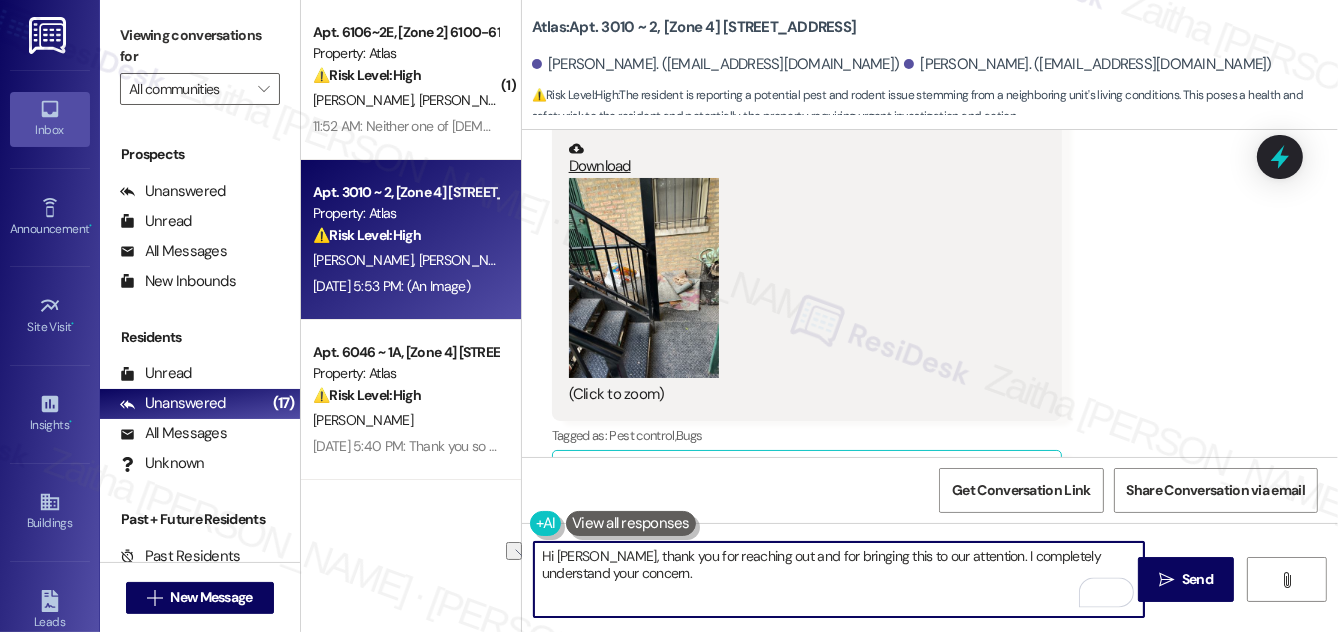 drag, startPoint x: 842, startPoint y: 554, endPoint x: 959, endPoint y: 551, distance: 117.03845 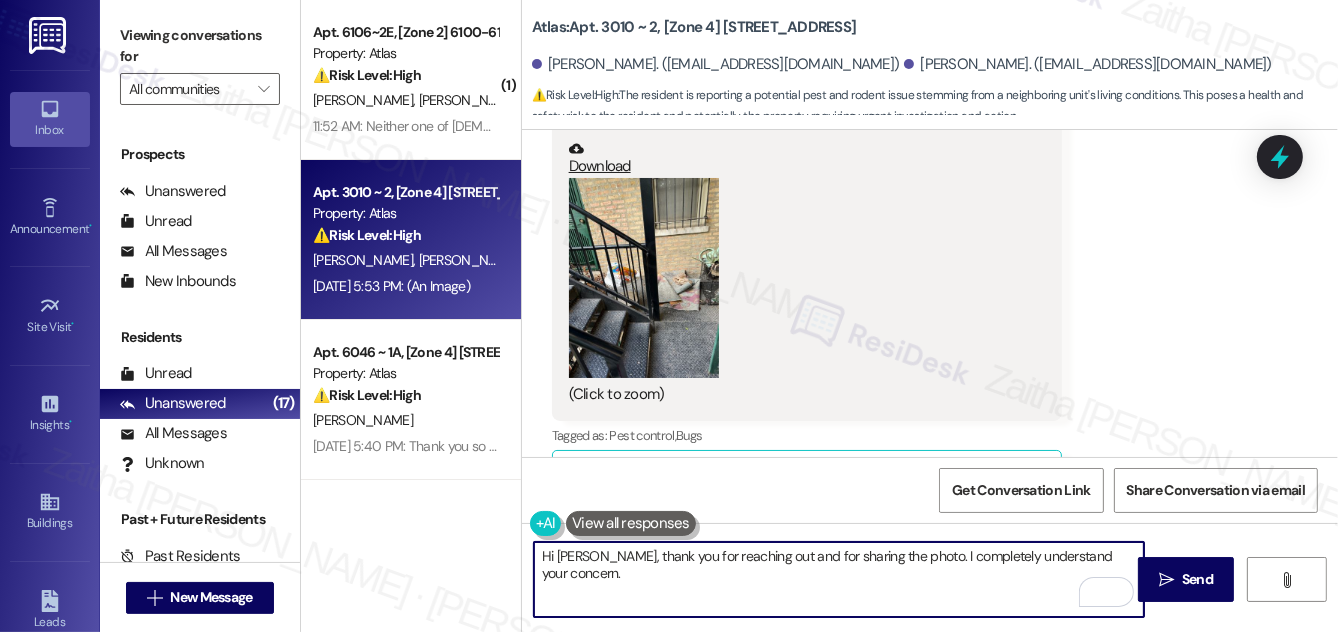 click on "Hi Ashlei, thank you for reaching out and for sharing the photo. I completely understand your concern." at bounding box center [839, 579] 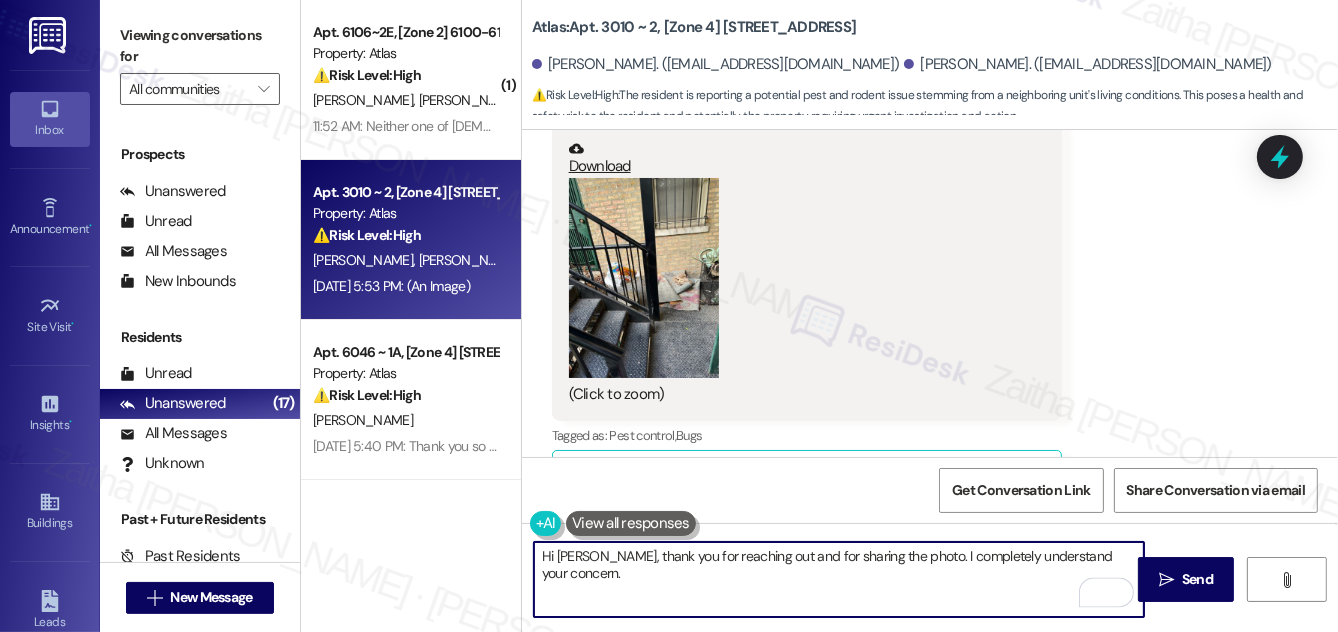paste on "Has this been an ongoing issue, or is this a recent development?" 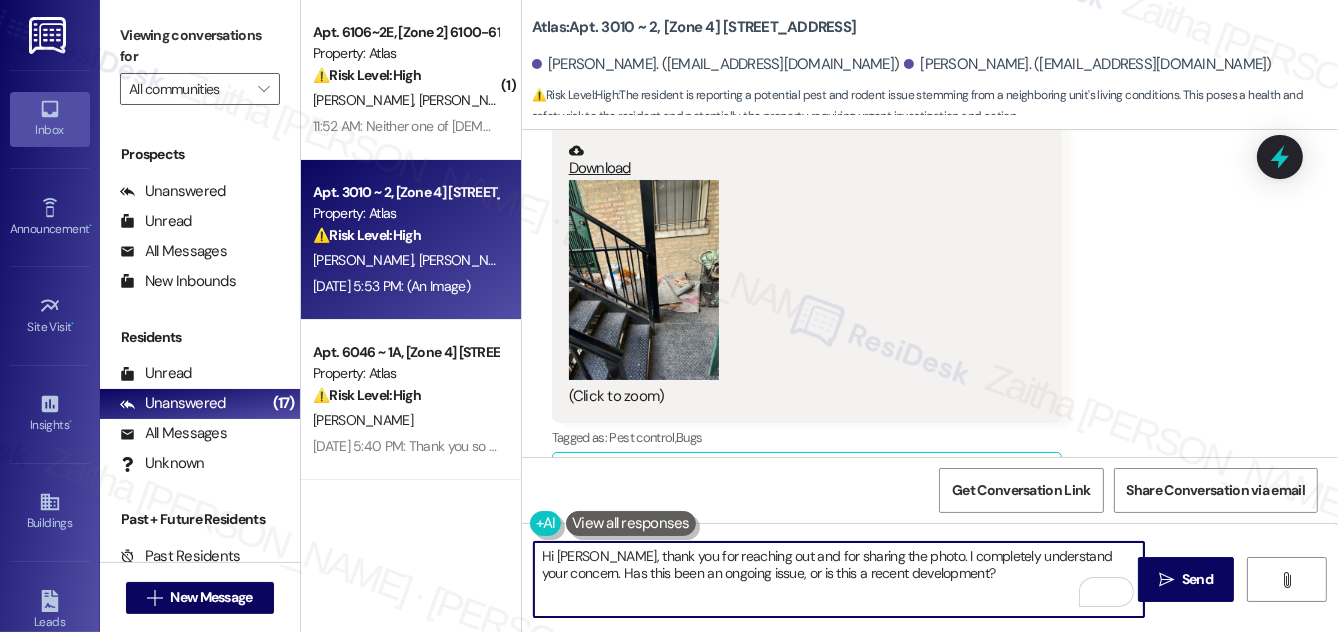 scroll, scrollTop: 6005, scrollLeft: 0, axis: vertical 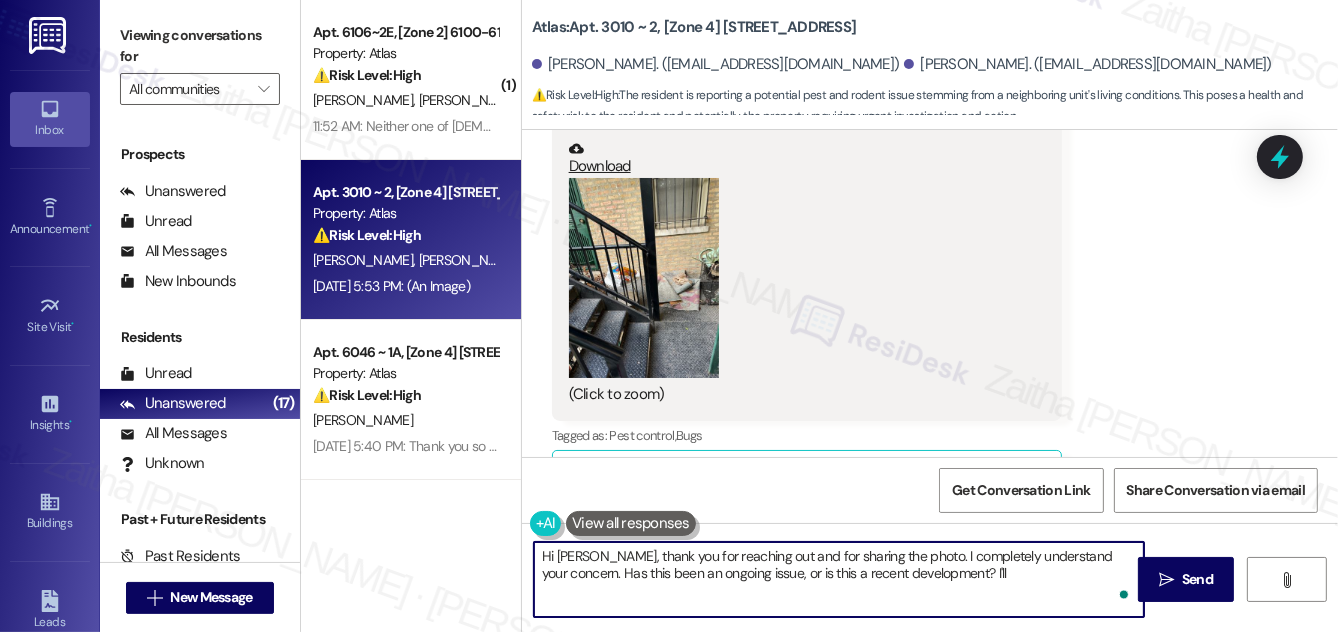 paste on "go ahead and notify the team to look into this, but any additional details would be helpful as we follow up." 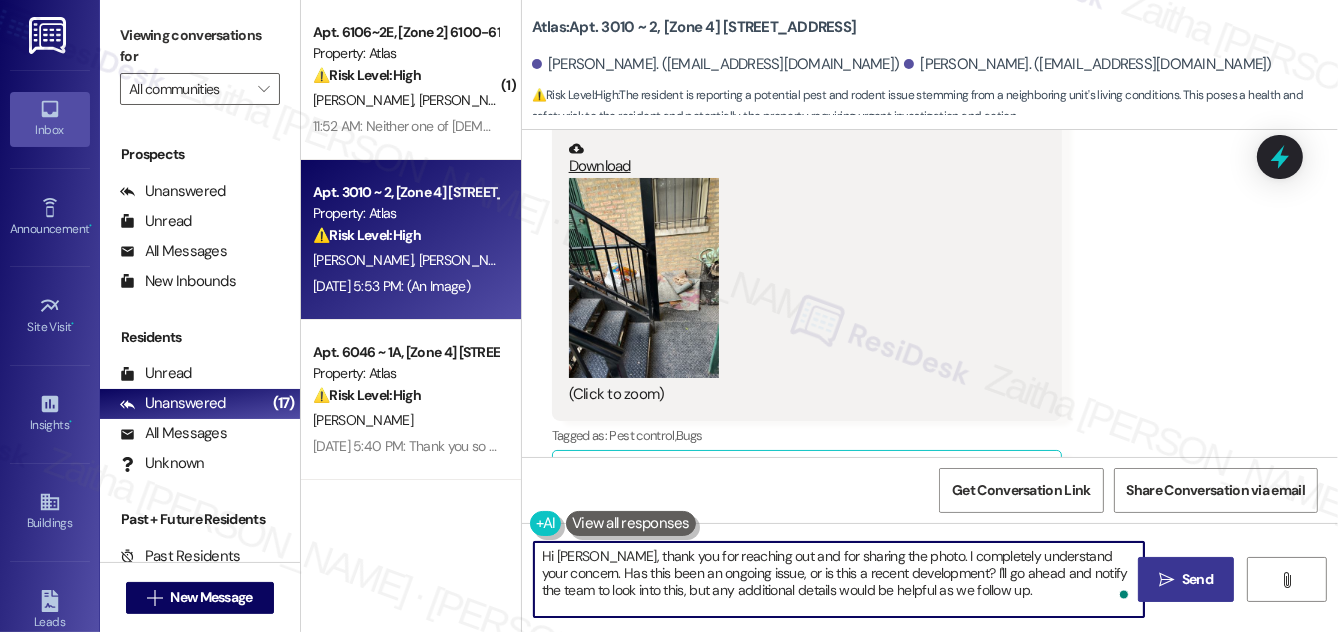 type on "Hi Ashlei, thank you for reaching out and for sharing the photo. I completely understand your concern. Has this been an ongoing issue, or is this a recent development? I'll go ahead and notify the team to look into this, but any additional details would be helpful as we follow up." 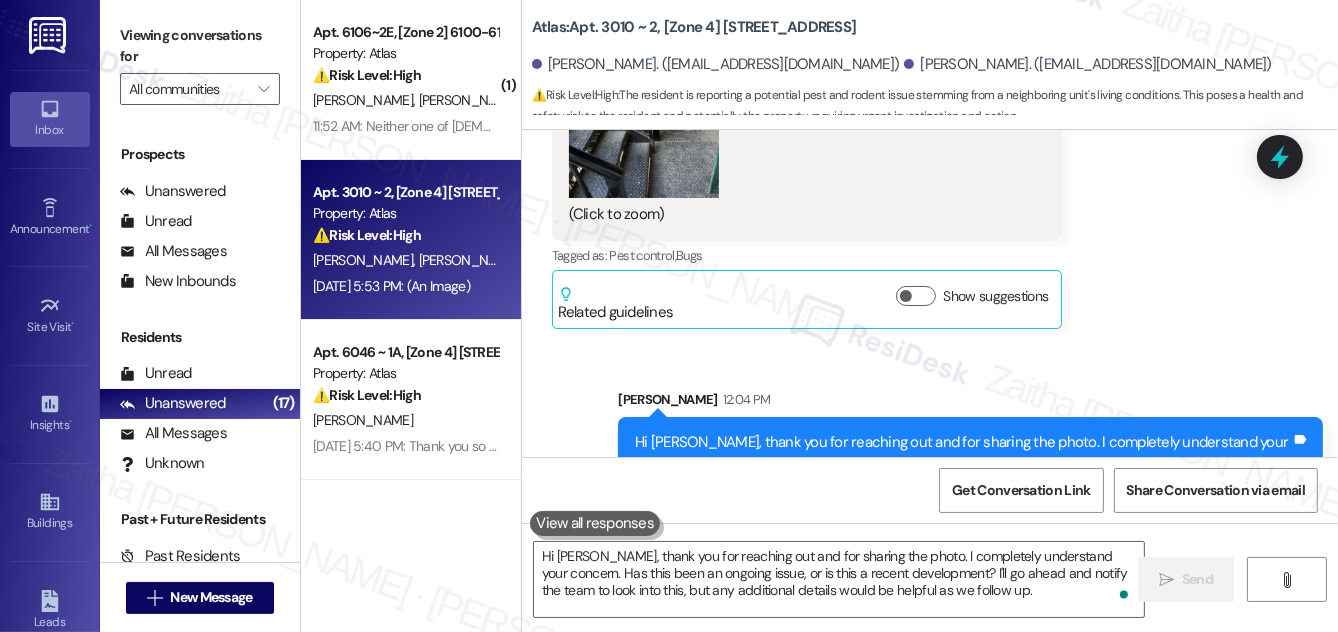 scroll, scrollTop: 6187, scrollLeft: 0, axis: vertical 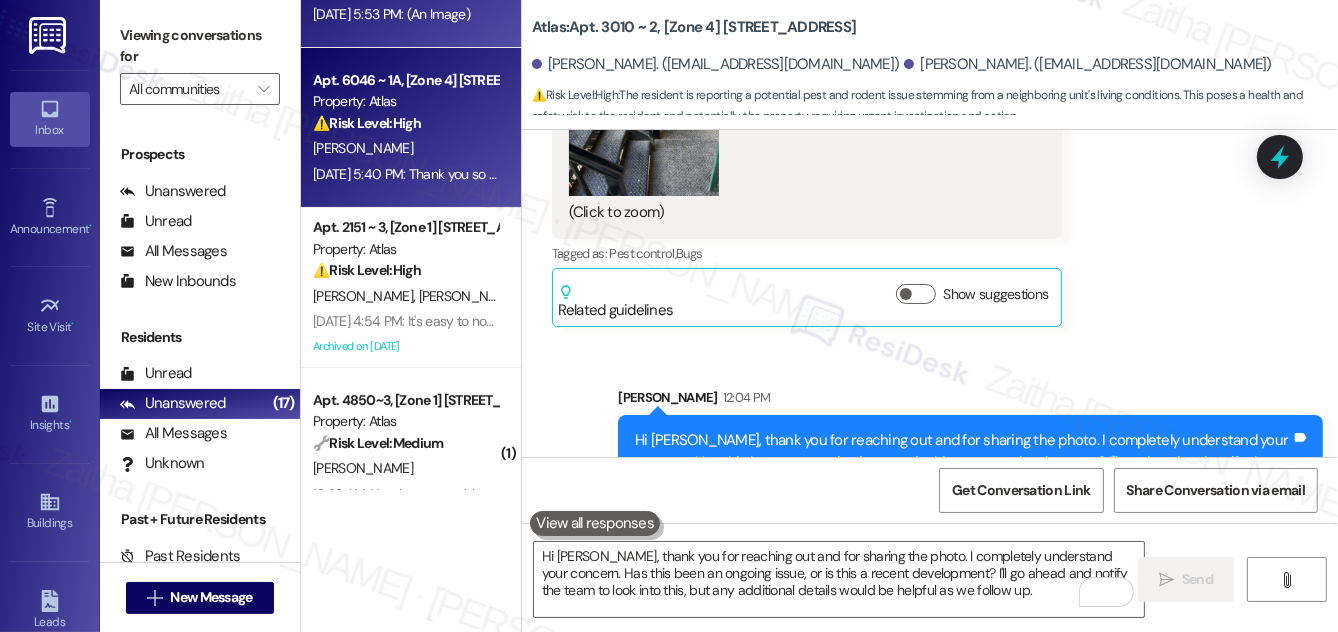 click on "[PERSON_NAME]" at bounding box center [405, 148] 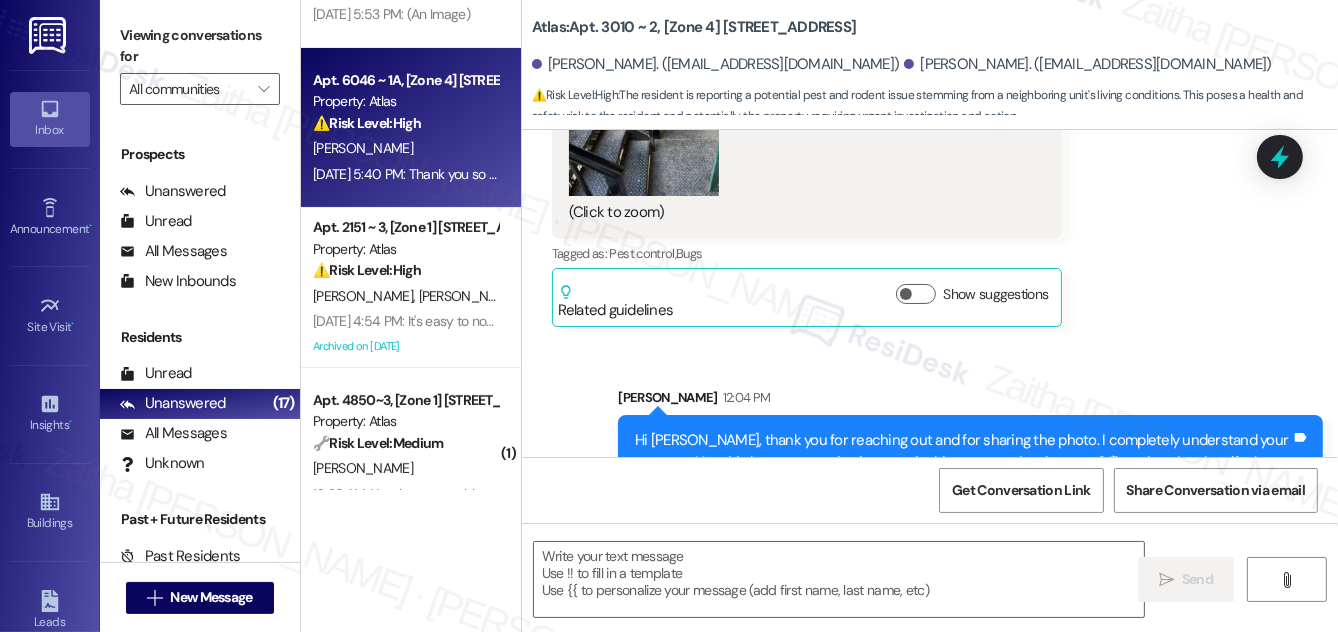 type on "Fetching suggested responses. Please feel free to read through the conversation in the meantime." 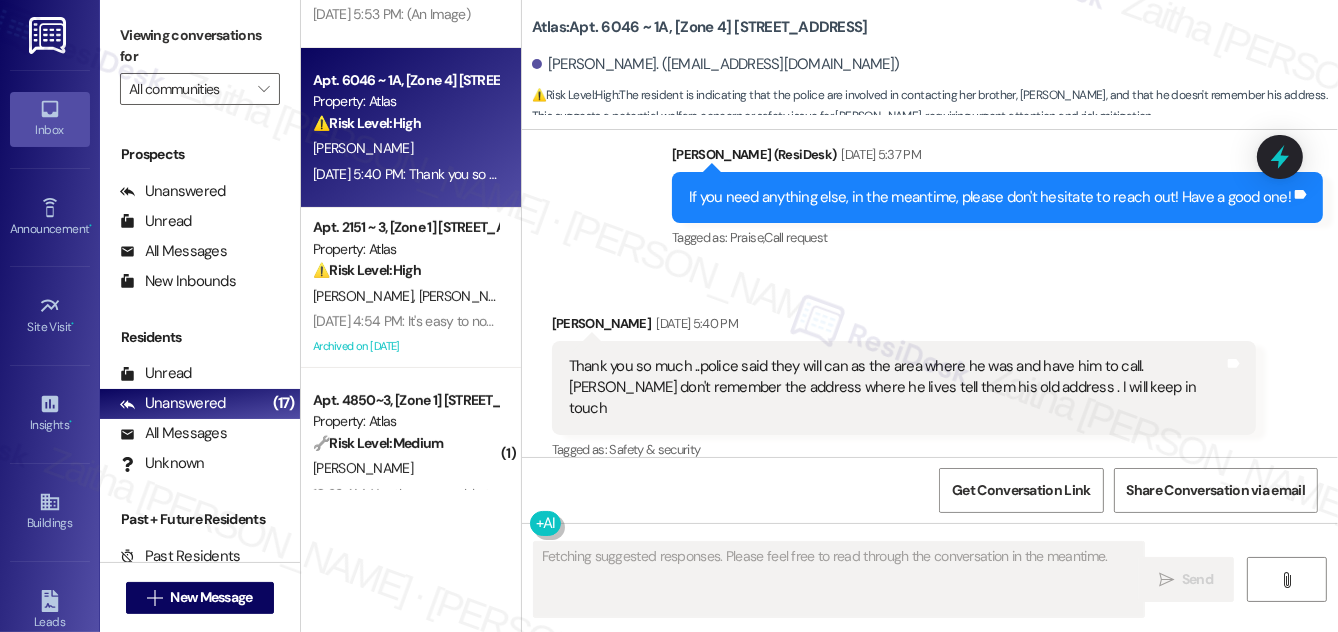 scroll, scrollTop: 10245, scrollLeft: 0, axis: vertical 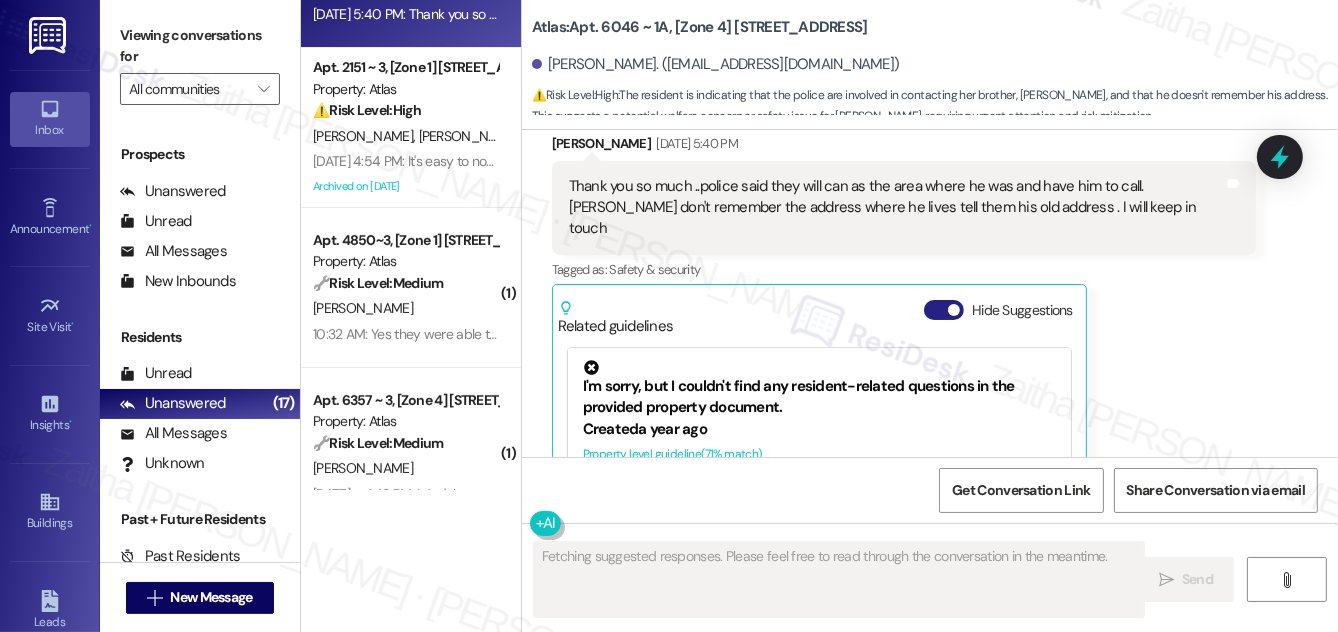 click on "Hide Suggestions" at bounding box center (944, 310) 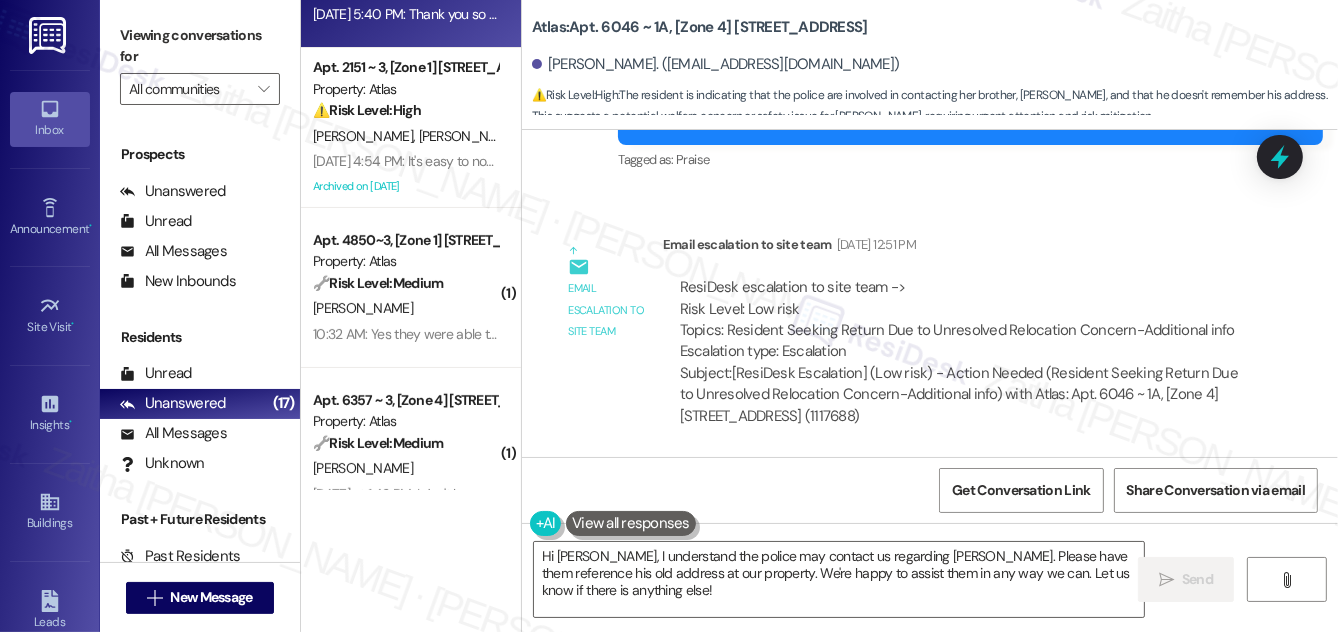 scroll, scrollTop: 9993, scrollLeft: 0, axis: vertical 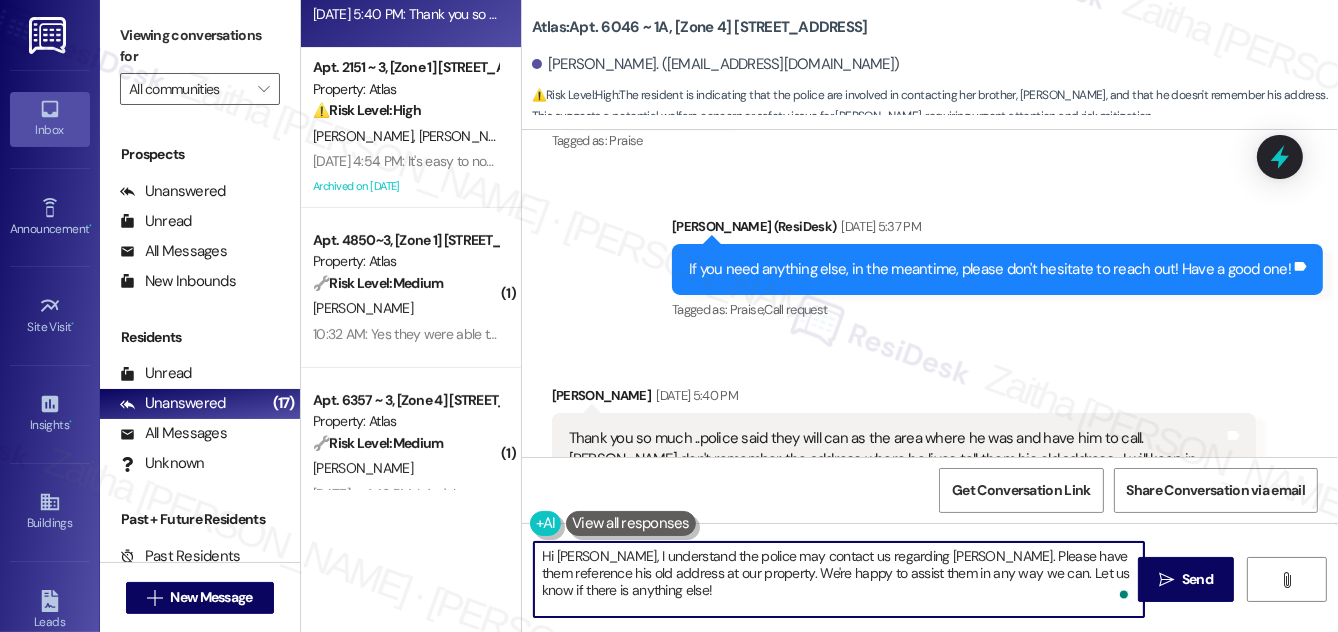 drag, startPoint x: 539, startPoint y: 555, endPoint x: 590, endPoint y: 594, distance: 64.202805 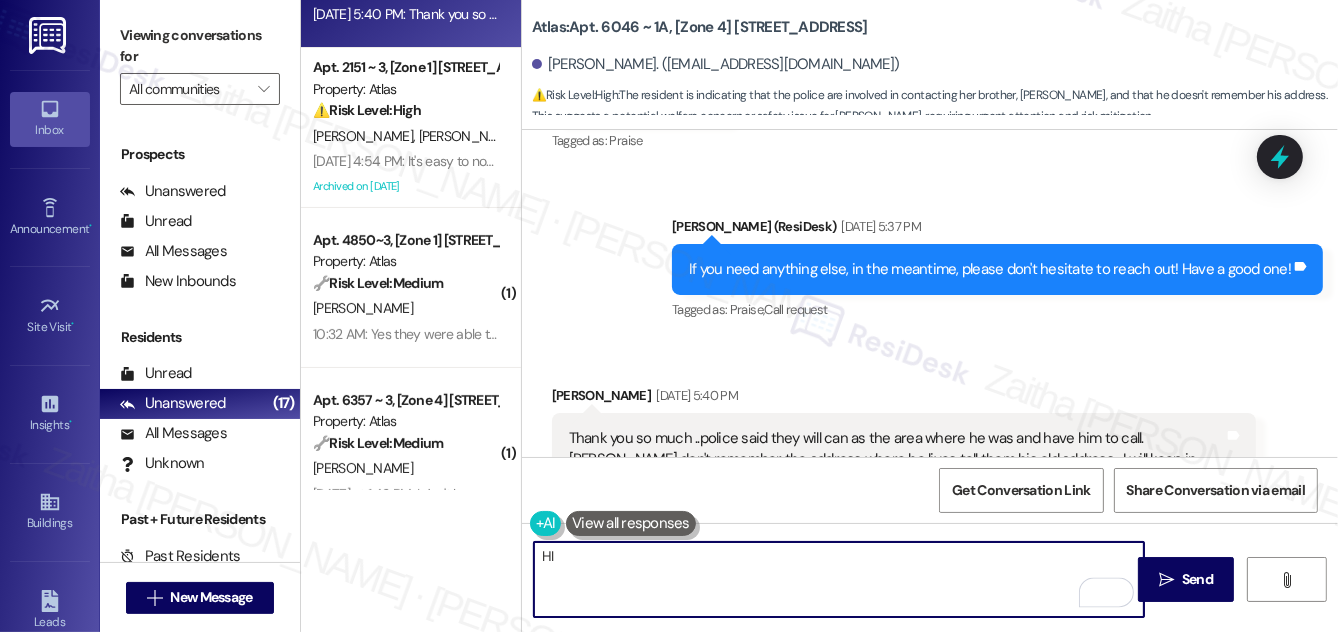 type on "H" 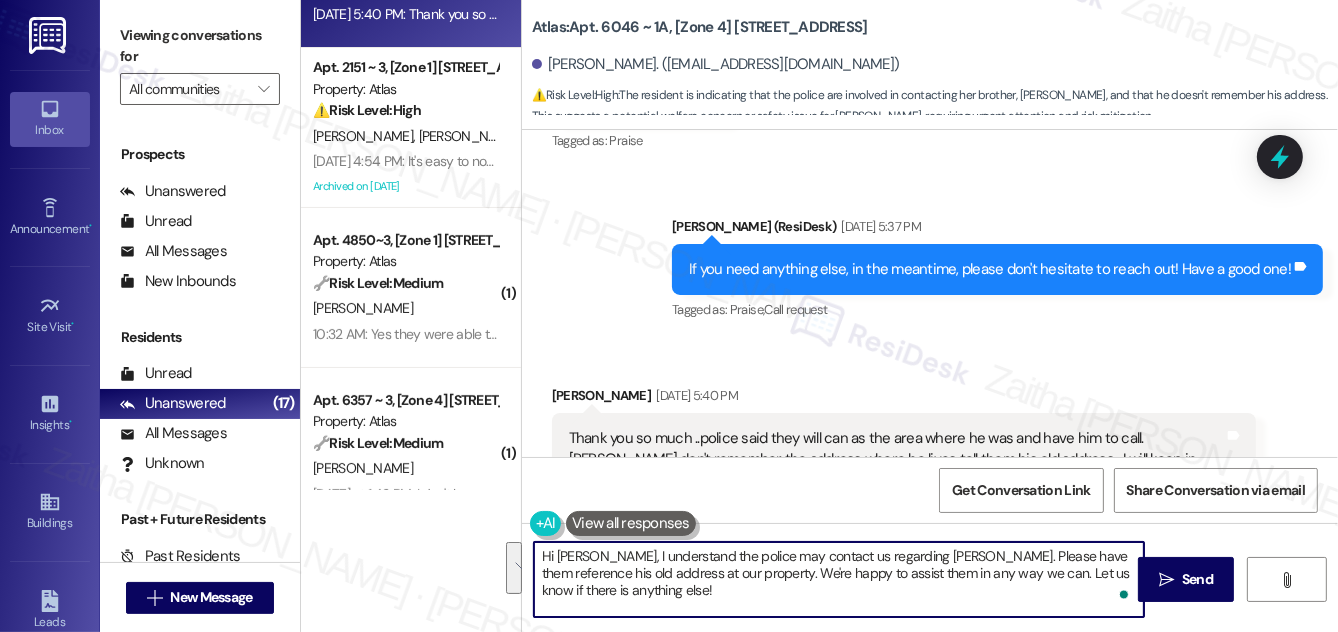 click on "Hi Cynthia, I understand the police may contact us regarding Jeff. Please have them reference his old address at our property. We're happy to assist them in any way we can. Let us know if there is anything else!" at bounding box center [839, 579] 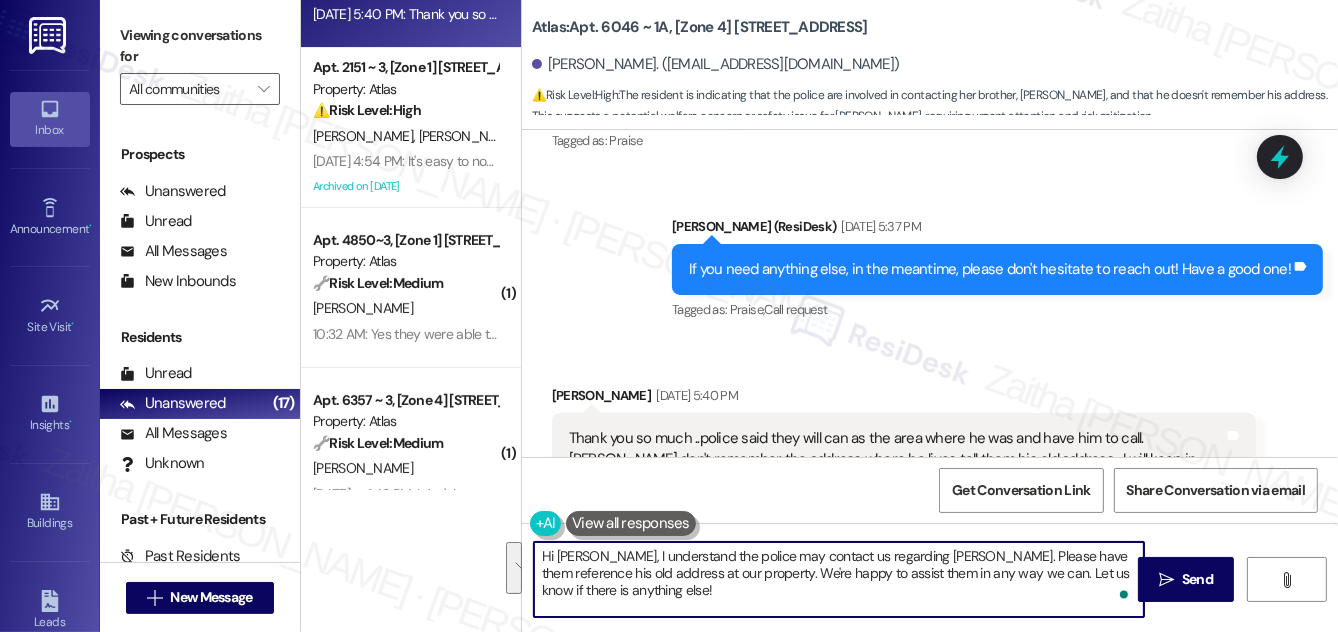 drag, startPoint x: 605, startPoint y: 554, endPoint x: 627, endPoint y: 593, distance: 44.777225 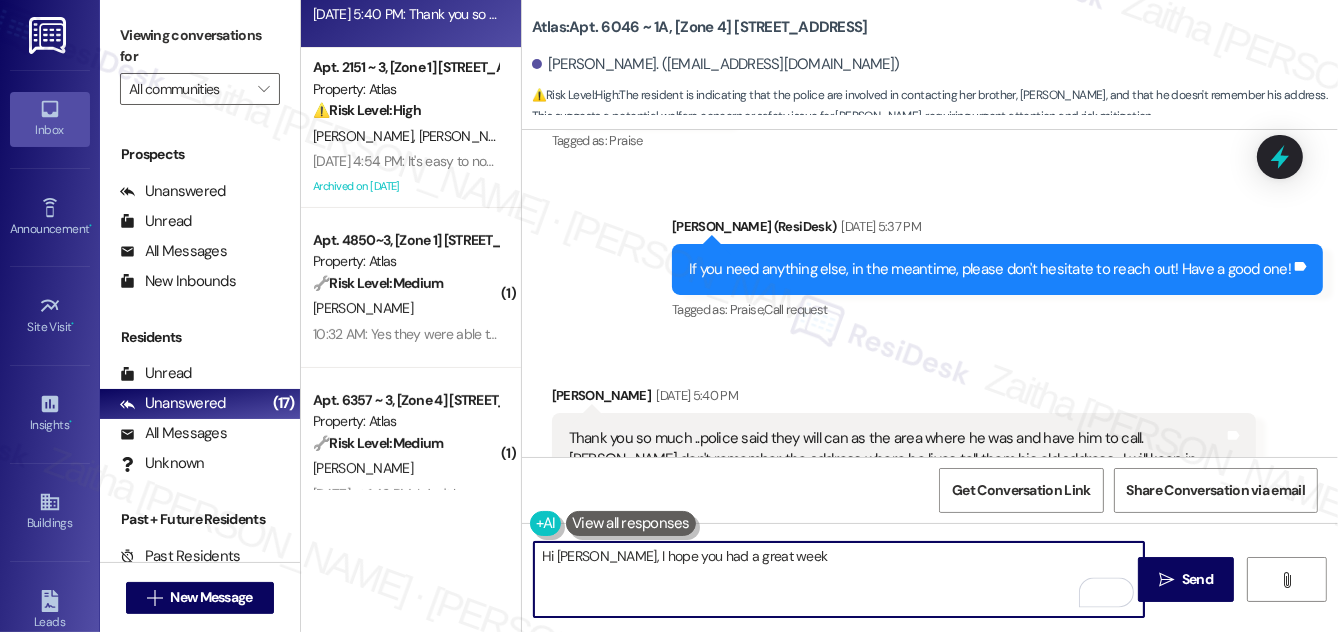 click on "Hi Cynthia, I hope you had a great week" at bounding box center [839, 579] 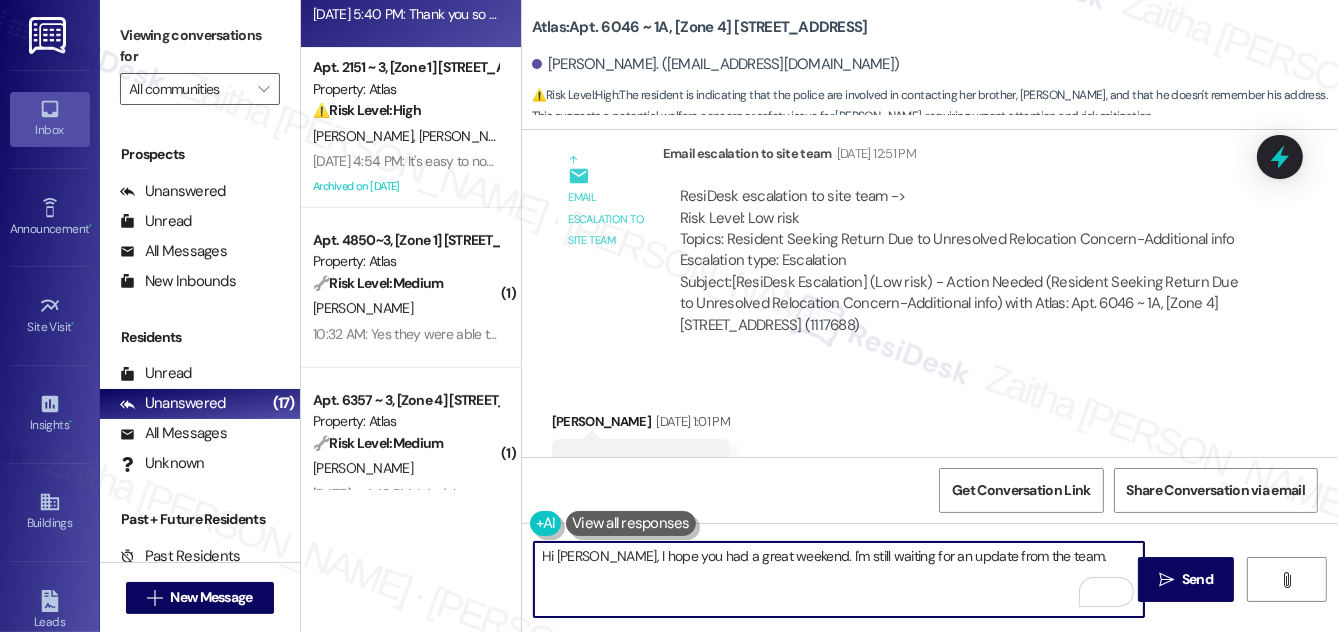 scroll, scrollTop: 9993, scrollLeft: 0, axis: vertical 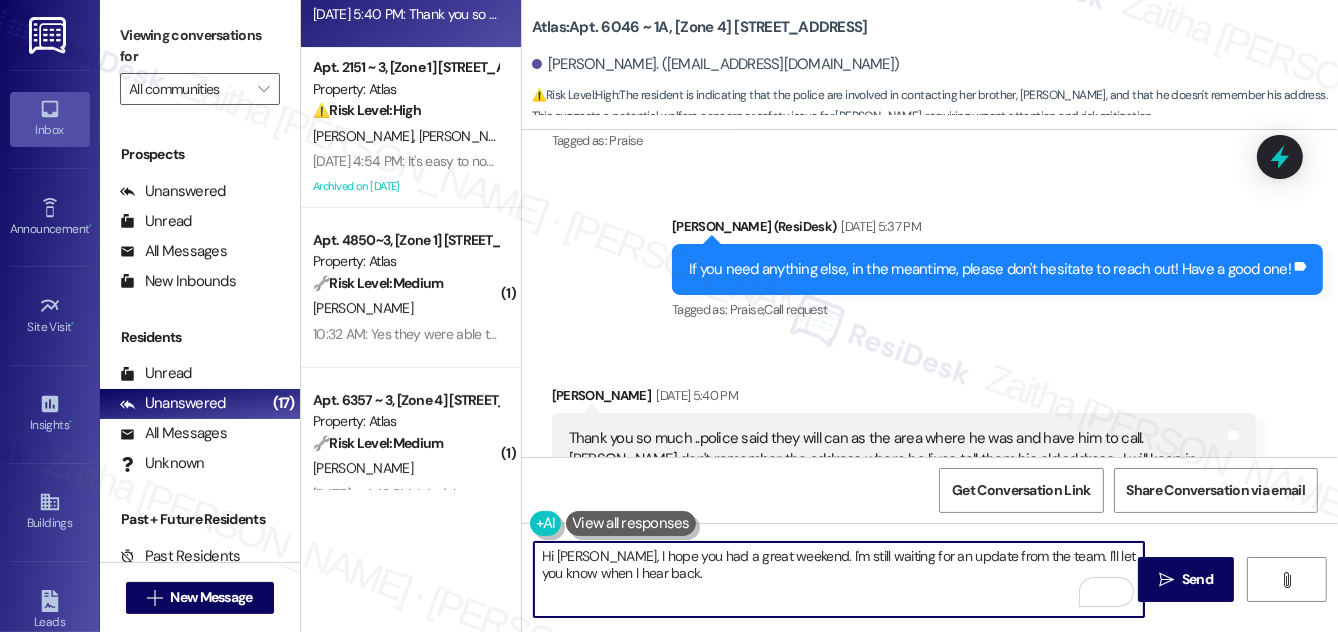 click on "Jeffery Davis Jul 11, 2025 at 5:40 PM" at bounding box center [904, 399] 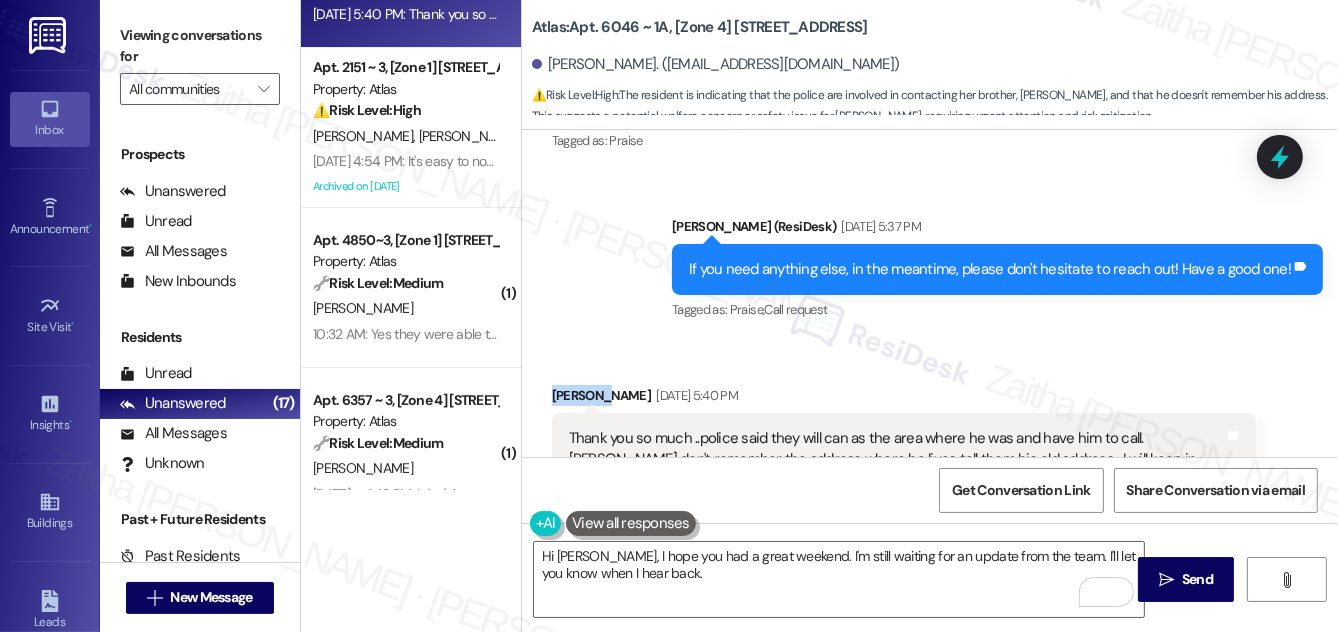 click on "Jeffery Davis Jul 11, 2025 at 5:40 PM" at bounding box center [904, 399] 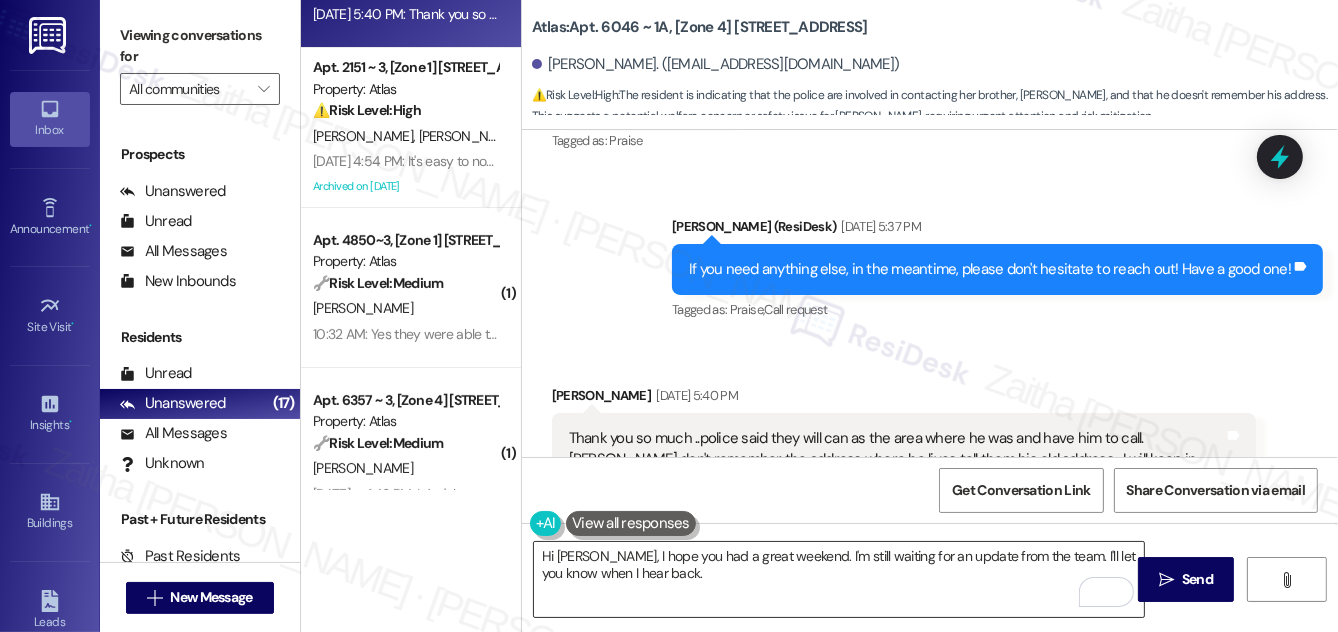 click on "Hi Jeff, I hope you had a great weekend. I'm still waiting for an update from the team. I'll let you know when I hear back." at bounding box center [839, 579] 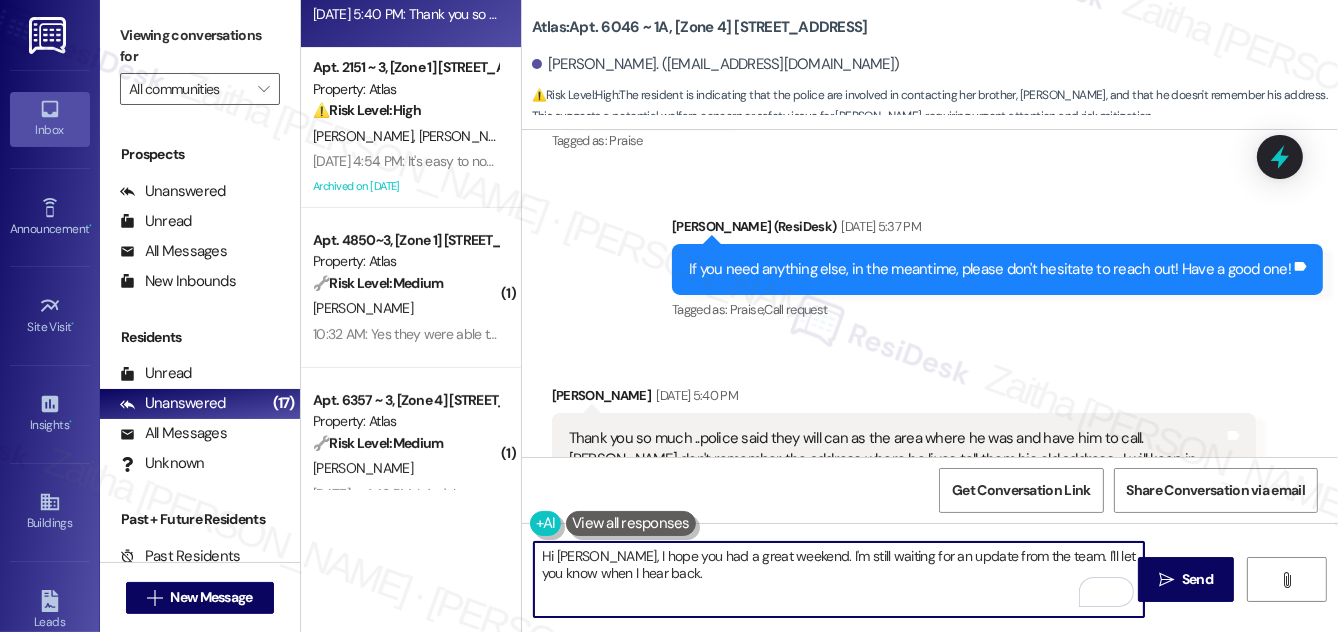 click on "Hi Jeff, I hope you had a great weekend. I'm still waiting for an update from the team. I'll let you know when I hear back." at bounding box center [839, 579] 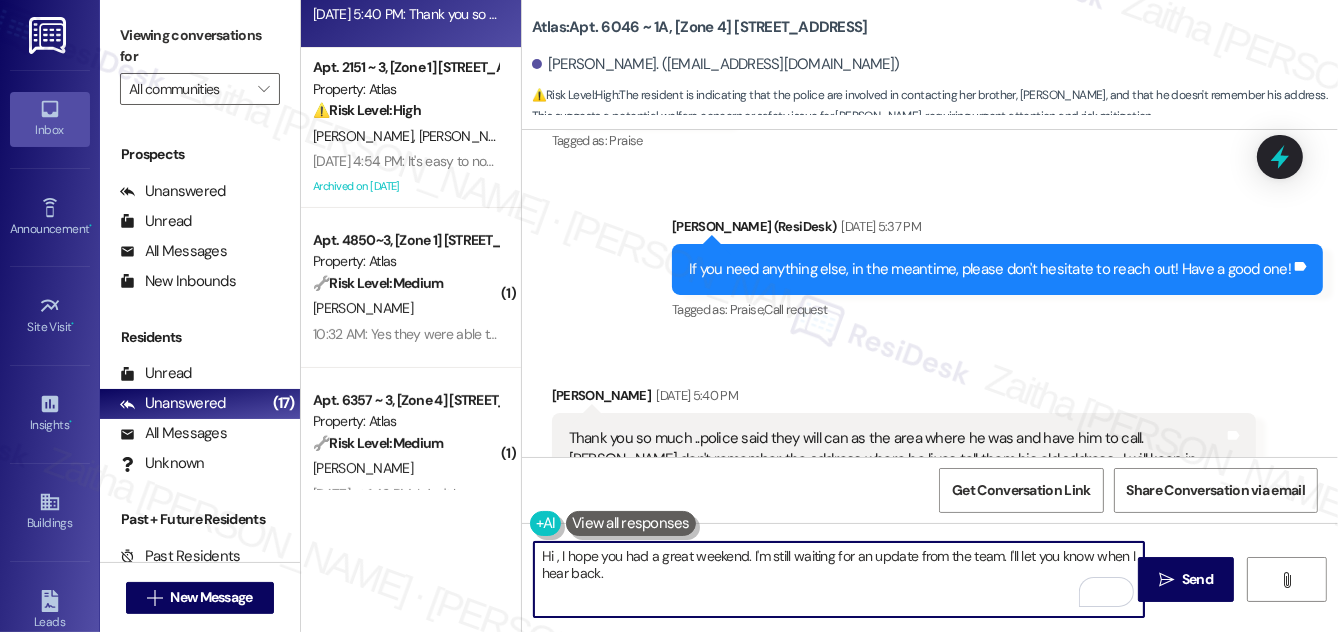 paste on "Jeffery" 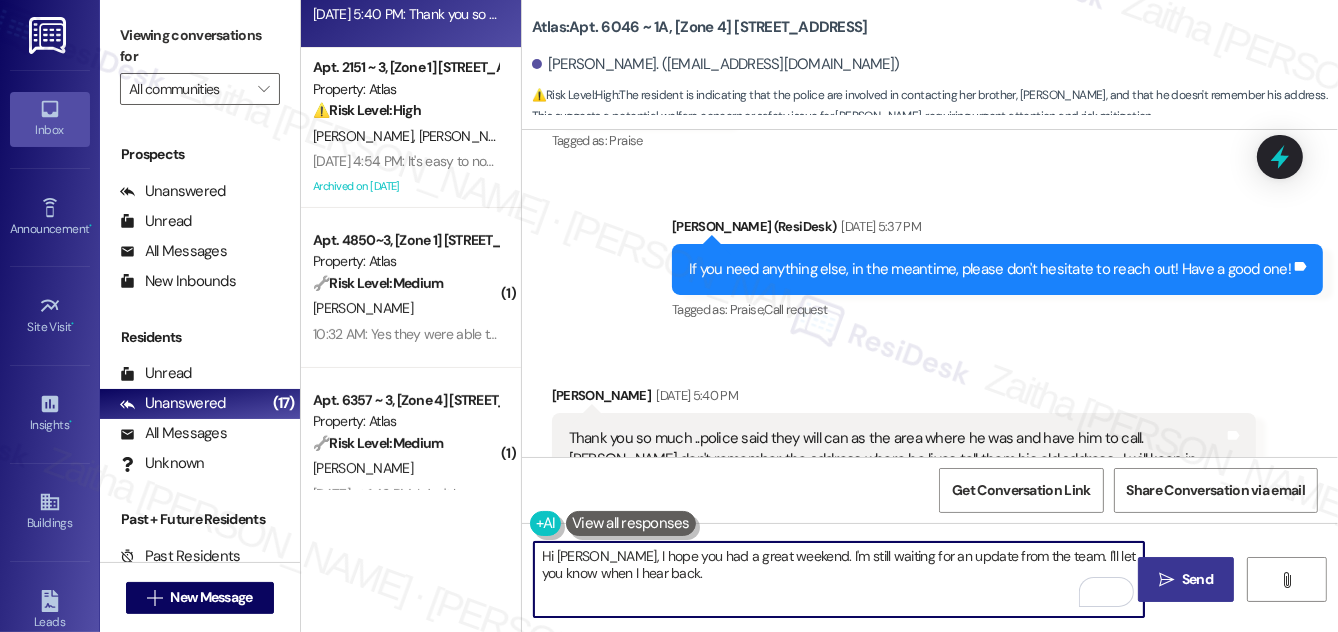 type on "Hi Jeffery, I hope you had a great weekend. I'm still waiting for an update from the team. I'll let you know when I hear back." 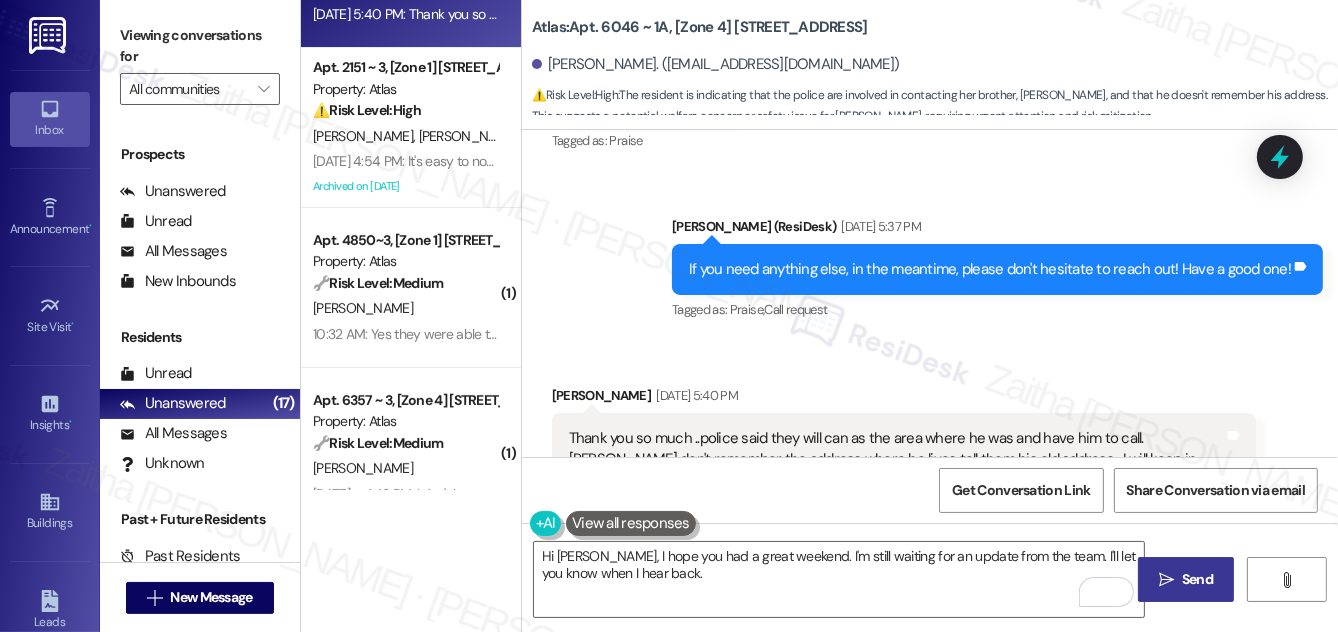 click on " Send" at bounding box center (1186, 579) 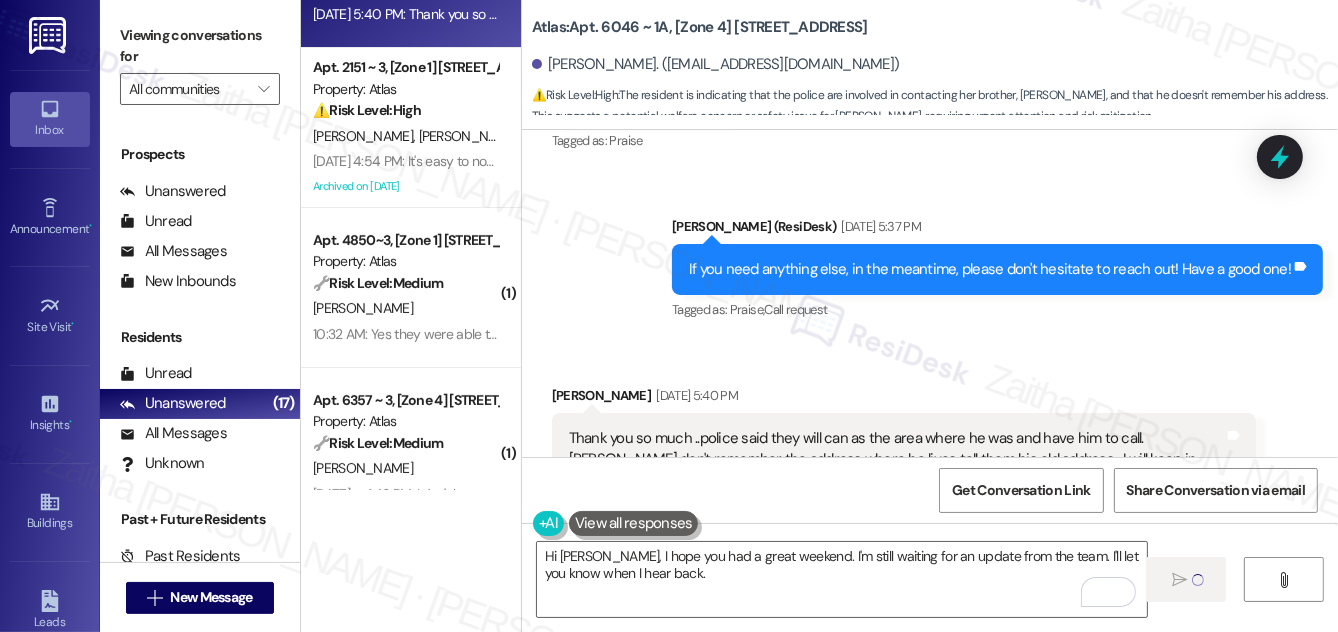 type 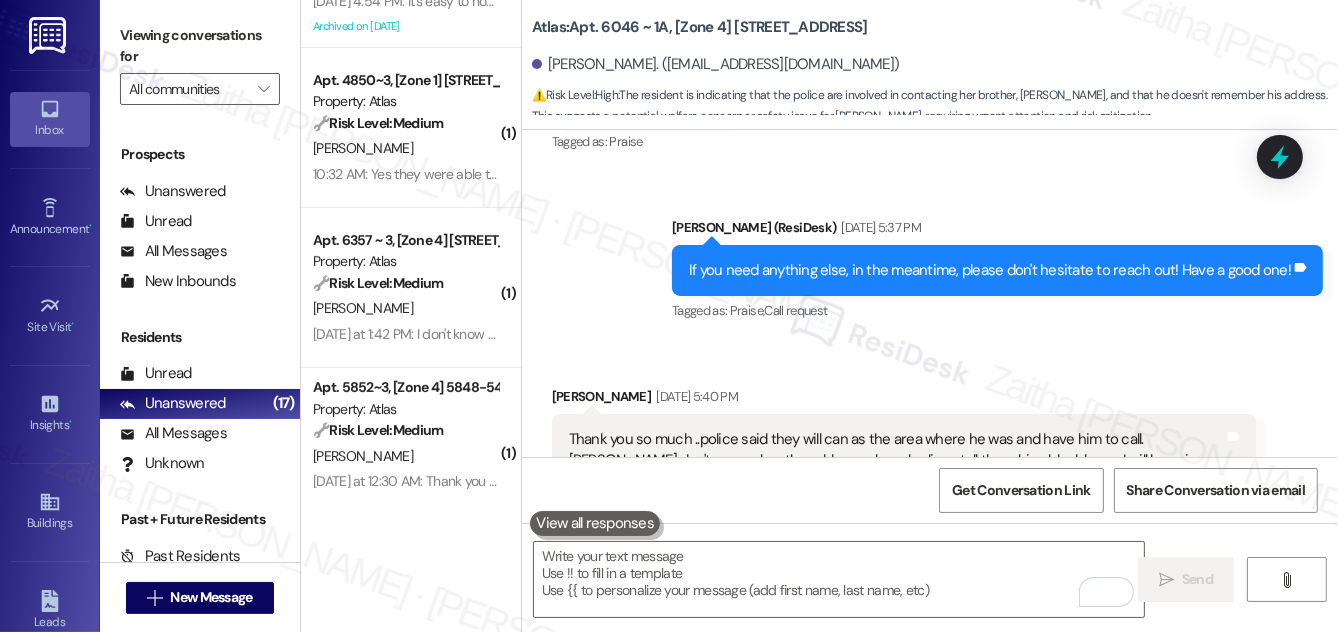 scroll, scrollTop: 10154, scrollLeft: 0, axis: vertical 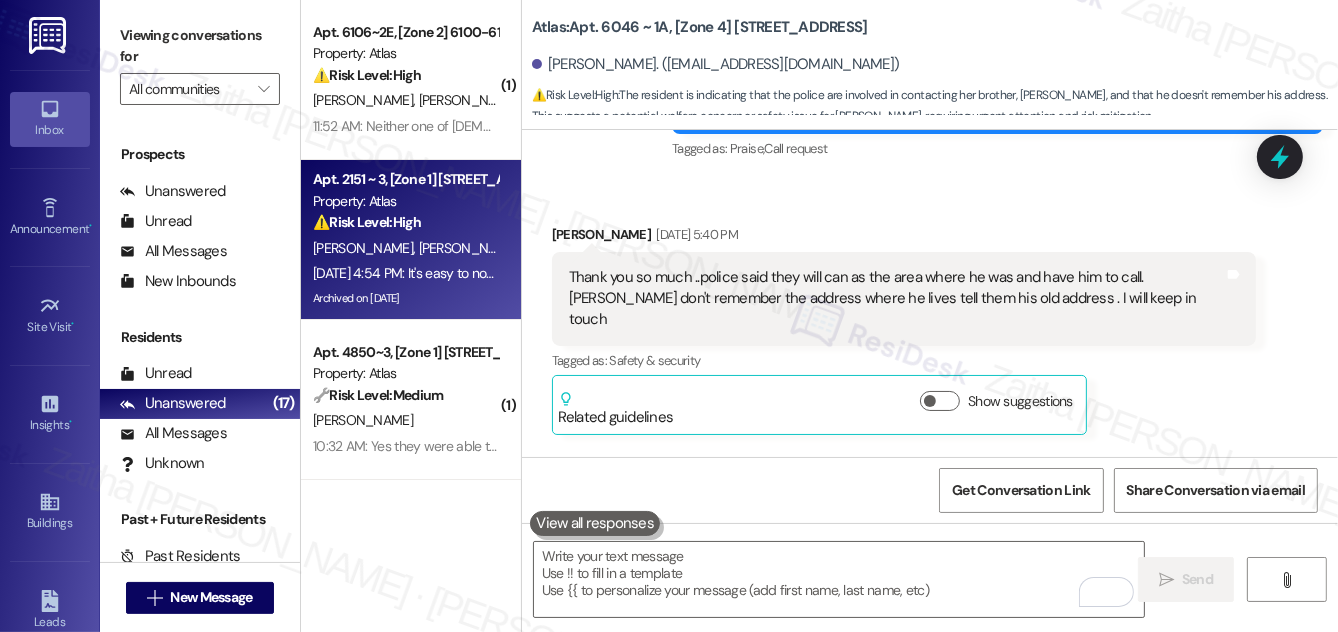 click on "⚠️  Risk Level:  High The resident is expressing significant frustration and threatening to come to the office due to being ignored for months. This indicates a potential escalation and a breakdown in communication, requiring urgent attention to mitigate the situation and prevent further escalation. The mention of 'not letting this go' and 'radio silence' suggests a serious issue that needs immediate resolution." at bounding box center (405, 222) 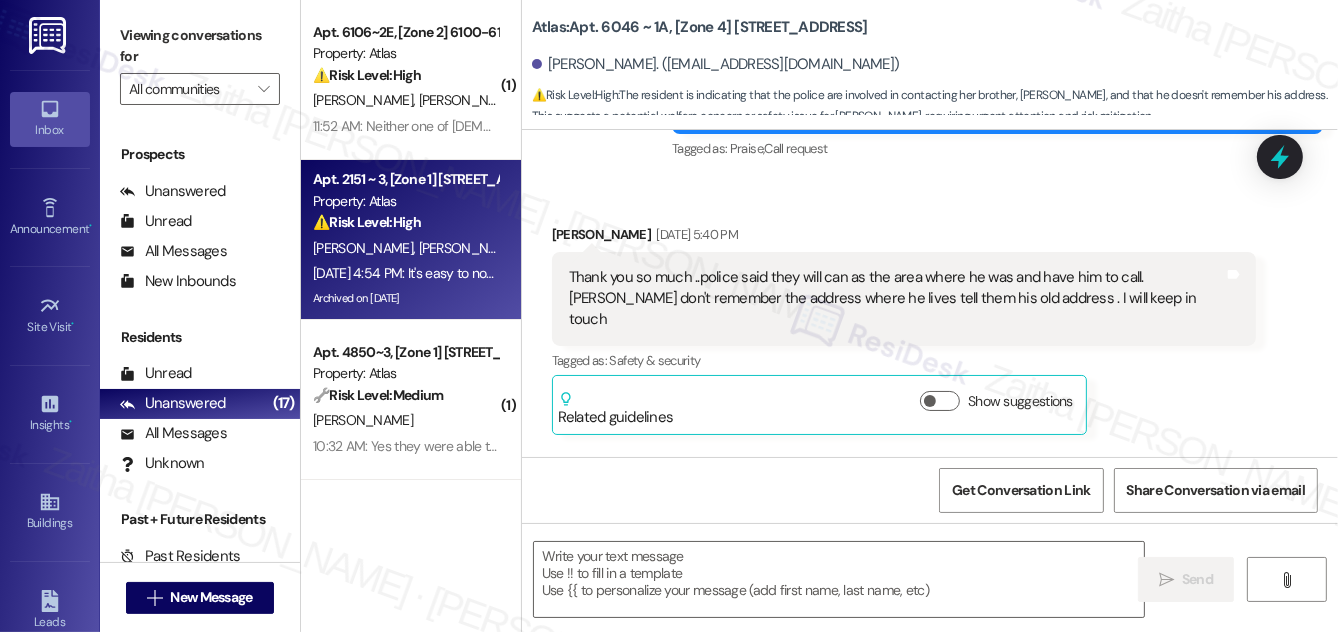 type on "Fetching suggested responses. Please feel free to read through the conversation in the meantime." 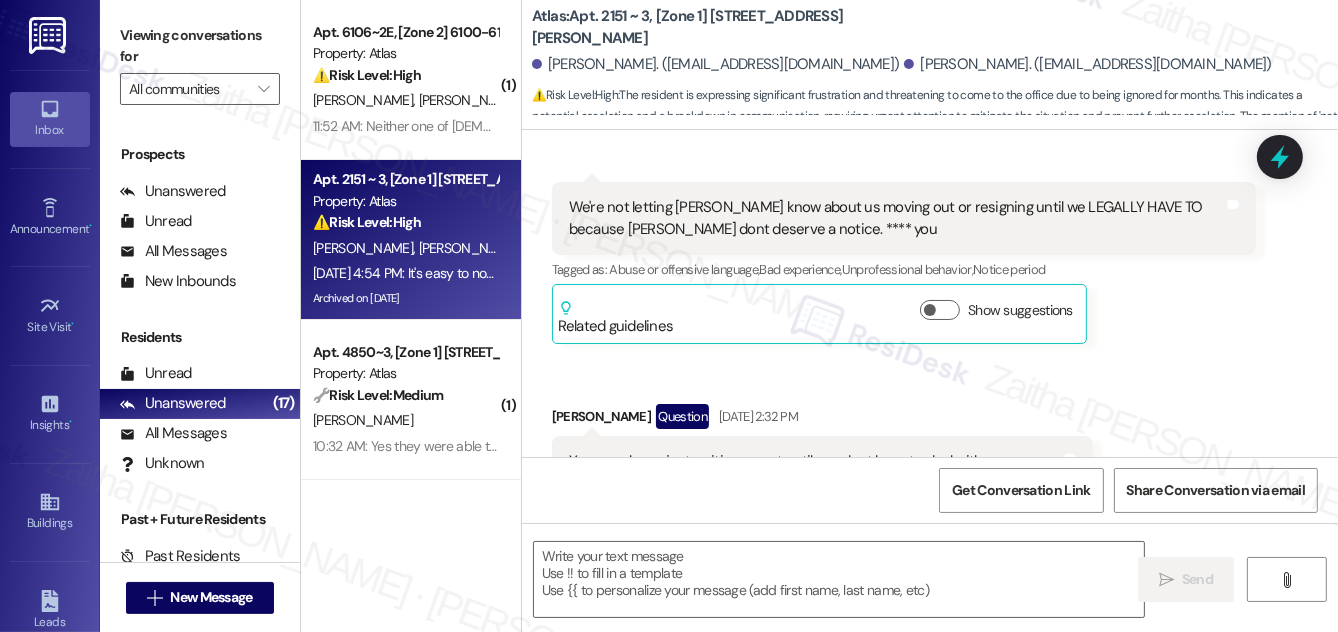 scroll, scrollTop: 13397, scrollLeft: 0, axis: vertical 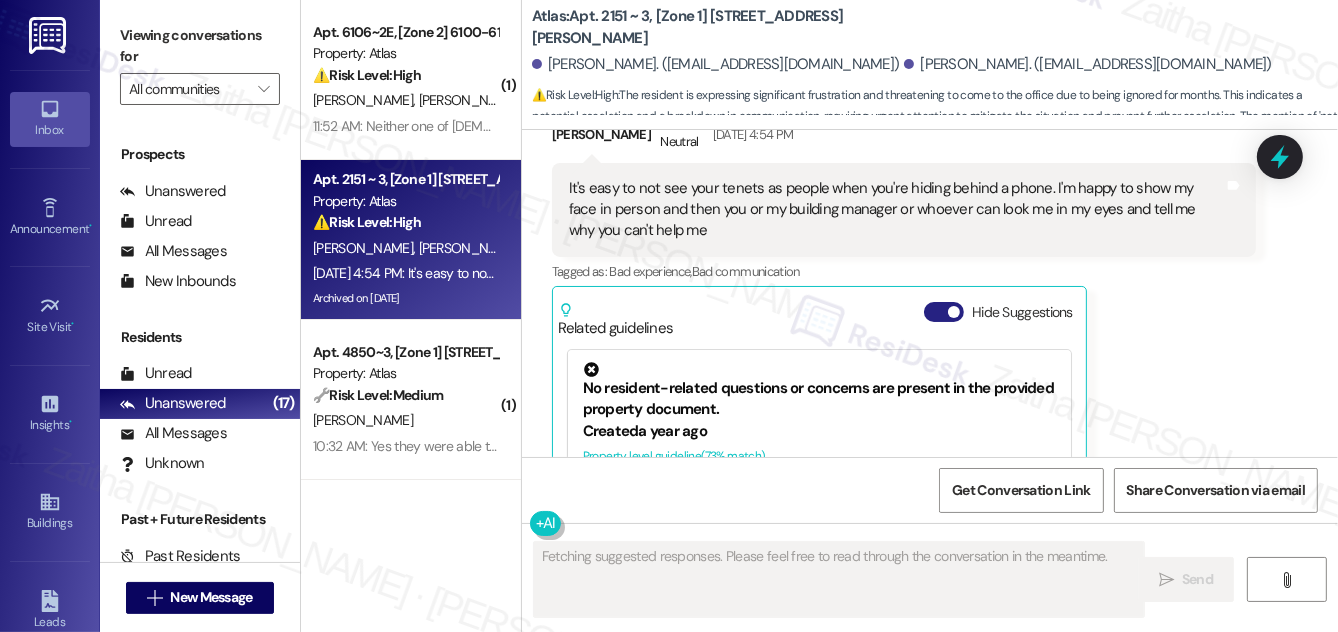 click on "Hide Suggestions" at bounding box center [944, 312] 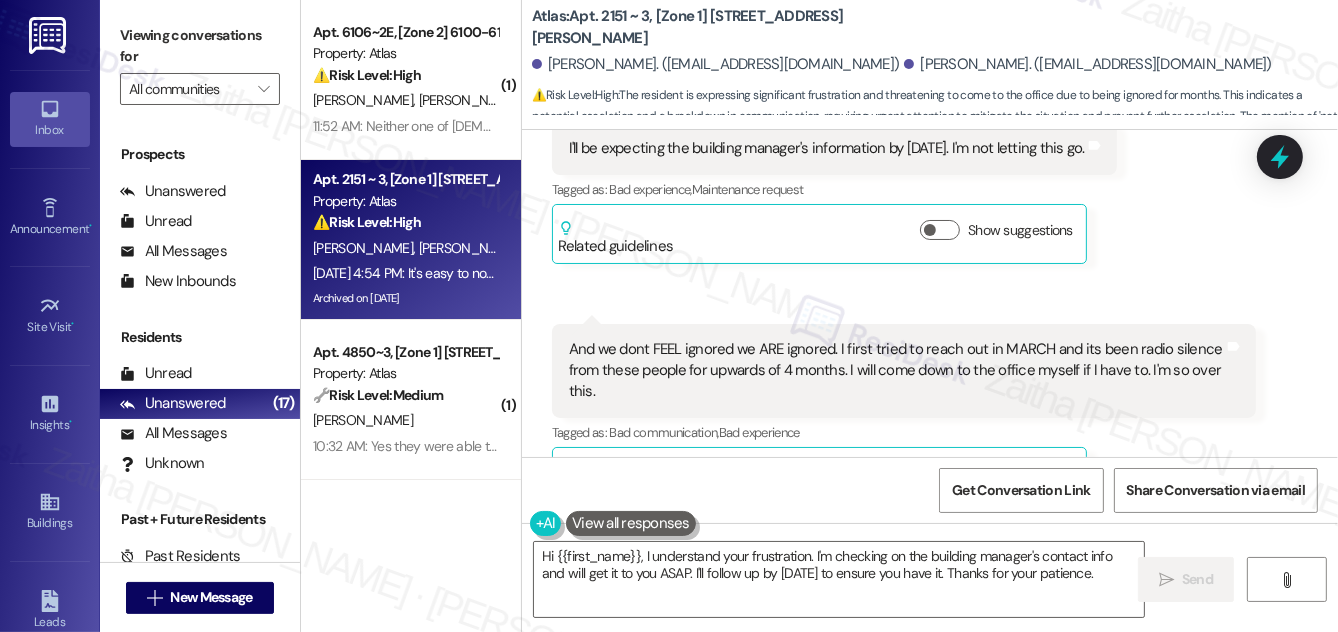 scroll, scrollTop: 13146, scrollLeft: 0, axis: vertical 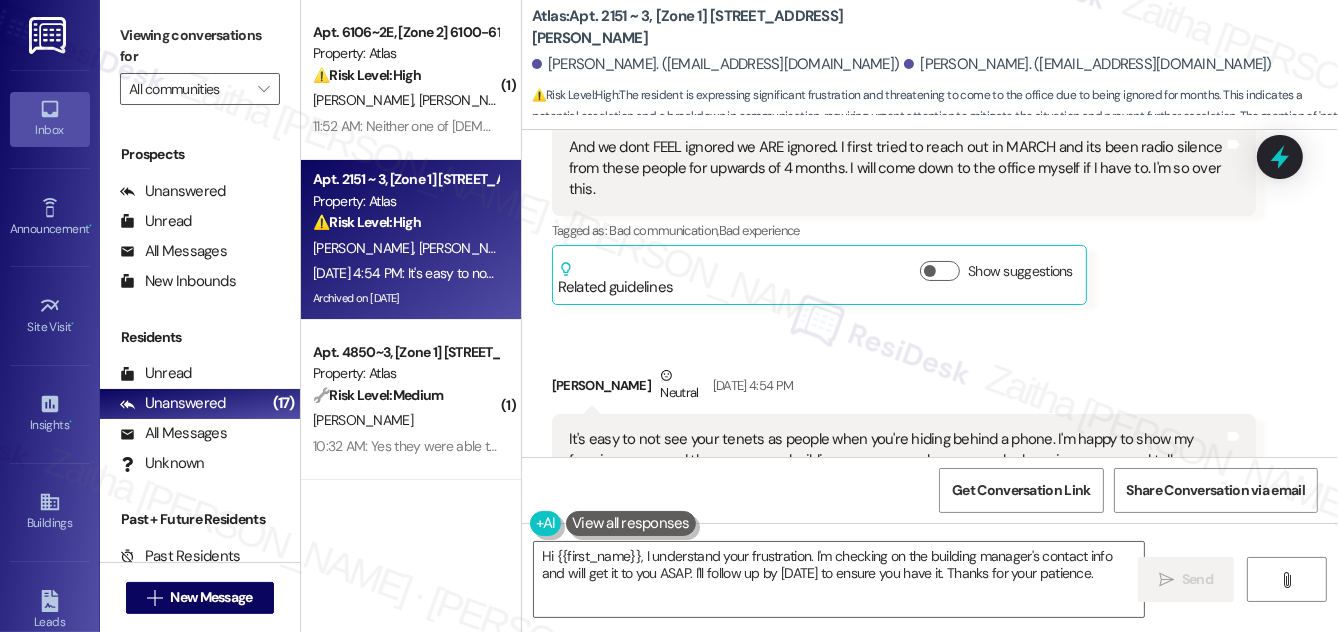 click on "Arwyn Jacobs   Neutral Jul 10, 2025 at 4:54 PM" at bounding box center [904, 389] 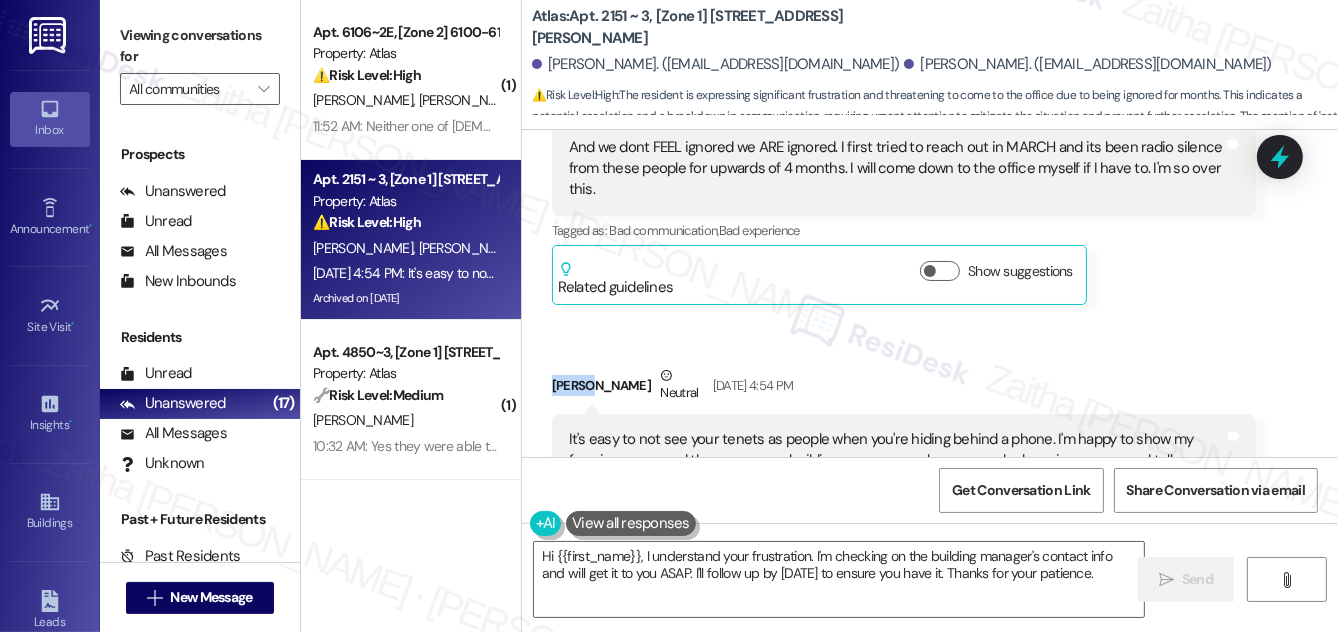 click on "Arwyn Jacobs   Neutral Jul 10, 2025 at 4:54 PM" at bounding box center [904, 389] 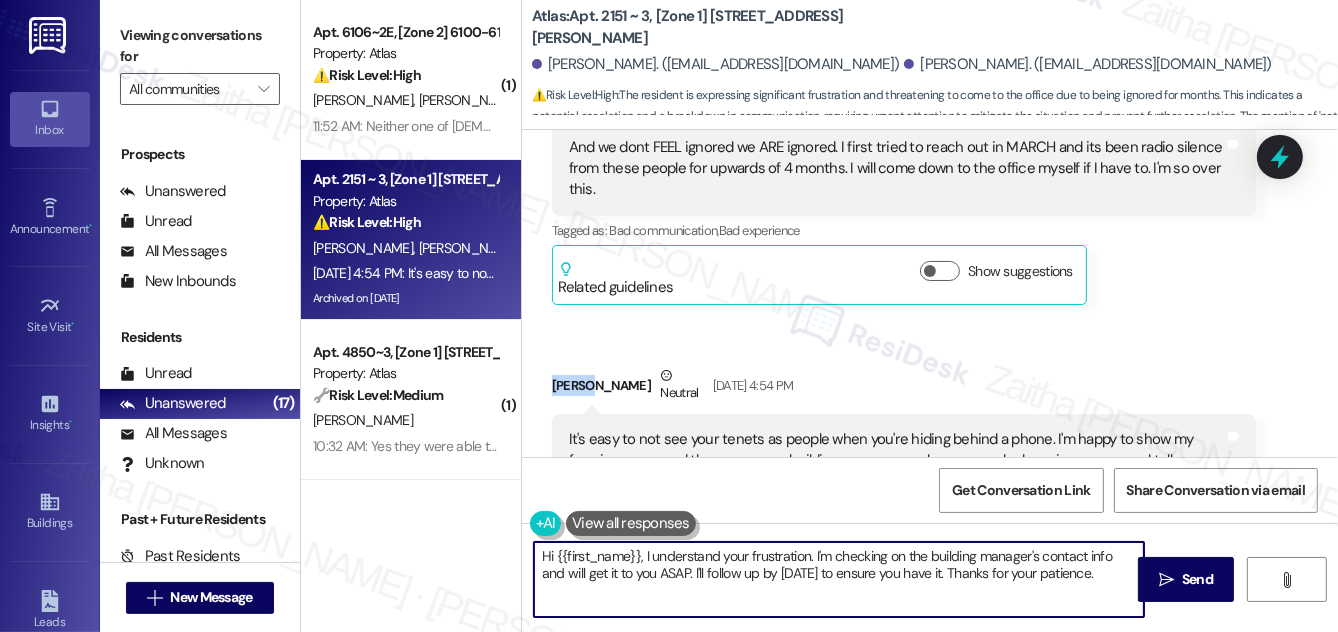 click on "Hi {{first_name}}, I understand your frustration. I'm checking on the building manager's contact info and will get it to you ASAP. I'll follow up by Wednesday to ensure you have it. Thanks for your patience." at bounding box center (839, 579) 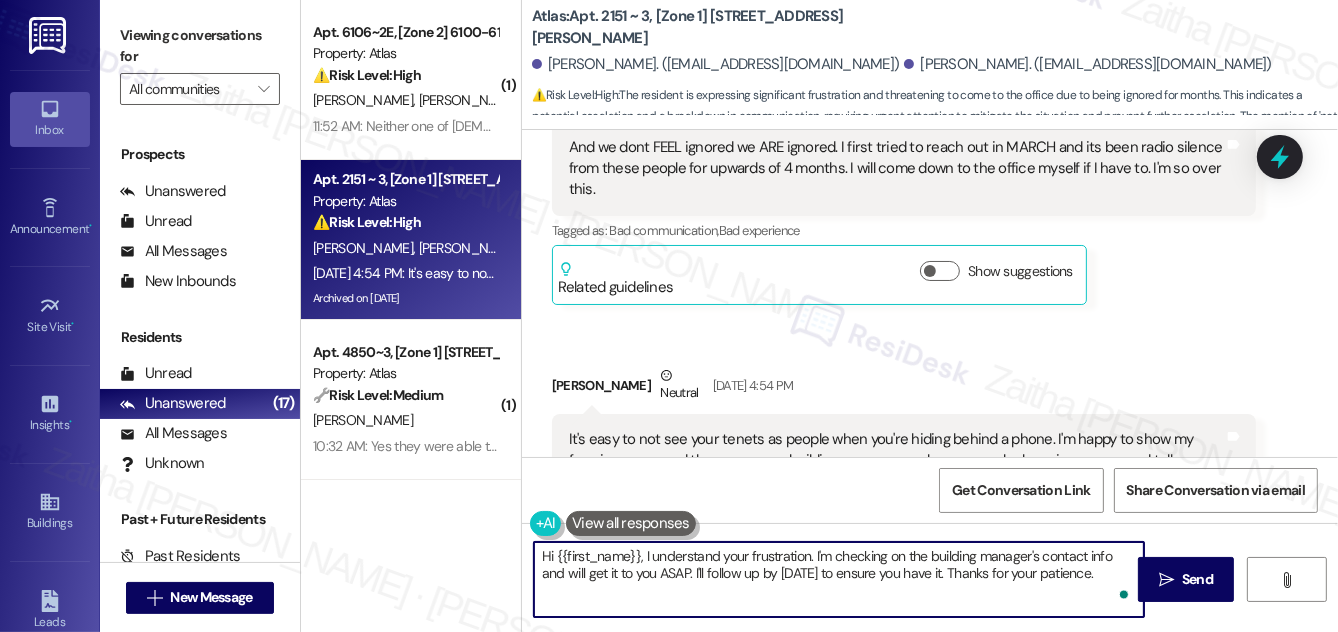 click on "Hi {{first_name}}, I understand your frustration. I'm checking on the building manager's contact info and will get it to you ASAP. I'll follow up by Wednesday to ensure you have it. Thanks for your patience." at bounding box center (839, 579) 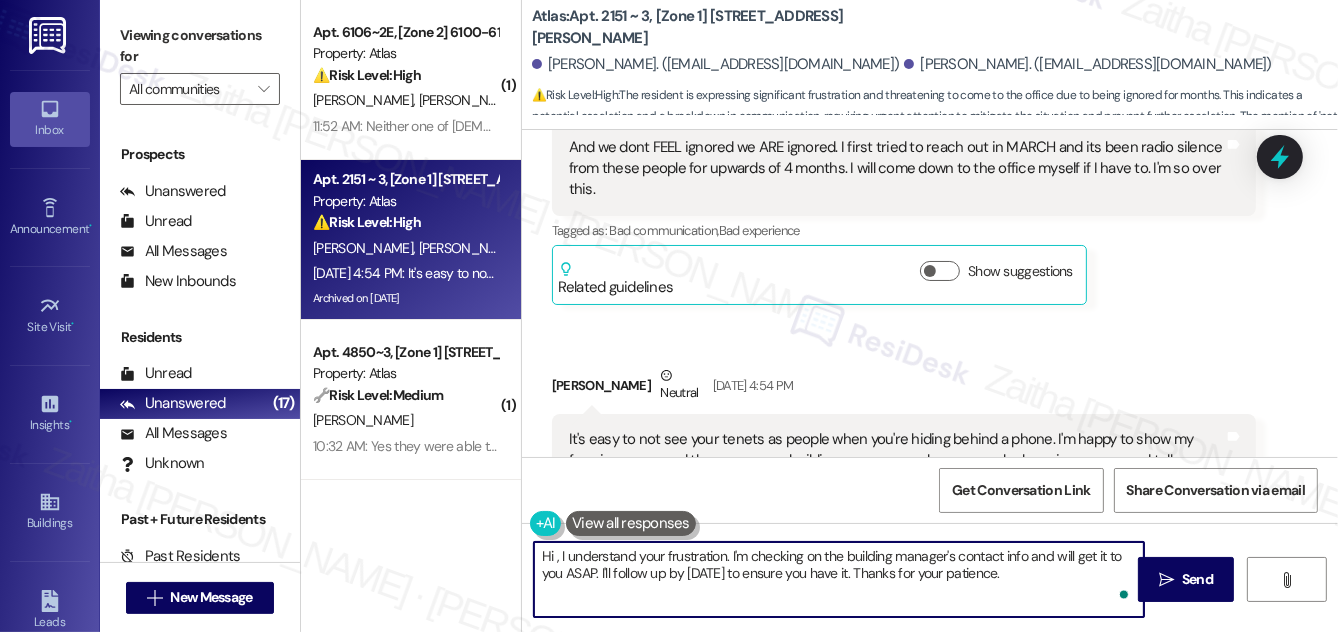 paste on "Arwyn" 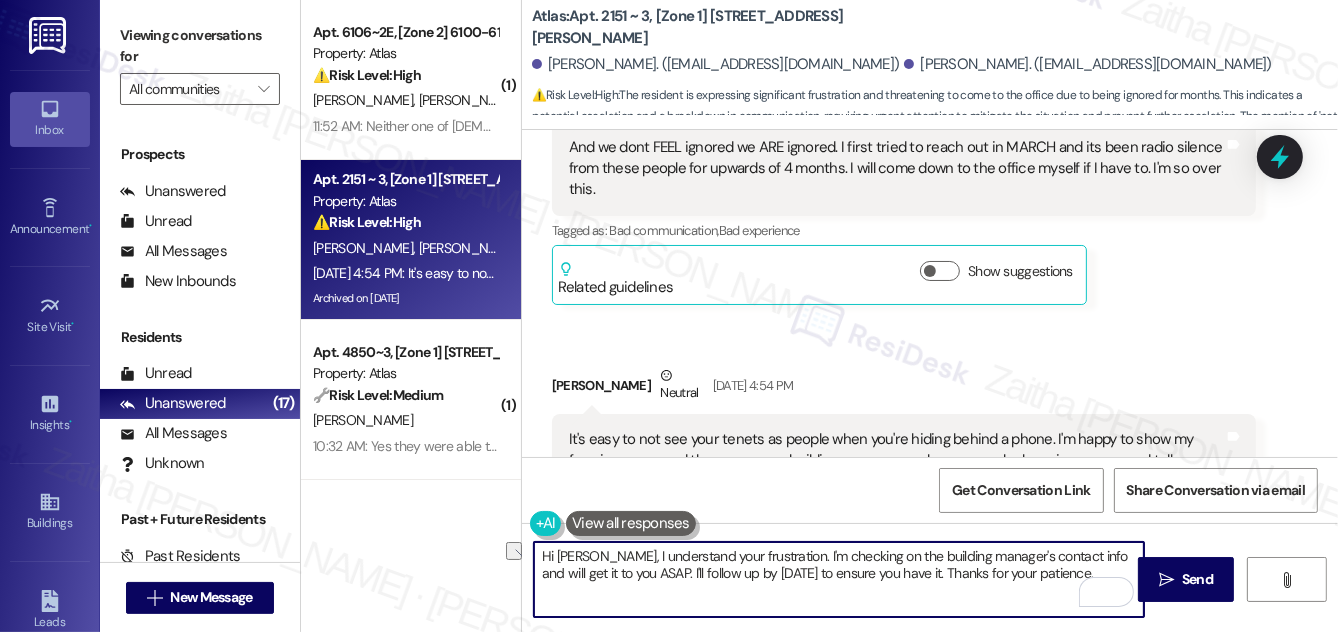 drag, startPoint x: 626, startPoint y: 568, endPoint x: 1064, endPoint y: 588, distance: 438.4564 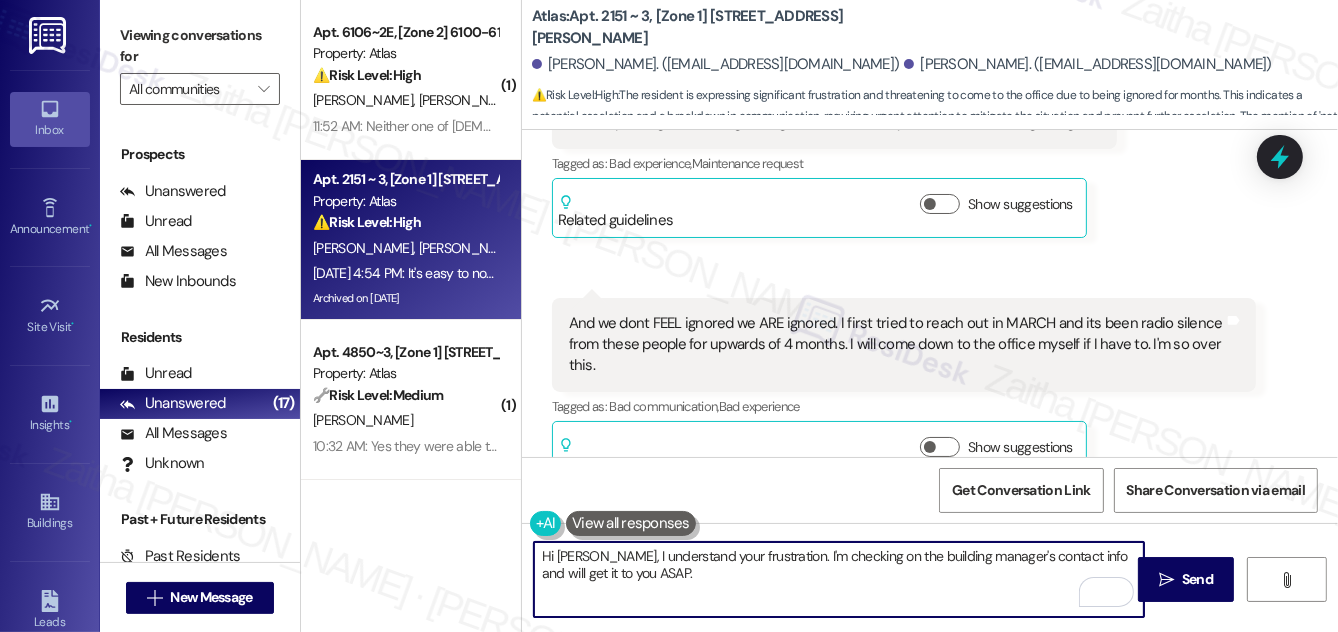 scroll, scrollTop: 13146, scrollLeft: 0, axis: vertical 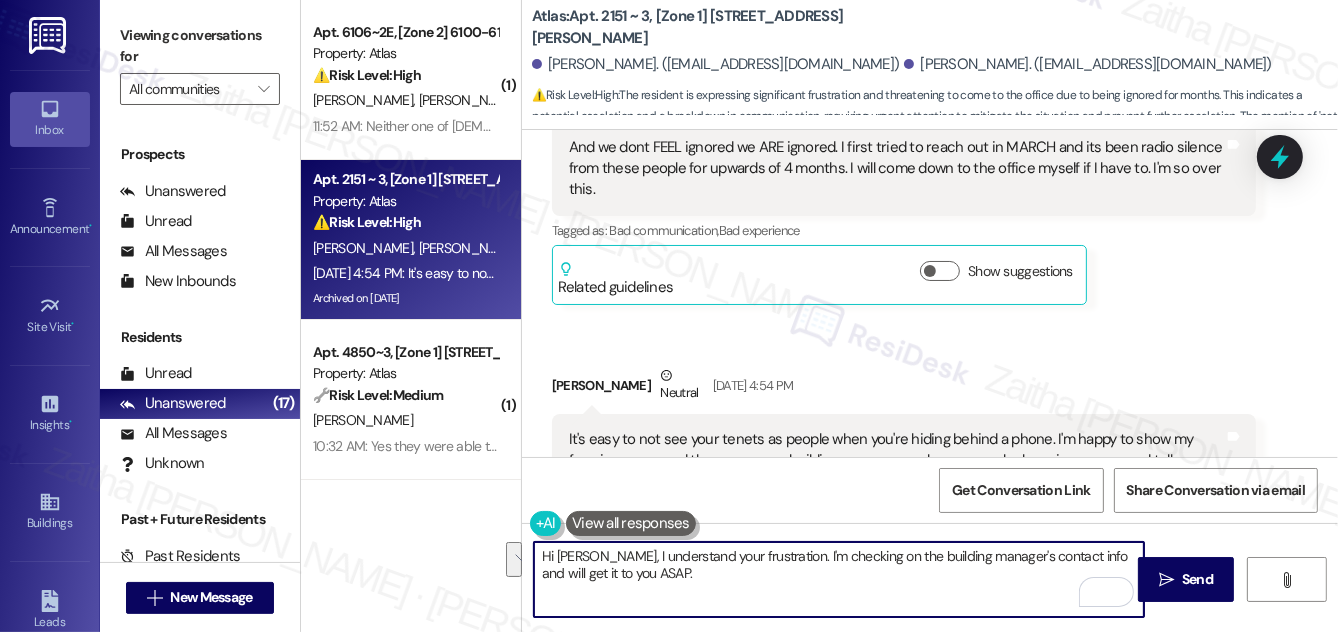 drag, startPoint x: 1112, startPoint y: 556, endPoint x: 1104, endPoint y: 575, distance: 20.615528 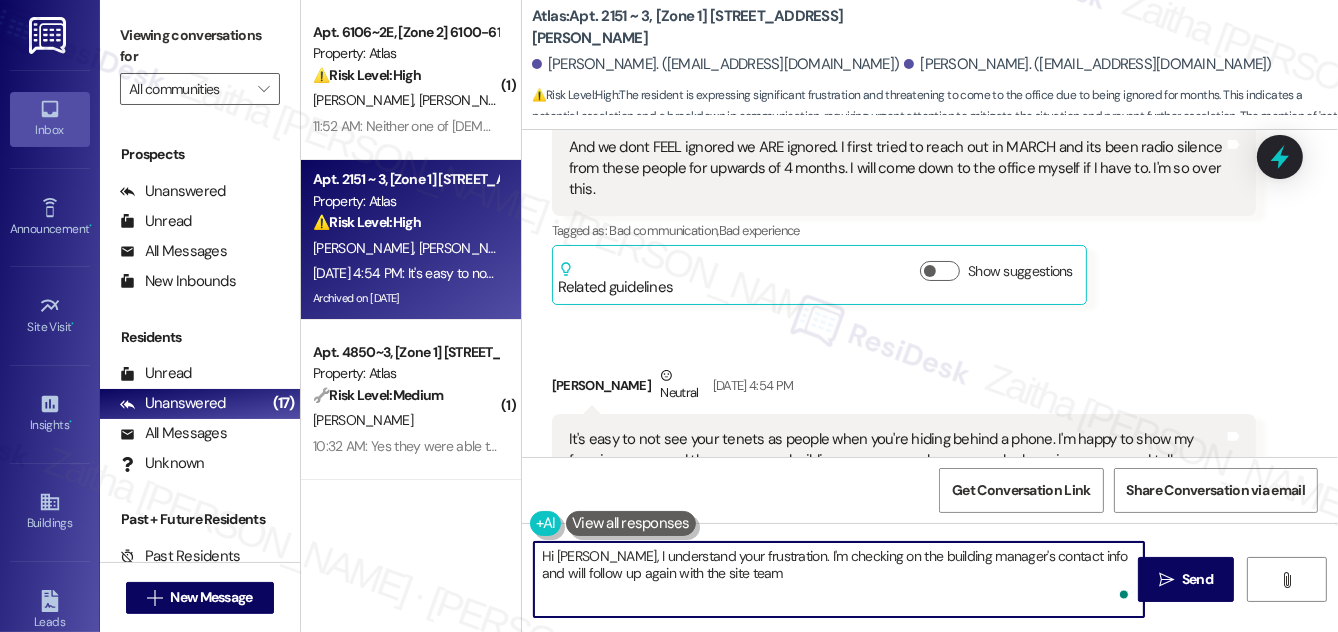 type on "Hi Arwyn, I understand your frustration. I'm checking on the building manager's contact info and will follow up again with the site team." 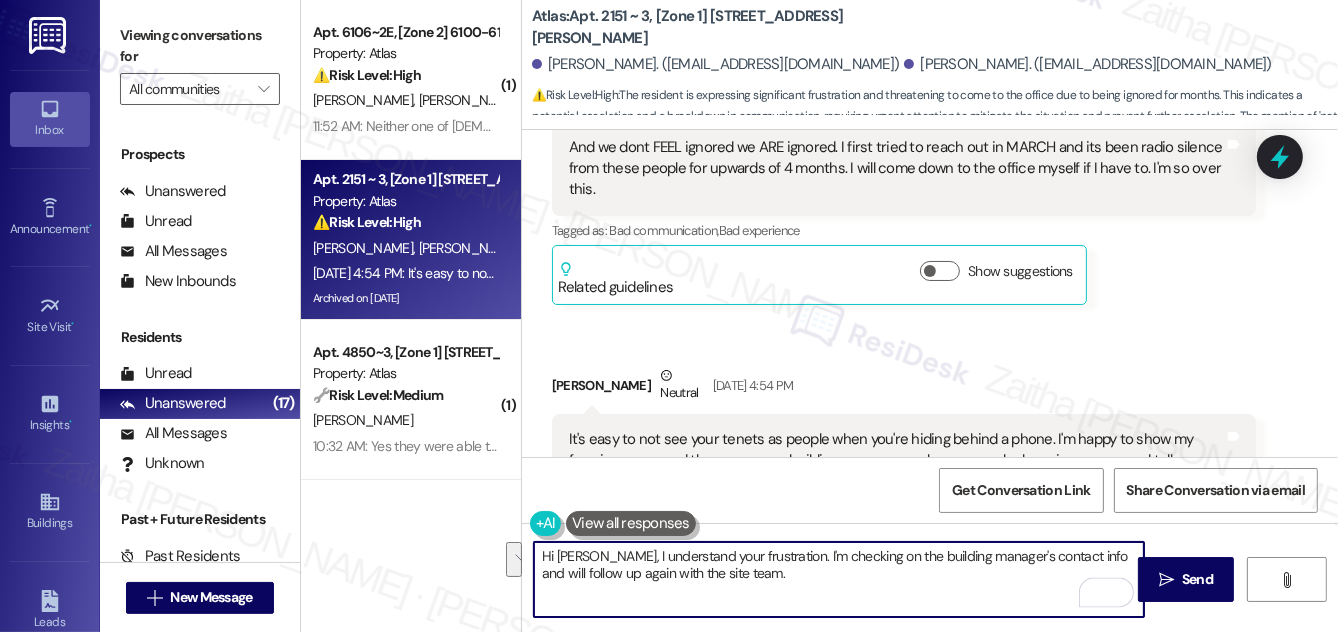 drag, startPoint x: 536, startPoint y: 548, endPoint x: 749, endPoint y: 566, distance: 213.75922 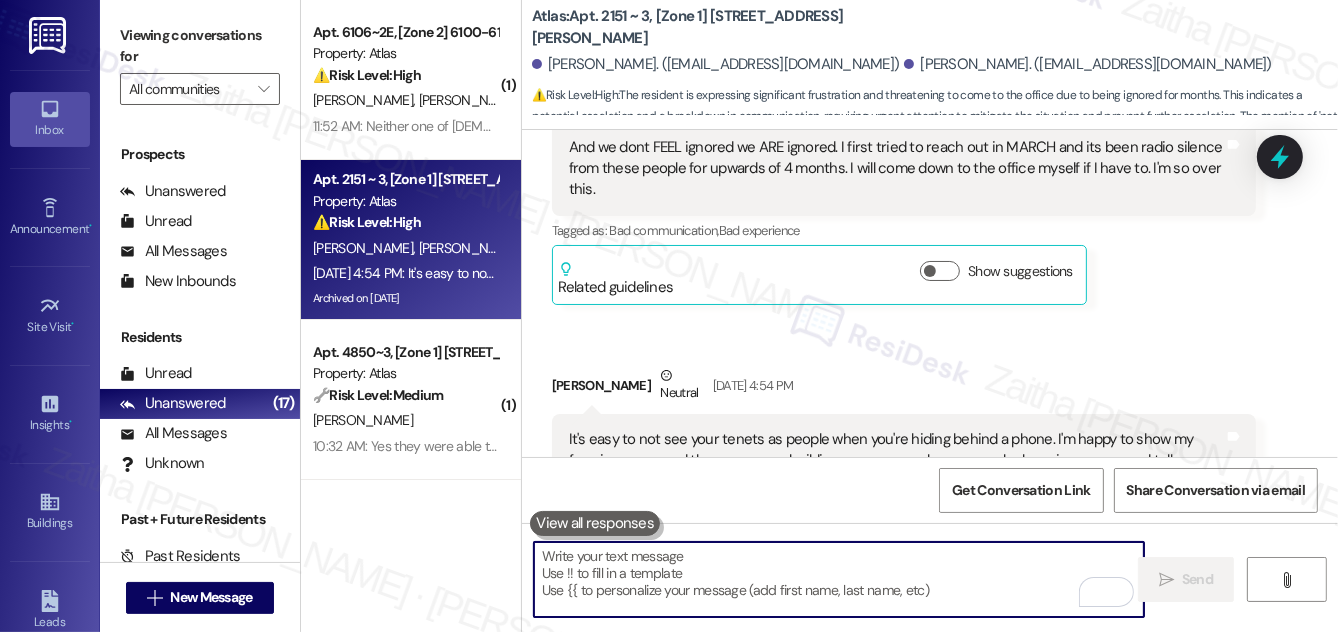 paste on "Hi Arwyn, I understand your frustration, and I’m sorry you're having to deal with this. I’m checking on the building manager’s contact information and will follow up with the site team again." 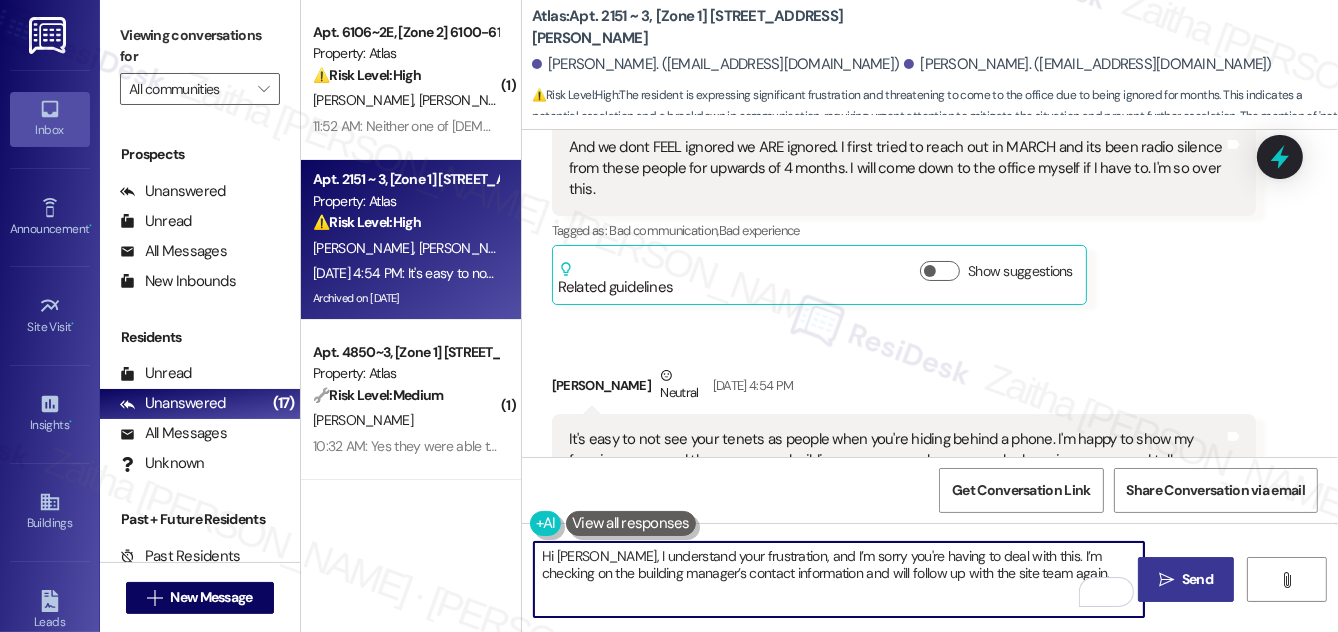 type on "Hi Arwyn, I understand your frustration, and I’m sorry you're having to deal with this. I’m checking on the building manager’s contact information and will follow up with the site team again." 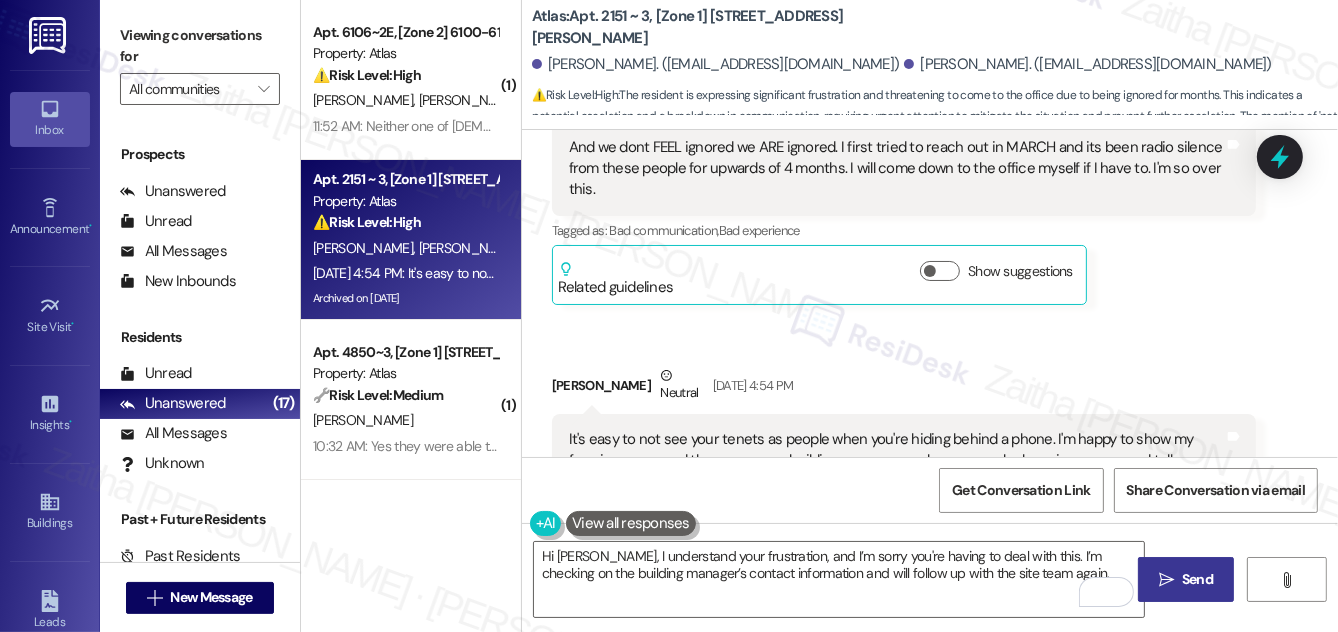 click on "Send" at bounding box center [1197, 579] 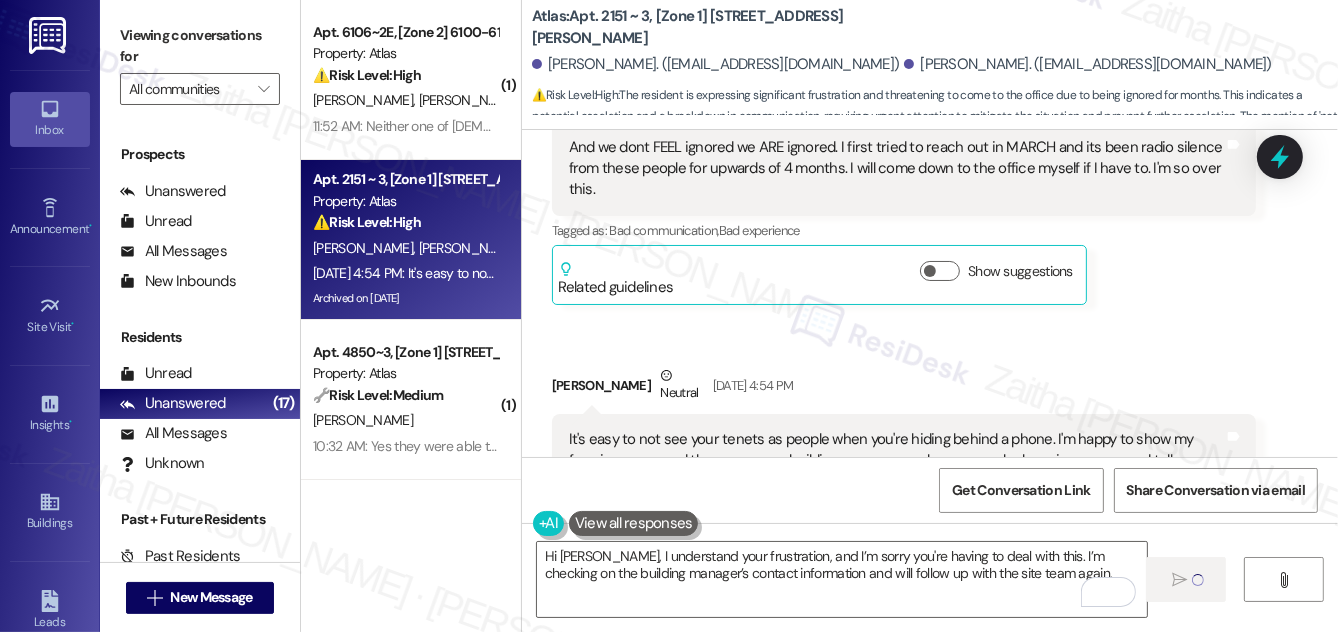 type 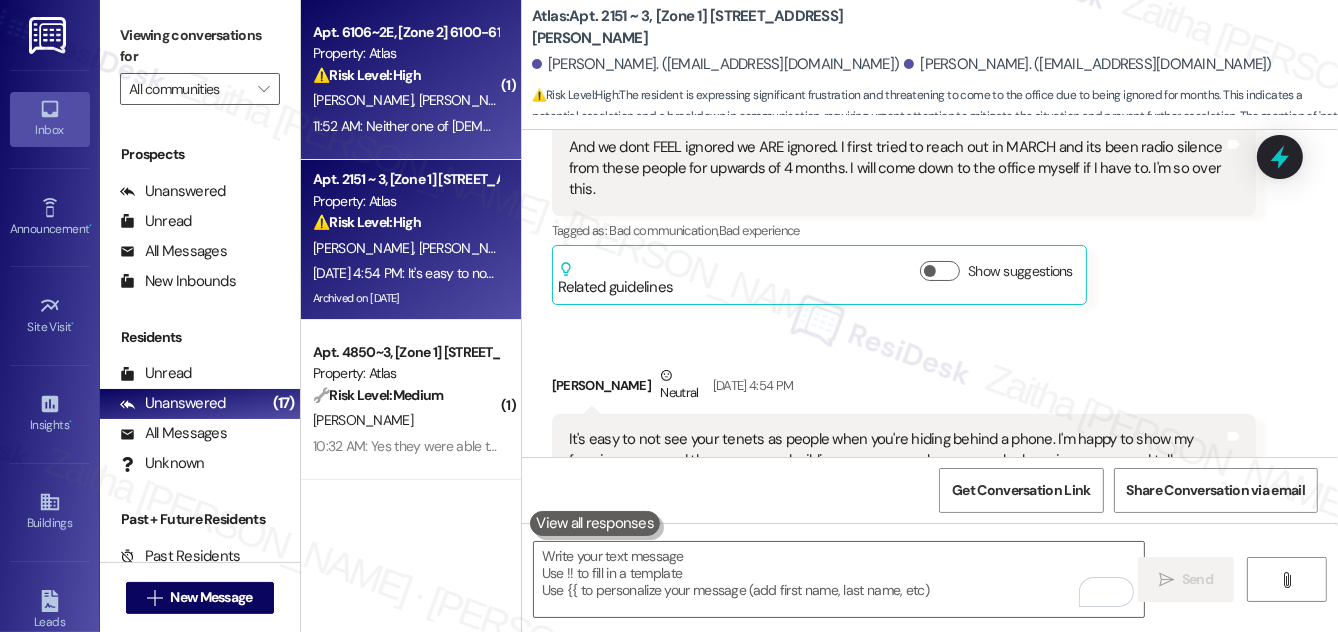 scroll, scrollTop: 13145, scrollLeft: 0, axis: vertical 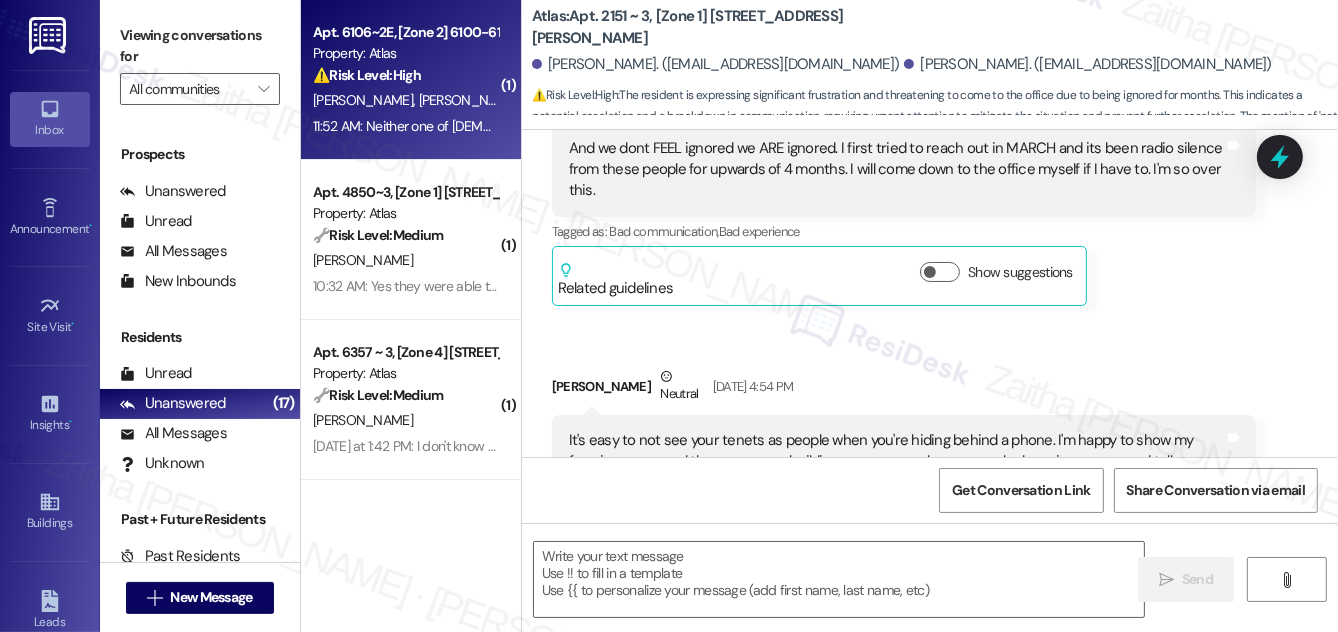 type on "Fetching suggested responses. Please feel free to read through the conversation in the meantime." 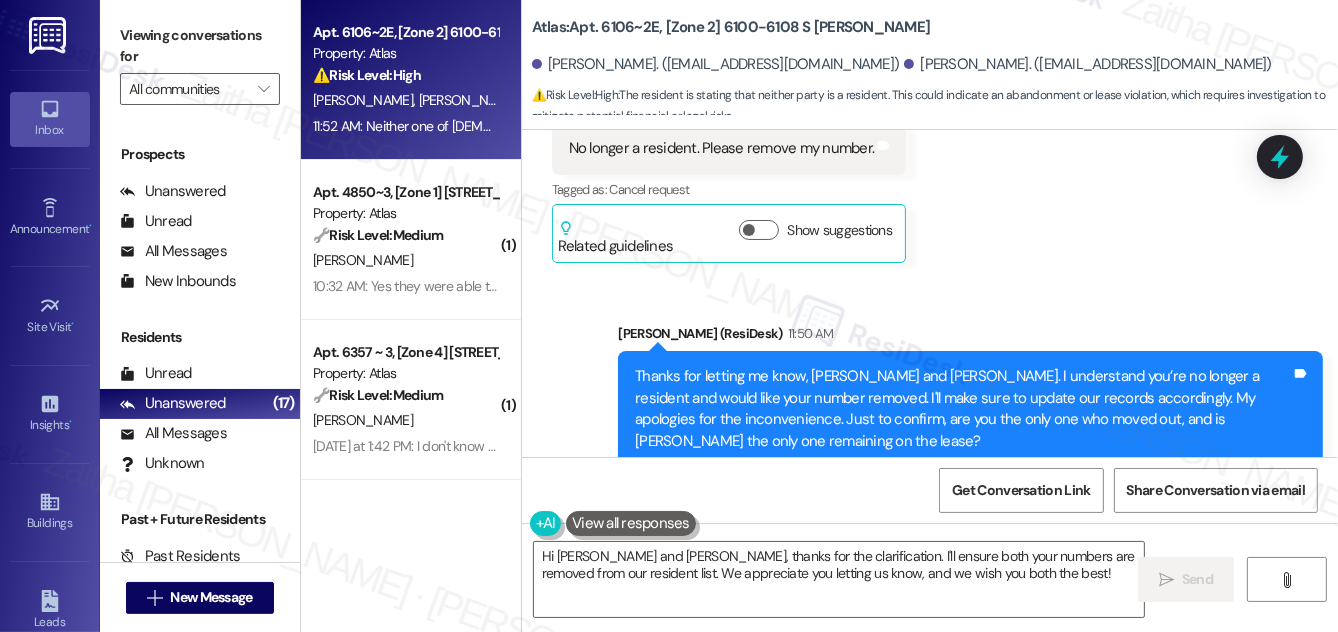 scroll, scrollTop: 5740, scrollLeft: 0, axis: vertical 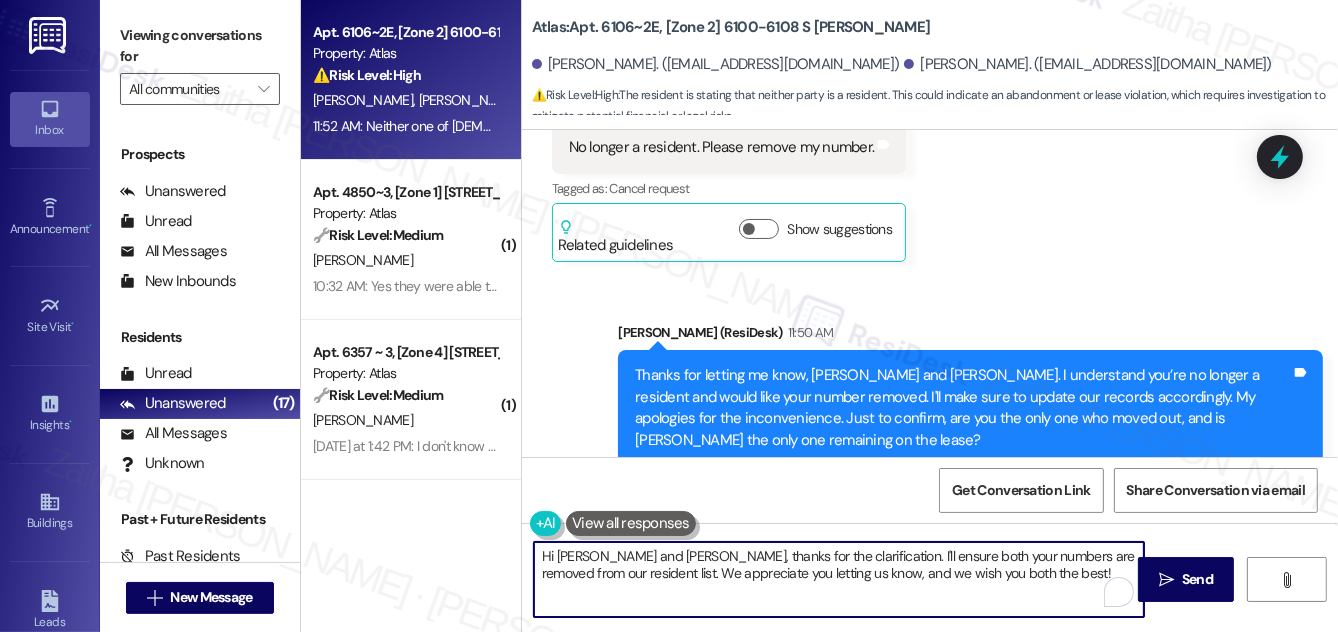 drag, startPoint x: 669, startPoint y: 554, endPoint x: 522, endPoint y: 563, distance: 147.27525 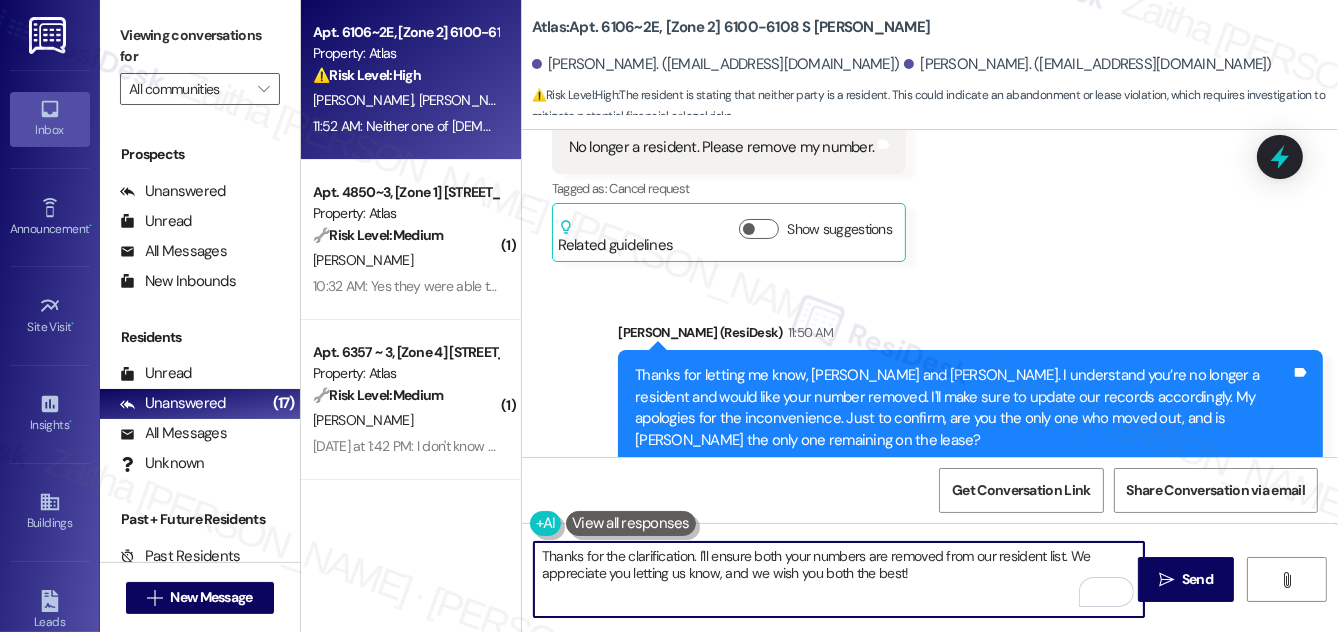 click on "Thanks for the clarification. I'll ensure both your numbers are removed from our resident list. We appreciate you letting us know, and we wish you both the best!" at bounding box center [839, 579] 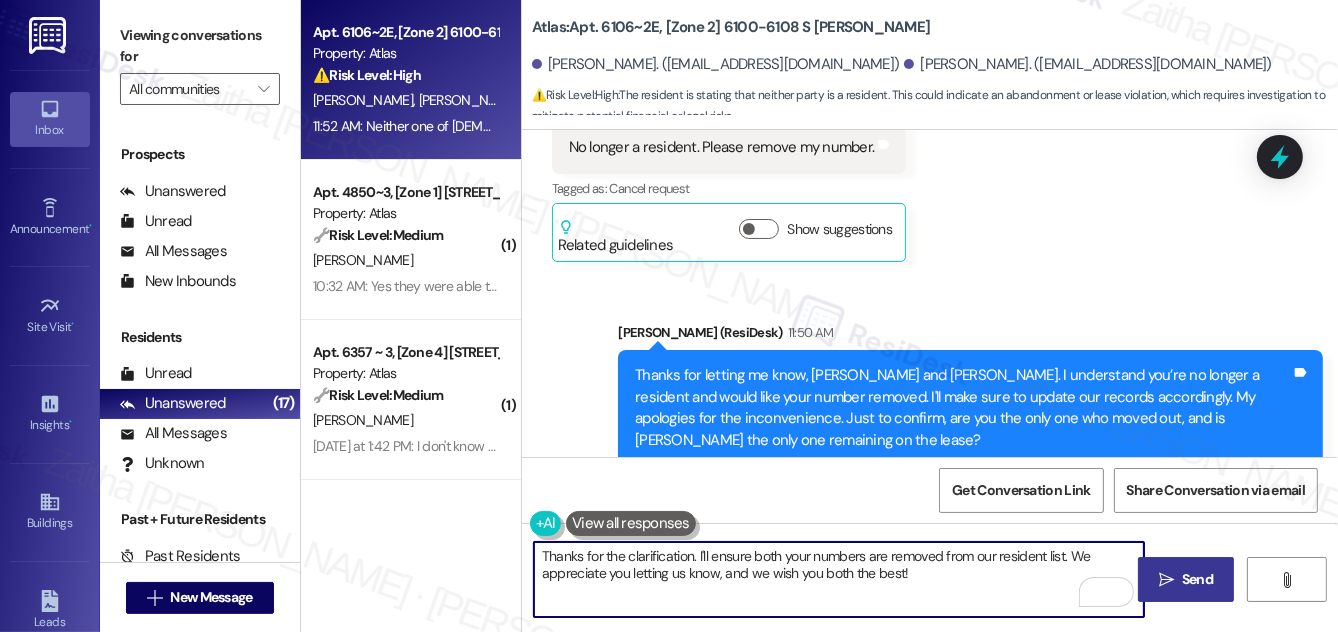type on "Thanks for the clarification. I'll ensure both your numbers are removed from our resident list. We appreciate you letting us know, and we wish you both the best!" 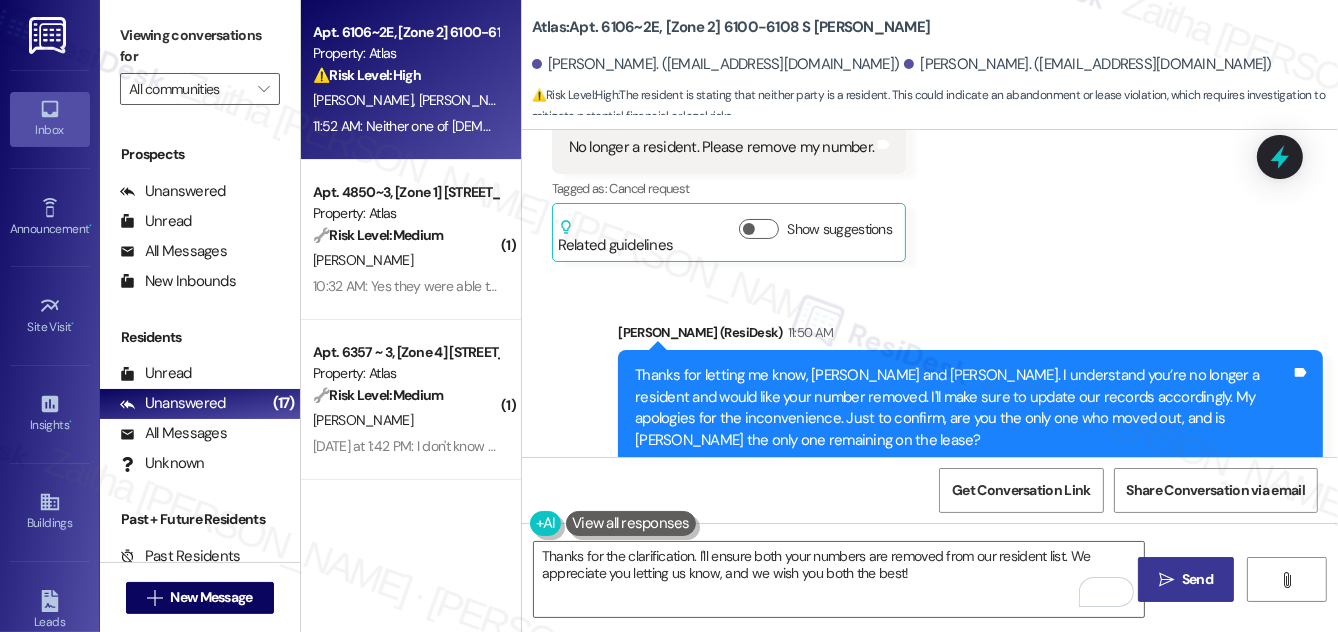 click on "Send" at bounding box center (1197, 579) 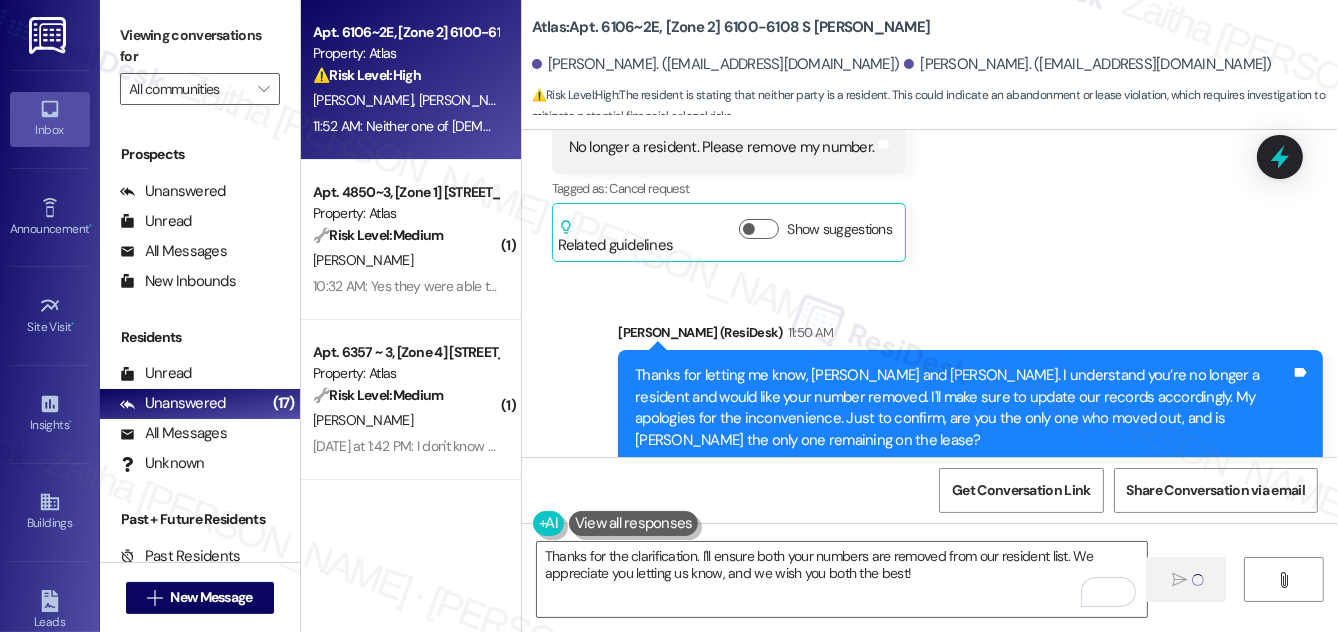 type 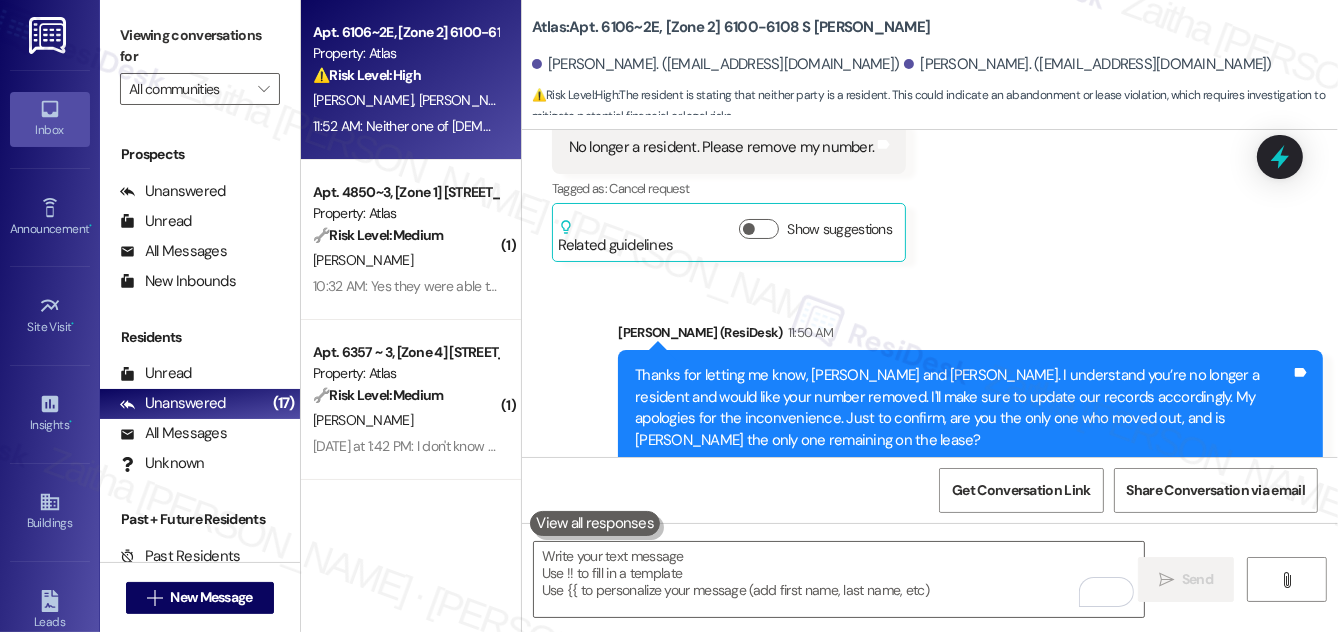 scroll, scrollTop: 5739, scrollLeft: 0, axis: vertical 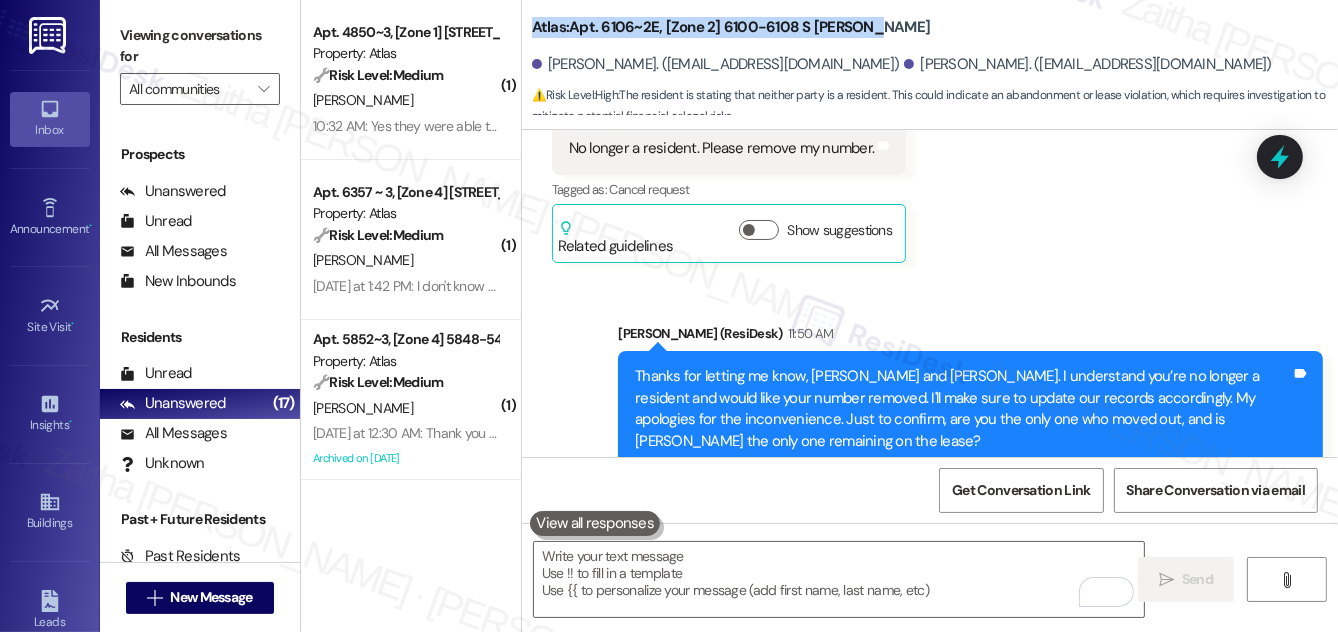 drag, startPoint x: 527, startPoint y: 30, endPoint x: 879, endPoint y: 26, distance: 352.02274 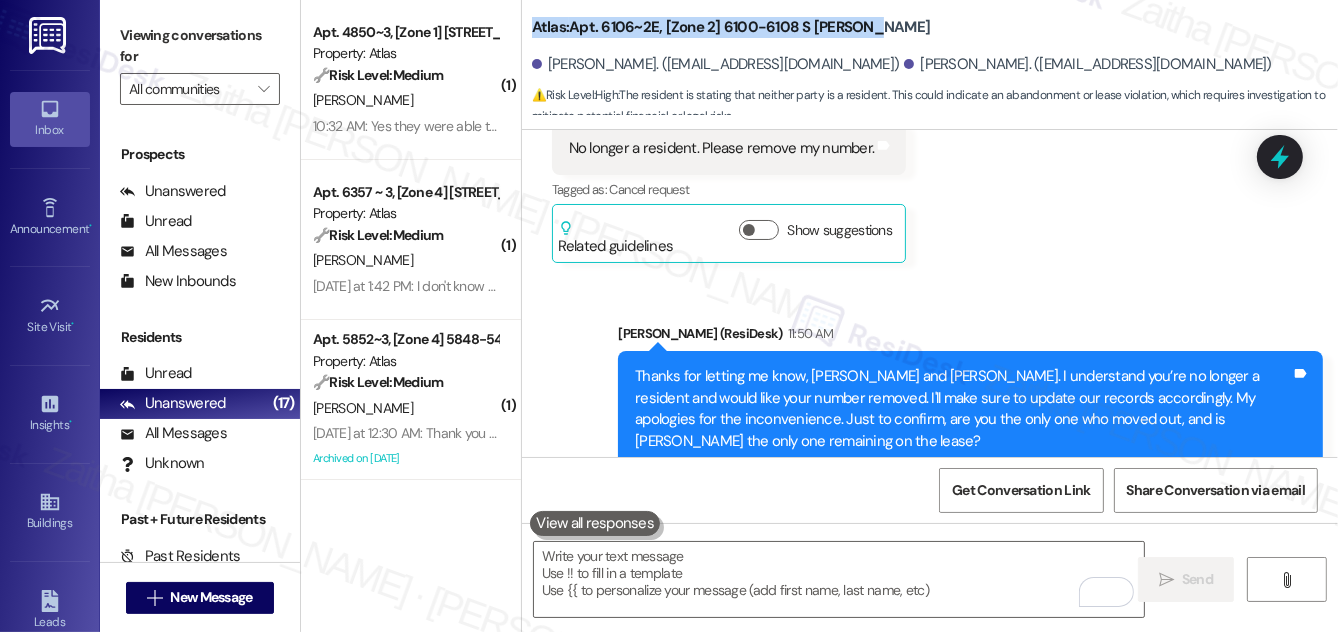 click on "Atlas:  Apt. 6106~2E, [Zone 2] 6100-6108 S Eberhart       Rosie Liggins. (msr.king27@gmail.com)     Jennifer King. (msjennking@gmail.com)   ⚠️  Risk Level:  High :  The resident is stating that neither party is a resident. This could indicate an abandonment or lease violation, which requires investigation to mitigate potential financial or legal risks." at bounding box center [935, 60] 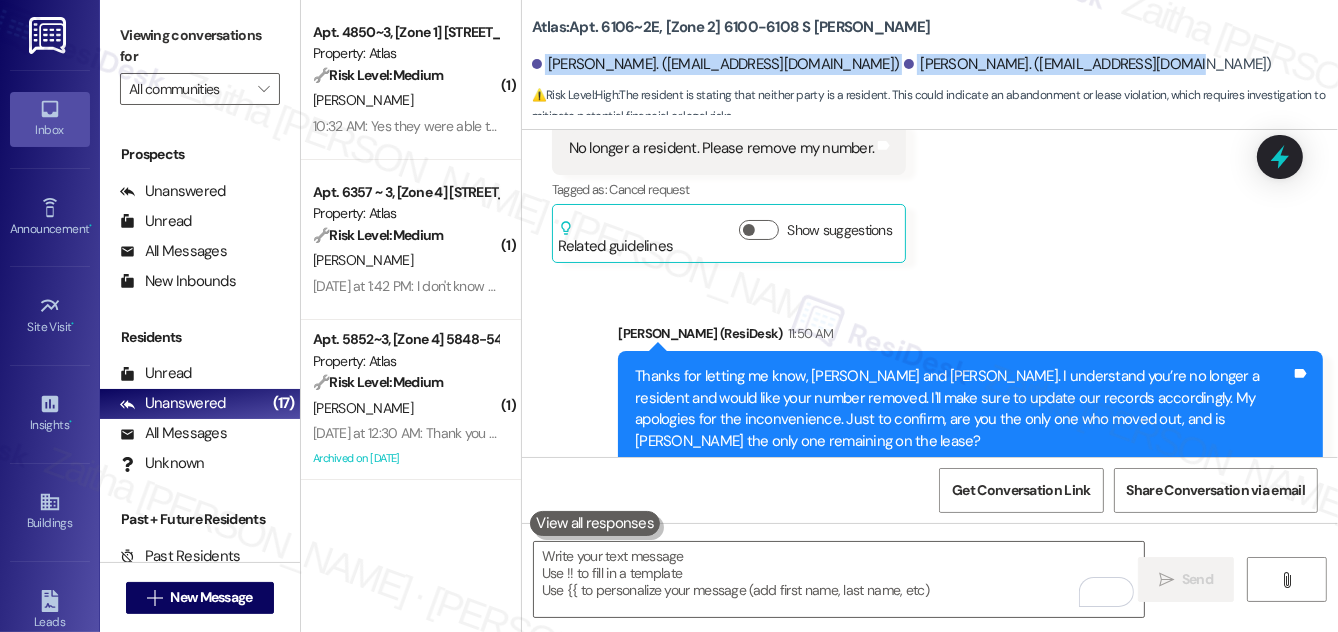drag, startPoint x: 541, startPoint y: 63, endPoint x: 1069, endPoint y: 77, distance: 528.18555 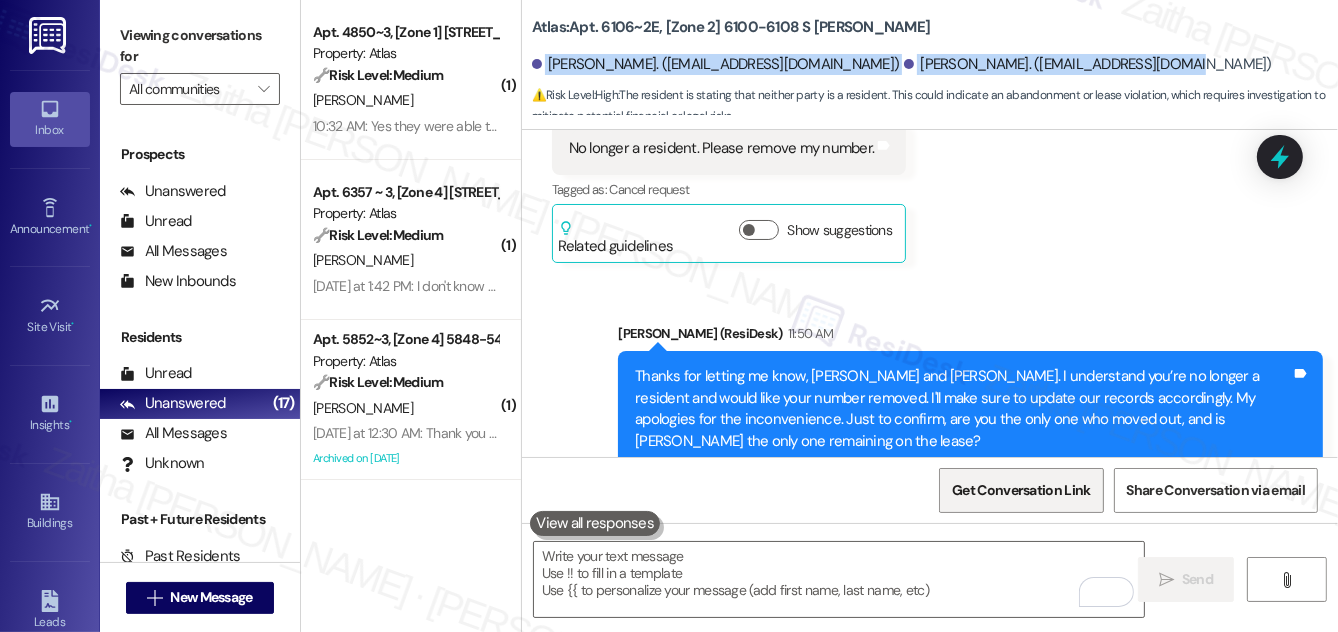 click on "Get Conversation Link" at bounding box center (1021, 490) 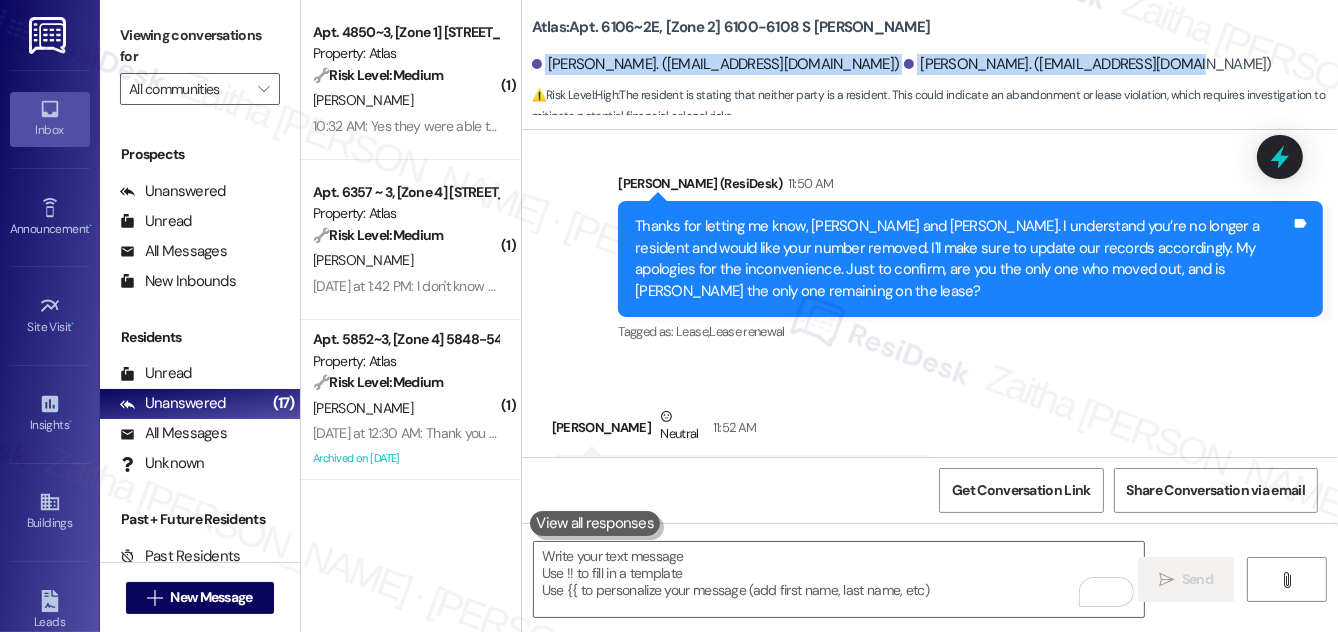 scroll, scrollTop: 5901, scrollLeft: 0, axis: vertical 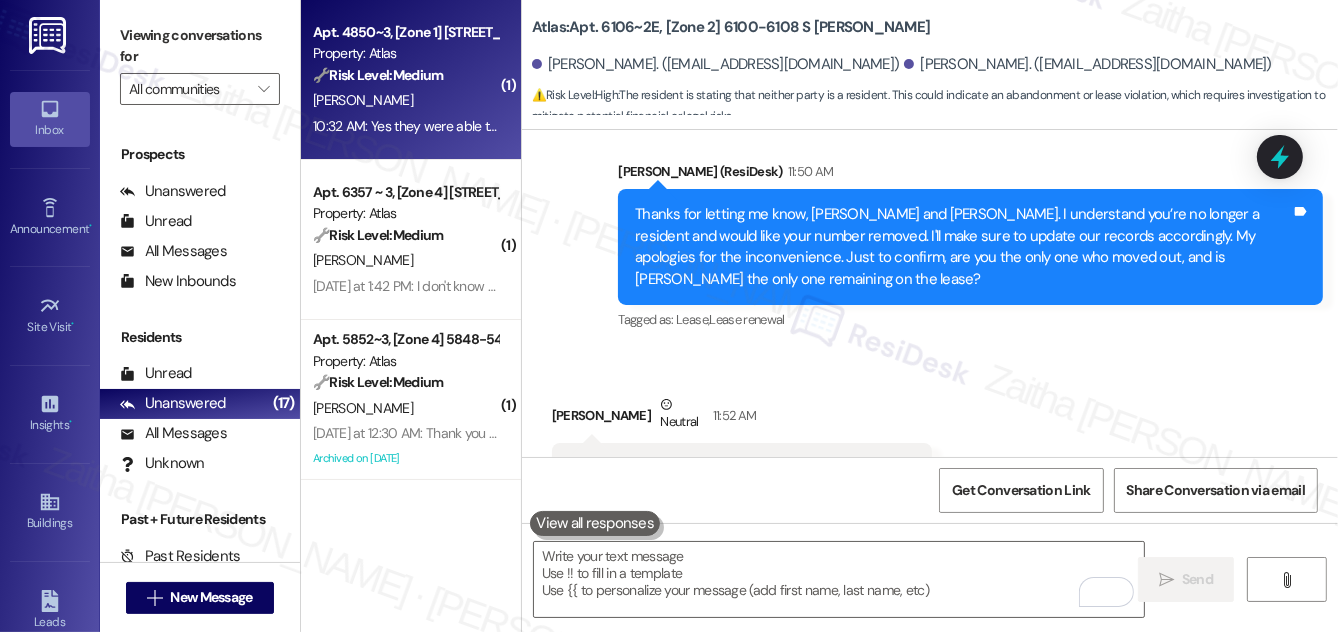 click on "[PERSON_NAME]" at bounding box center (405, 100) 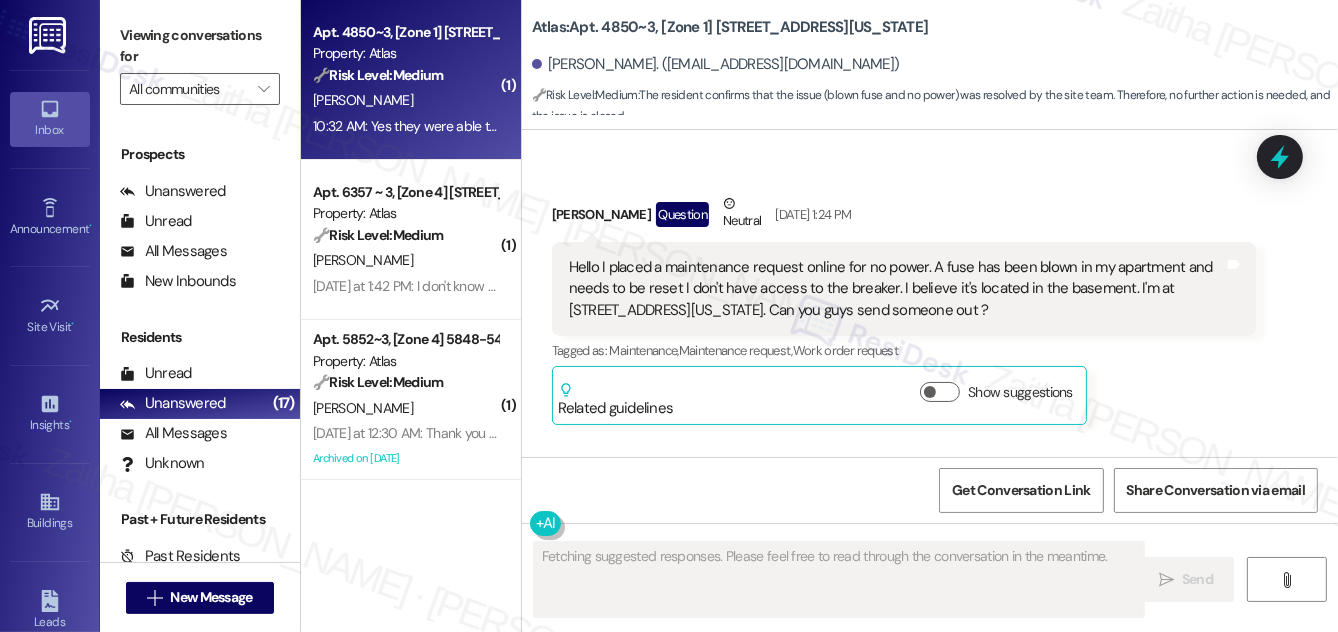 scroll, scrollTop: 5330, scrollLeft: 0, axis: vertical 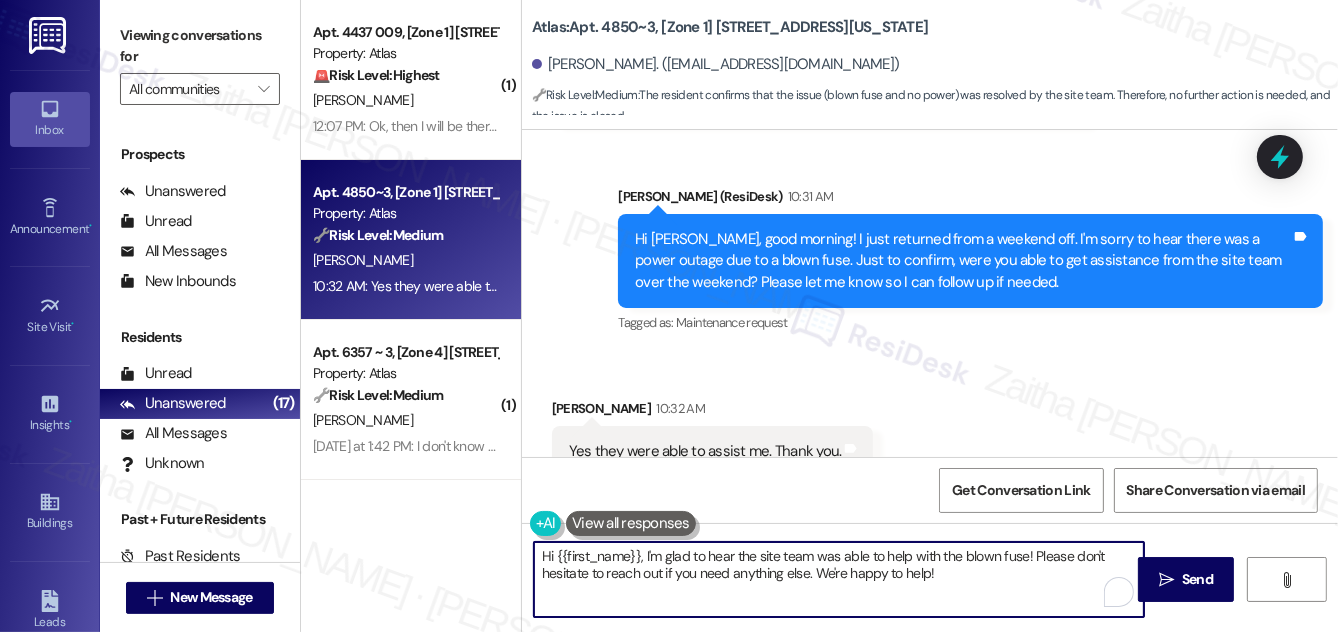 drag, startPoint x: 644, startPoint y: 556, endPoint x: 537, endPoint y: 561, distance: 107.11676 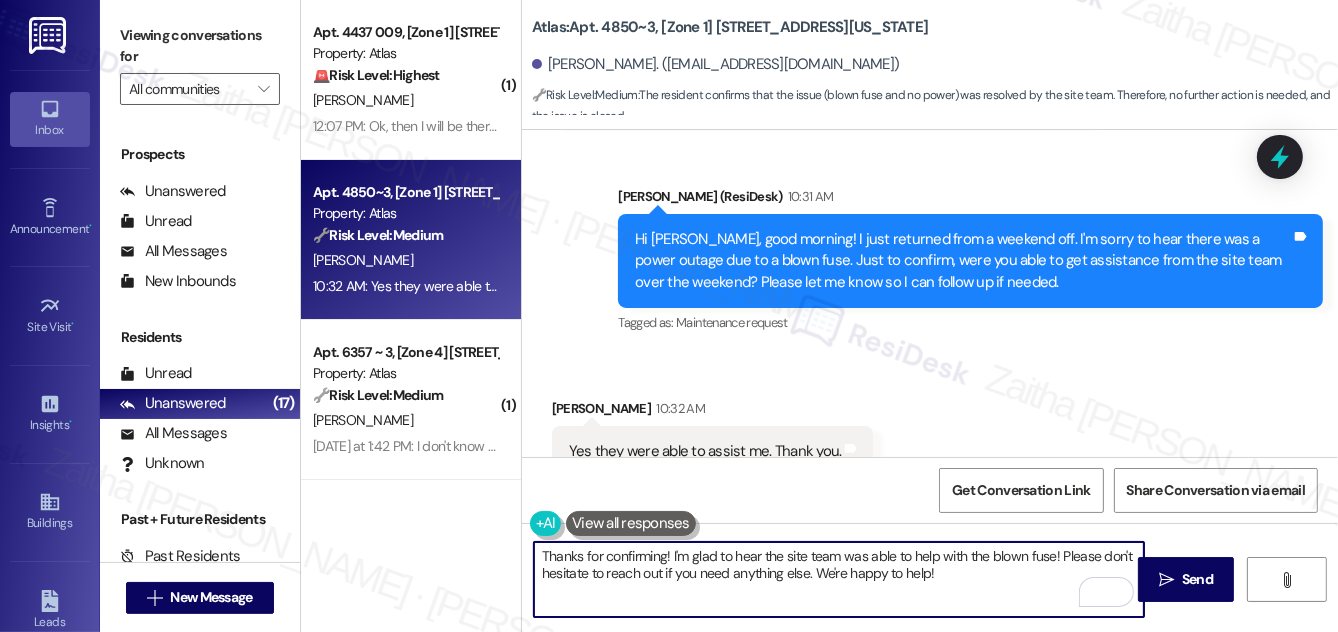 scroll, scrollTop: 5331, scrollLeft: 0, axis: vertical 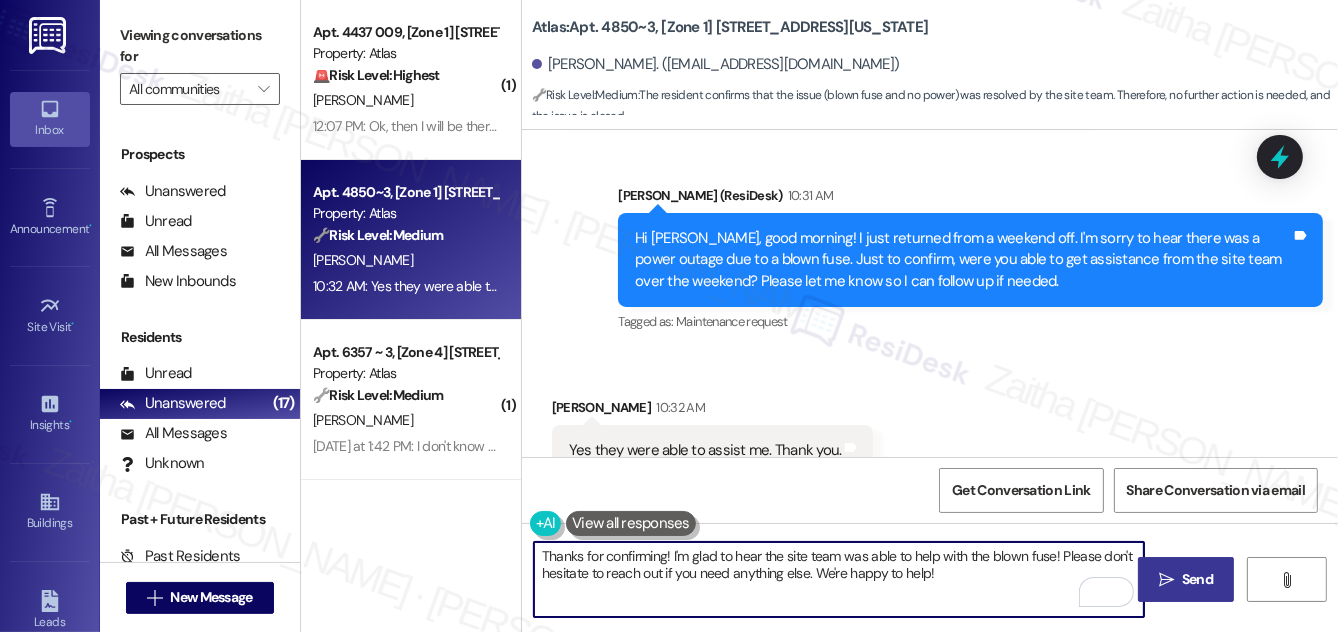 type on "Thanks for confirming! I'm glad to hear the site team was able to help with the blown fuse! Please don't hesitate to reach out if you need anything else. We're happy to help!" 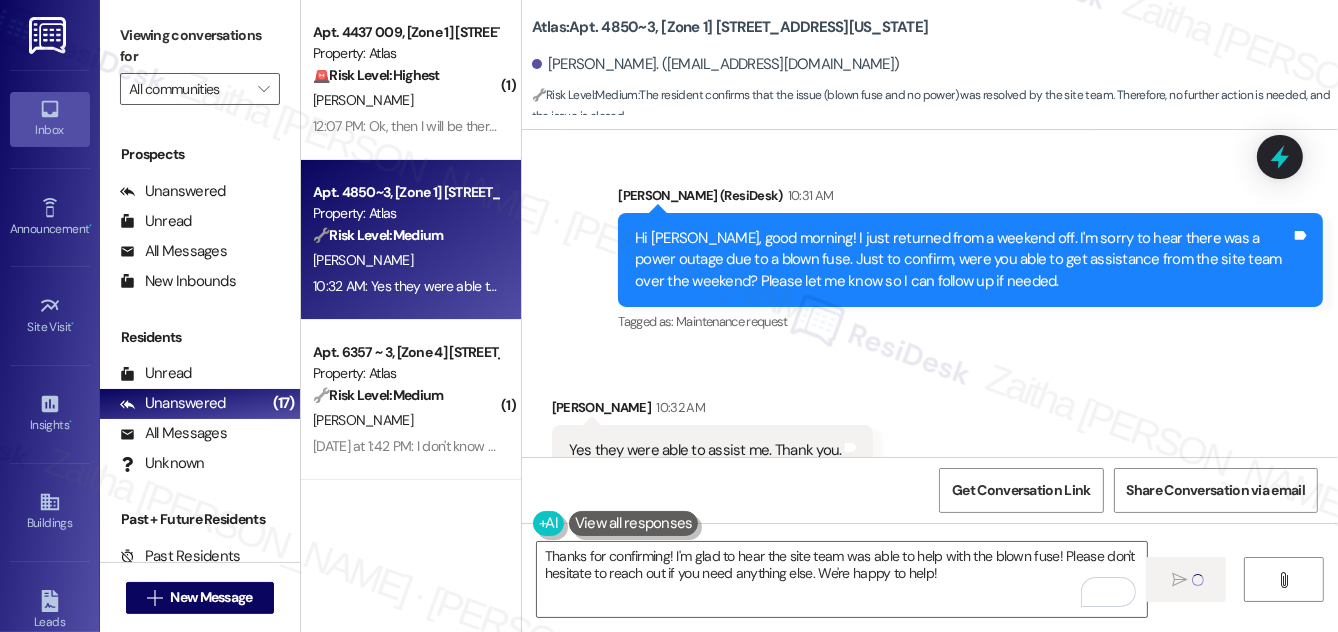 type 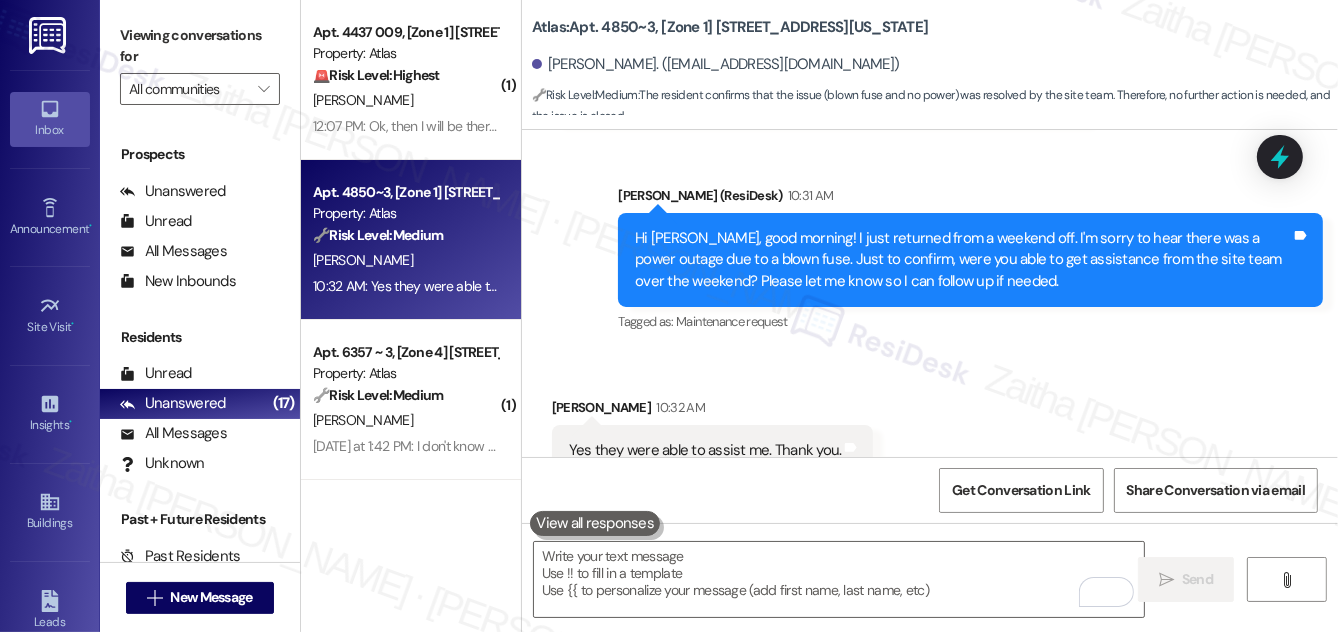 scroll, scrollTop: 5330, scrollLeft: 0, axis: vertical 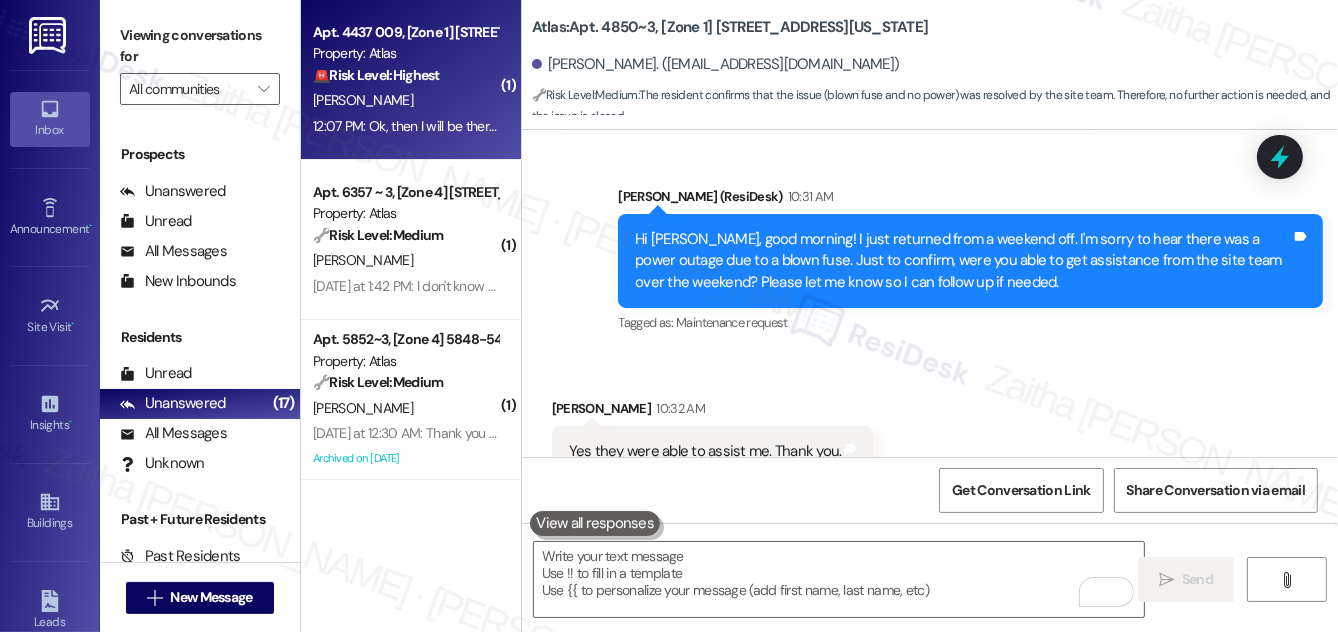 click on "[PERSON_NAME]" at bounding box center [405, 100] 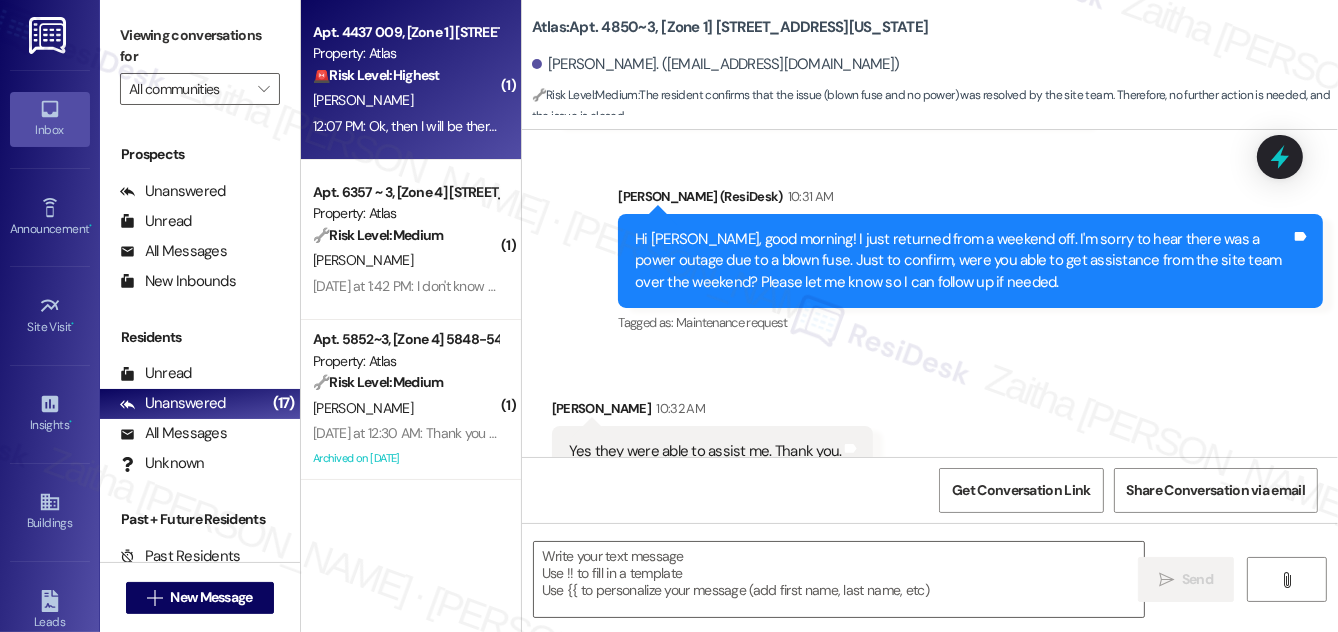 type on "Fetching suggested responses. Please feel free to read through the conversation in the meantime." 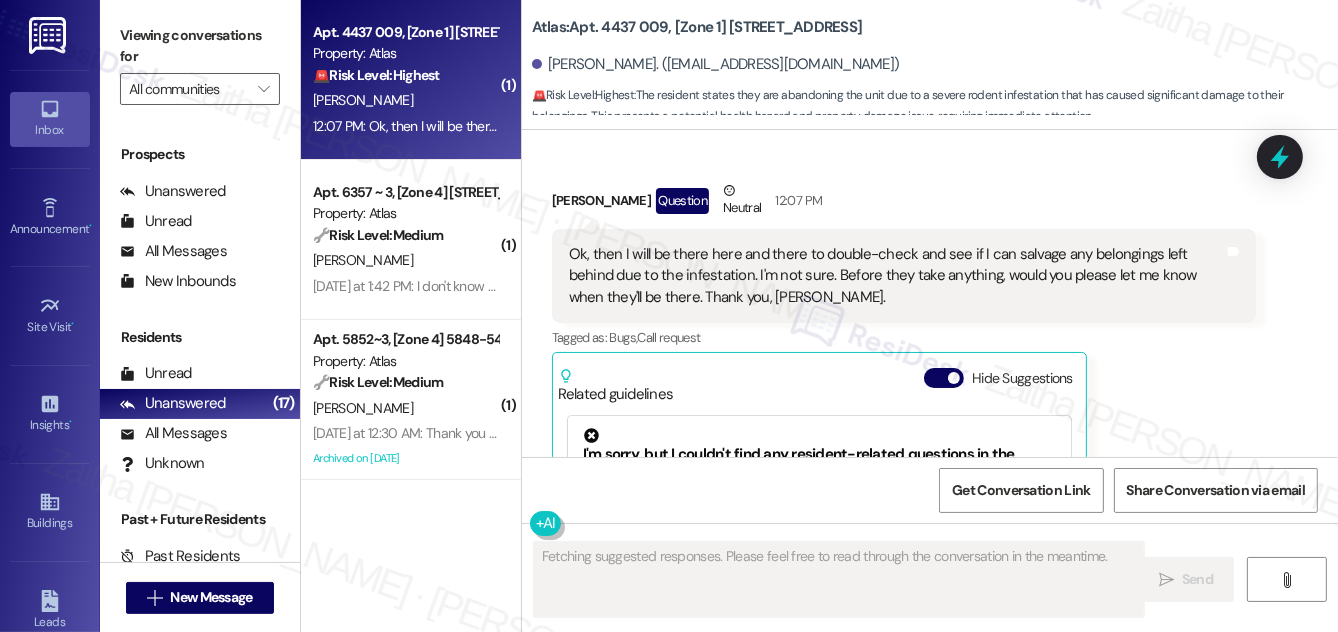 scroll, scrollTop: 4010, scrollLeft: 0, axis: vertical 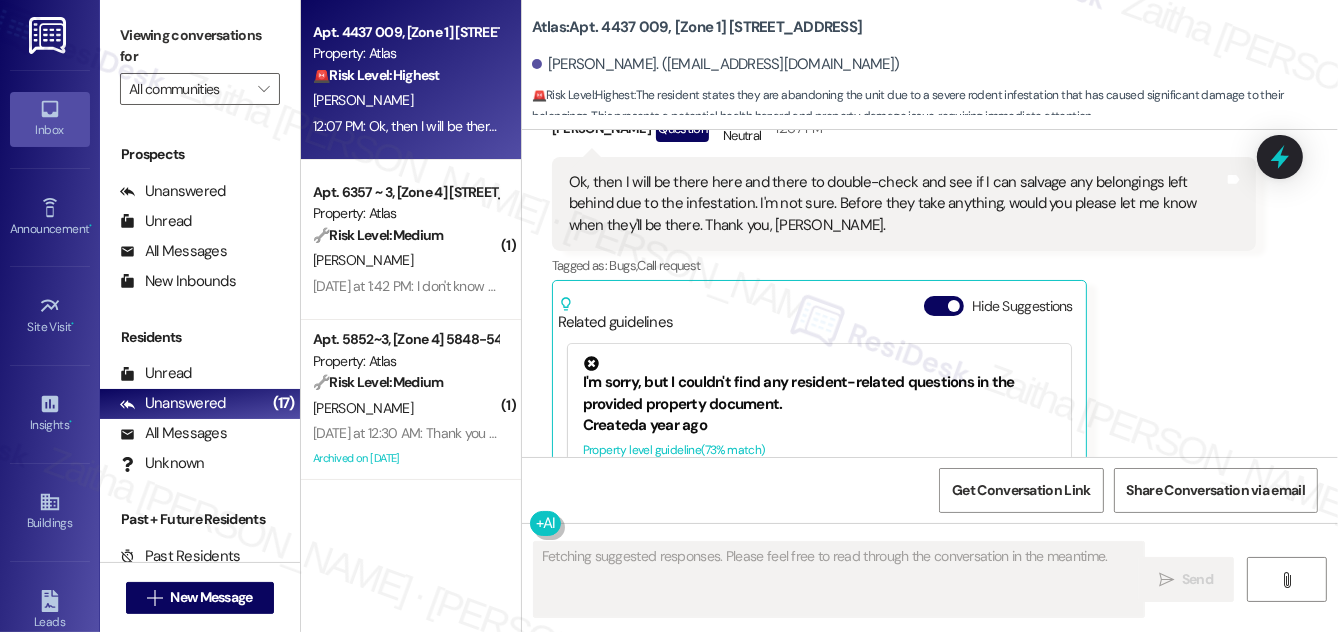 click on "Related guidelines Hide Suggestions" at bounding box center [819, 309] 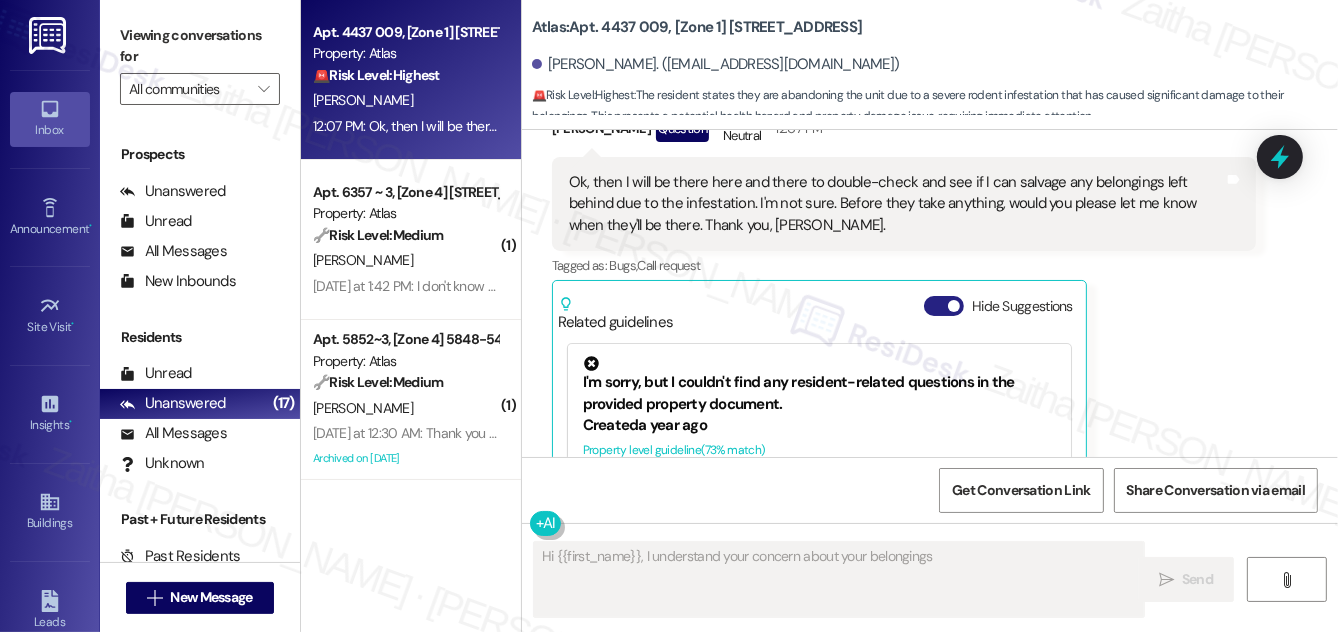 click on "Hide Suggestions" at bounding box center (944, 306) 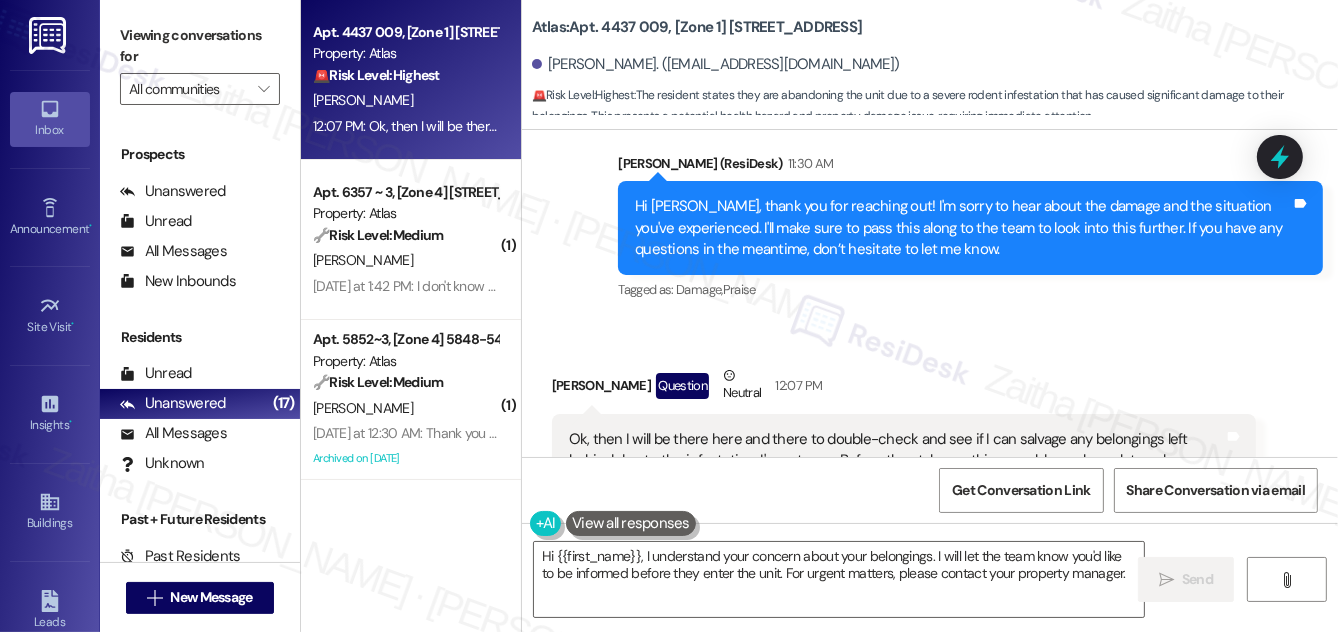 scroll, scrollTop: 3758, scrollLeft: 0, axis: vertical 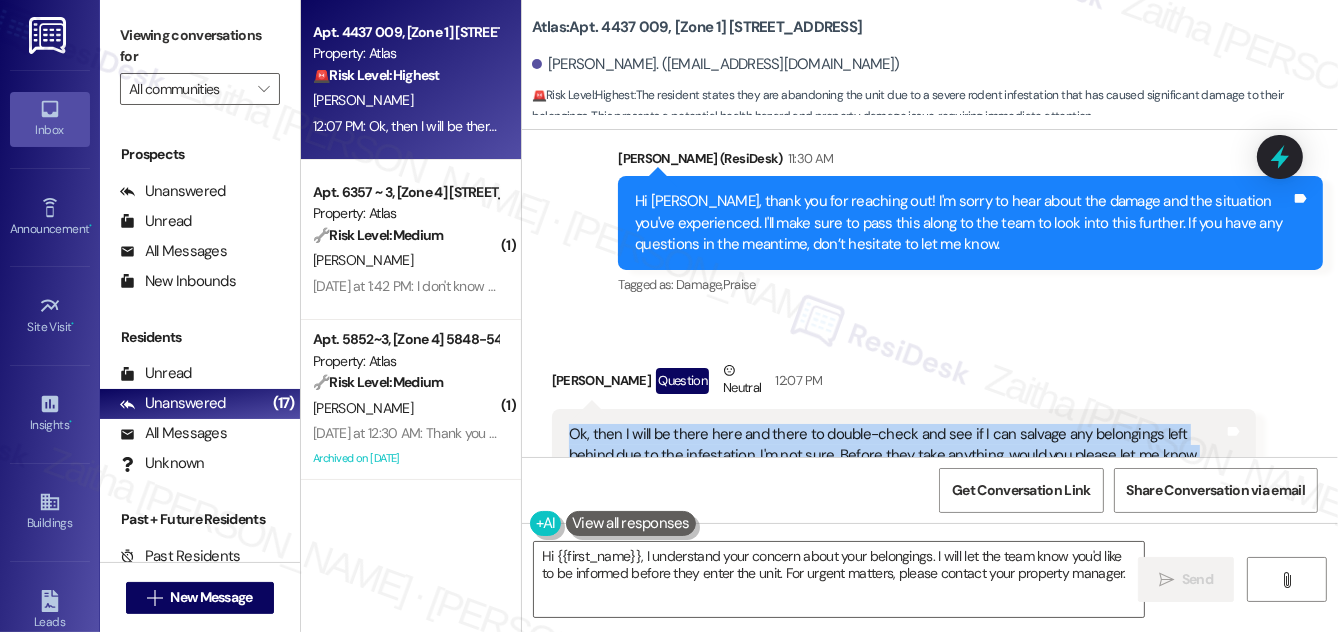 drag, startPoint x: 565, startPoint y: 278, endPoint x: 789, endPoint y: 332, distance: 230.417 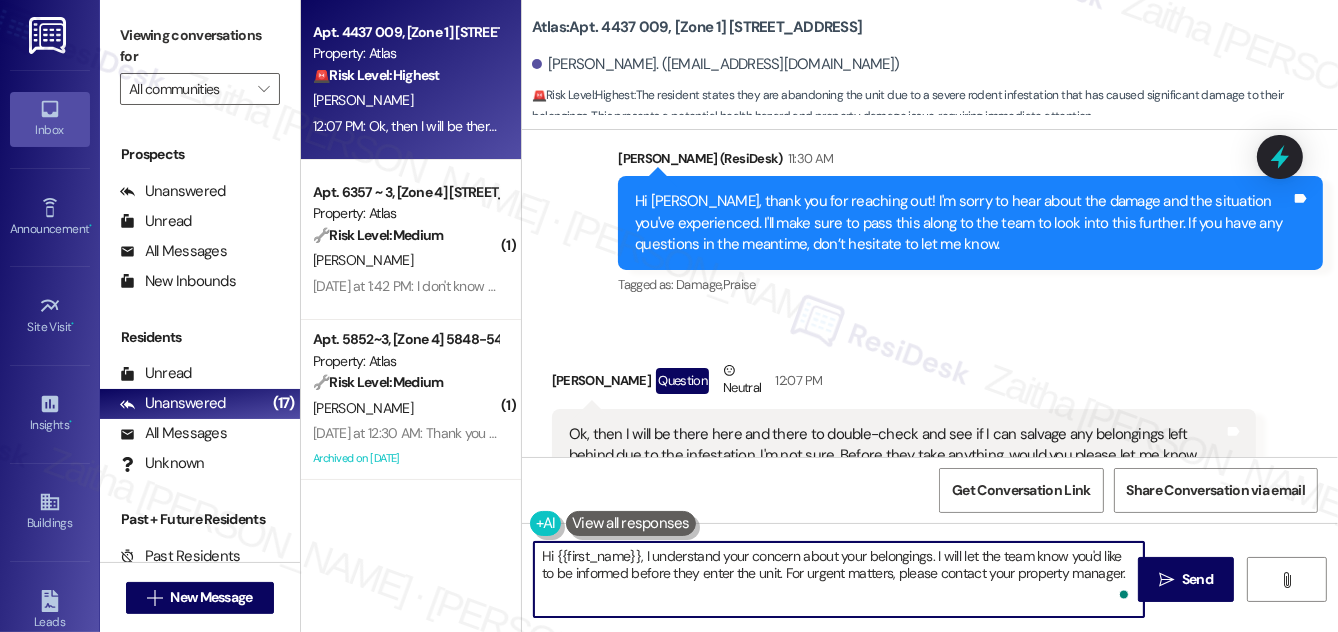 drag, startPoint x: 935, startPoint y: 554, endPoint x: 555, endPoint y: 554, distance: 380 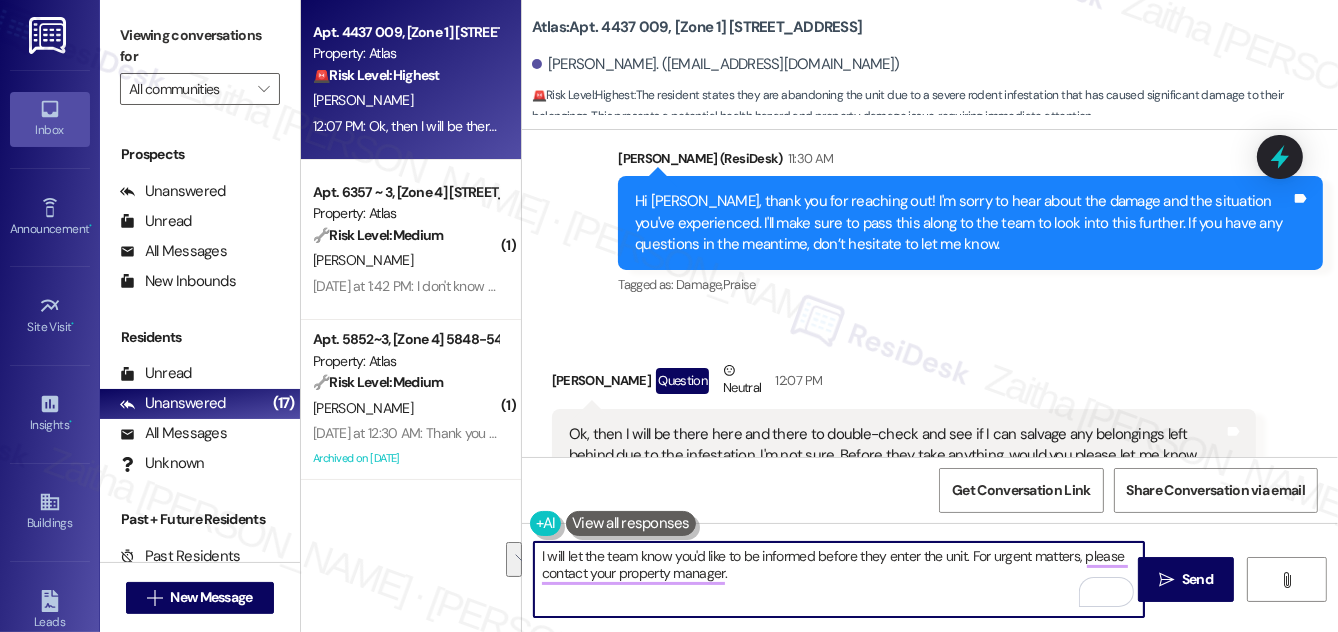 drag, startPoint x: 972, startPoint y: 554, endPoint x: 979, endPoint y: 577, distance: 24.04163 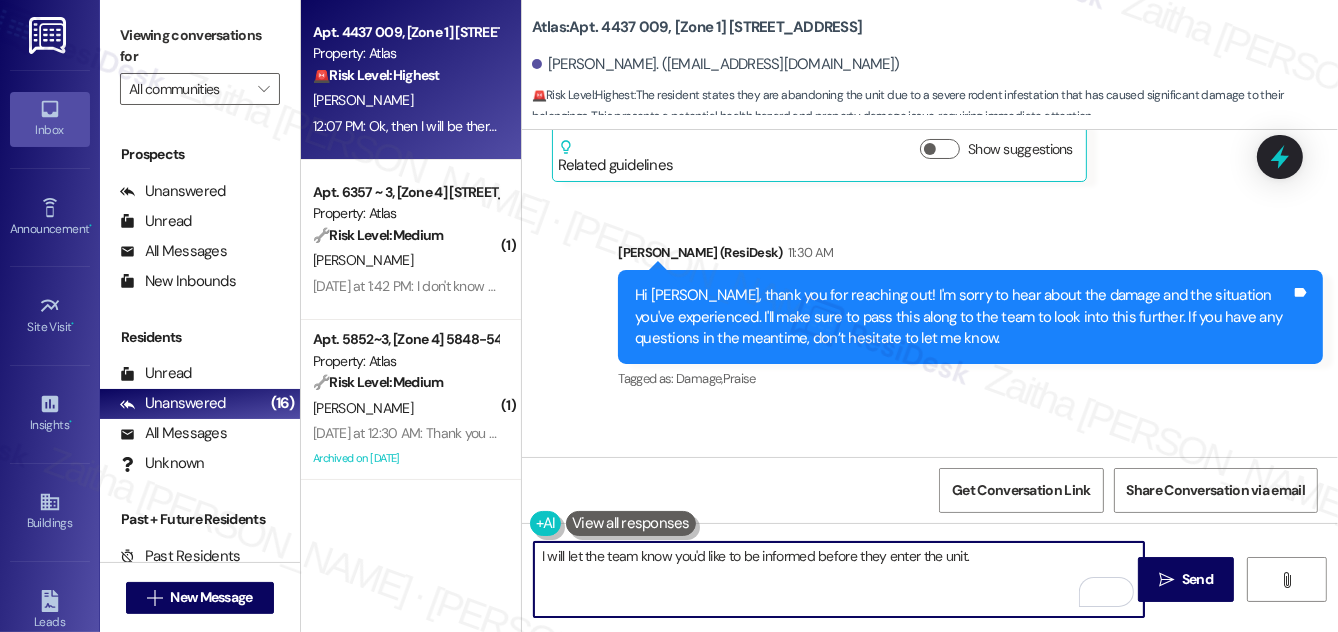 scroll, scrollTop: 3758, scrollLeft: 0, axis: vertical 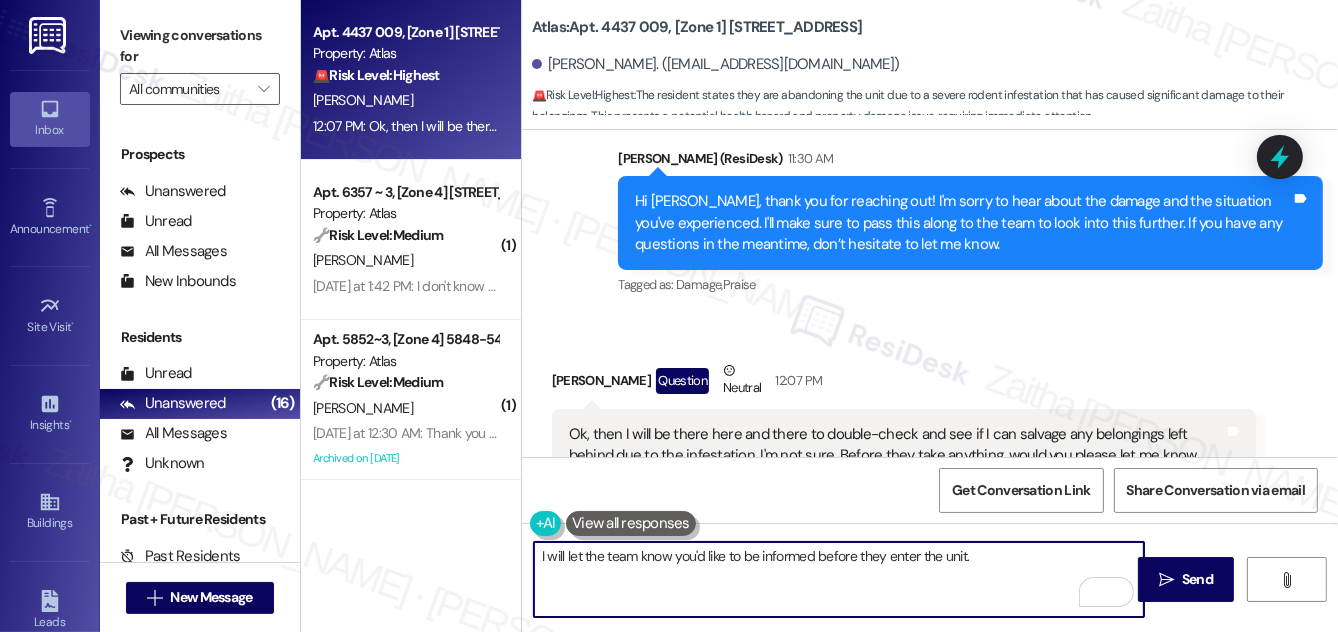click on "I will let the team know you'd like to be informed before they enter the unit." at bounding box center (839, 579) 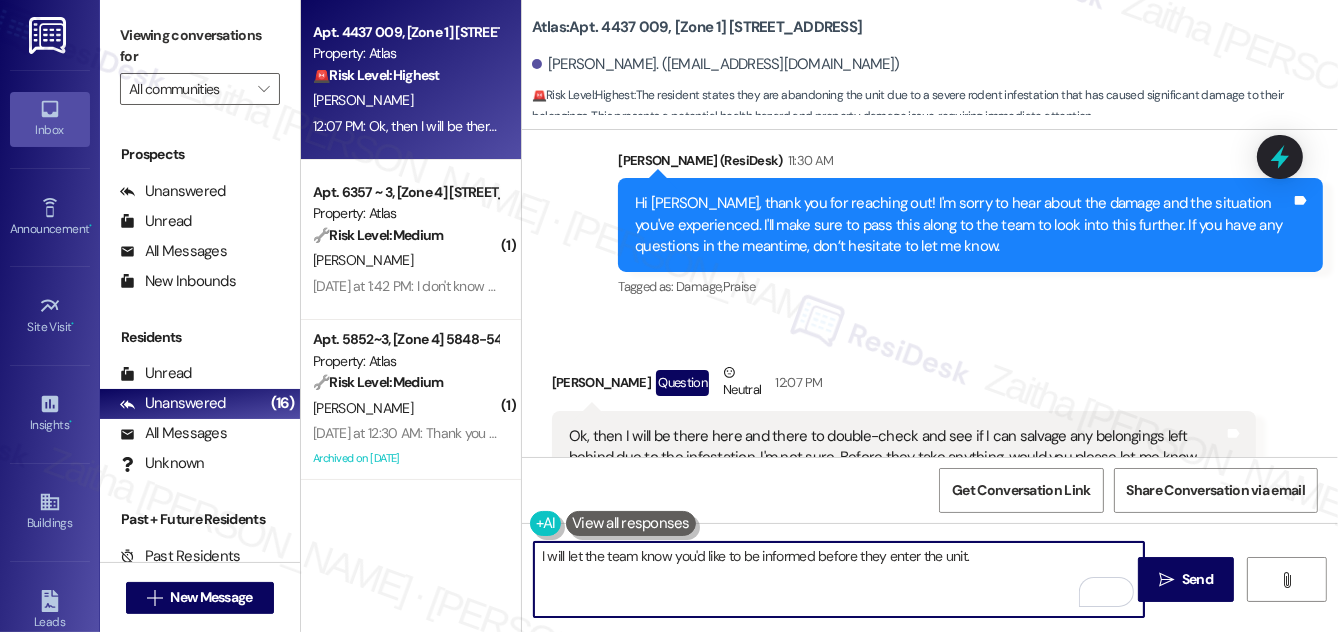 scroll, scrollTop: 3758, scrollLeft: 0, axis: vertical 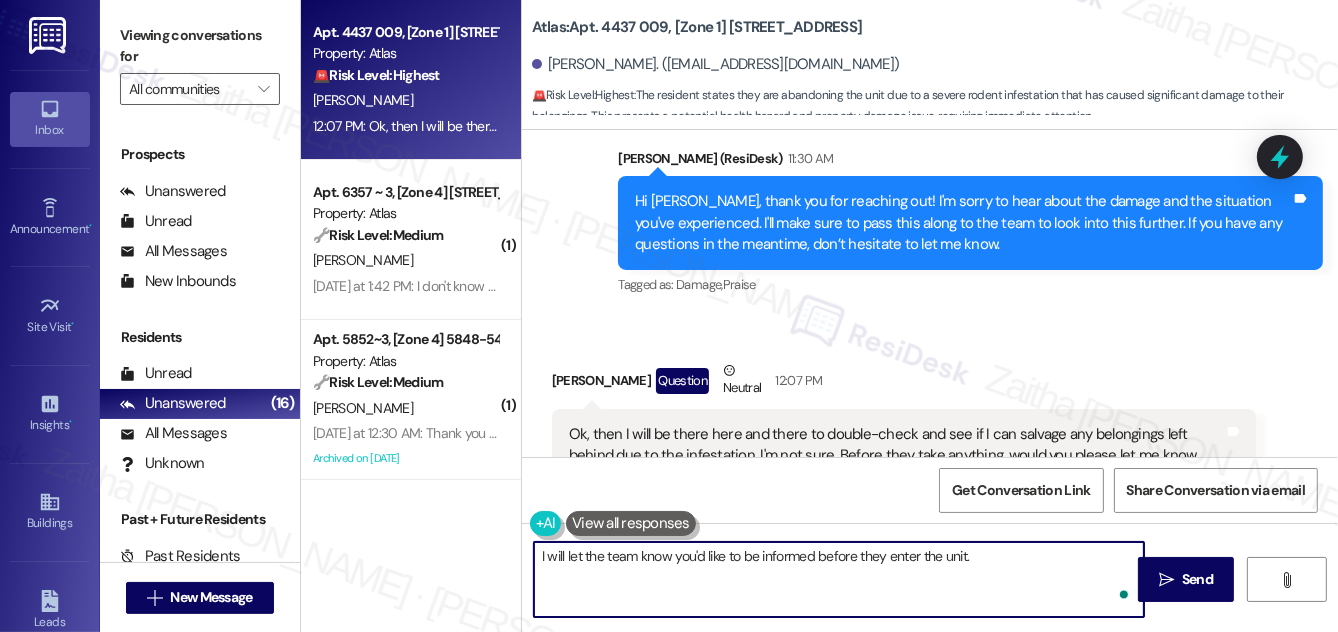 paste on "I understand you’d like to come by occasionally to check for any salvageable belongings." 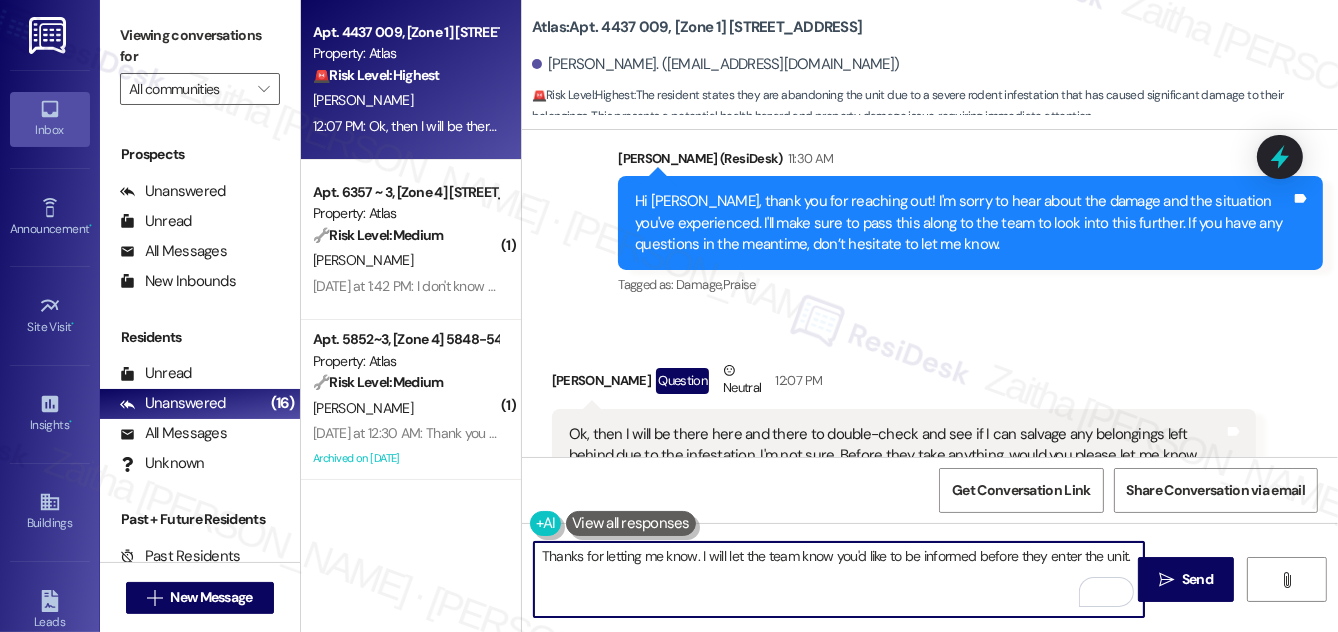 type on "Thanks for letting me know. I will let the team know you'd like to be informed before they enter the unit." 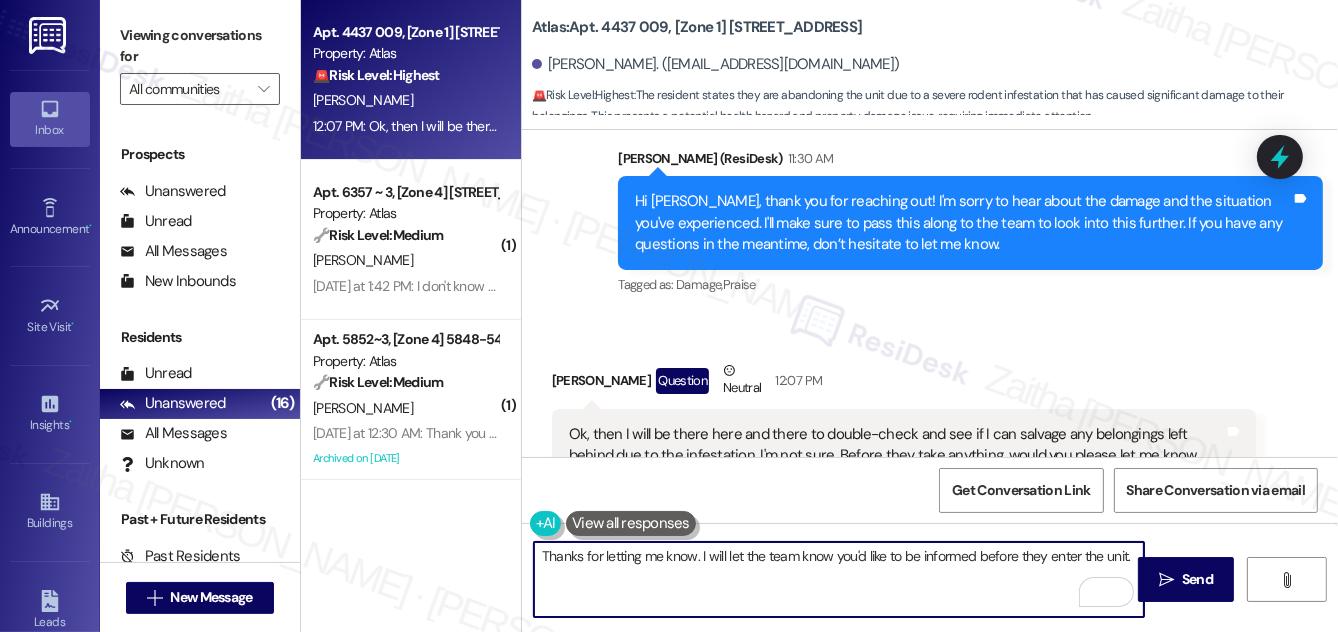 drag, startPoint x: 1198, startPoint y: 589, endPoint x: 1152, endPoint y: 518, distance: 84.59905 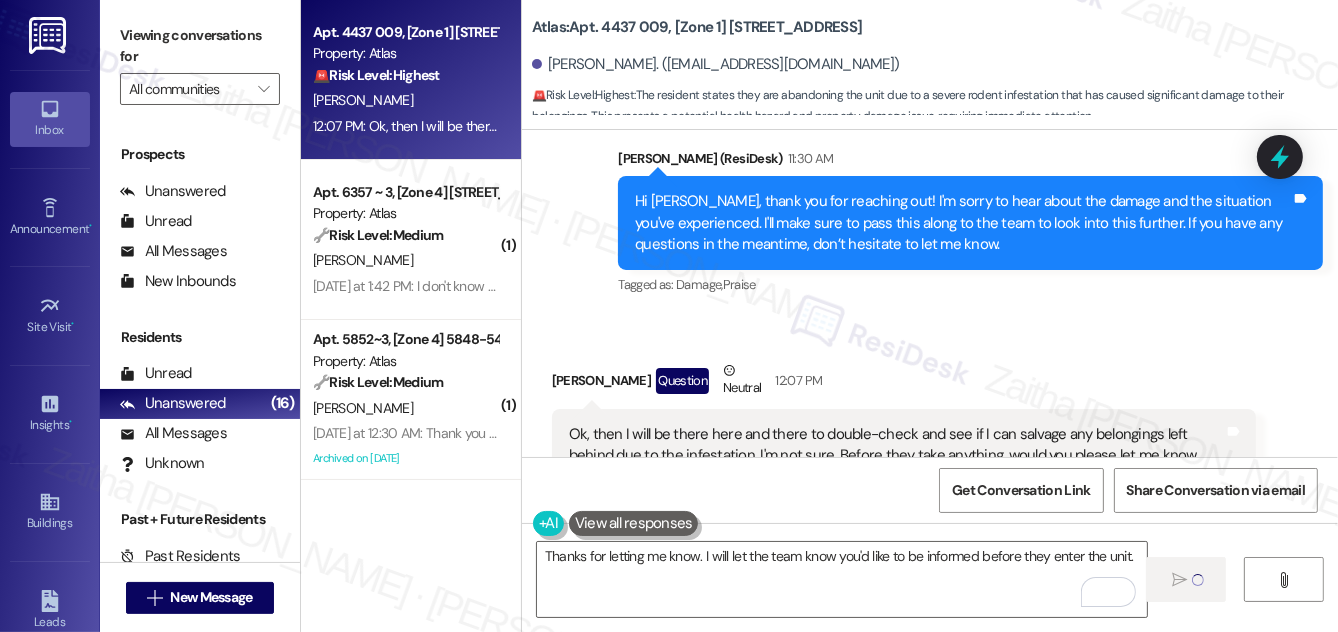 type 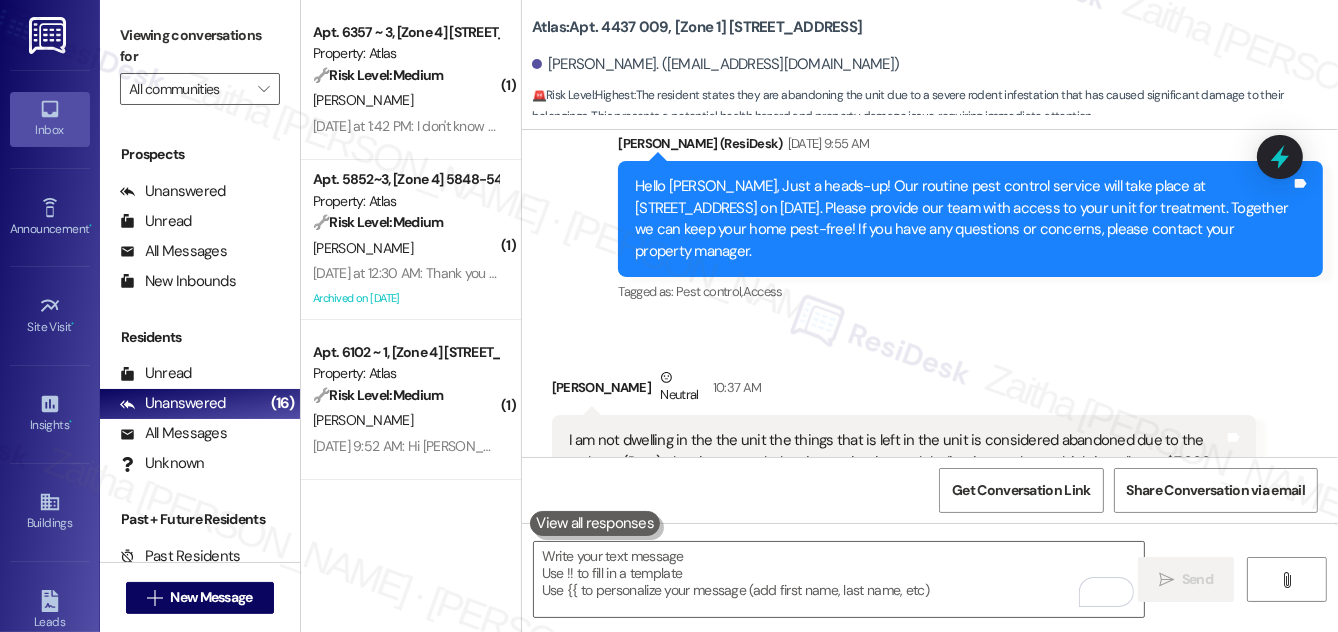 scroll, scrollTop: 3212, scrollLeft: 0, axis: vertical 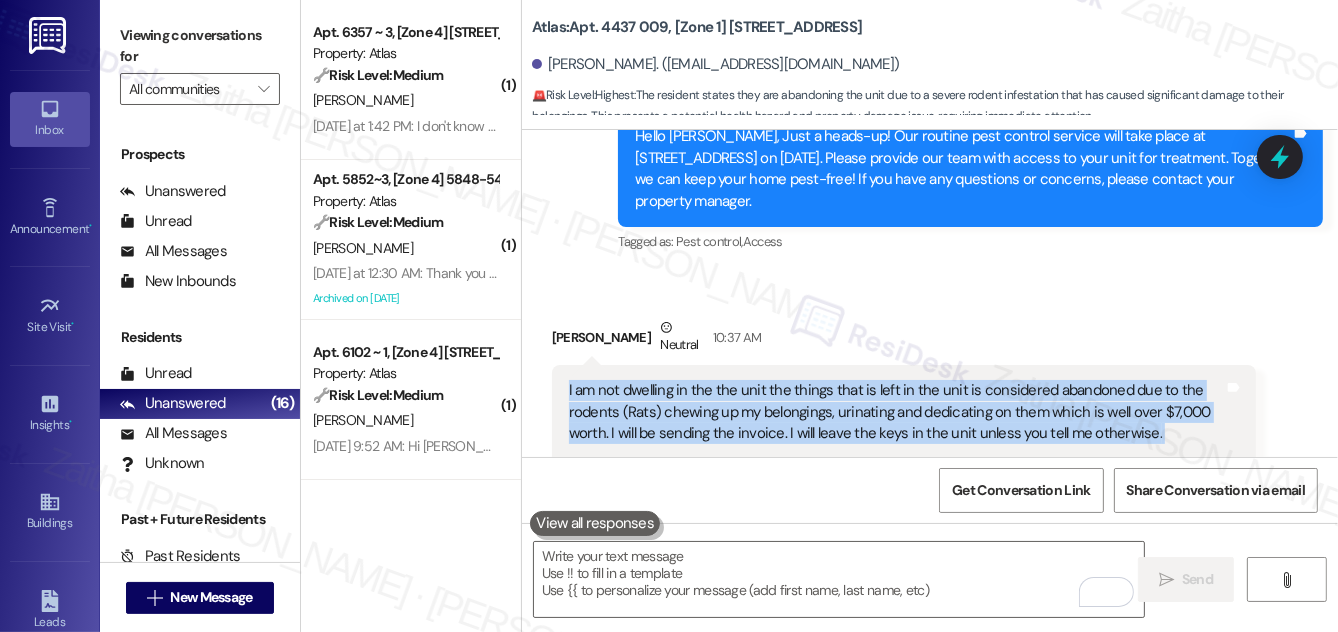 drag, startPoint x: 562, startPoint y: 239, endPoint x: 1114, endPoint y: 303, distance: 555.69775 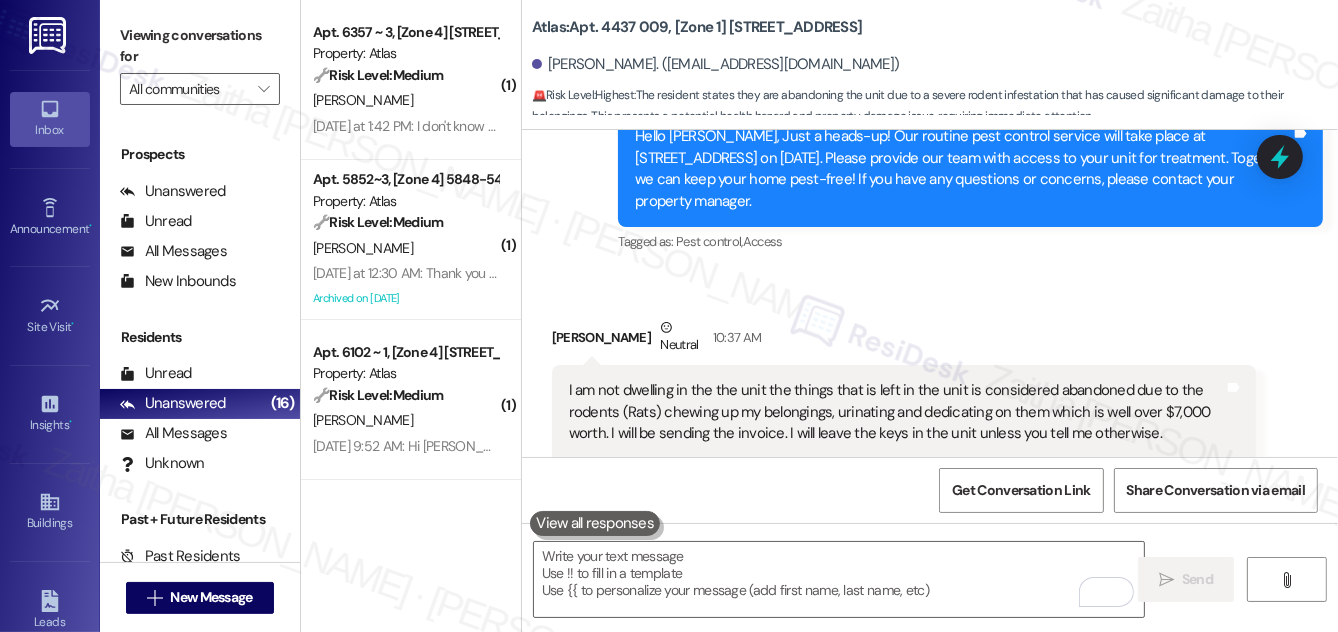 click on "Tashira Britton   Neutral 10:37 AM" at bounding box center (904, 341) 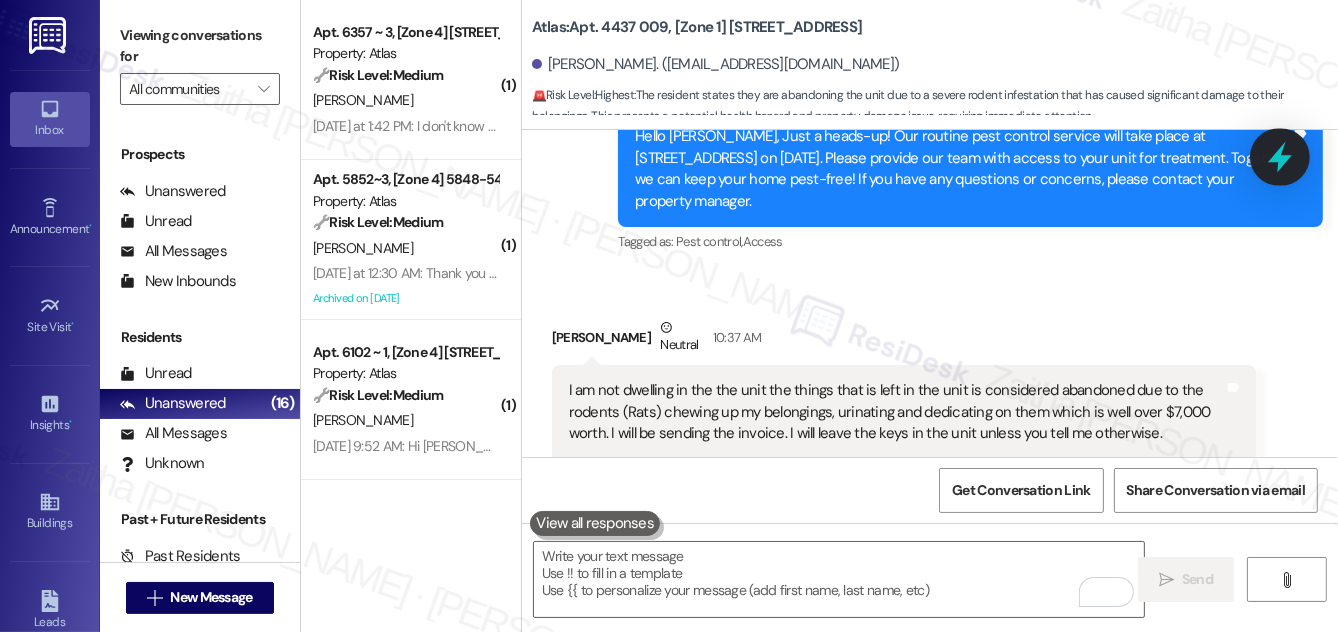 click 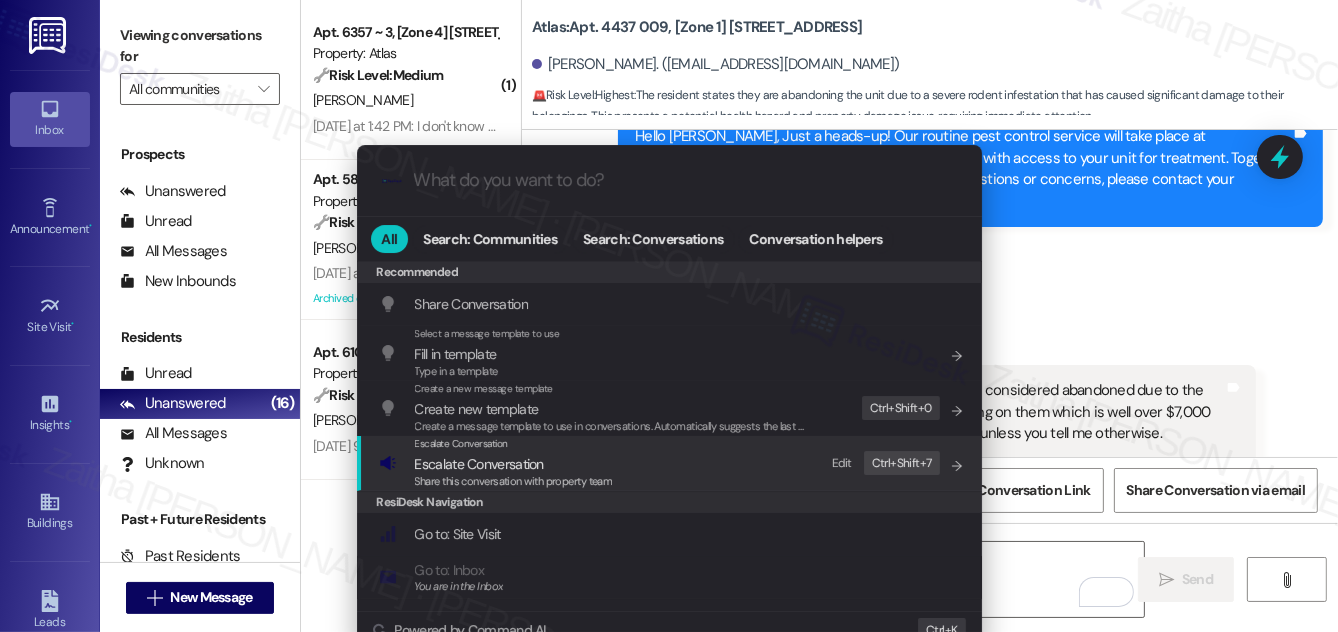 click on "Escalate Conversation" at bounding box center [479, 464] 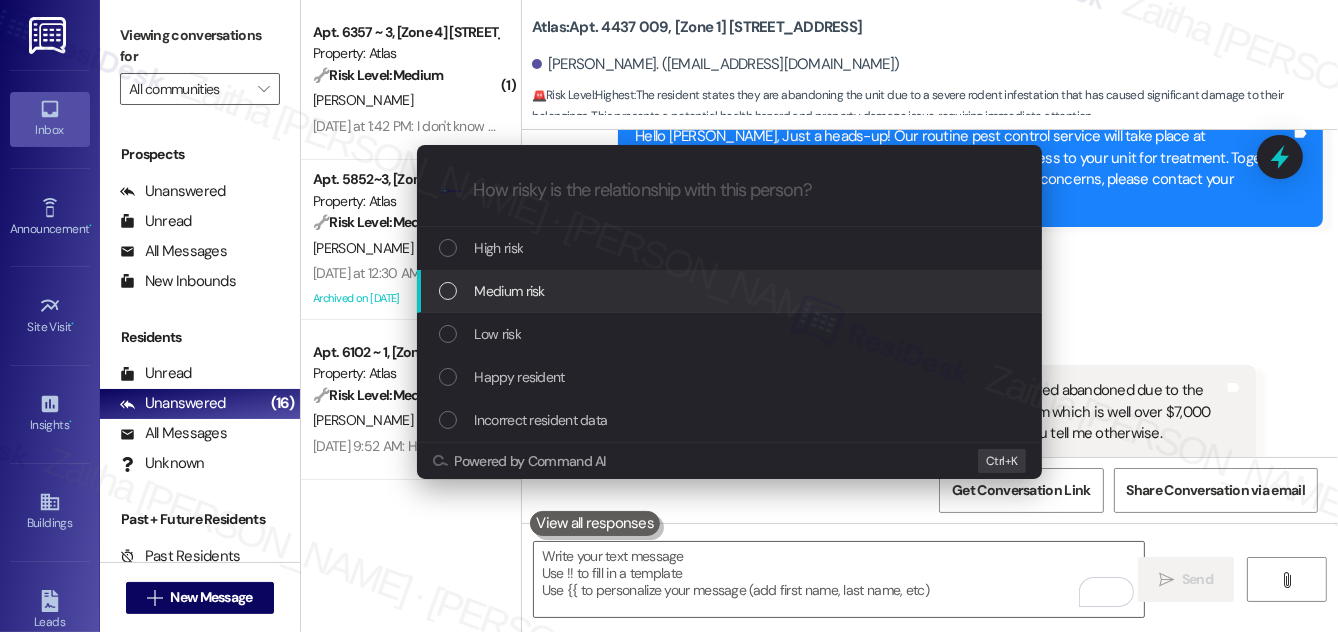 click on "Medium risk" at bounding box center (731, 291) 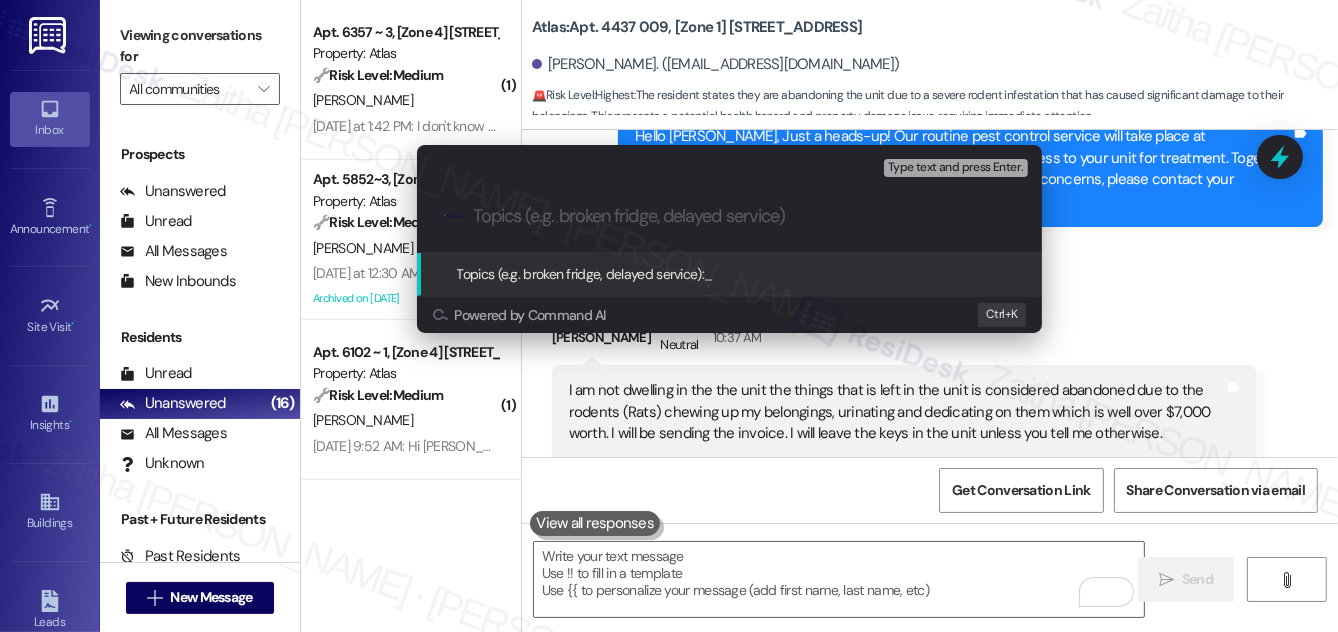 paste on "Notice of Abandonment Due to Infestation and Intent to Submit Damages Invoice          Ask ChatGPT" 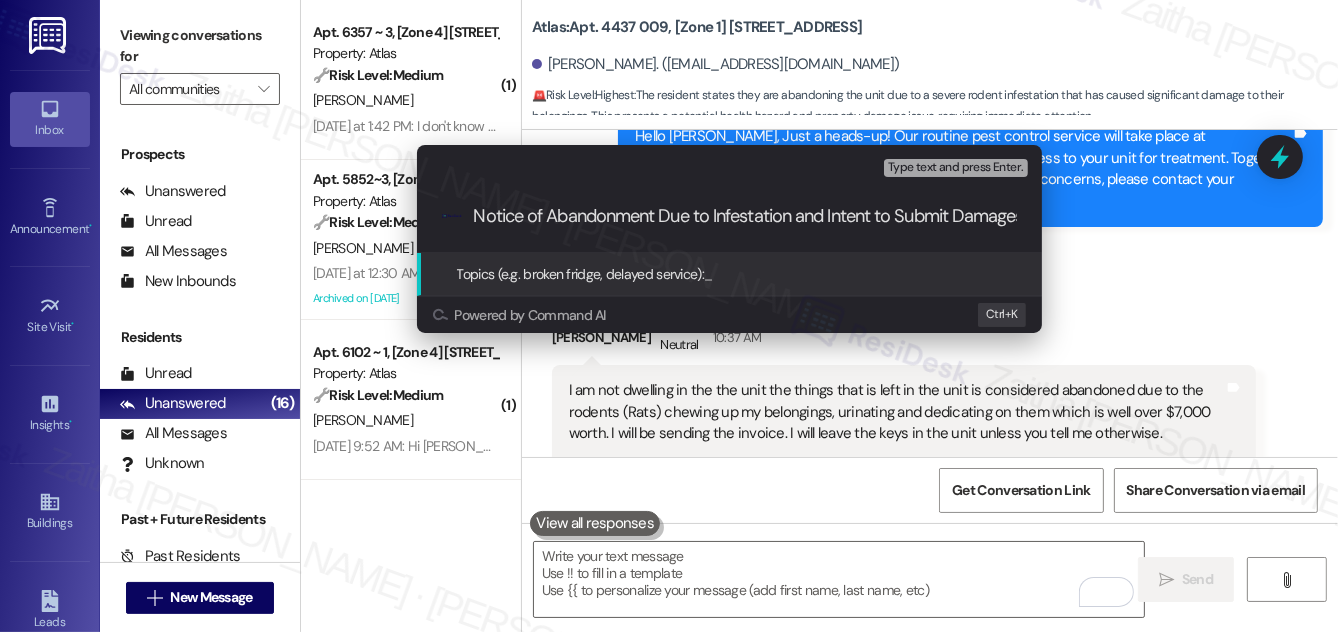 scroll, scrollTop: 0, scrollLeft: 224, axis: horizontal 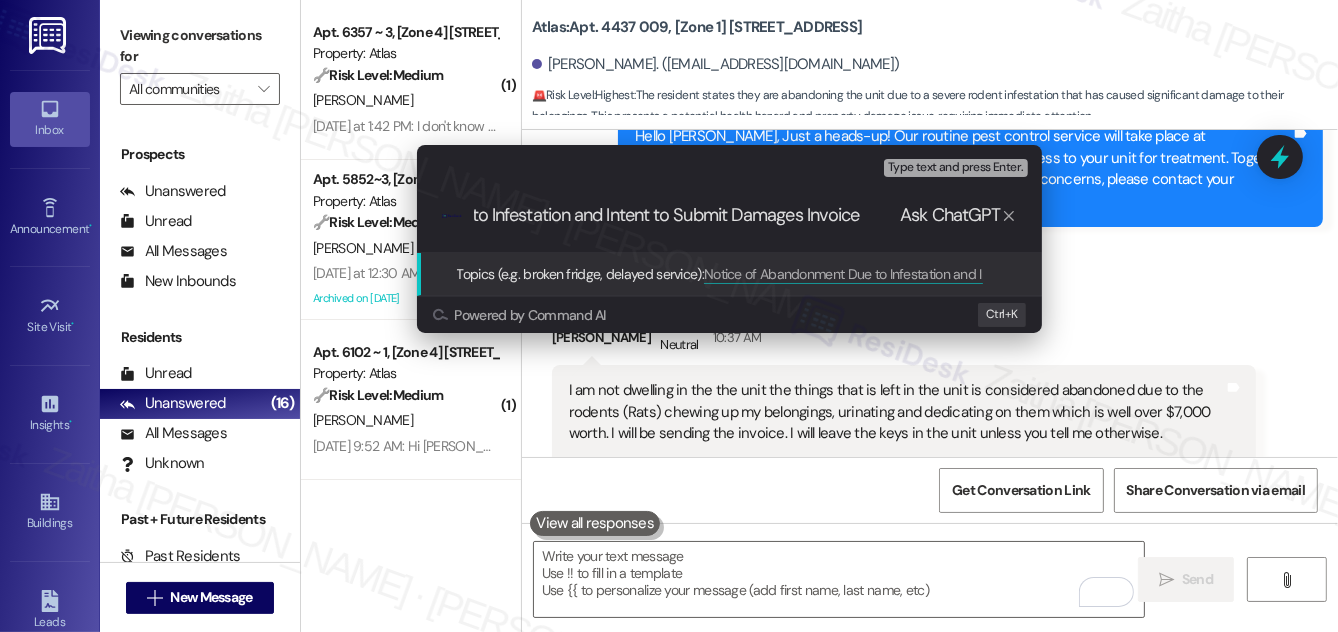 drag, startPoint x: 894, startPoint y: 218, endPoint x: 1011, endPoint y: 226, distance: 117.273186 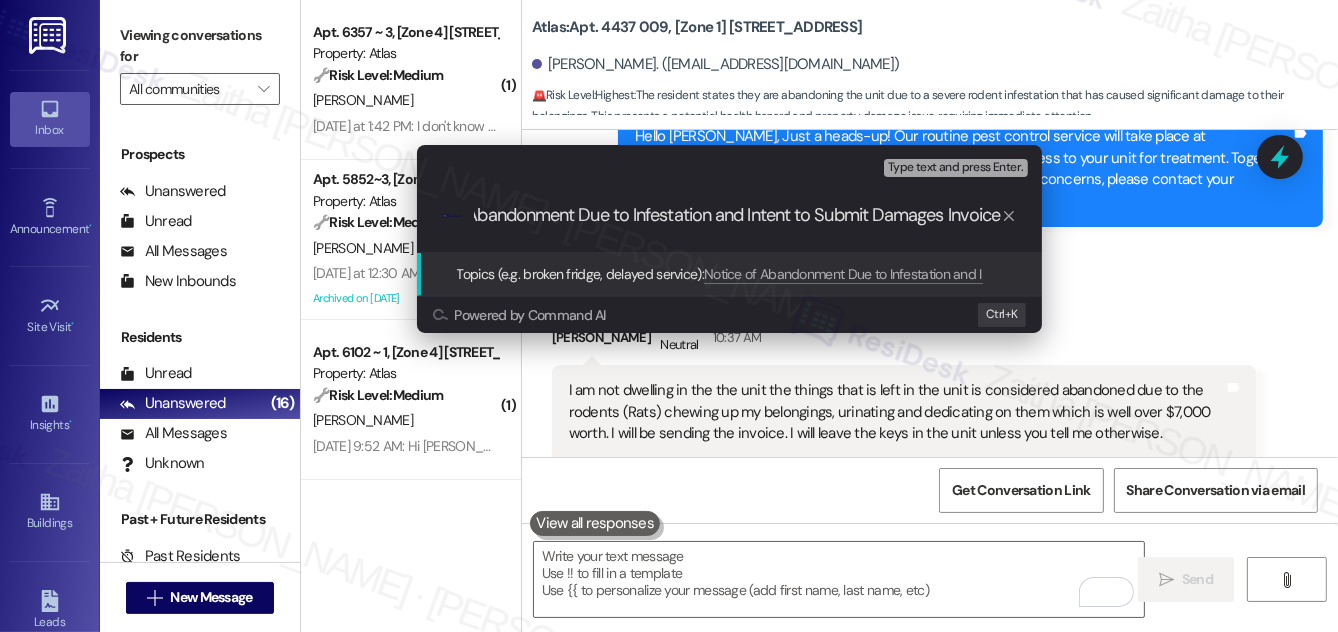 scroll, scrollTop: 1, scrollLeft: 120, axis: both 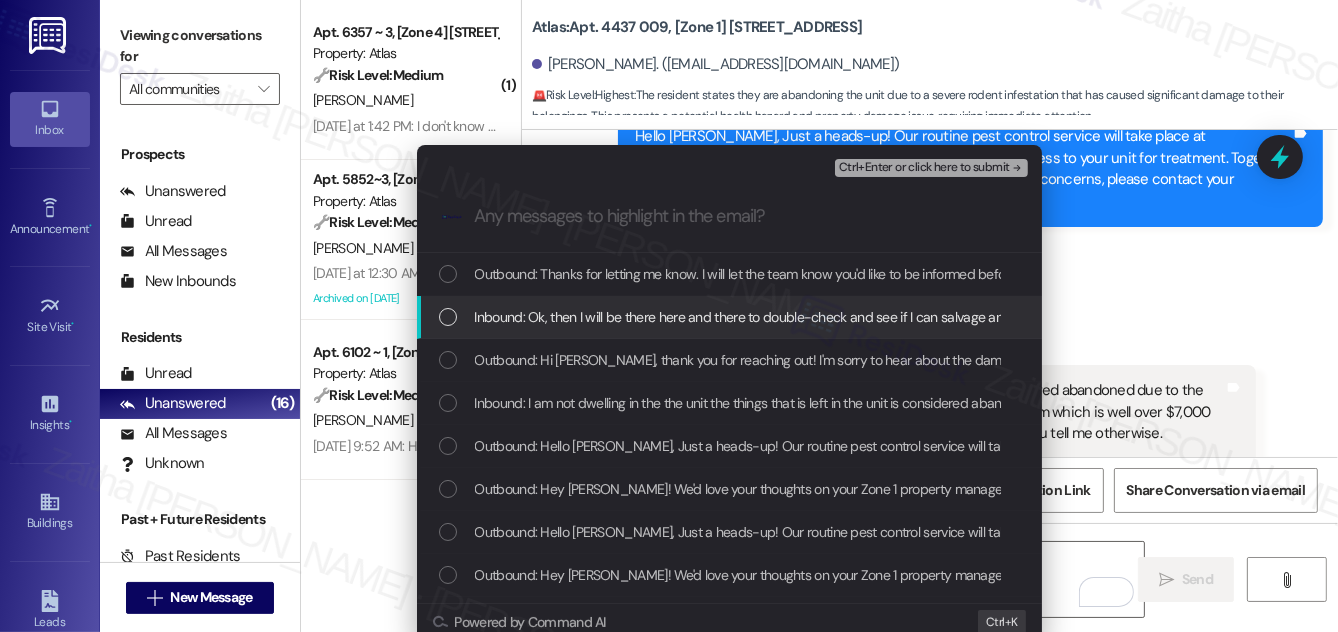 click at bounding box center (448, 317) 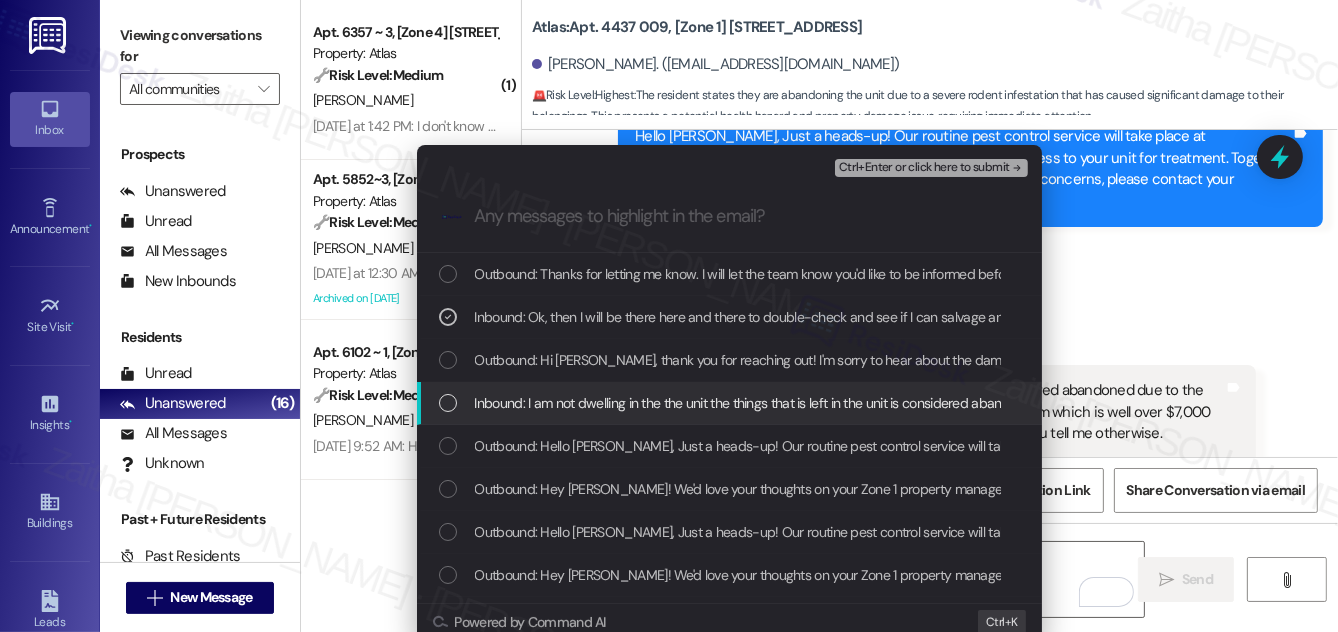 click at bounding box center (448, 403) 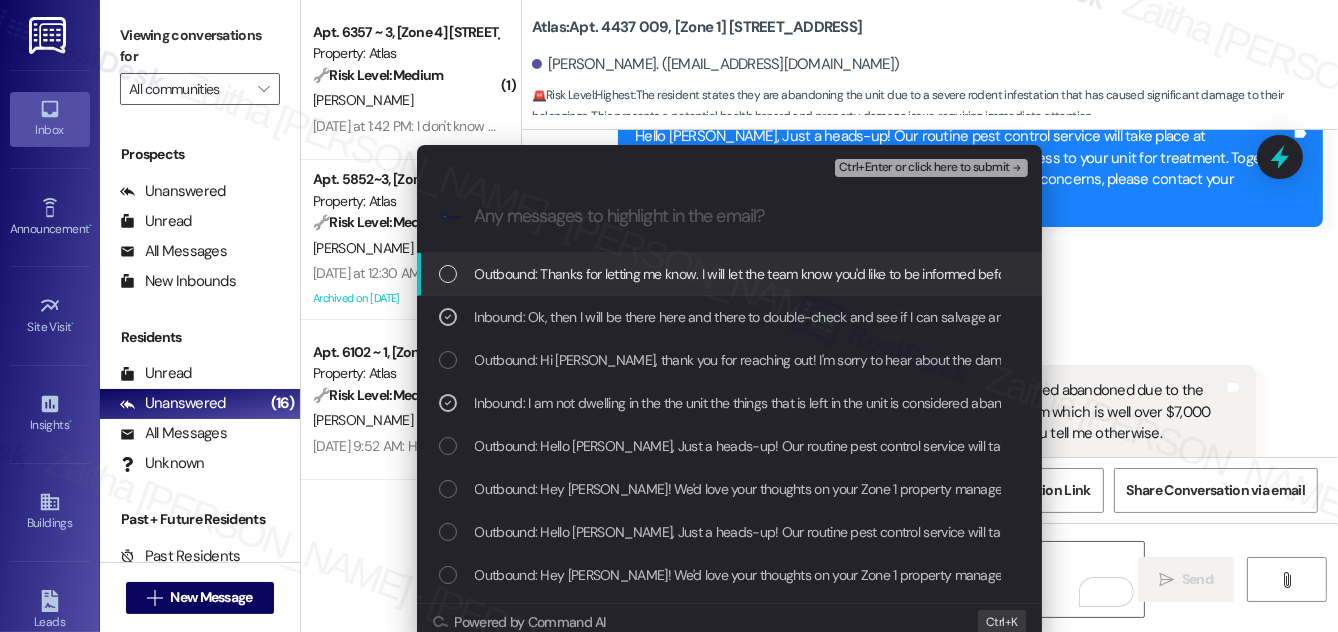 click on "Ctrl+Enter or click here to submit" at bounding box center (924, 168) 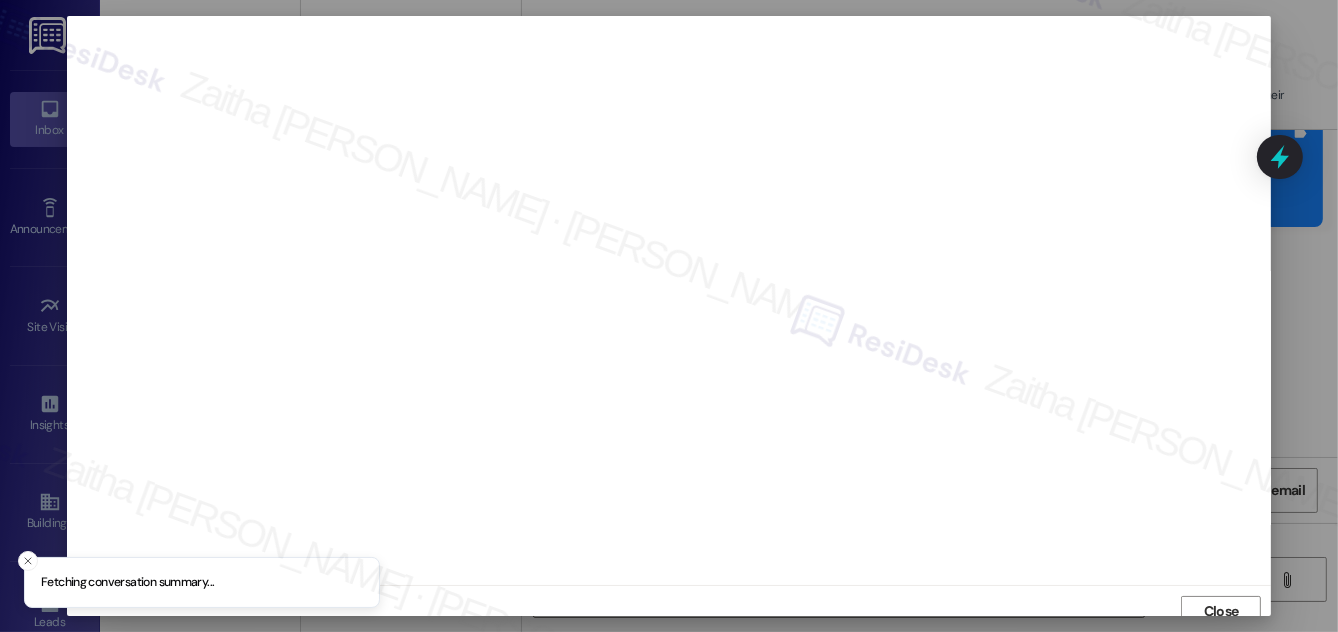 scroll, scrollTop: 11, scrollLeft: 0, axis: vertical 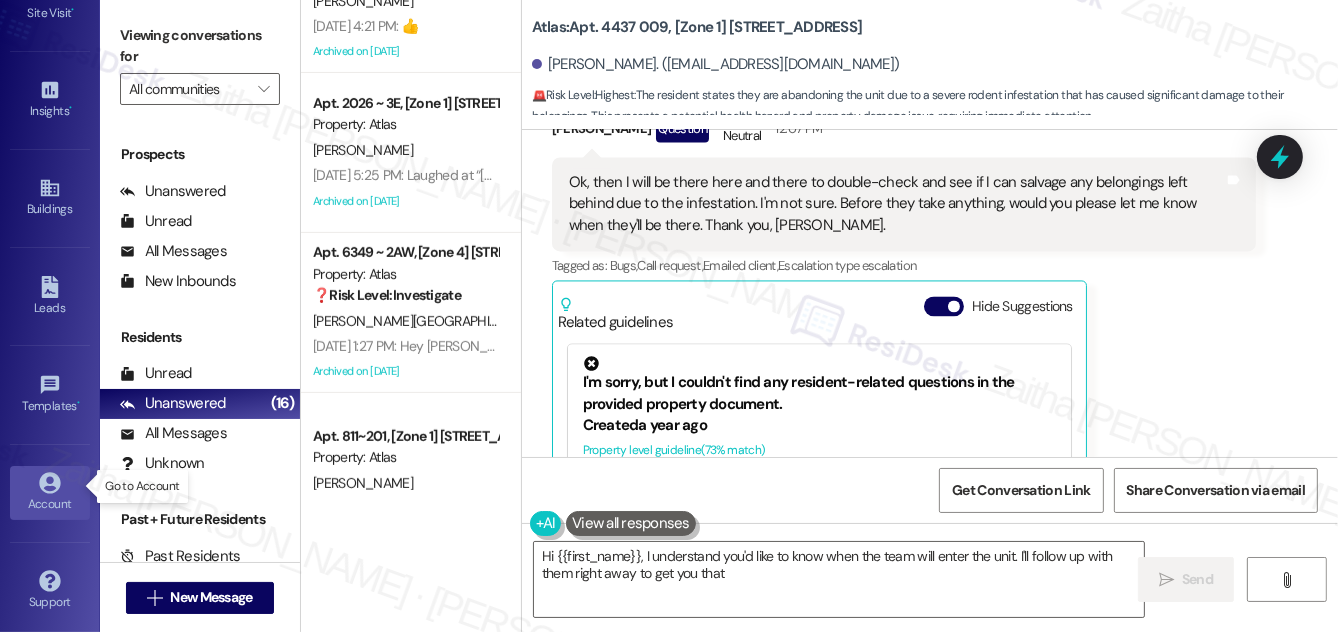 type on "Hi {{first_name}}, I understand you'd like to know when the team will enter the unit. I'll follow up with them right away to get you that" 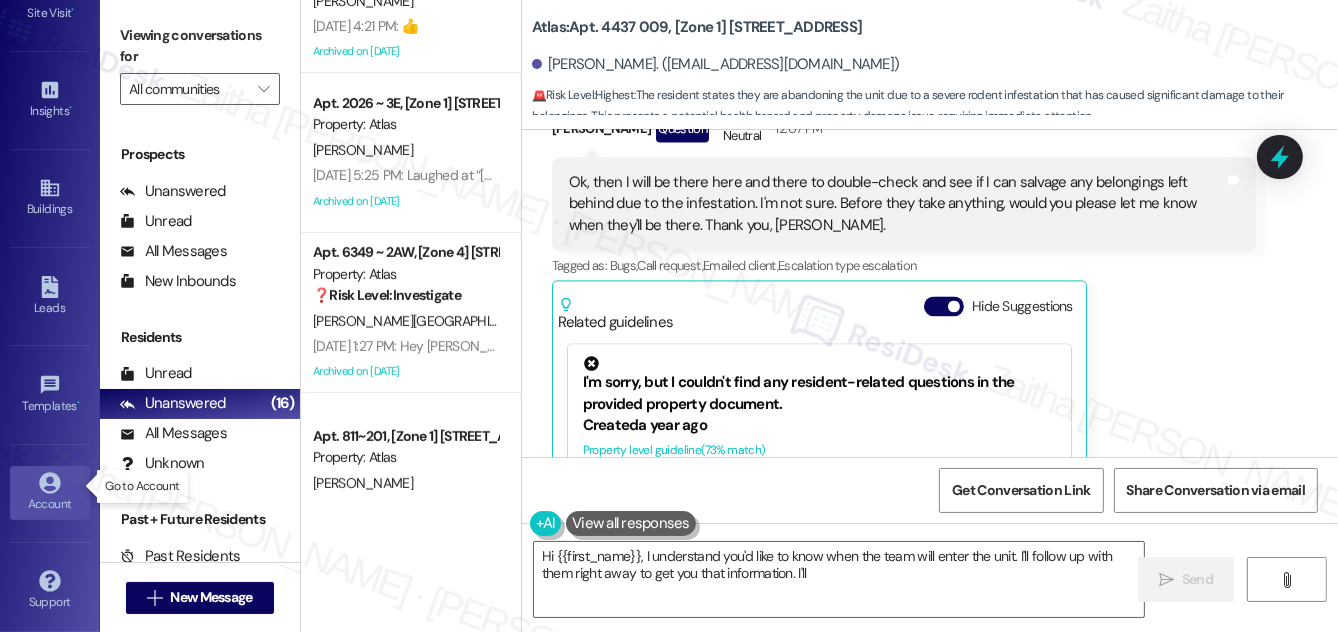 click 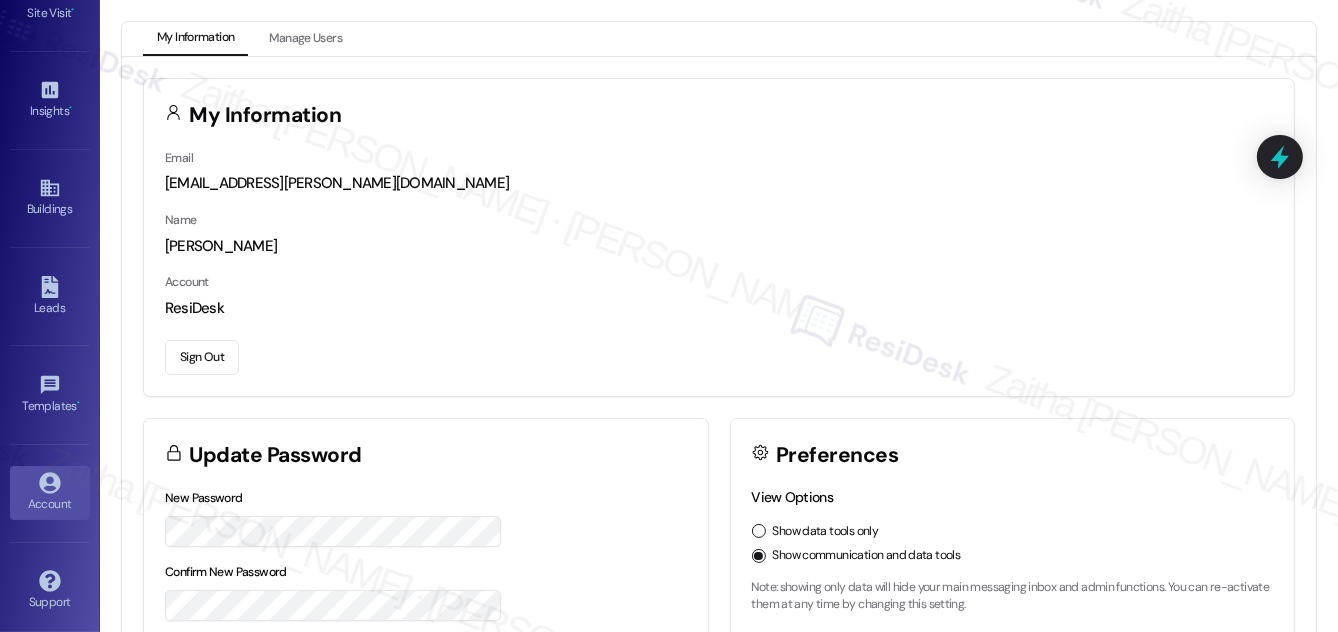 click on "Sign Out" at bounding box center [202, 357] 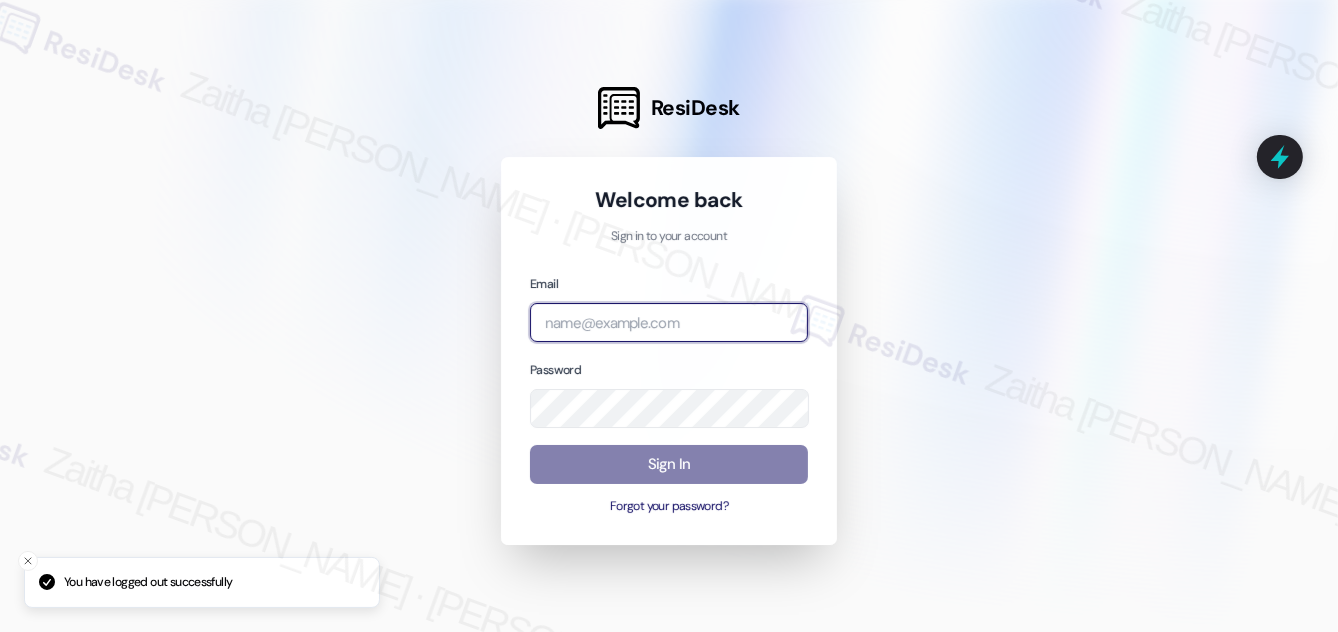 click at bounding box center (669, 322) 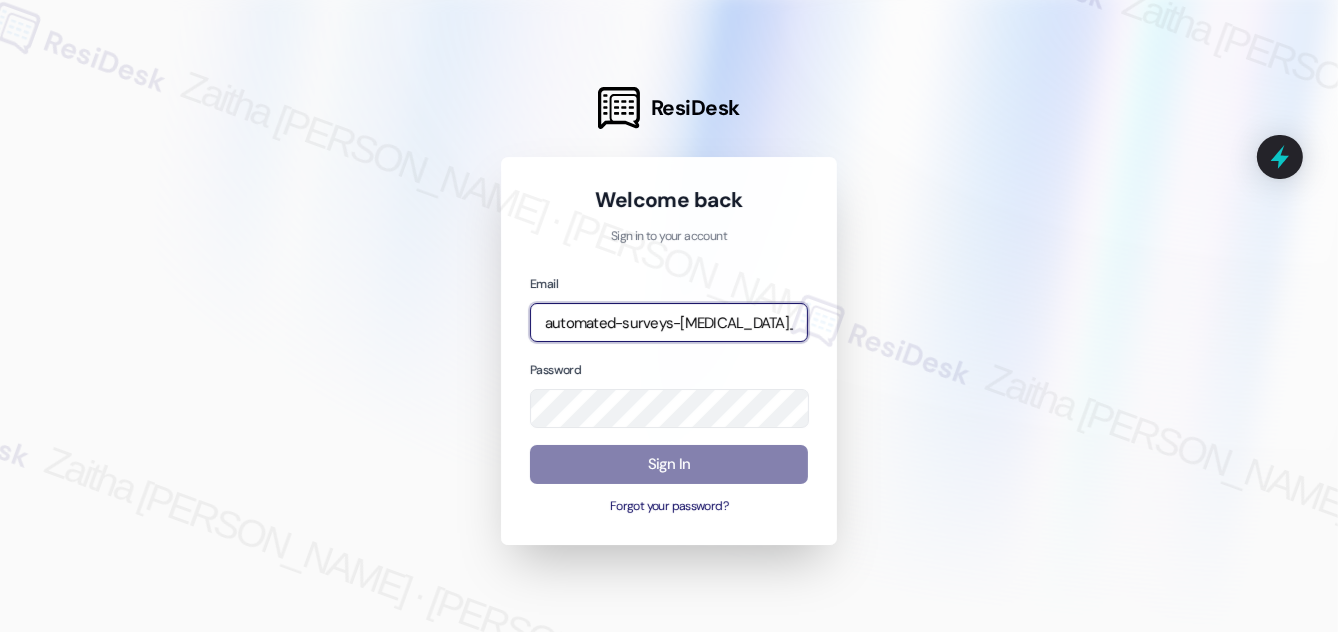 type on "automated-surveys-avita_formerly_regency-zaitha.mae.garcia@avita_formerly_regency.com" 